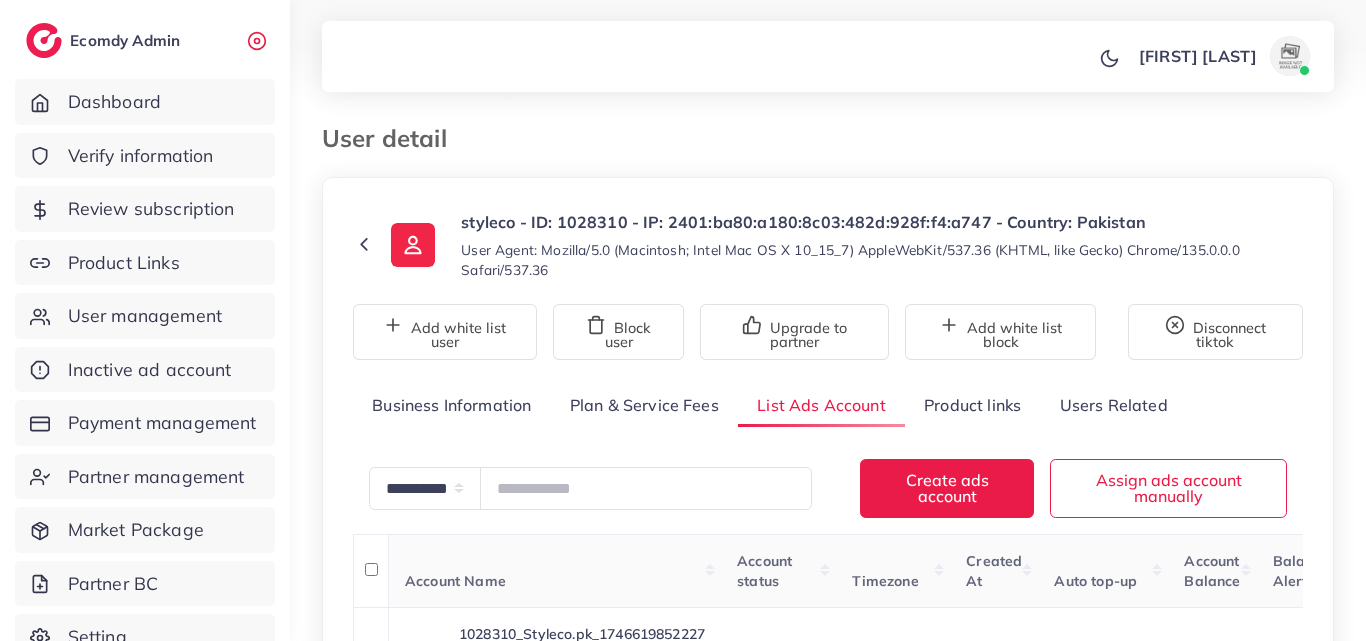 scroll, scrollTop: 80, scrollLeft: 0, axis: vertical 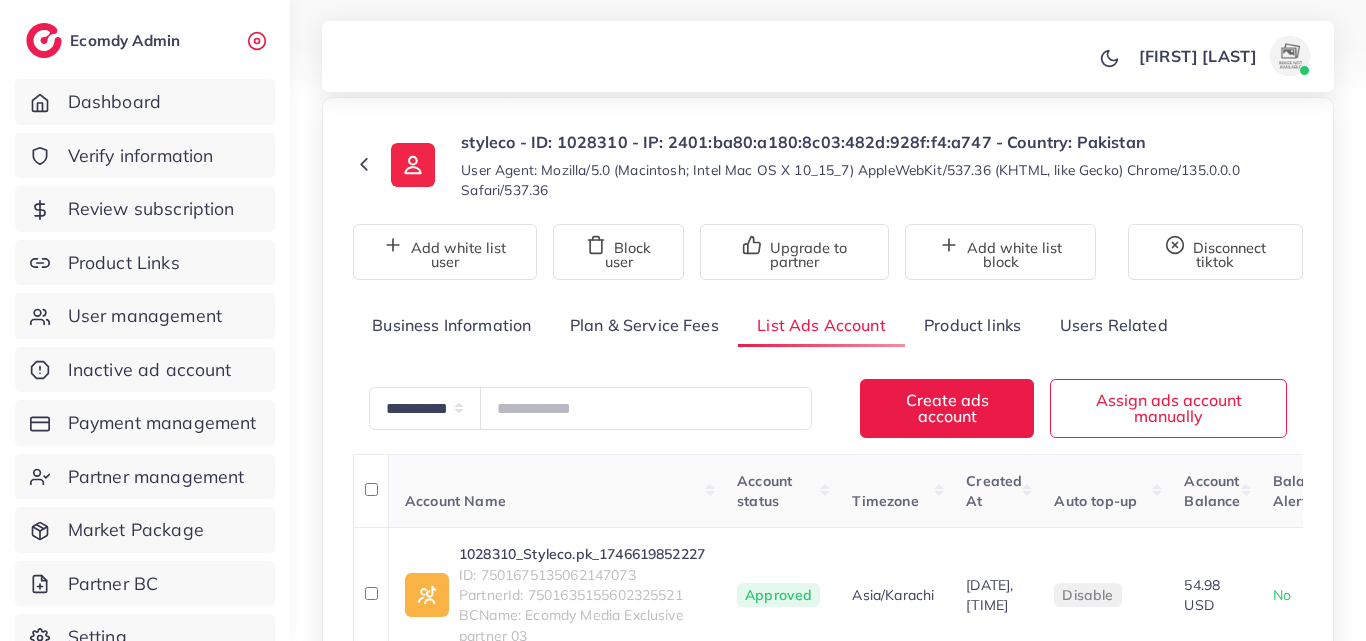drag, startPoint x: 1365, startPoint y: 234, endPoint x: 1349, endPoint y: 323, distance: 90.426765 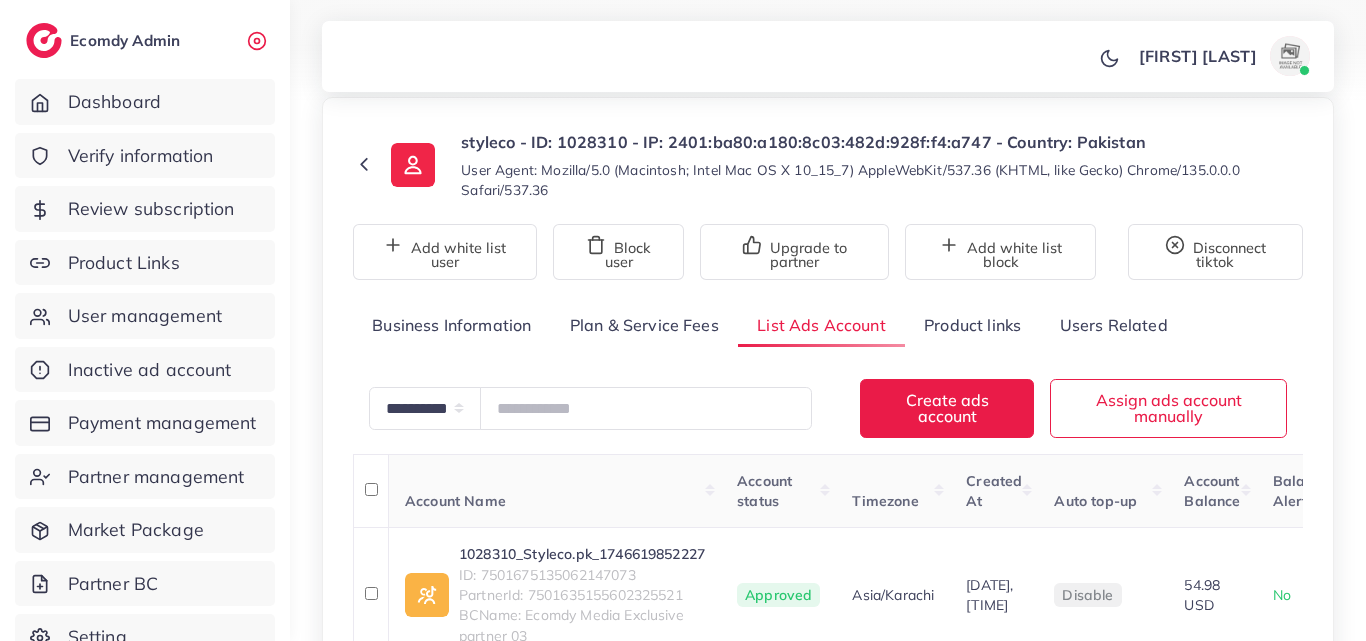 click on "User detail   styleco - ID: [ID] - IP: [IP_ADDRESS] - Country: [COUNTRY]  User Agent: [USER_AGENT]  Add white list user   Block user   Upgrade to partner   Add white list block   Disconnect tiktok  Business Information Plan & Service Fees List Ads Account Product links Users Related  Account Status:  active  Belong to partner:  [ID] - [EMAIL]  Assign to another partner   Roles
USER
Loading...      Edit Roles   Tier
Tier 0
Loading...      Edit Tier   User ID  [MASKED_ID]  Create At  [MASKED_DATE_TIME]  Full Name  [MASKED_NAME]  Register from service  [MASKED_SERVICE]  Email  [MASKED_EMAIL]  Phone Number  [MASKED_PHONE]  search no result Afghanistan (‫افغانستان‬‎) +93 Albania (Shqipëri) +355 Algeria (‫الجزائر‬‎) +213 +1684" at bounding box center (828, 369) 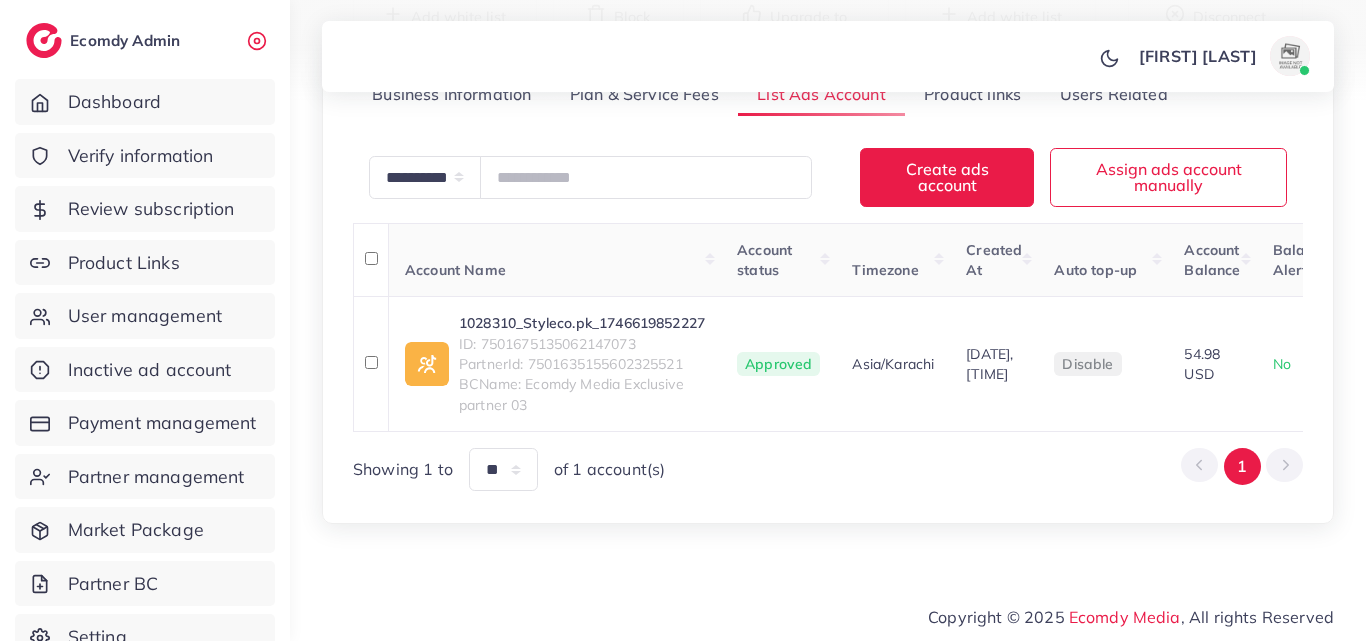 scroll, scrollTop: 327, scrollLeft: 0, axis: vertical 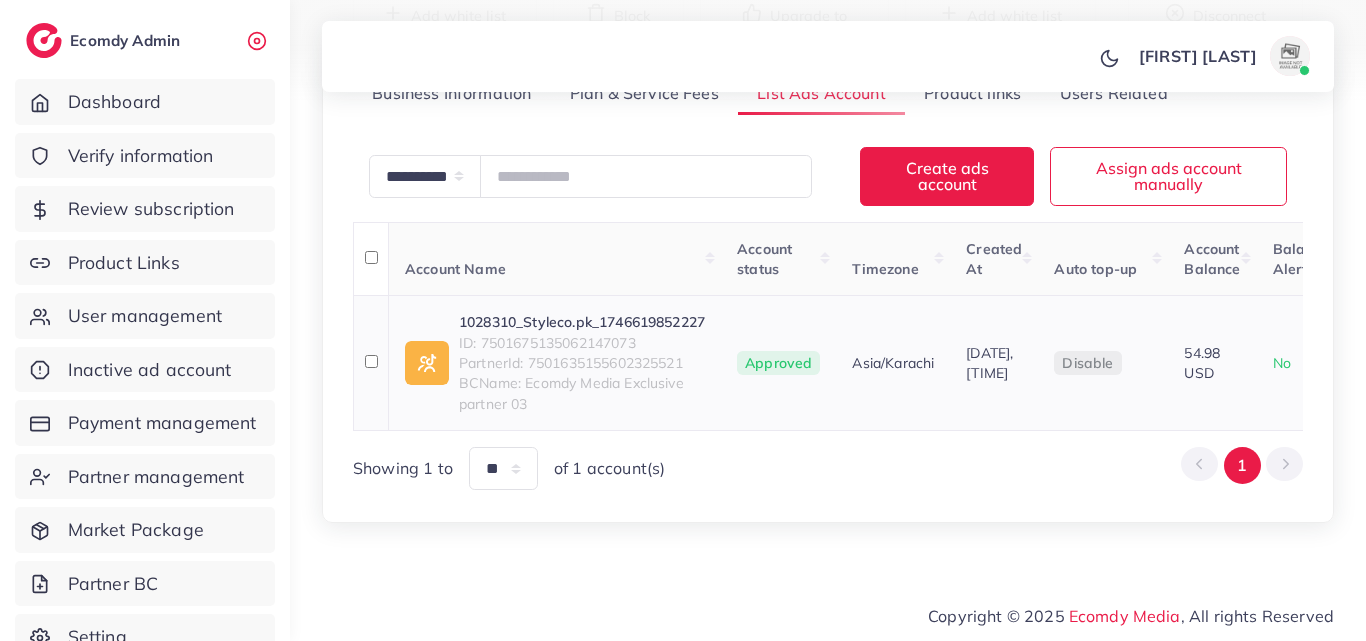 click on "1028310_Styleco.pk_1746619852227" at bounding box center [582, 322] 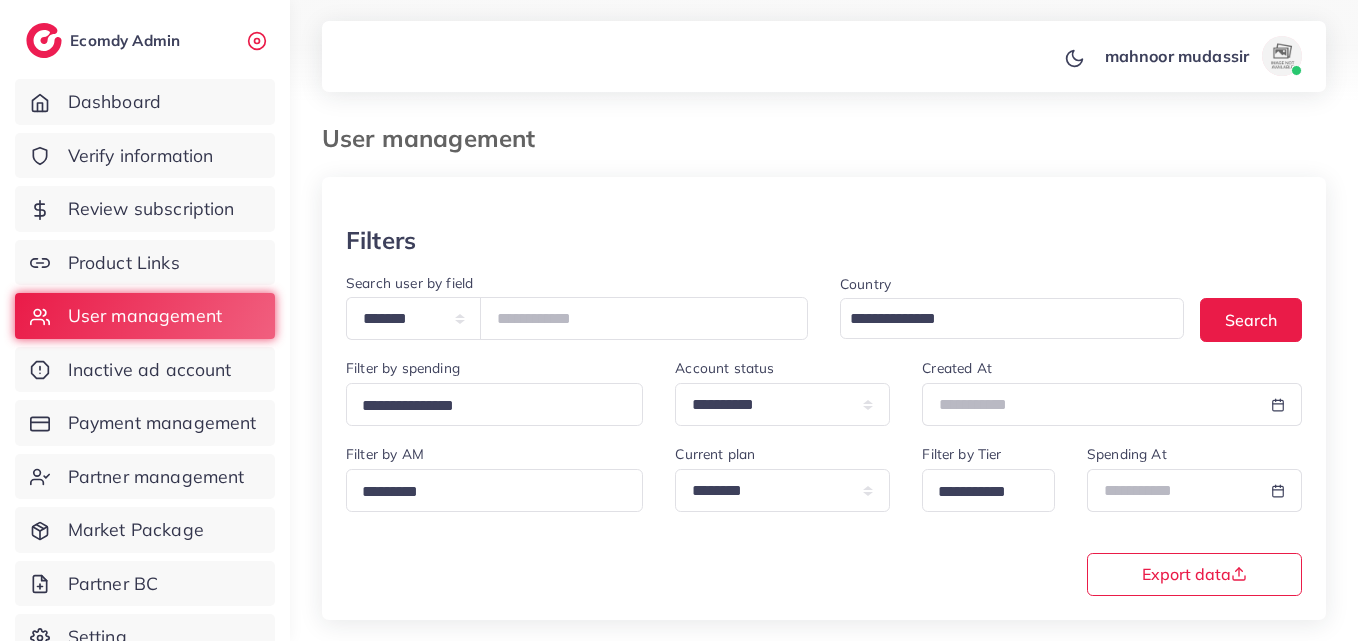 scroll, scrollTop: 252, scrollLeft: 0, axis: vertical 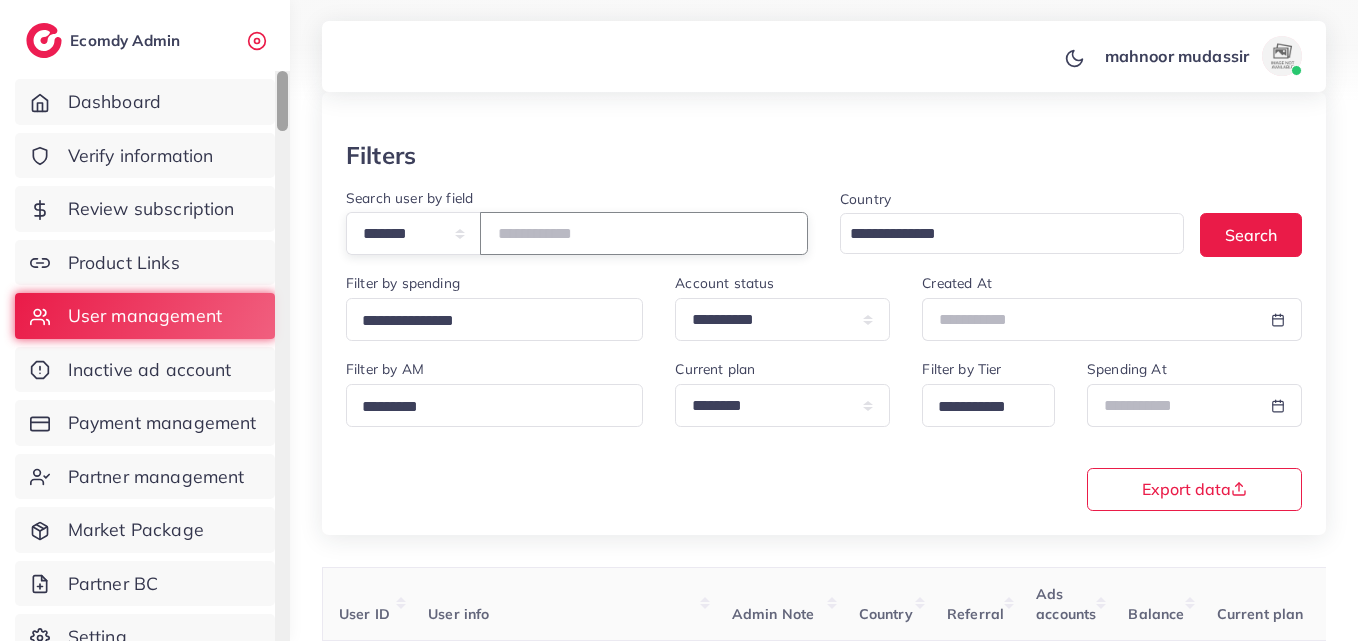 drag, startPoint x: 575, startPoint y: 235, endPoint x: 289, endPoint y: 332, distance: 302.00165 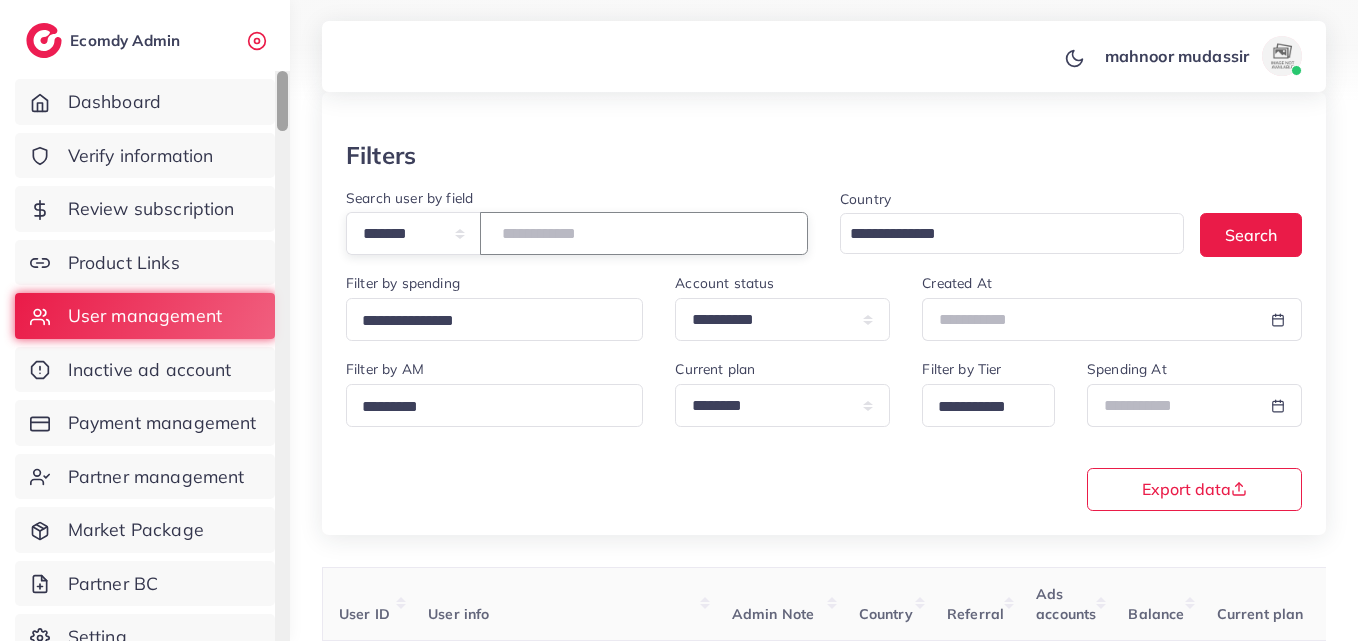click on "**********" at bounding box center [679, 235] 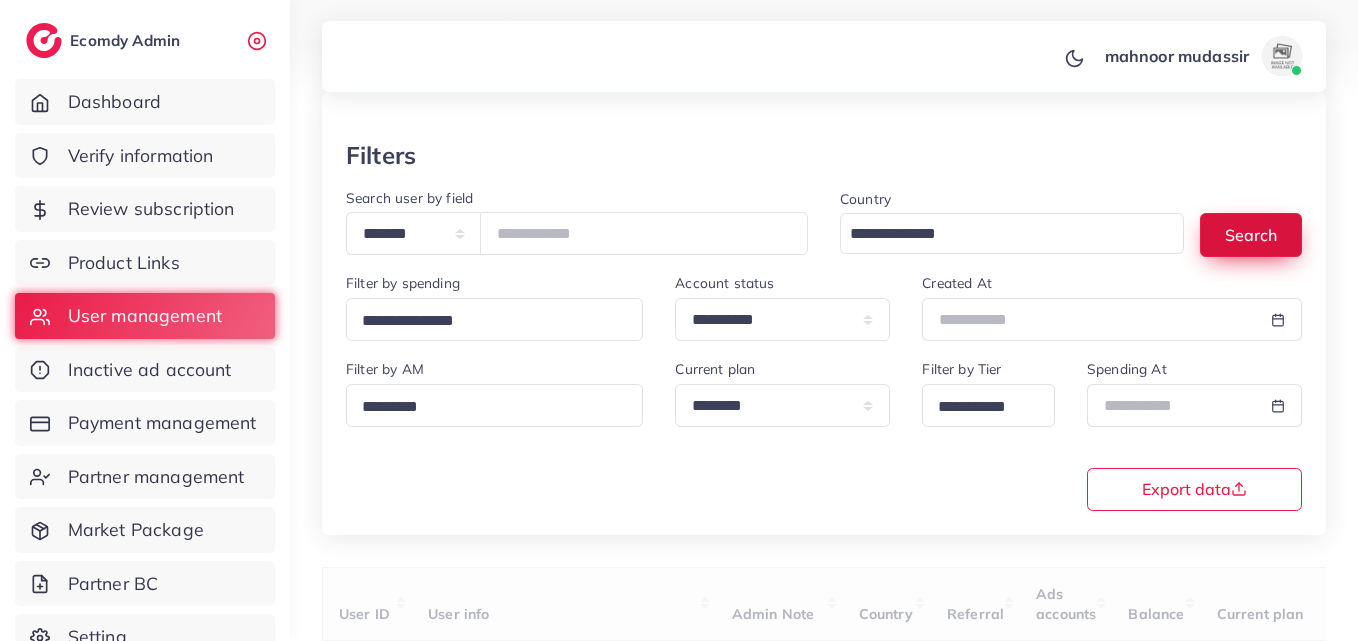 click on "Search" at bounding box center (1251, 234) 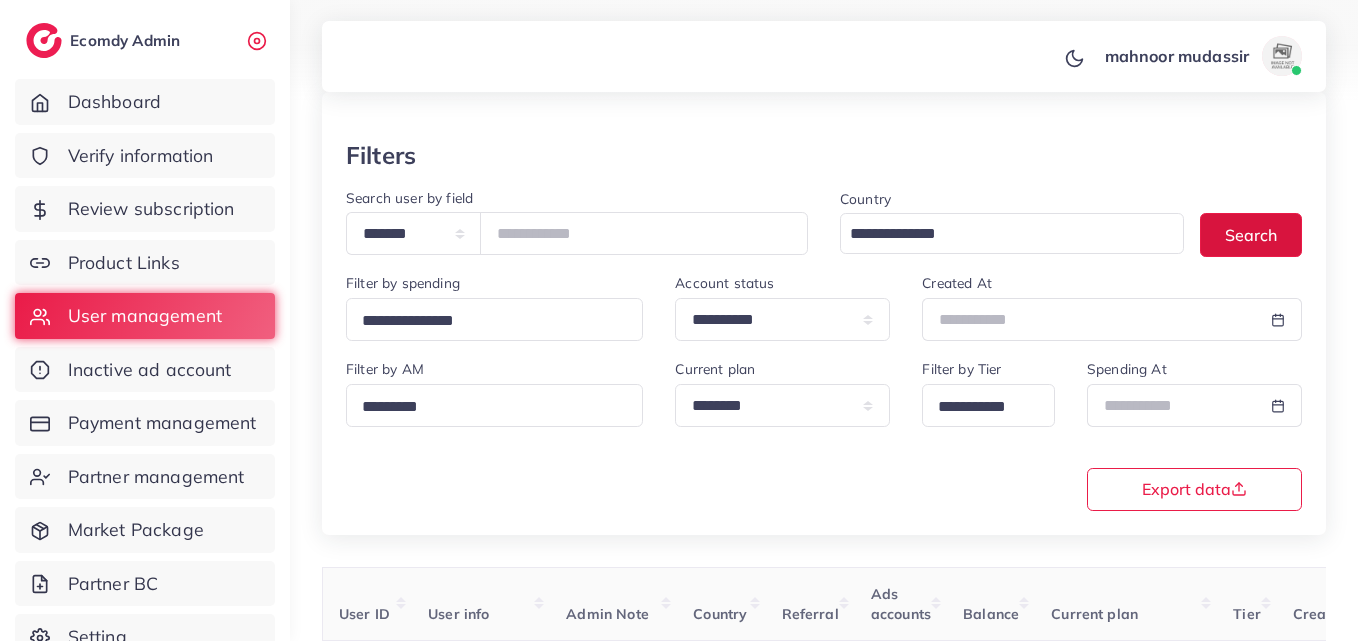 scroll, scrollTop: 316, scrollLeft: 0, axis: vertical 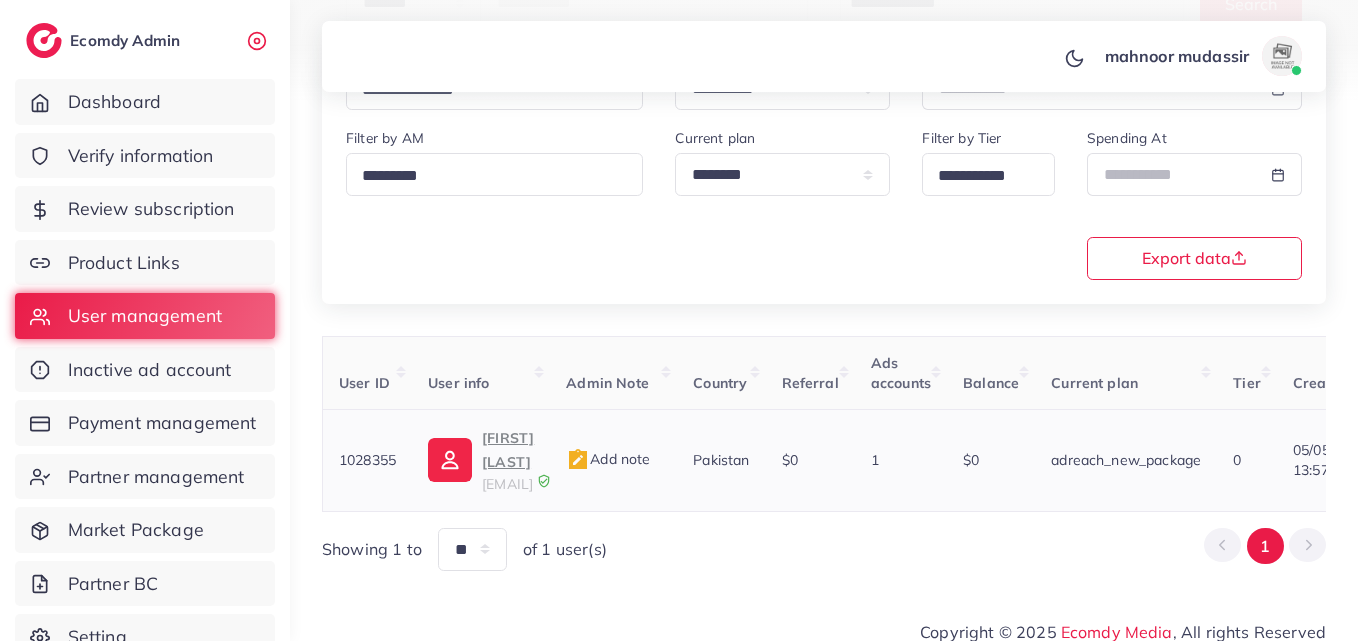 click on "Muhammad Hassan" at bounding box center (508, 450) 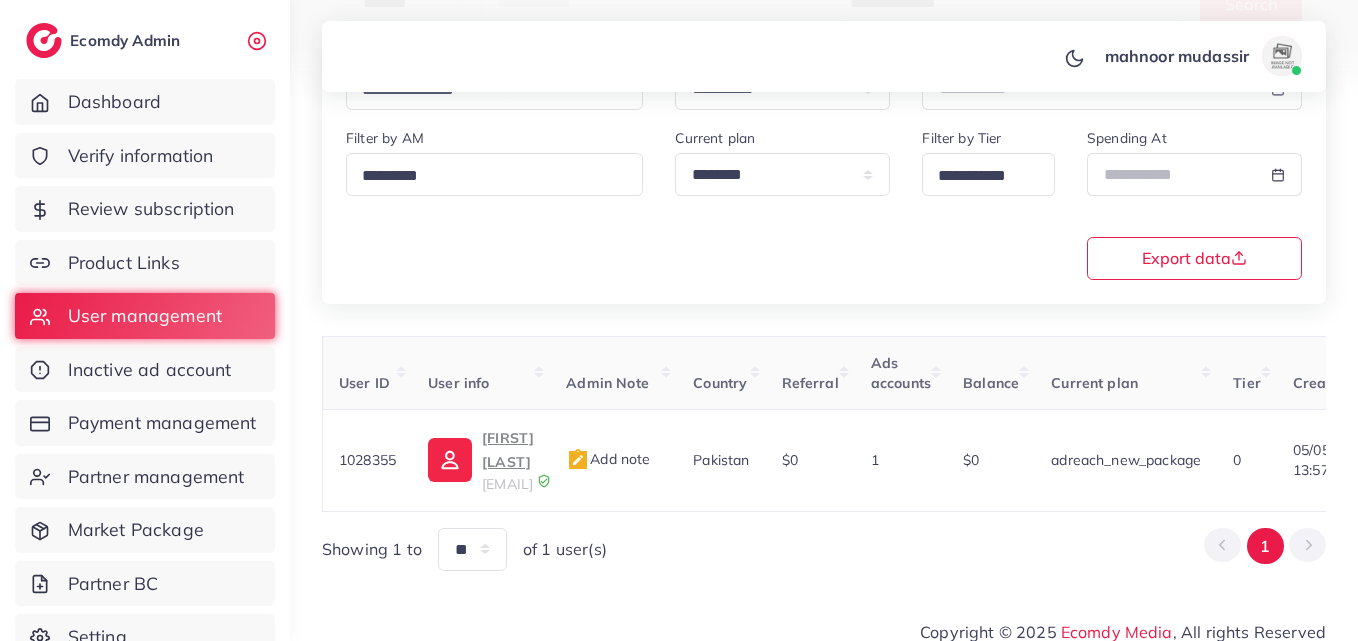 scroll, scrollTop: 163, scrollLeft: 0, axis: vertical 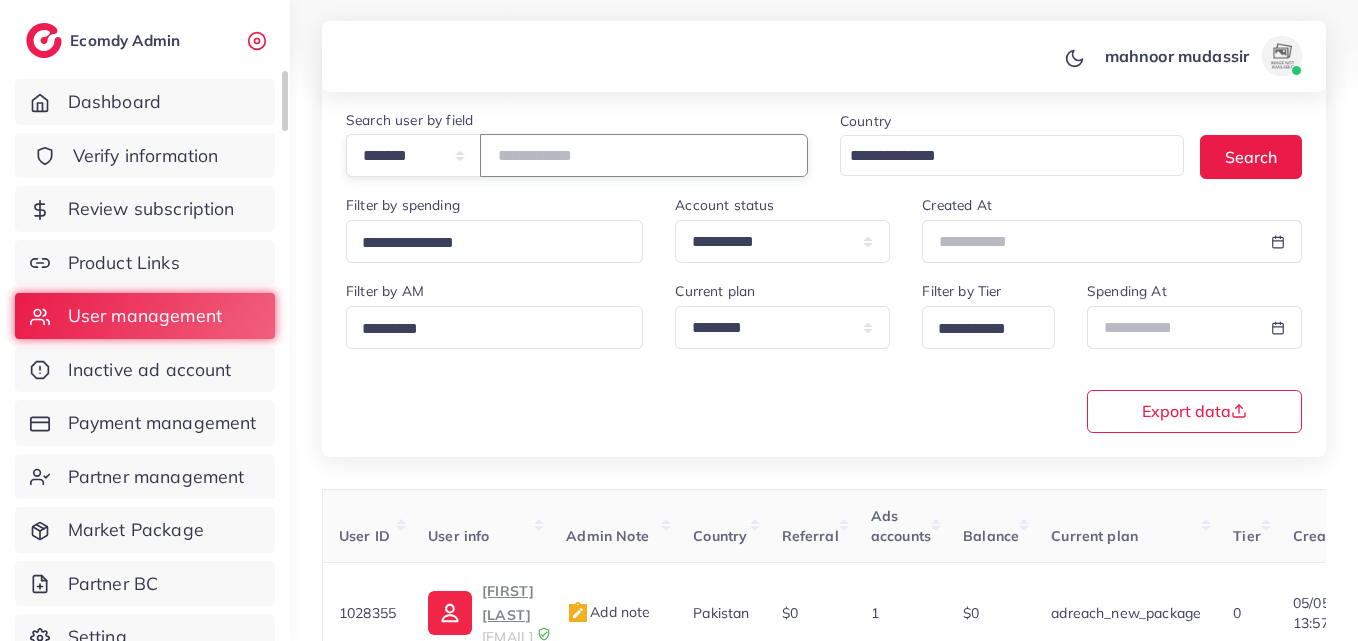drag, startPoint x: 625, startPoint y: 162, endPoint x: 271, endPoint y: 152, distance: 354.1412 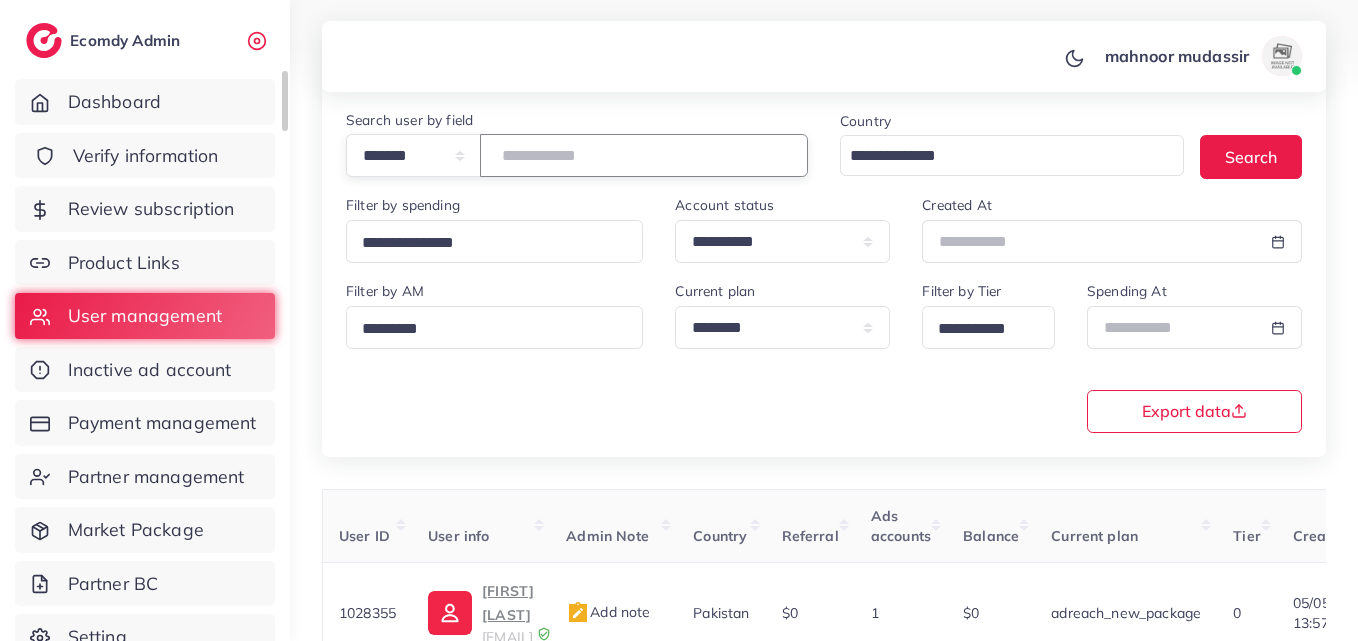 click on "**********" at bounding box center [679, 157] 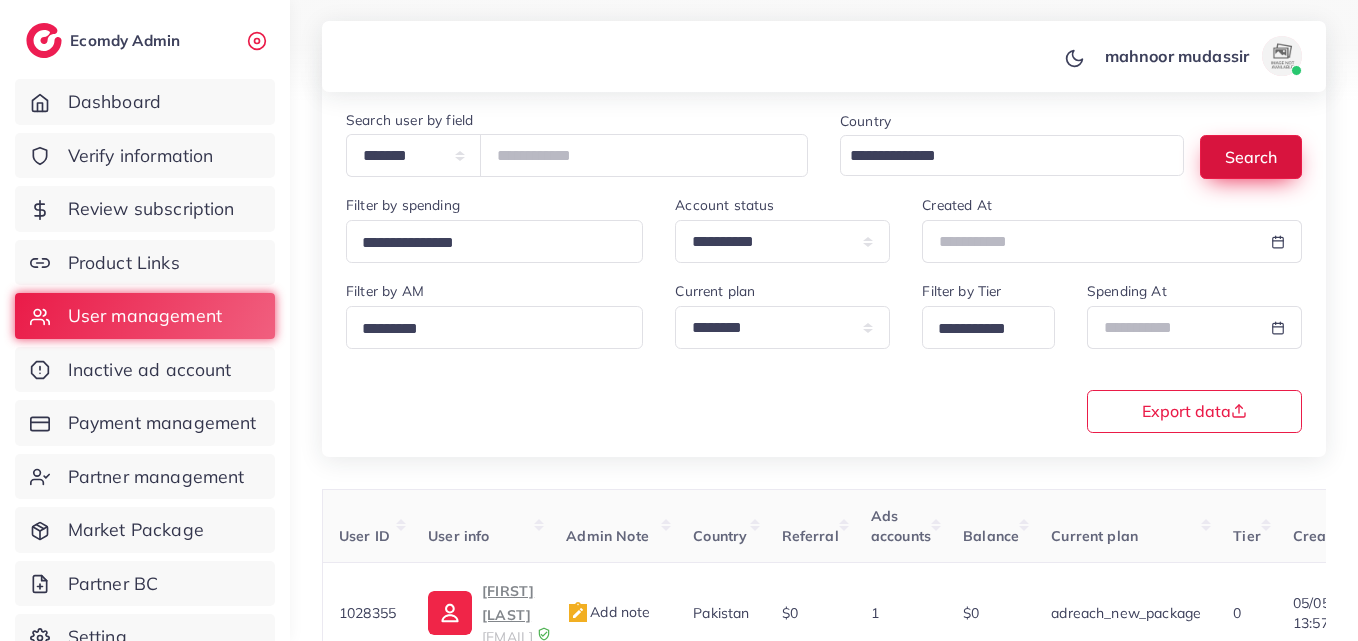 click on "Search" at bounding box center (1251, 156) 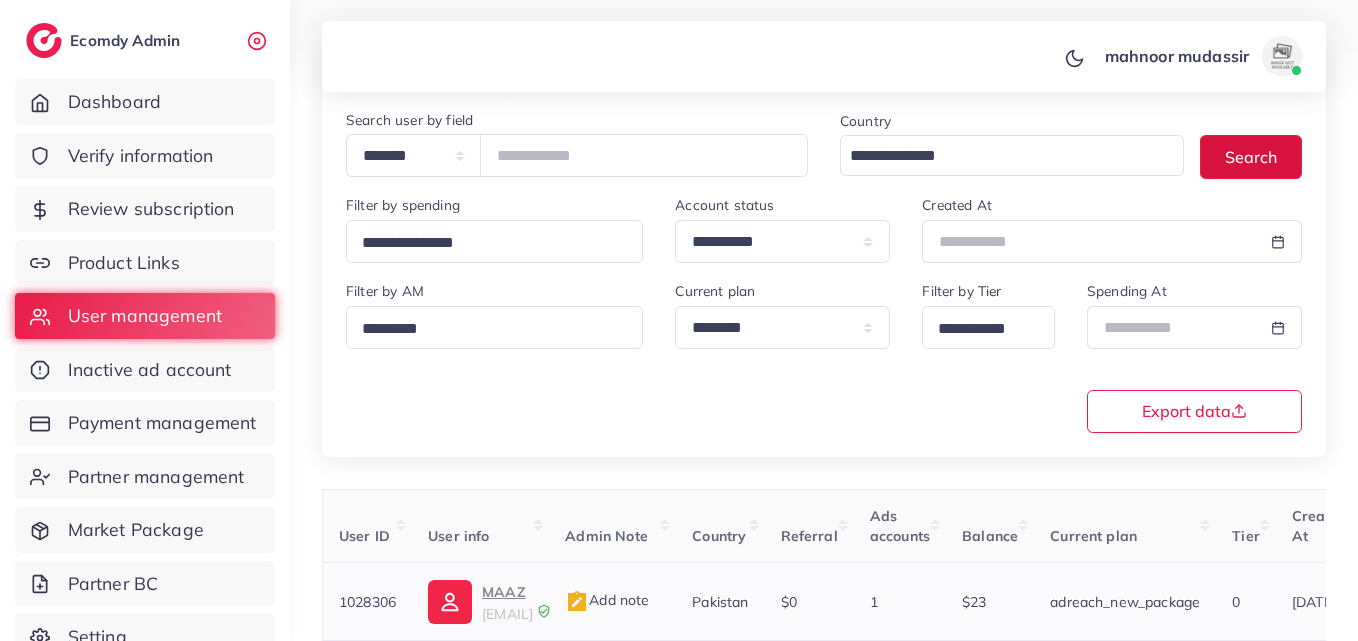 scroll, scrollTop: 316, scrollLeft: 0, axis: vertical 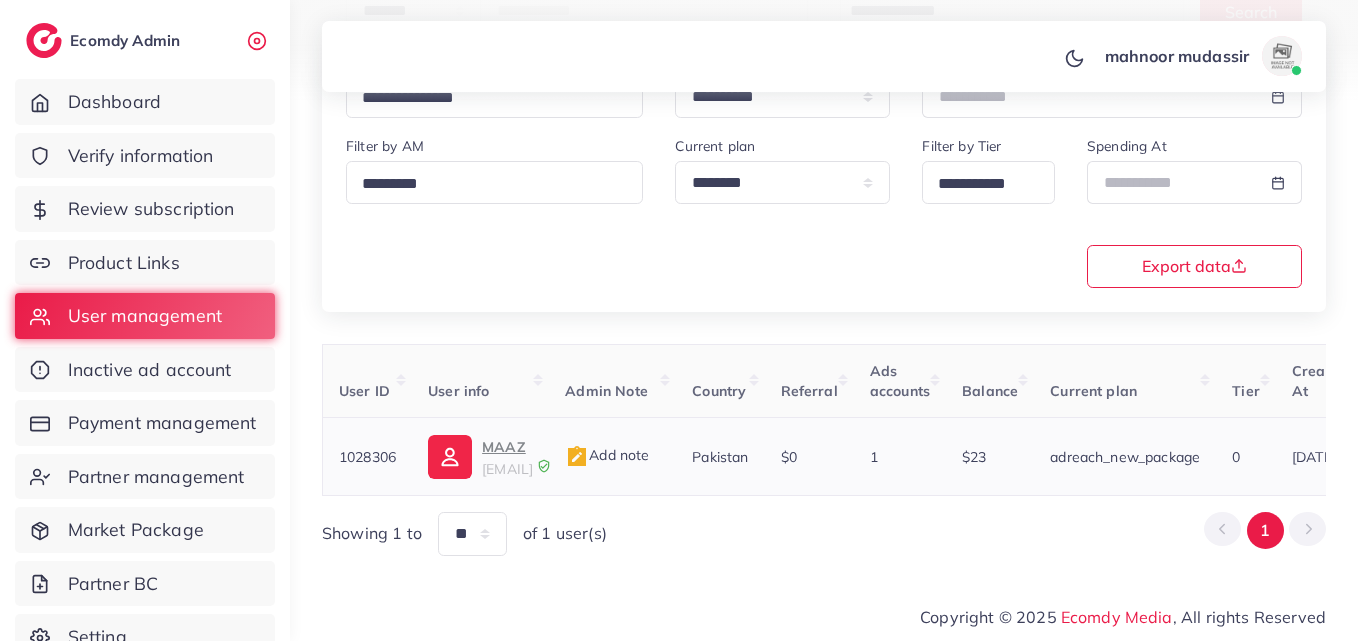 click on "MAAZ" at bounding box center (507, 447) 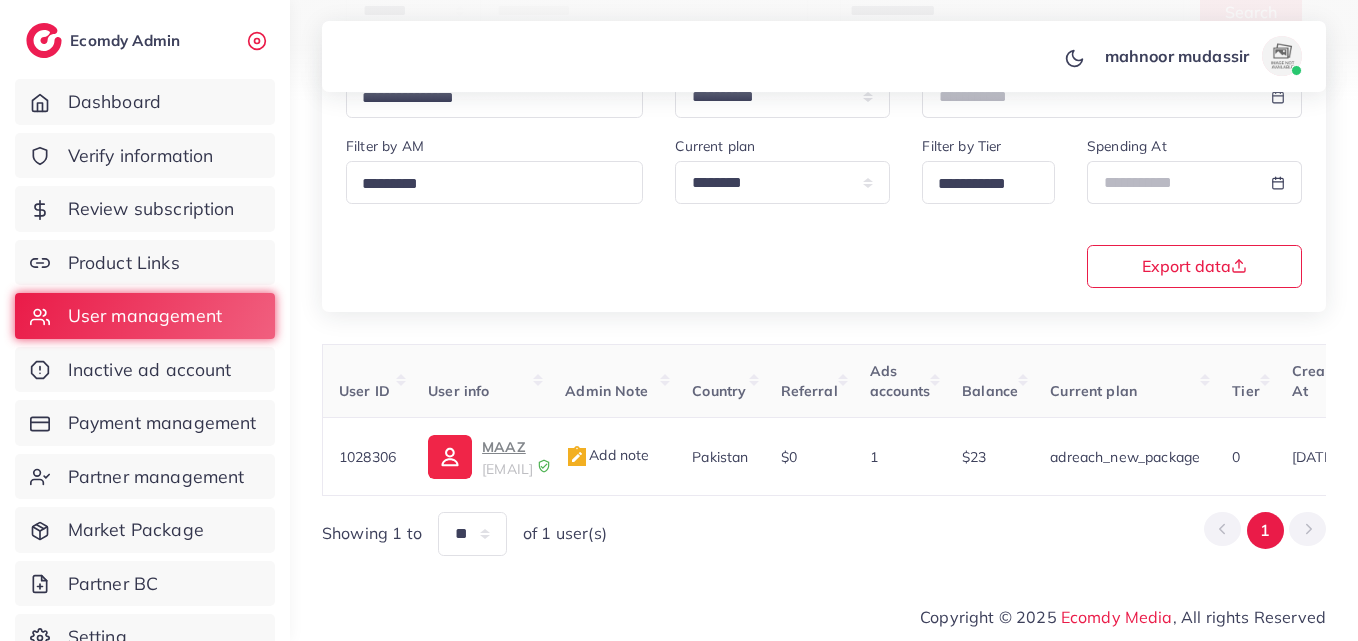 scroll, scrollTop: 144, scrollLeft: 0, axis: vertical 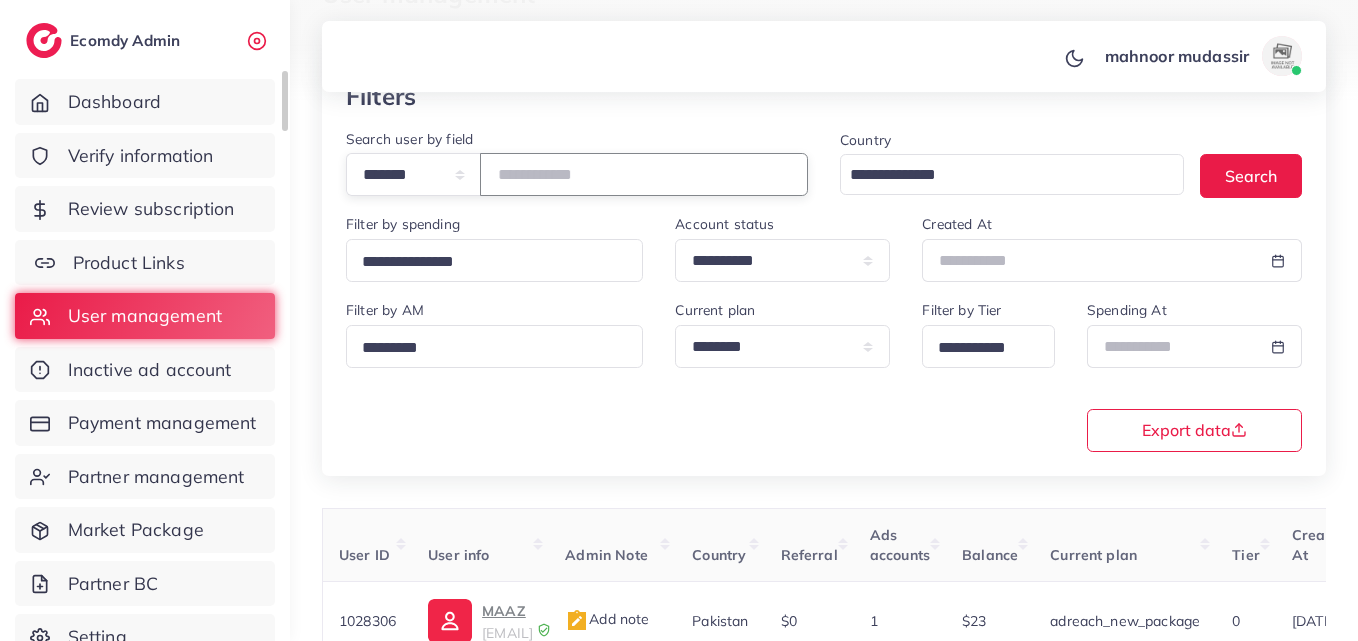 drag, startPoint x: 703, startPoint y: 161, endPoint x: 175, endPoint y: 240, distance: 533.8773 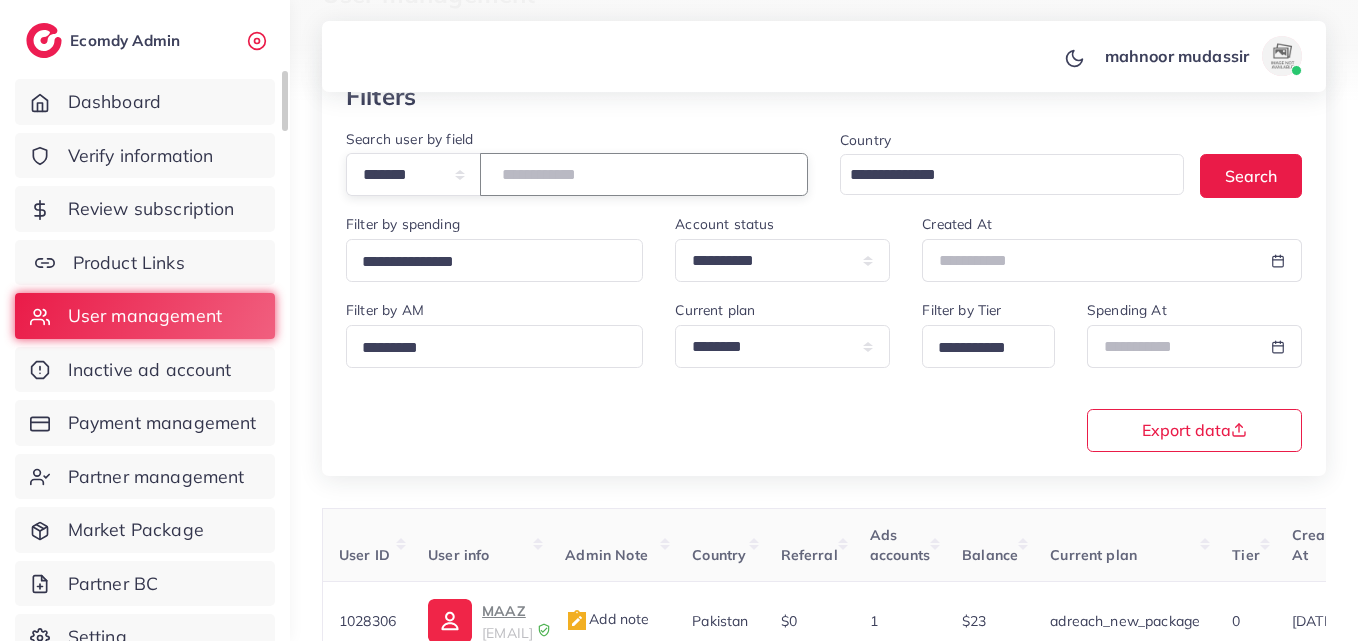 click on "**********" at bounding box center [577, 170] 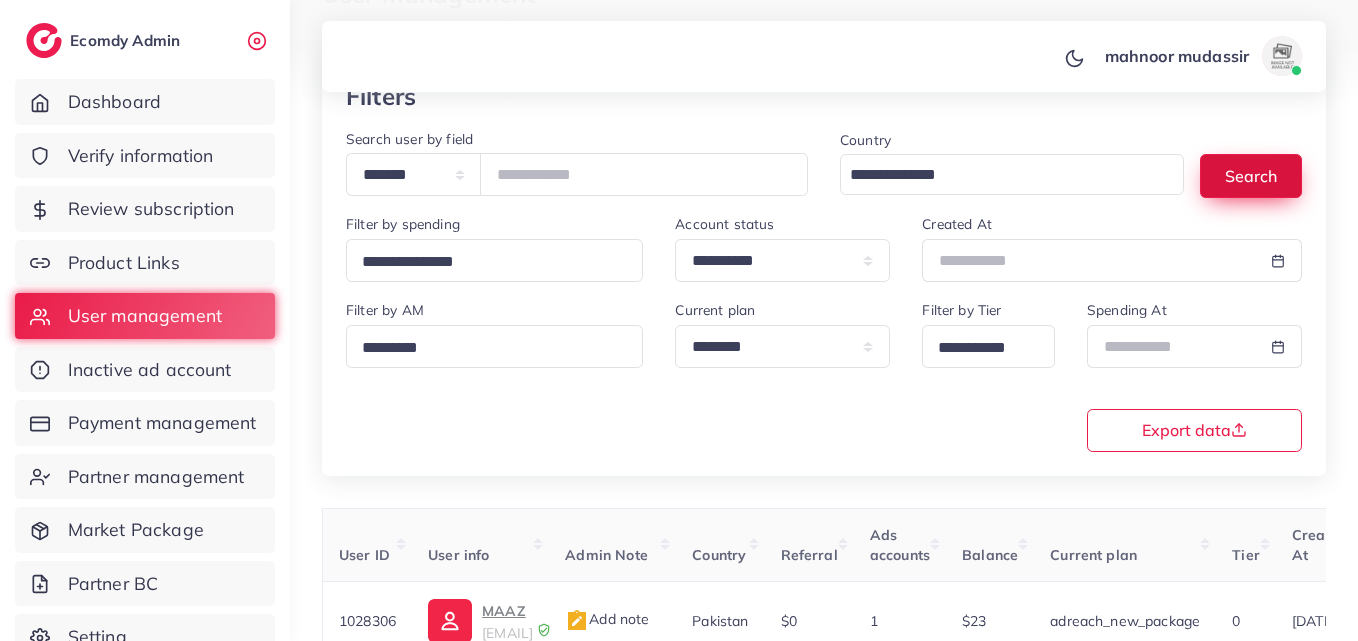 click on "Search" at bounding box center (1251, 175) 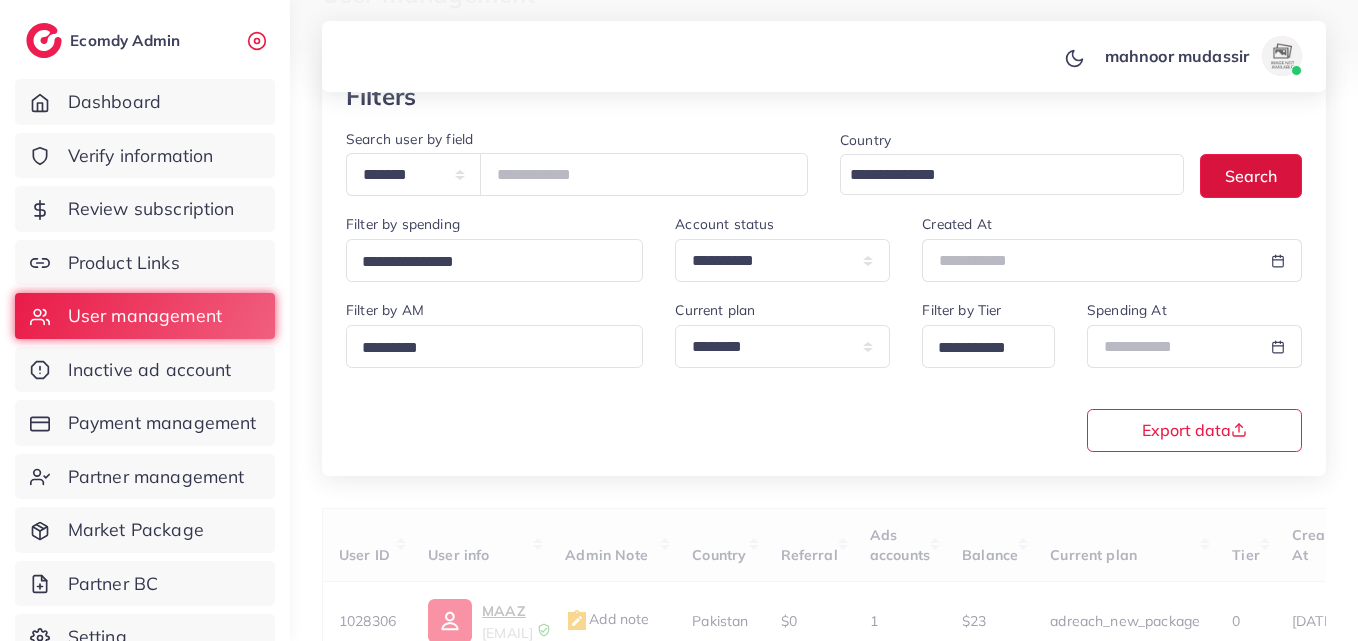 scroll, scrollTop: 278, scrollLeft: 0, axis: vertical 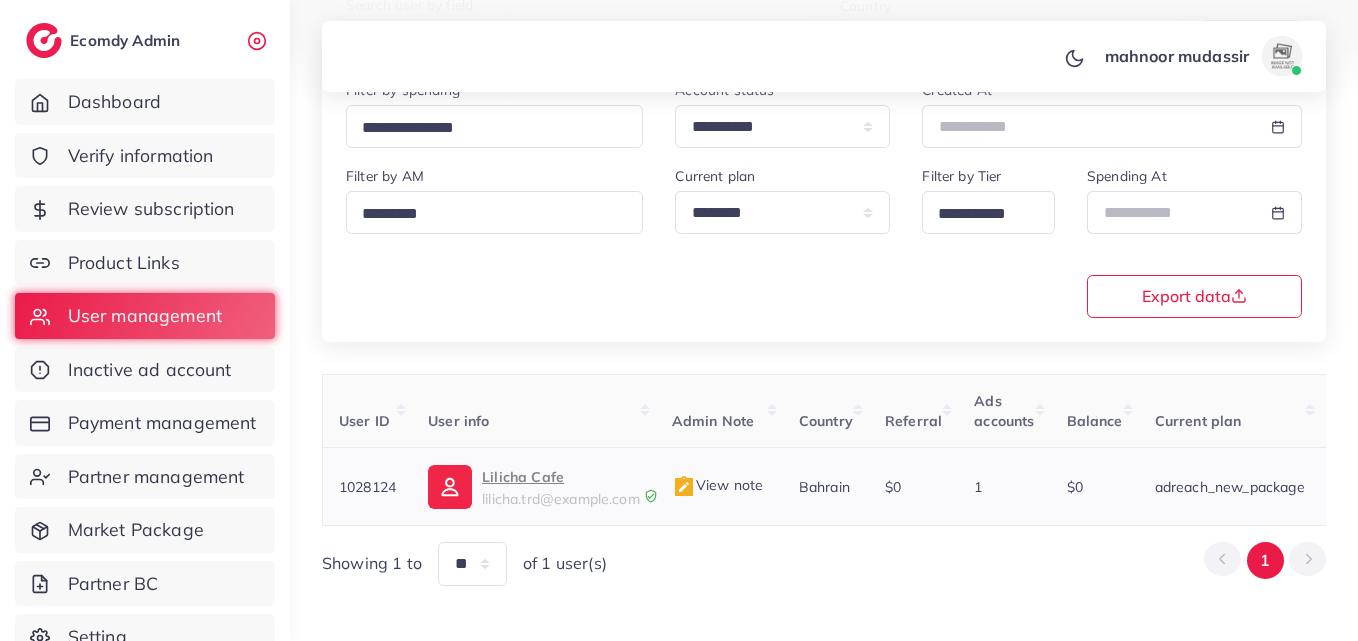 click on "Lilicha Cafe" at bounding box center [561, 477] 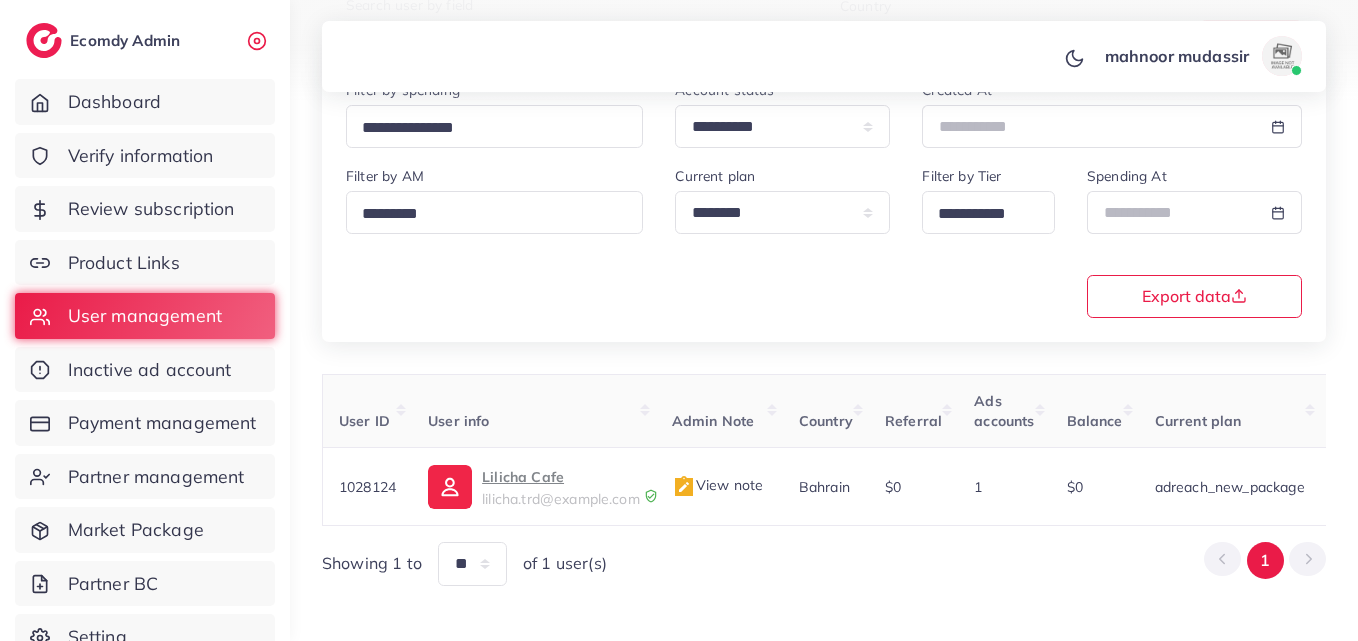 scroll, scrollTop: 81, scrollLeft: 0, axis: vertical 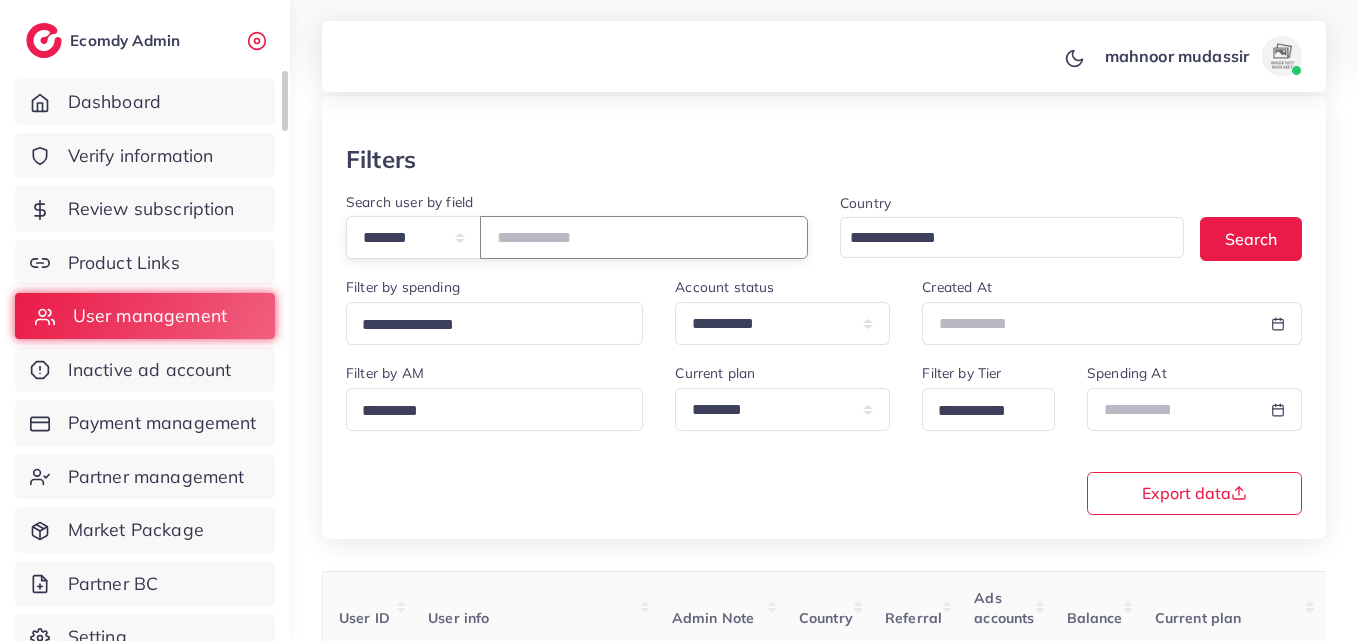 drag, startPoint x: 496, startPoint y: 243, endPoint x: 191, endPoint y: 336, distance: 318.86362 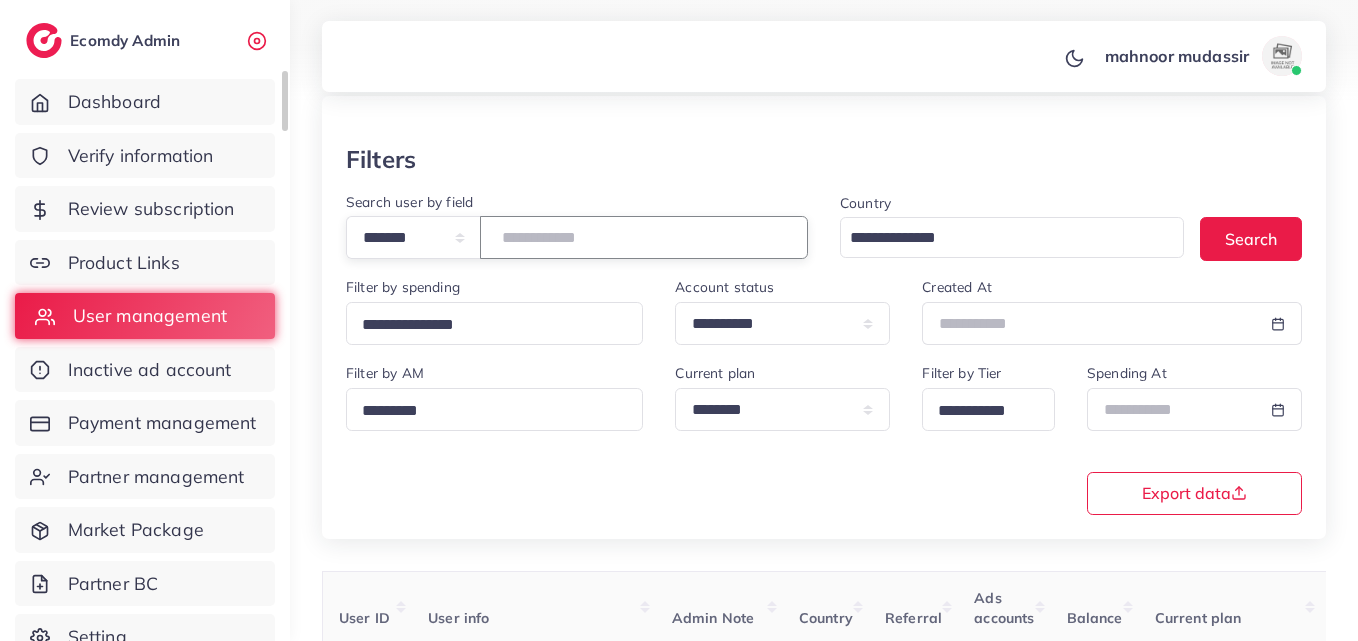 click on "**********" at bounding box center (679, 239) 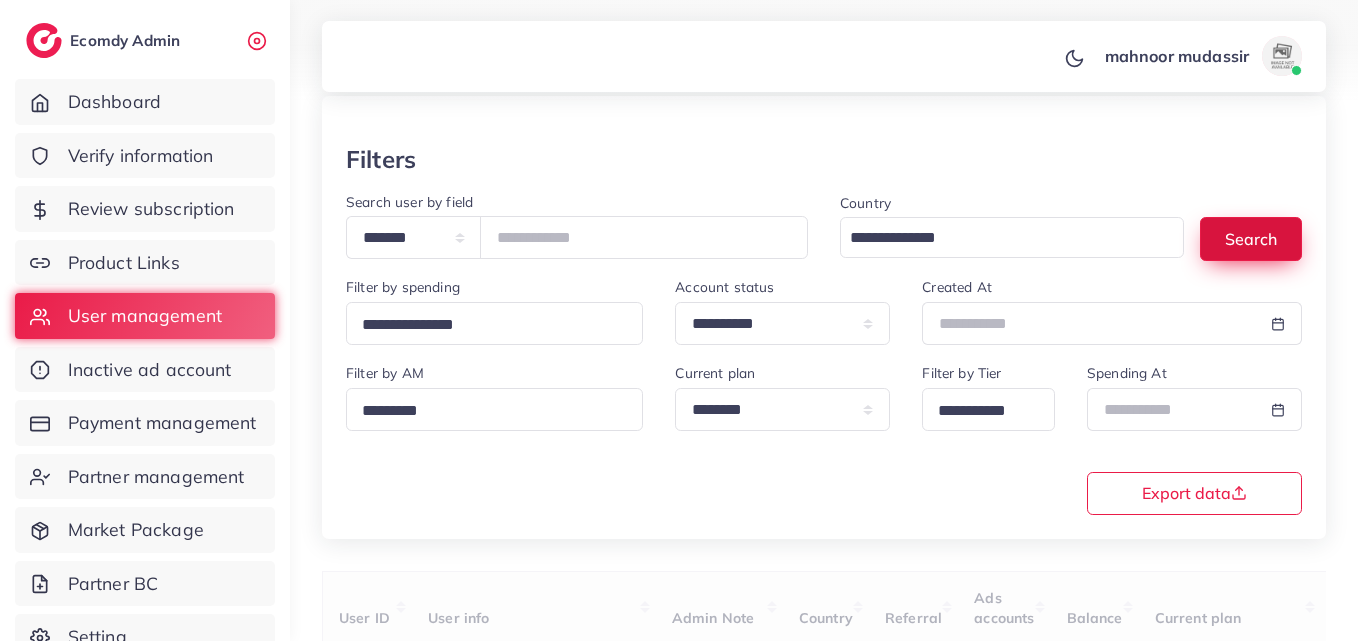 click on "Search" at bounding box center (1251, 238) 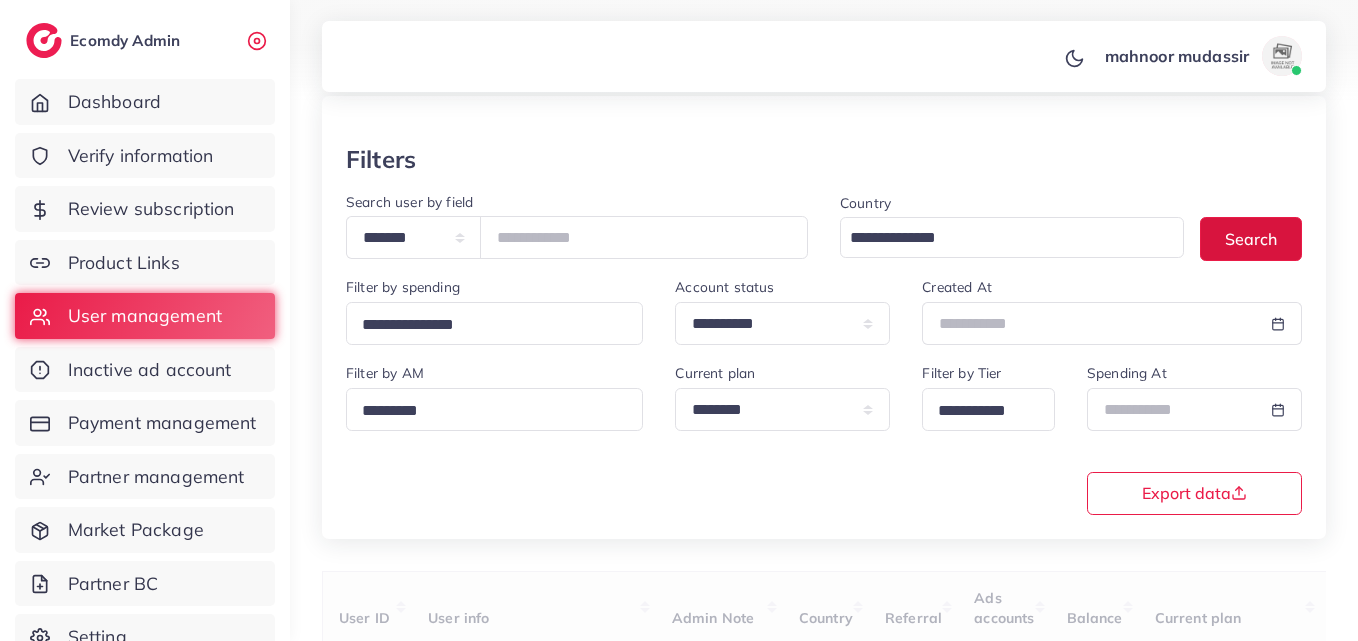 scroll, scrollTop: 316, scrollLeft: 0, axis: vertical 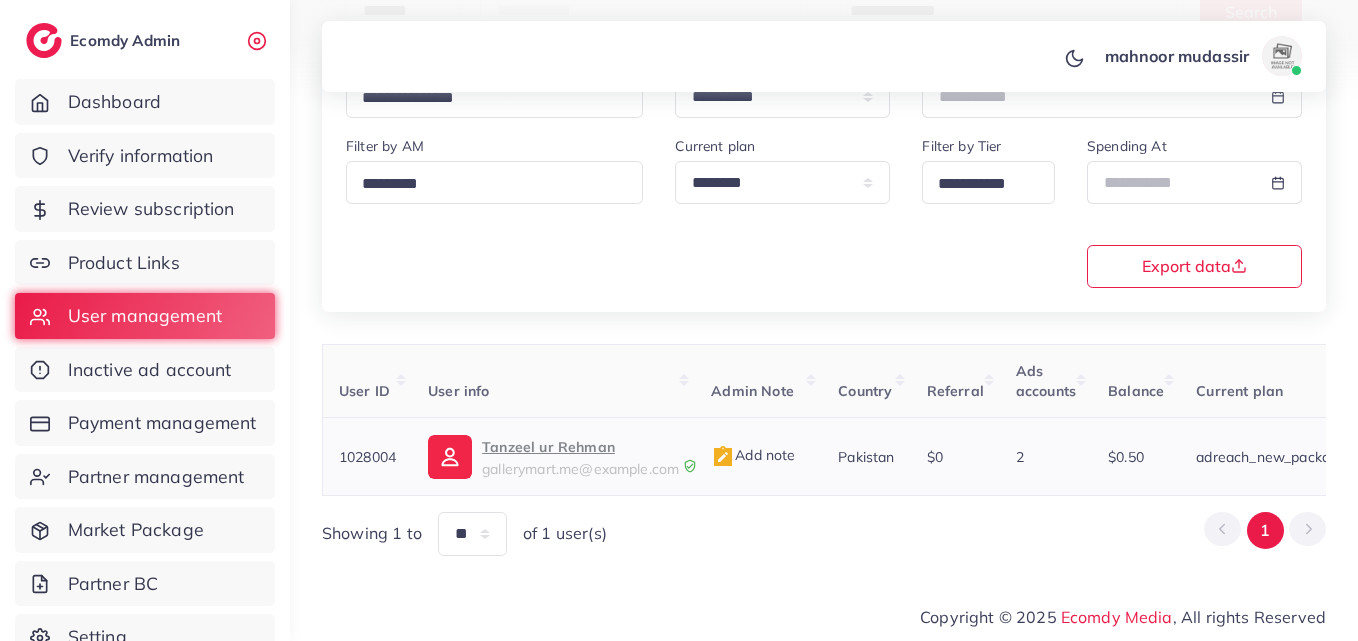 click on "Tanzeel ur Rehman" at bounding box center (580, 447) 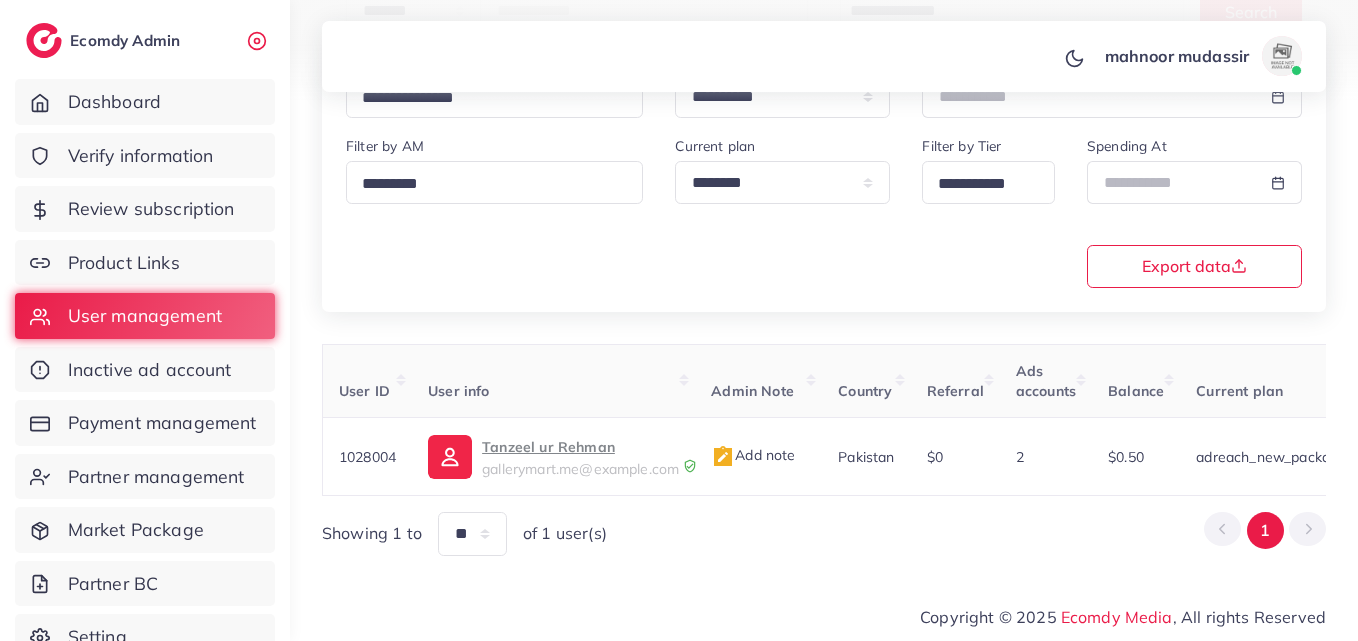scroll, scrollTop: 53, scrollLeft: 0, axis: vertical 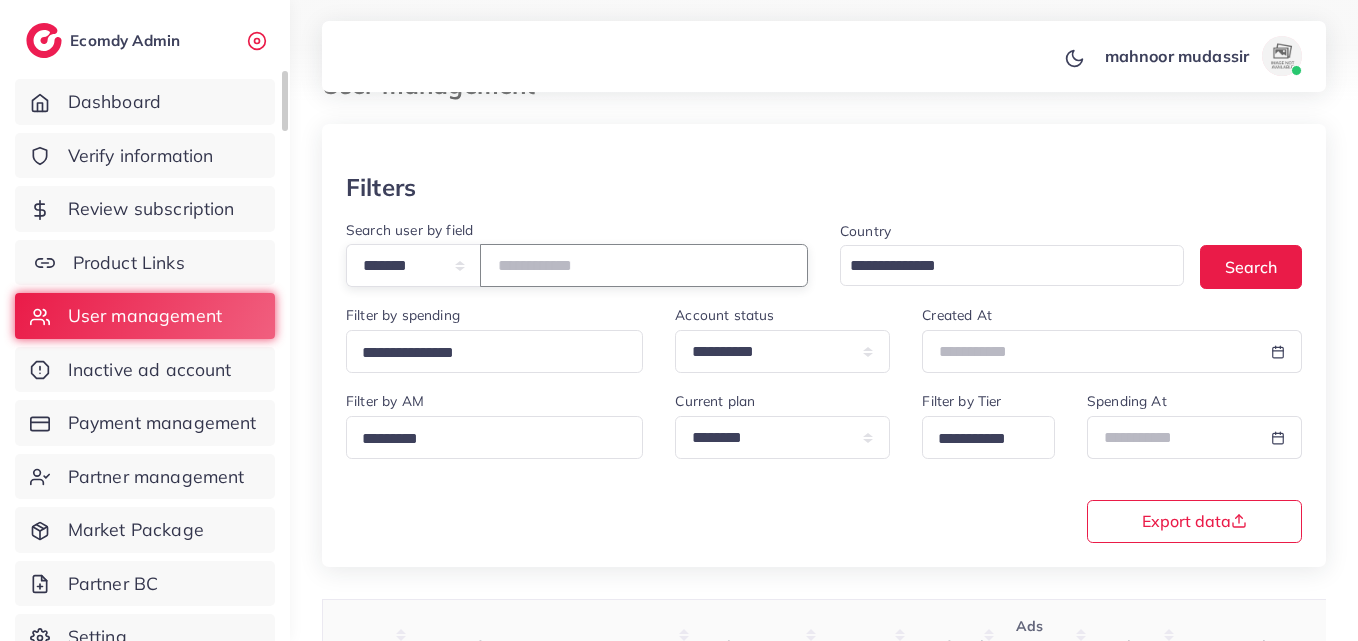 drag, startPoint x: 255, startPoint y: 239, endPoint x: 73, endPoint y: 277, distance: 185.92471 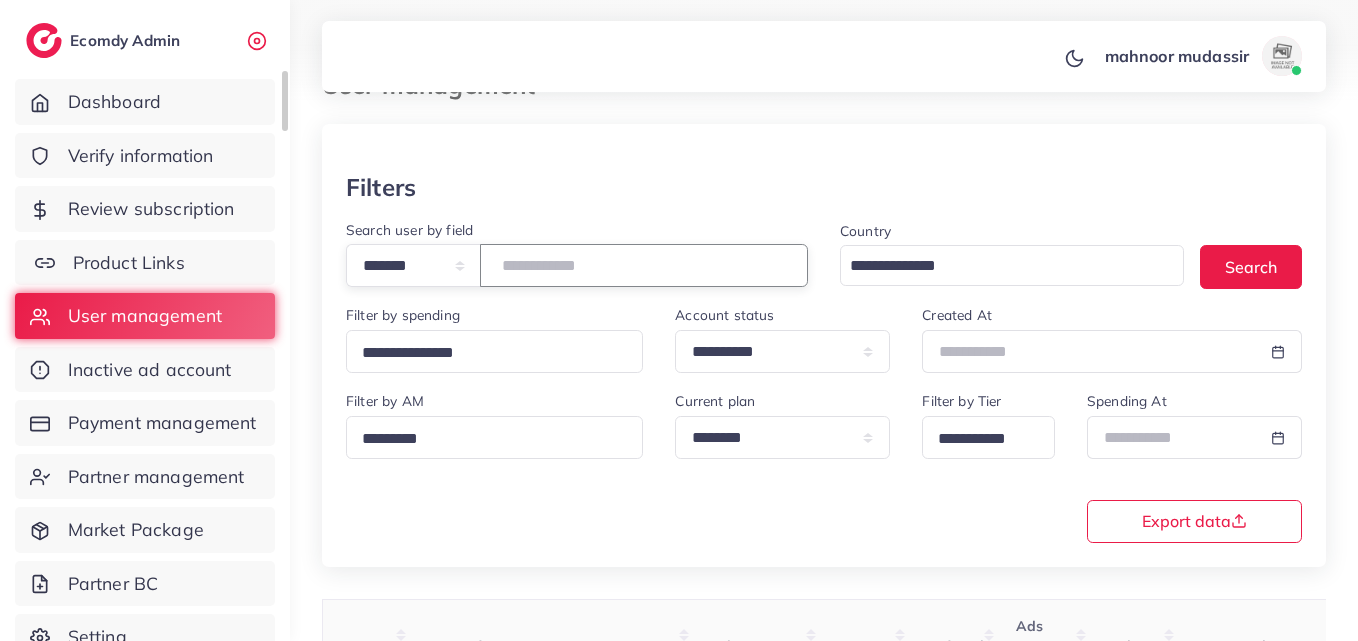 click on "**********" at bounding box center [679, 267] 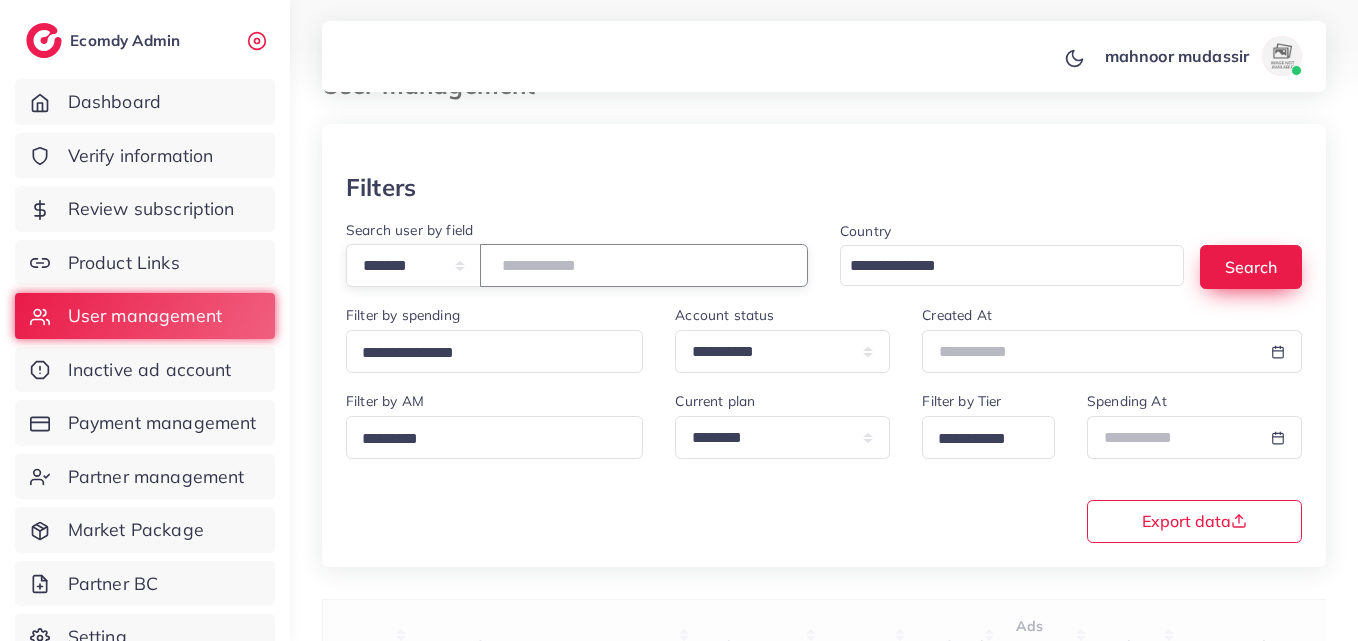 type on "*******" 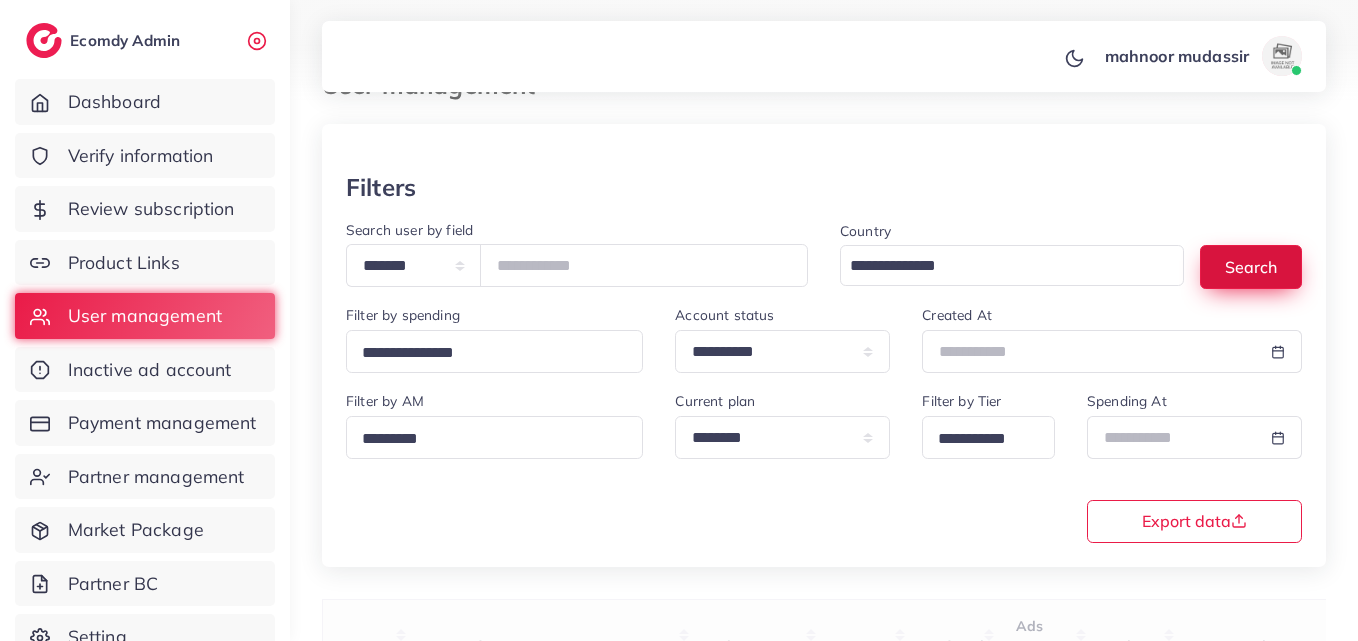 click on "Search" at bounding box center [1251, 266] 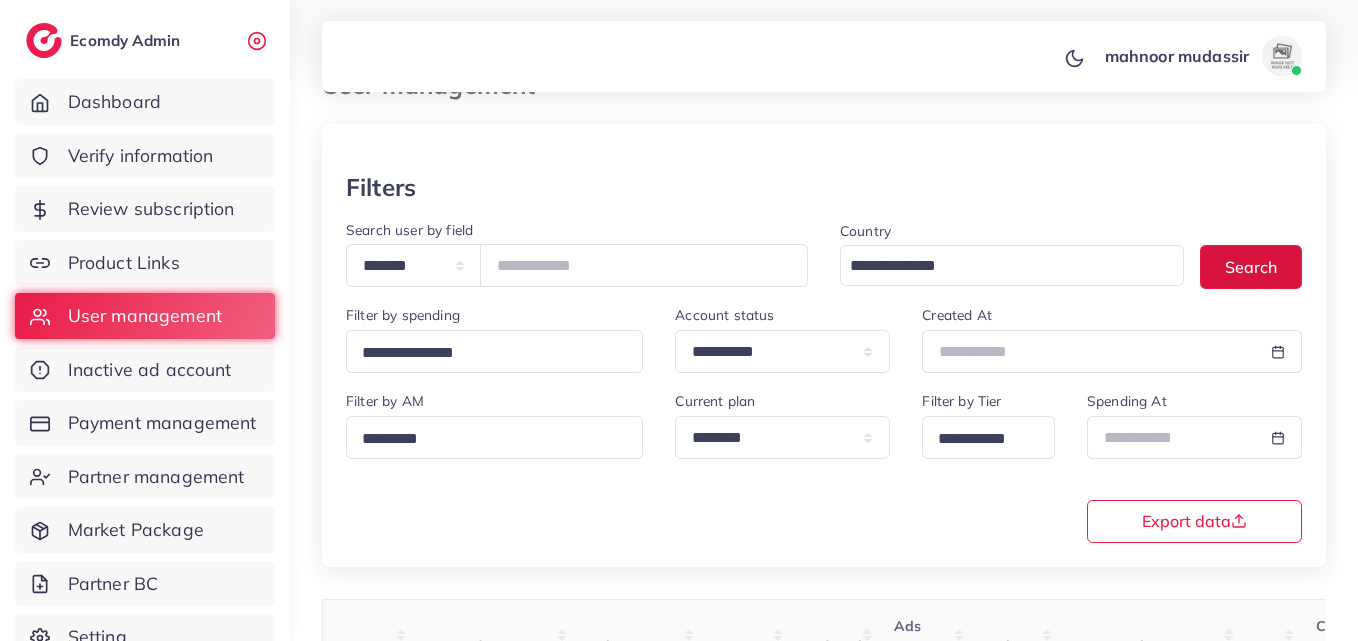 scroll, scrollTop: 265, scrollLeft: 0, axis: vertical 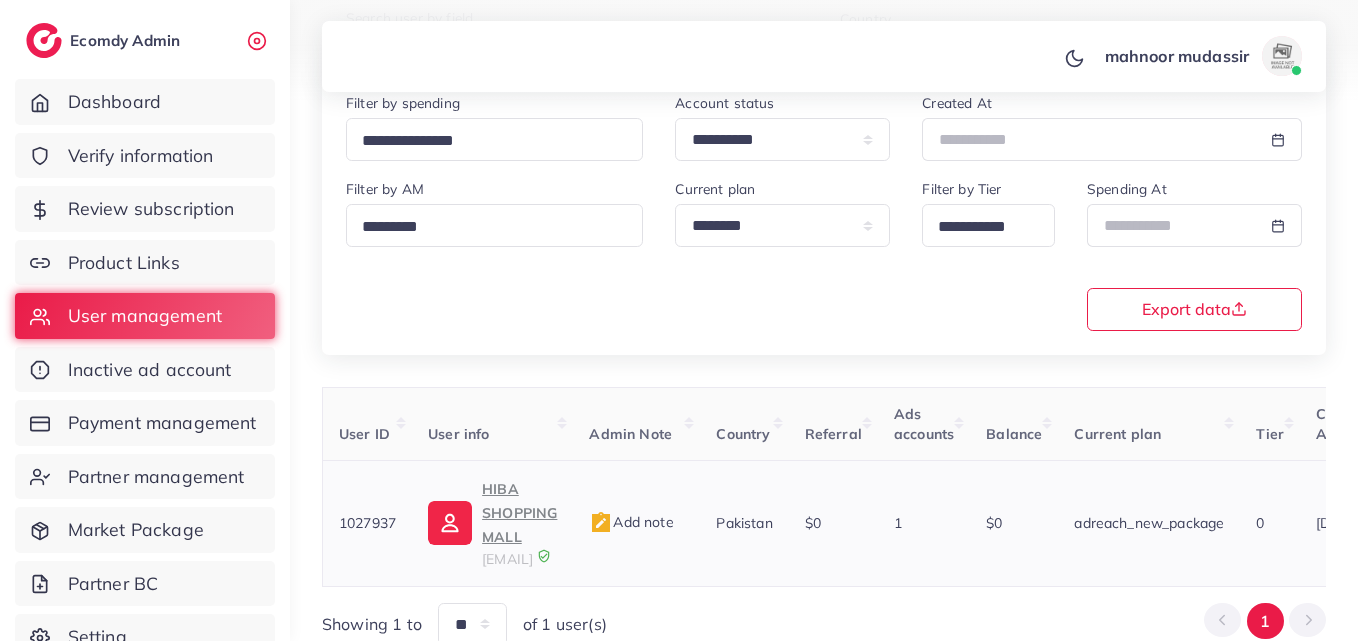 click on "HIBA SHOPPING MALL" at bounding box center (519, 513) 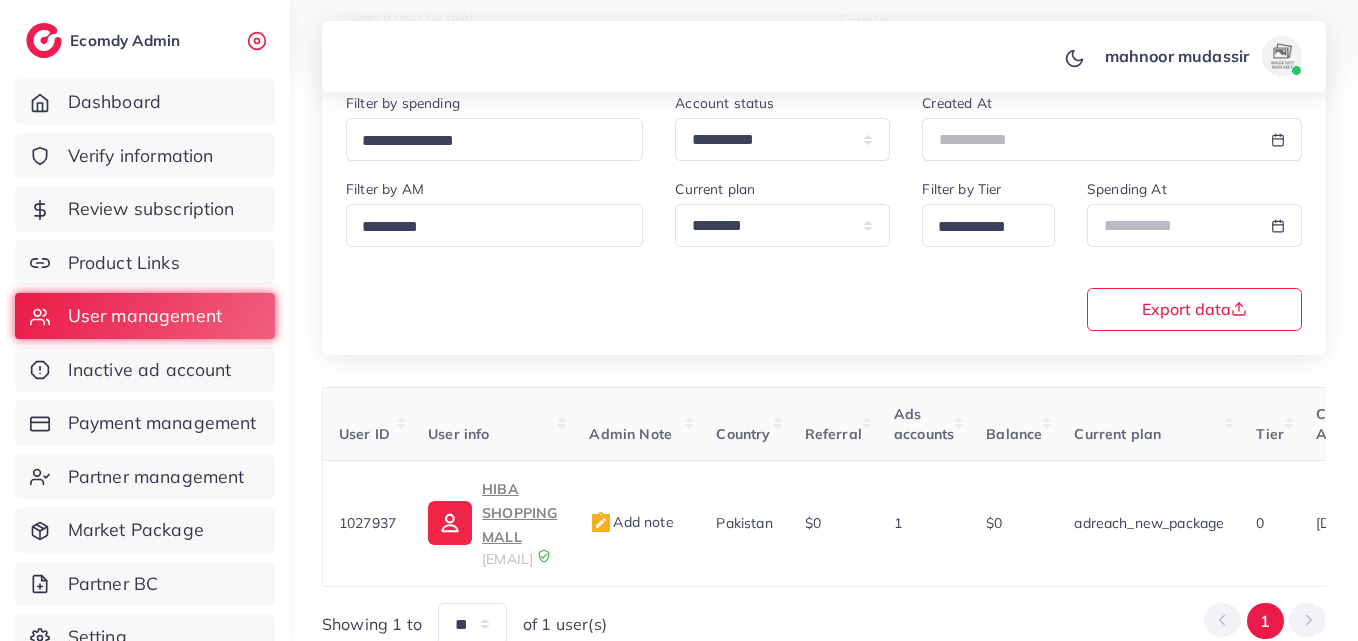 scroll, scrollTop: 225, scrollLeft: 0, axis: vertical 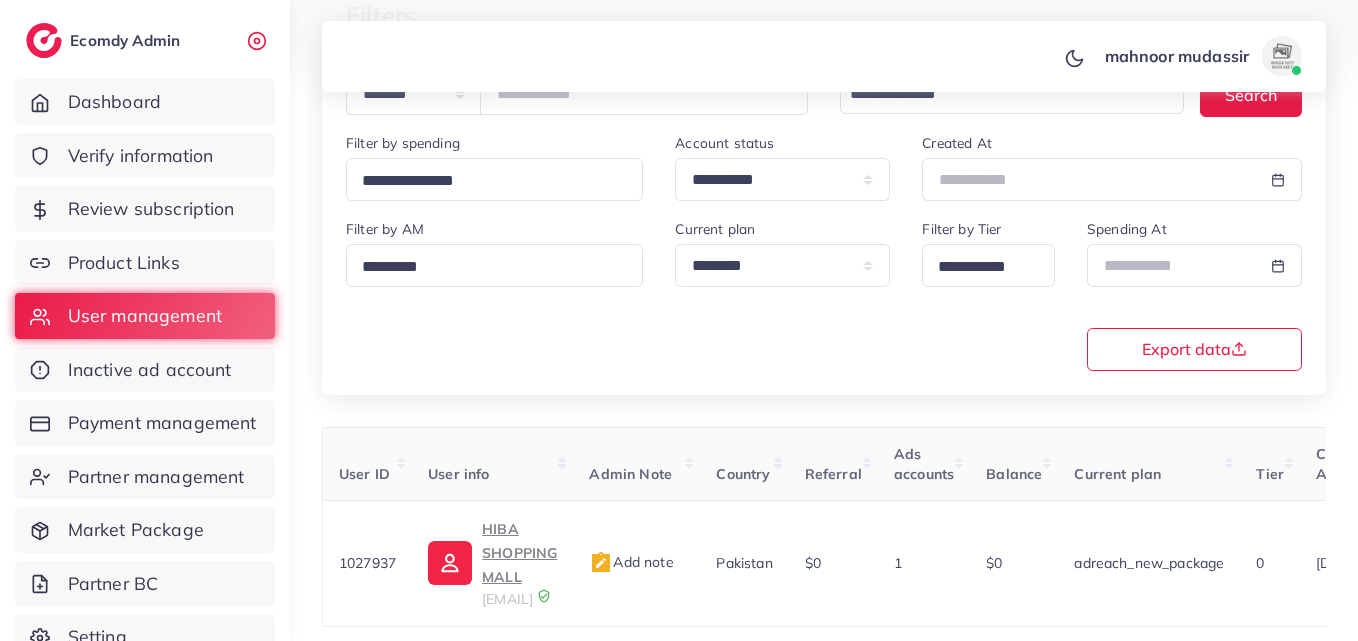 drag, startPoint x: 1361, startPoint y: 404, endPoint x: 1365, endPoint y: 275, distance: 129.062 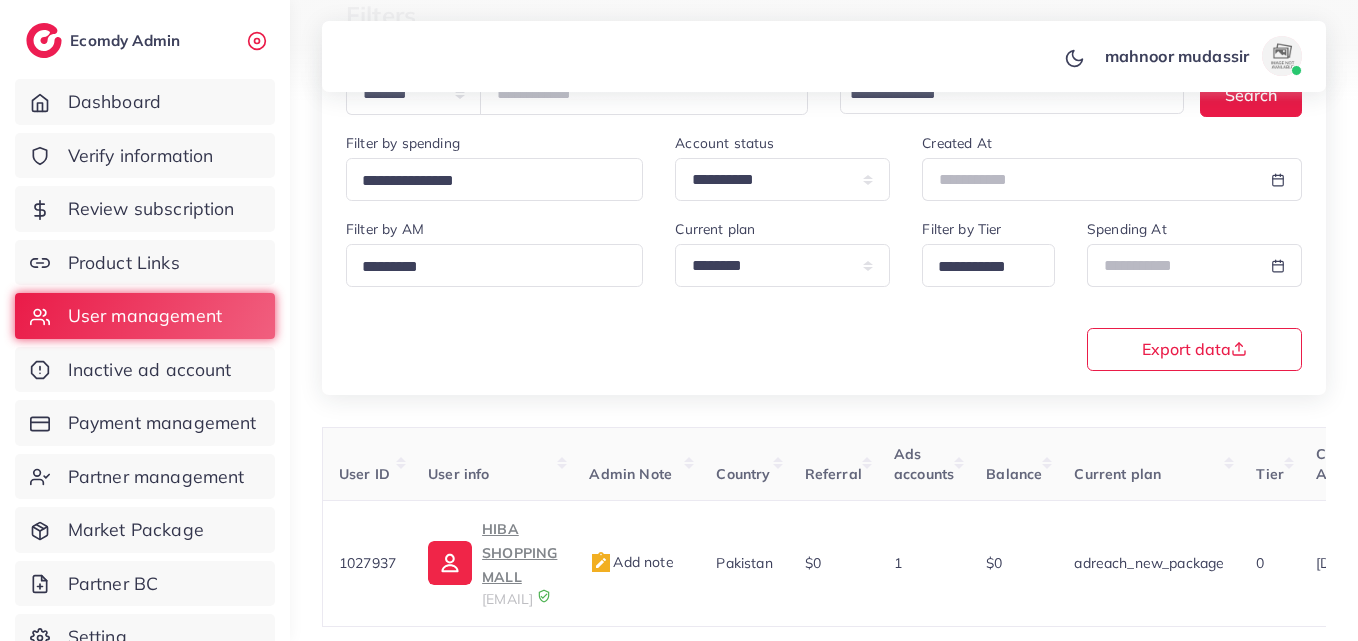 click on "**********" at bounding box center (824, 246) 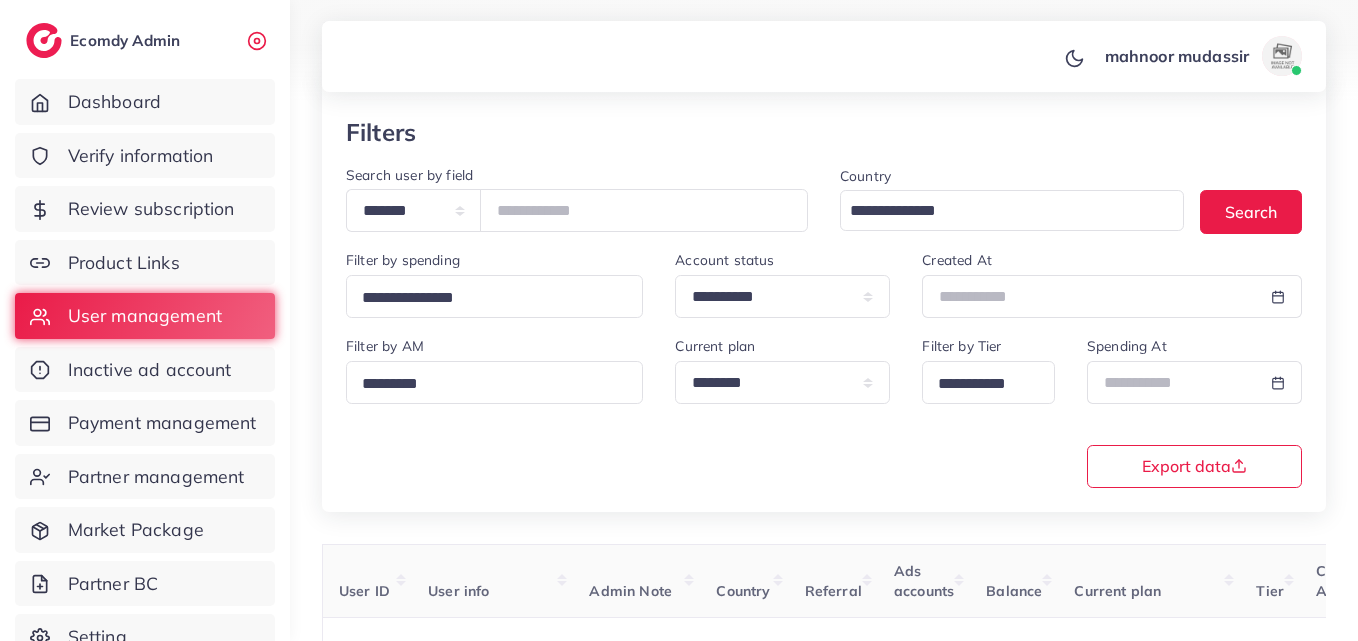 scroll, scrollTop: 87, scrollLeft: 0, axis: vertical 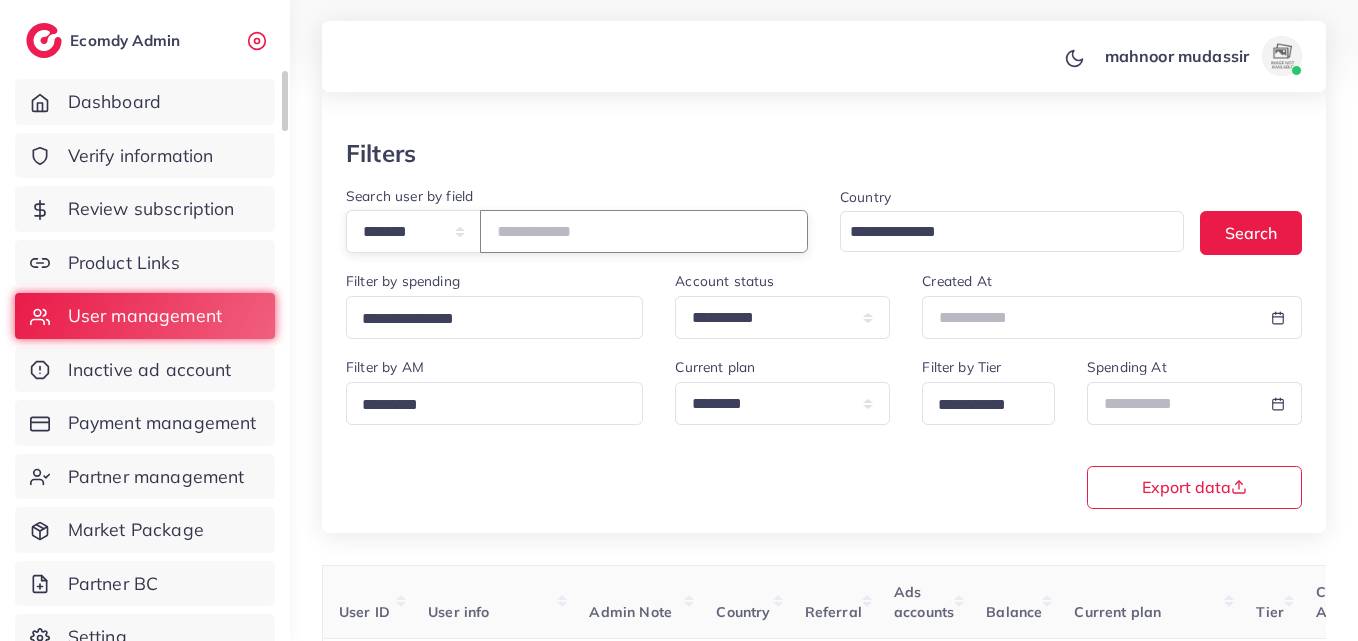 drag, startPoint x: 178, startPoint y: 190, endPoint x: 0, endPoint y: 270, distance: 195.15123 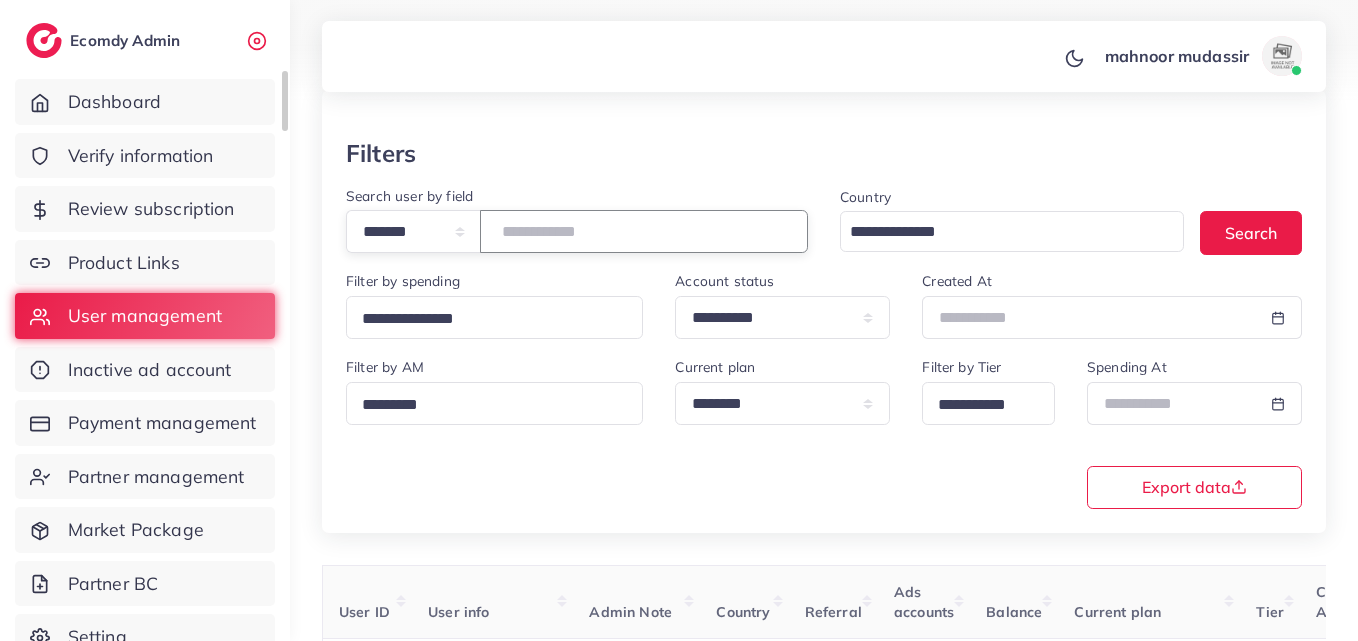 click on "**********" at bounding box center [679, 233] 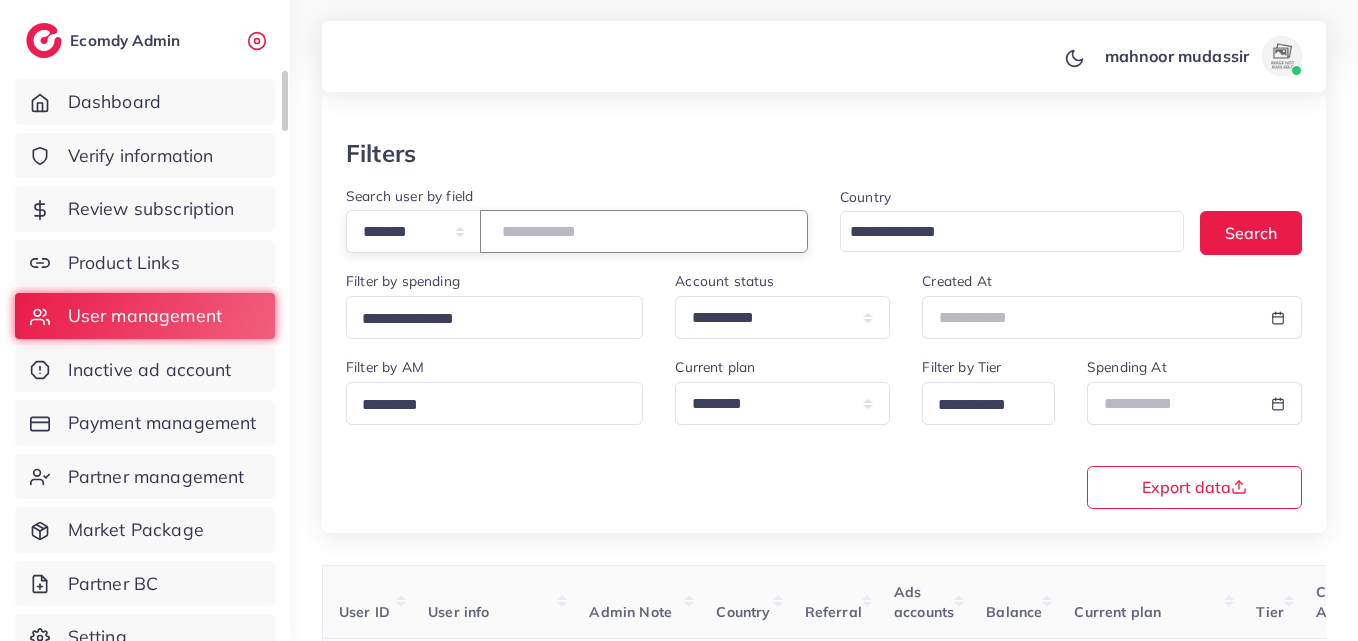 paste on "*******" 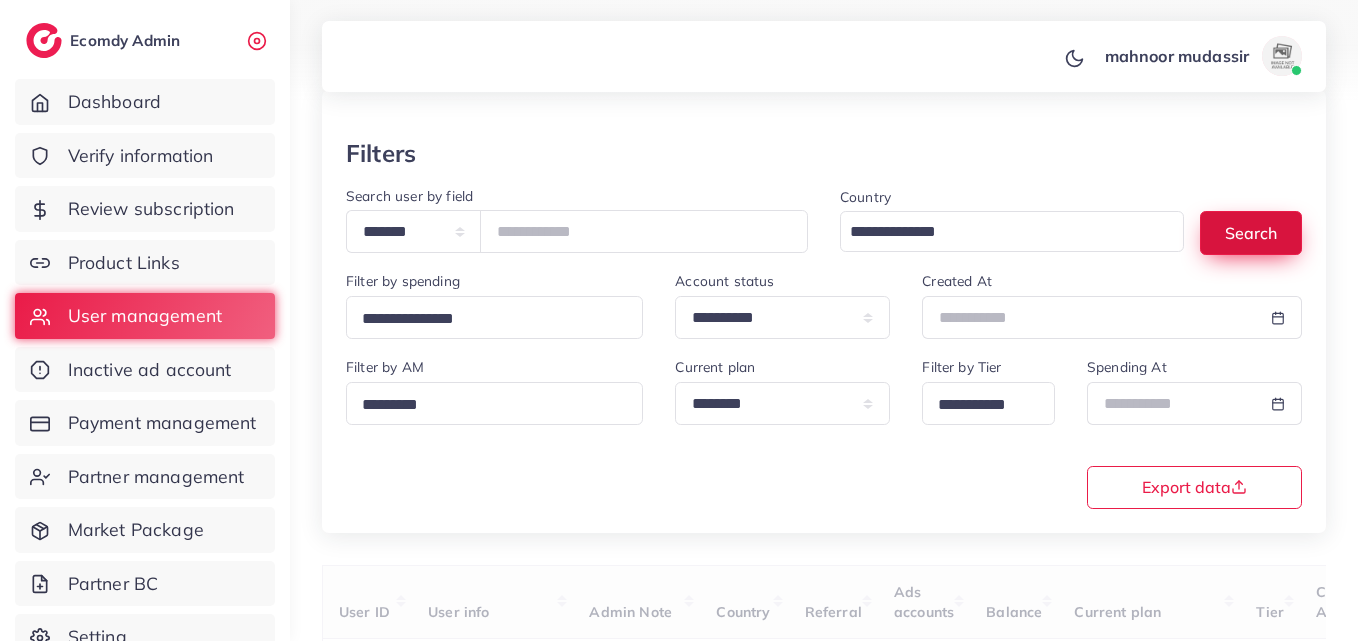 click on "Search" at bounding box center [1251, 232] 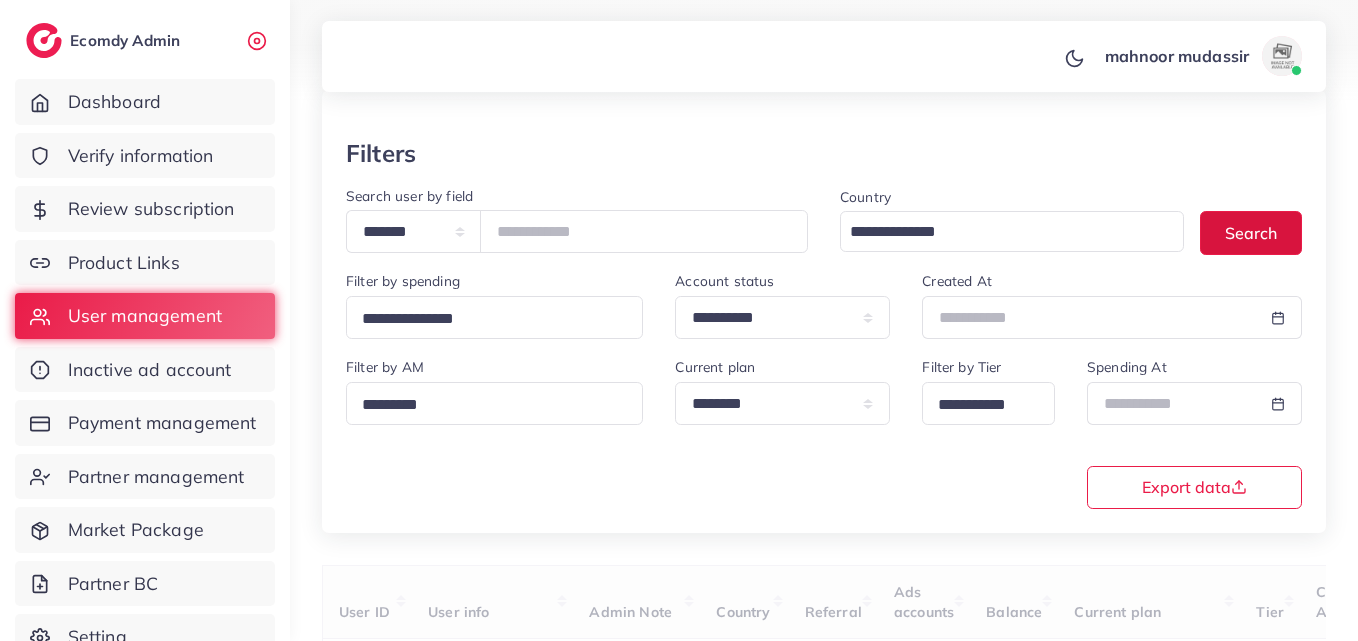 scroll, scrollTop: 197, scrollLeft: 0, axis: vertical 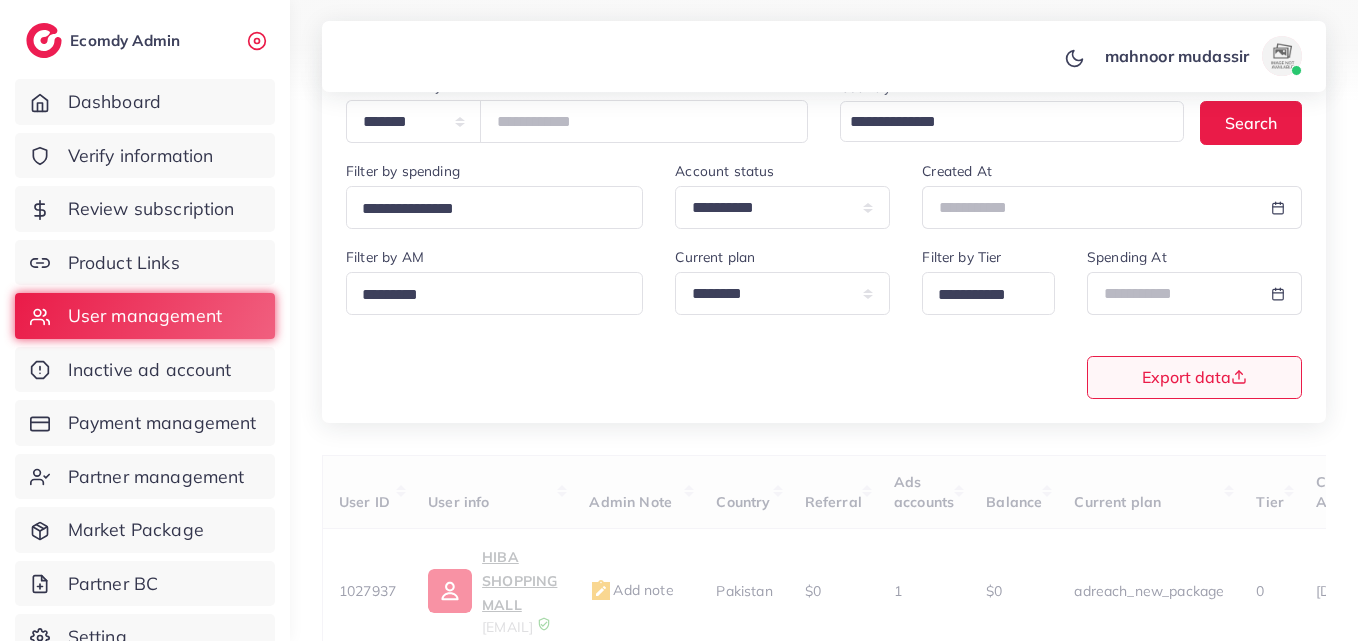 click on "**********" at bounding box center (824, 321) 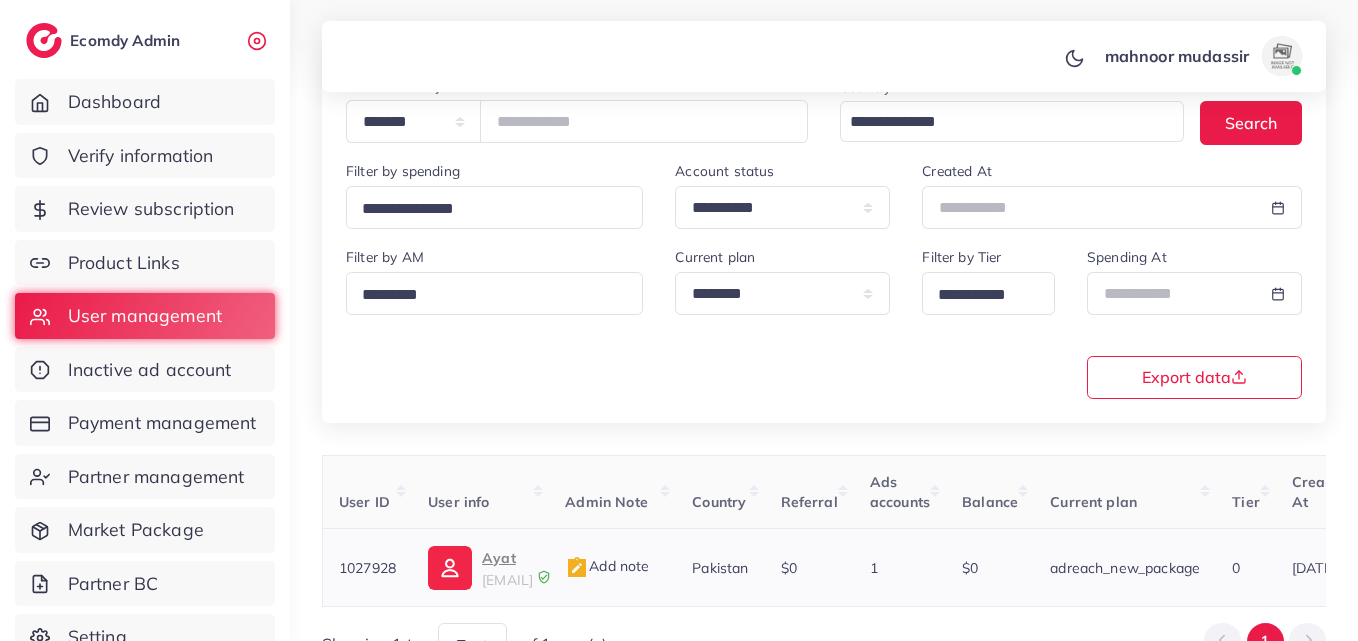 click on "Ayat" at bounding box center (507, 558) 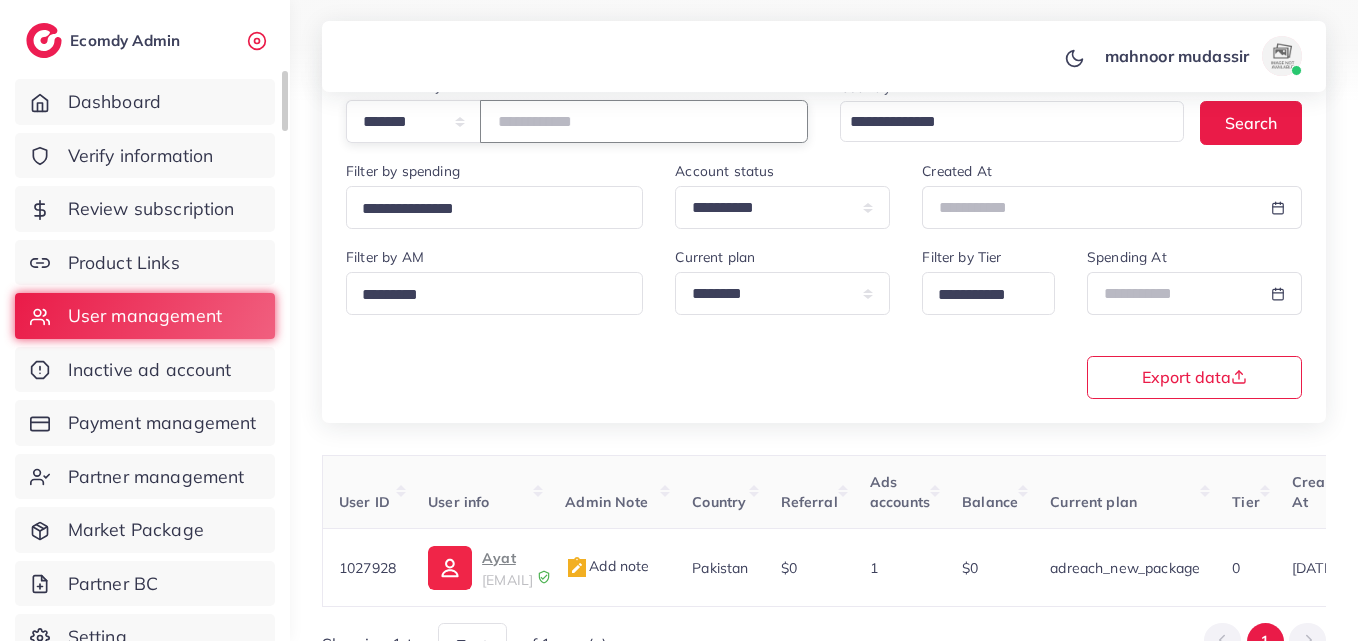 drag, startPoint x: 572, startPoint y: 131, endPoint x: 0, endPoint y: 184, distance: 574.4502 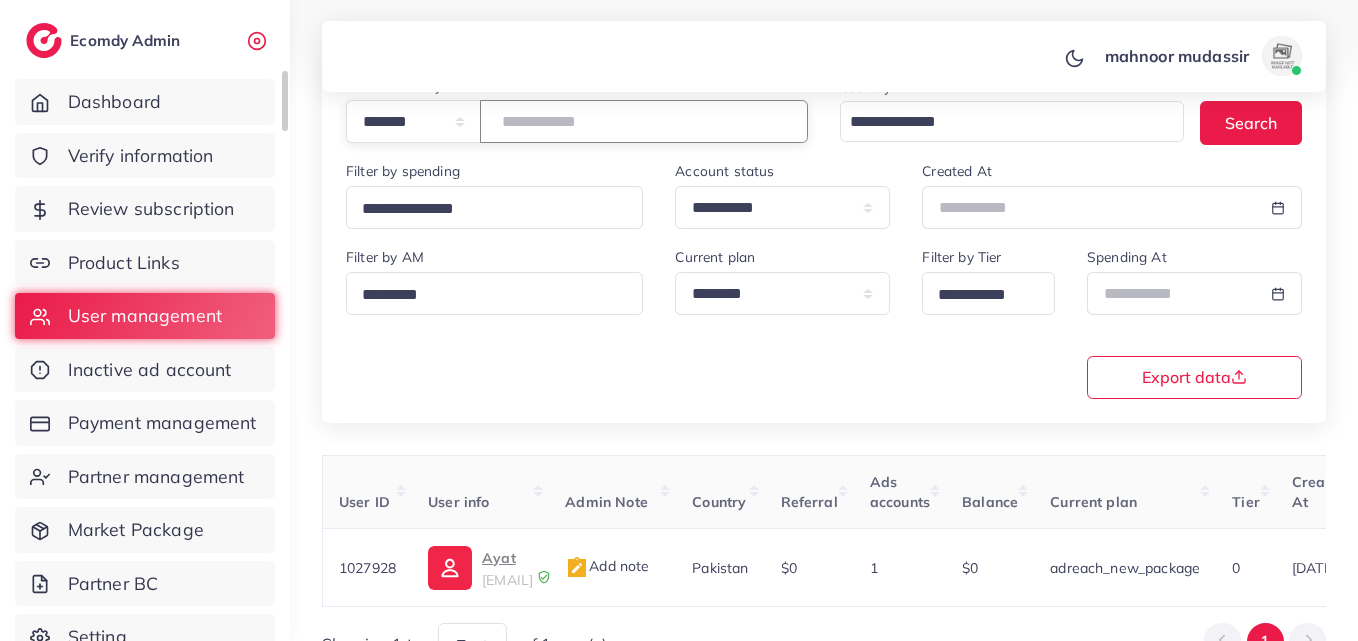 click on "**********" at bounding box center (679, 123) 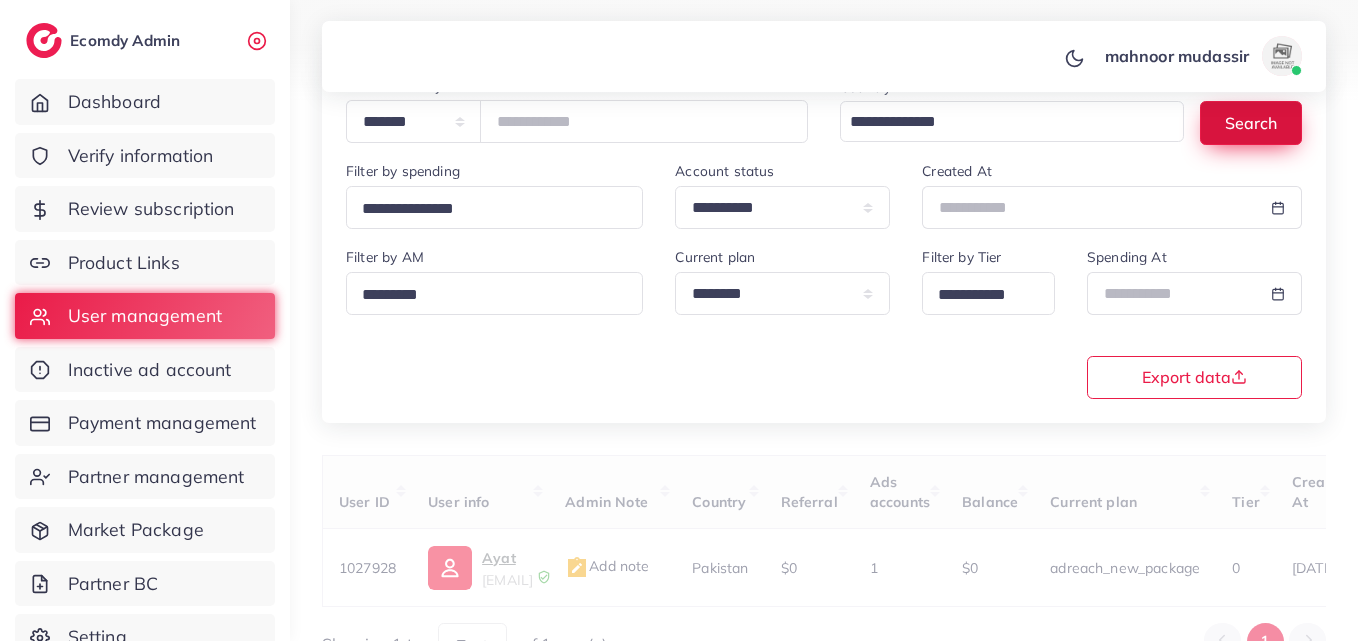 click on "Search" at bounding box center (1251, 122) 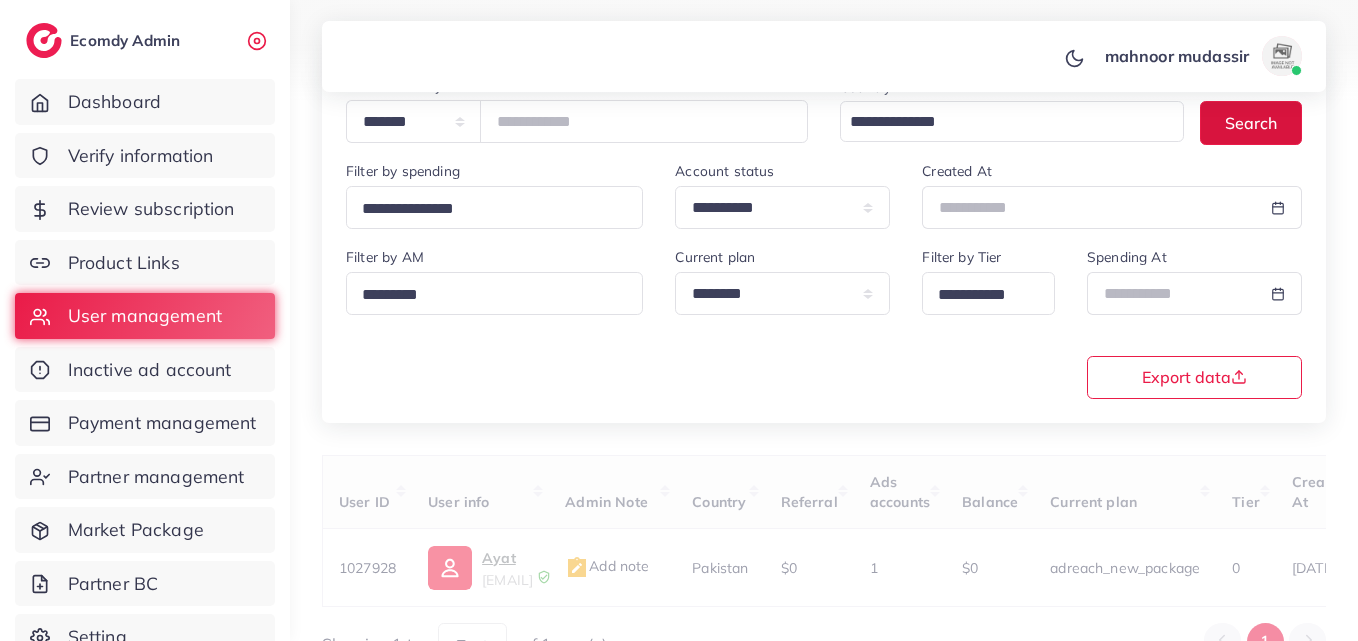 scroll, scrollTop: 316, scrollLeft: 0, axis: vertical 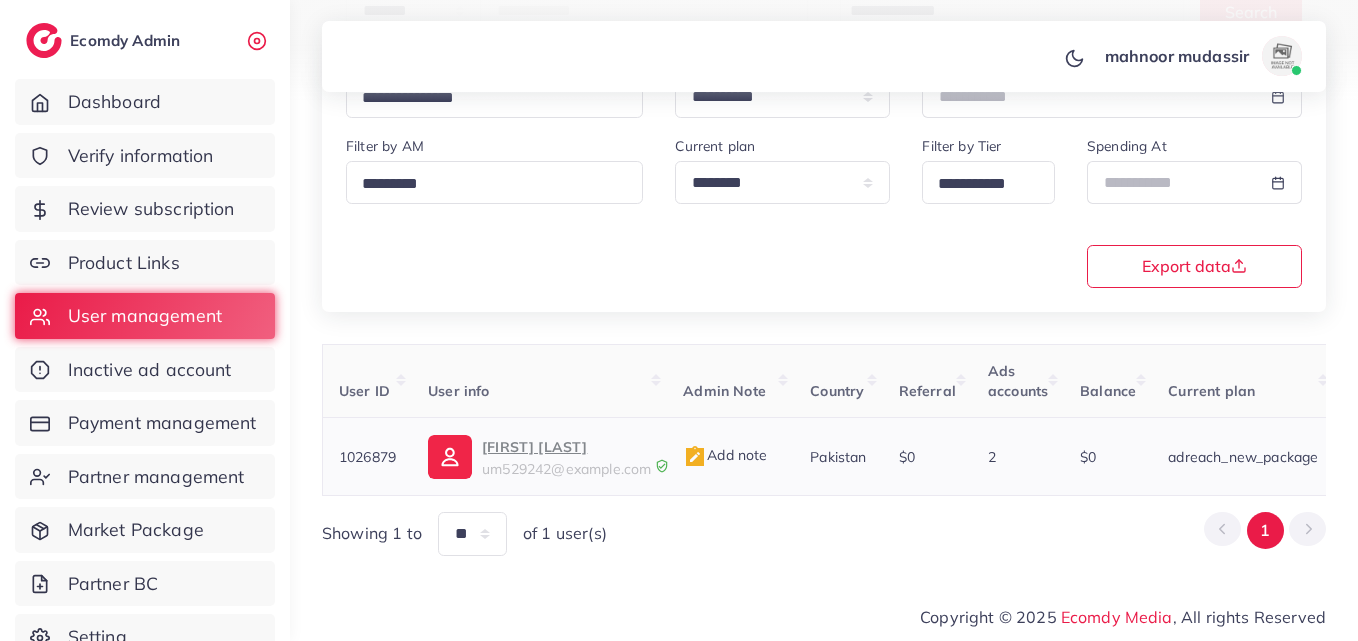 click on "Nasir farooq" at bounding box center (566, 447) 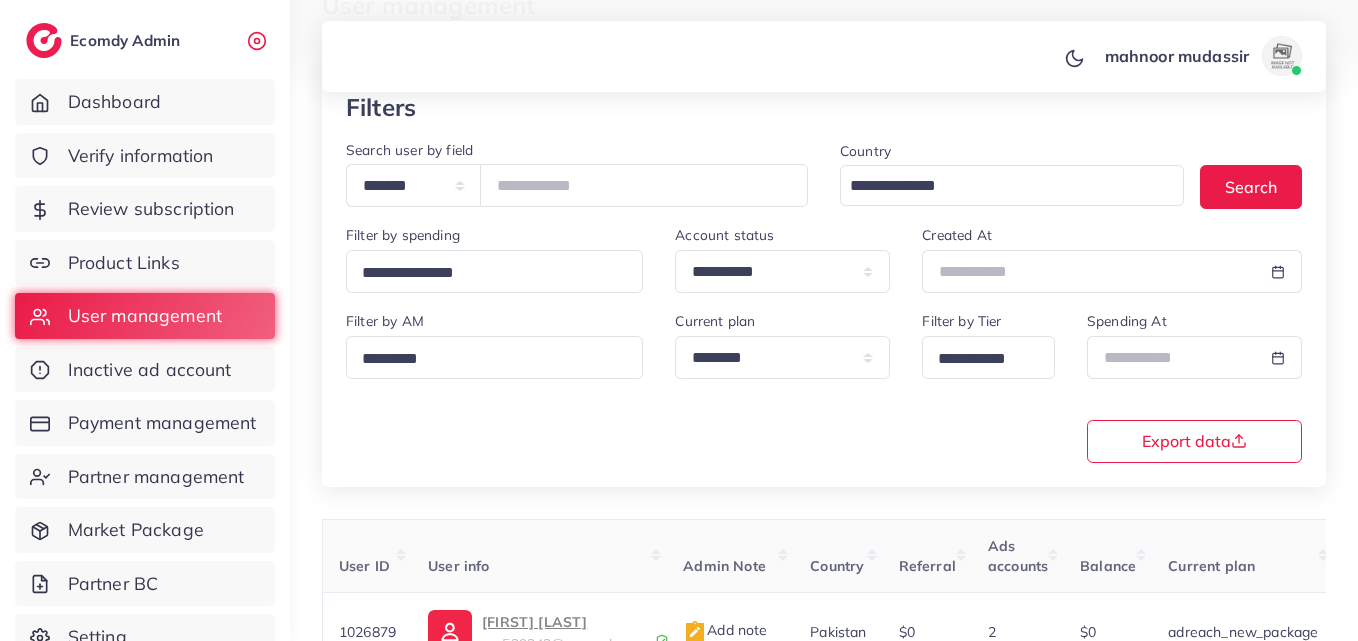 scroll, scrollTop: 78, scrollLeft: 0, axis: vertical 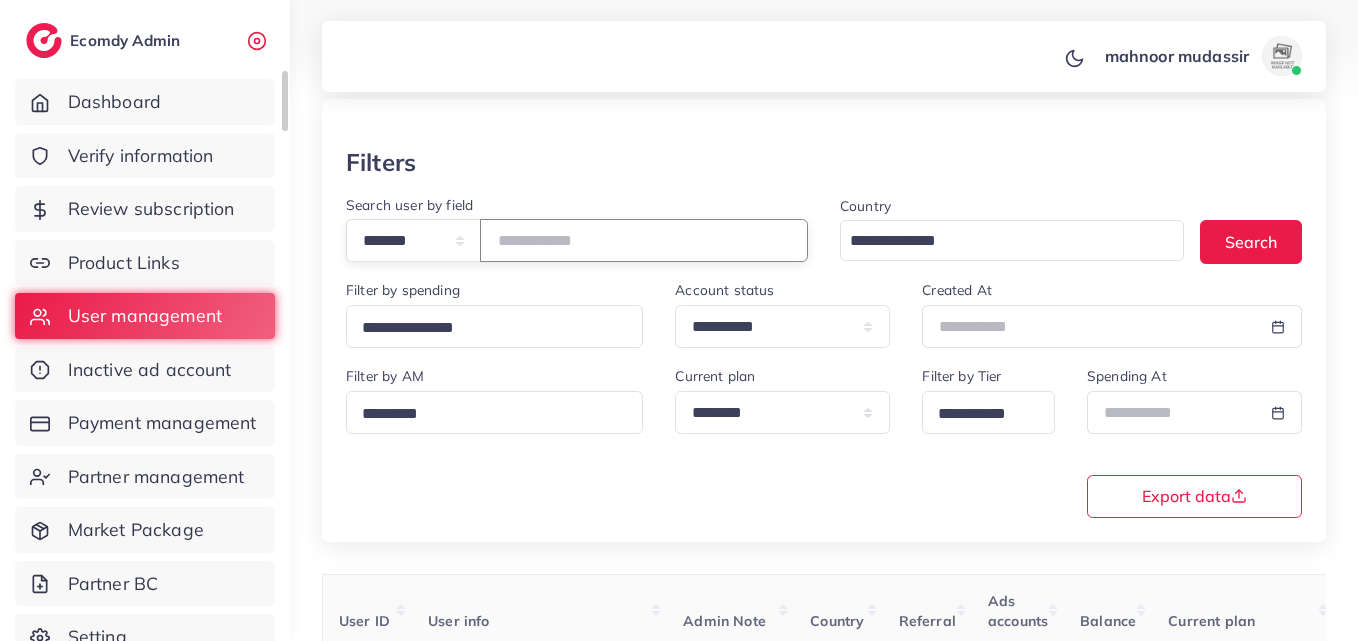 drag, startPoint x: 662, startPoint y: 228, endPoint x: 0, endPoint y: 288, distance: 664.7135 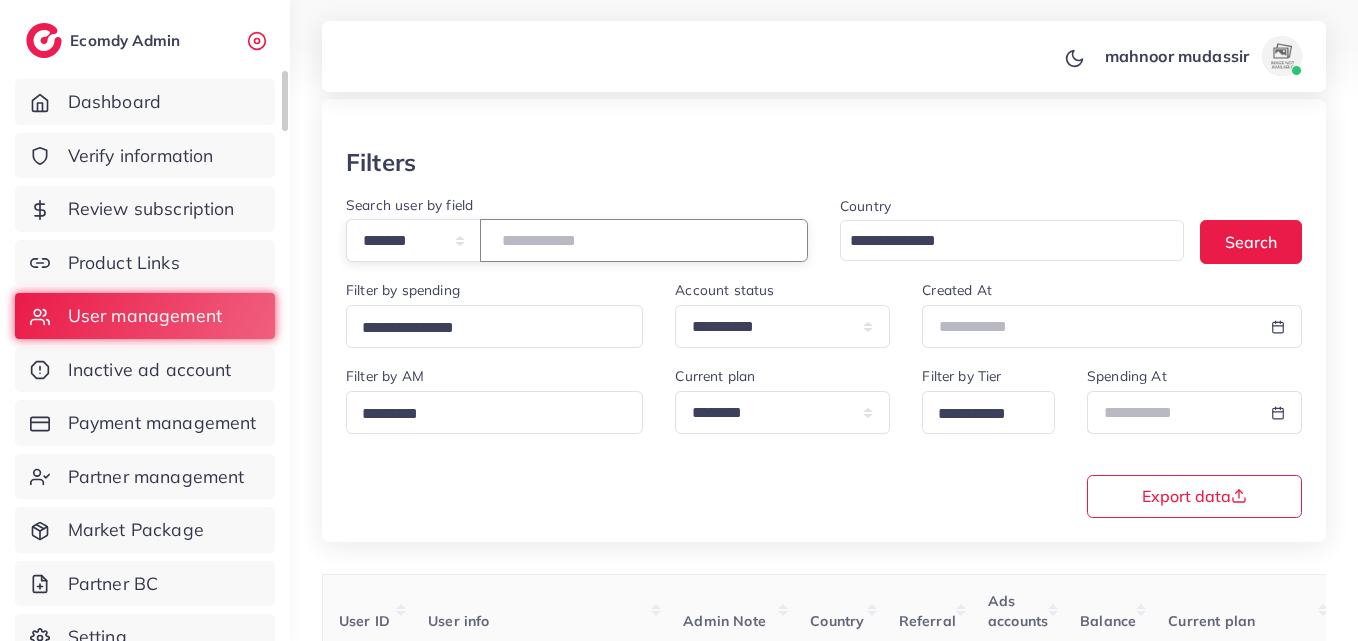 click on "**********" at bounding box center (679, 242) 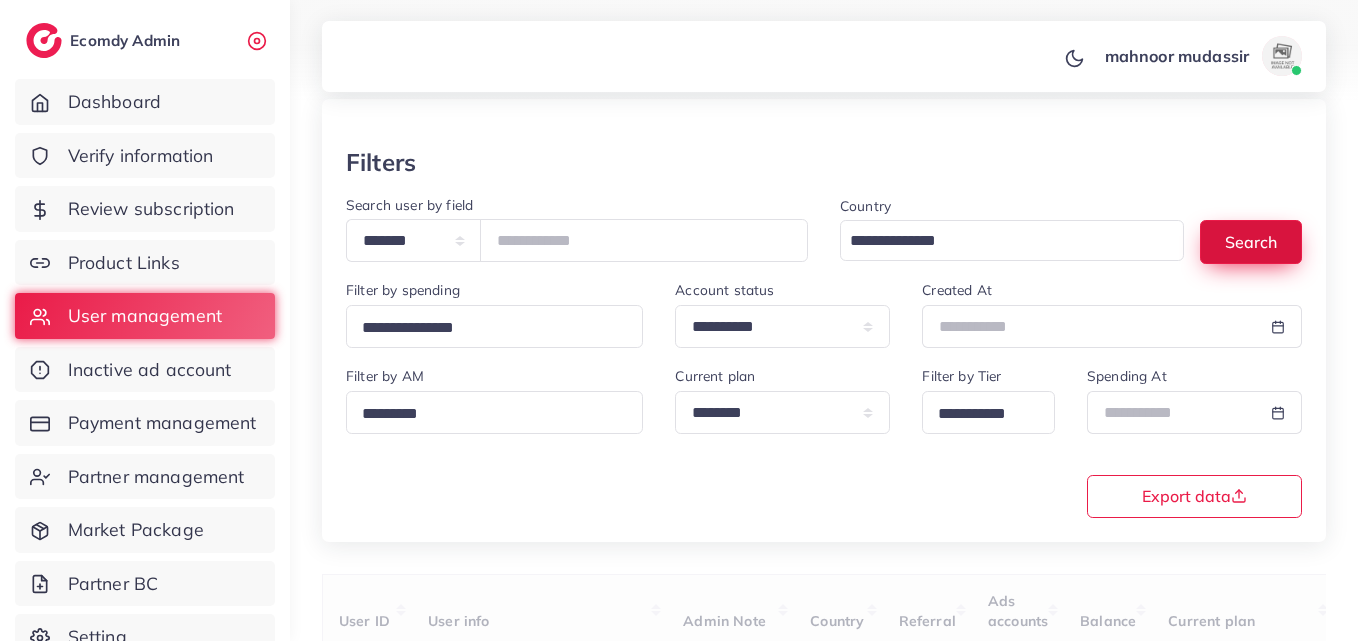 click on "Search" at bounding box center [1251, 241] 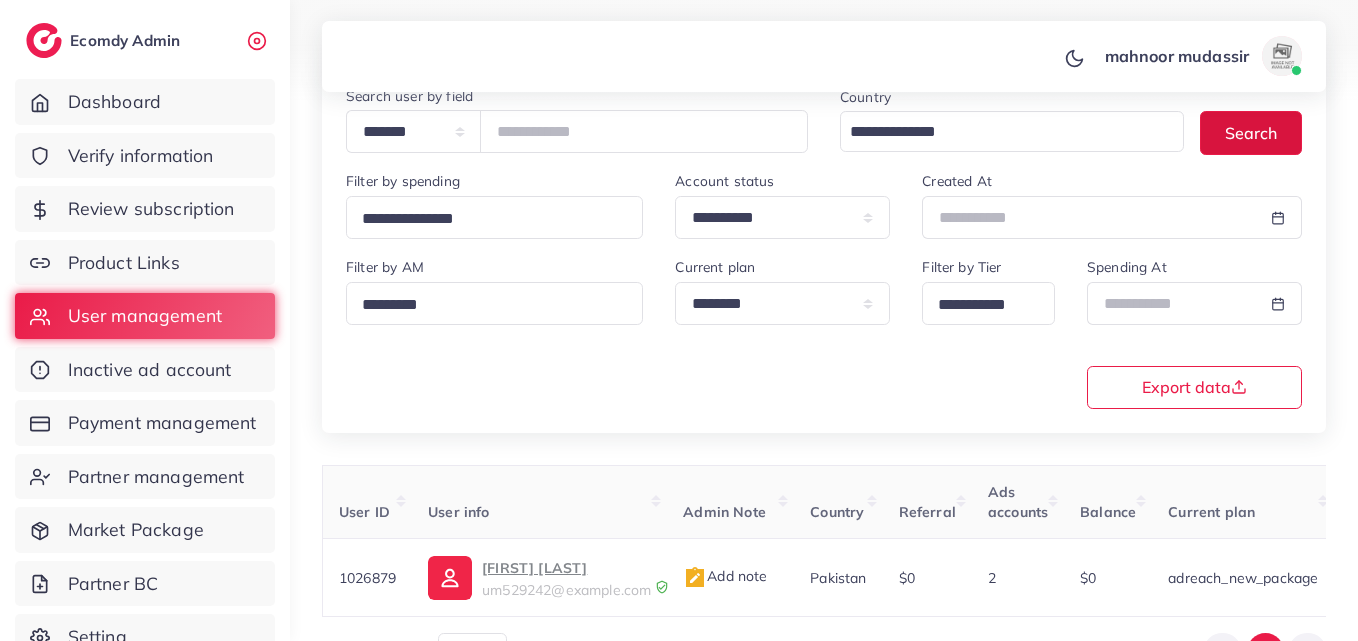 scroll, scrollTop: 292, scrollLeft: 0, axis: vertical 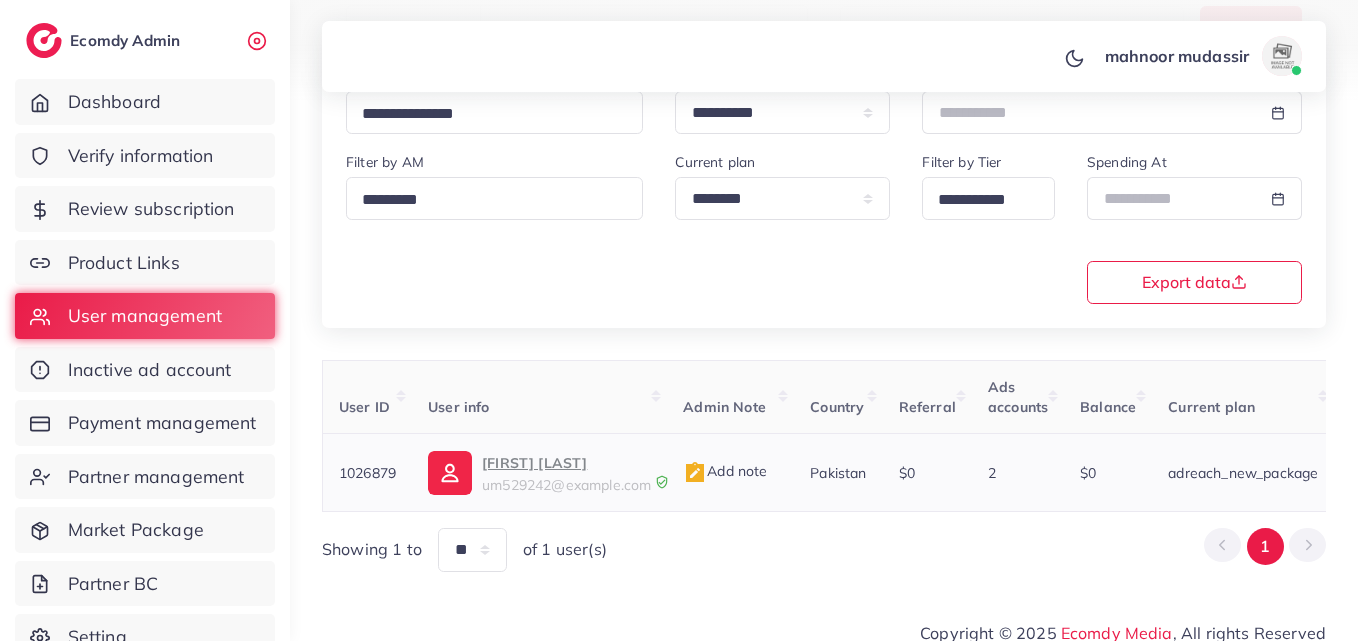 click on "Nasir farooq" at bounding box center [566, 463] 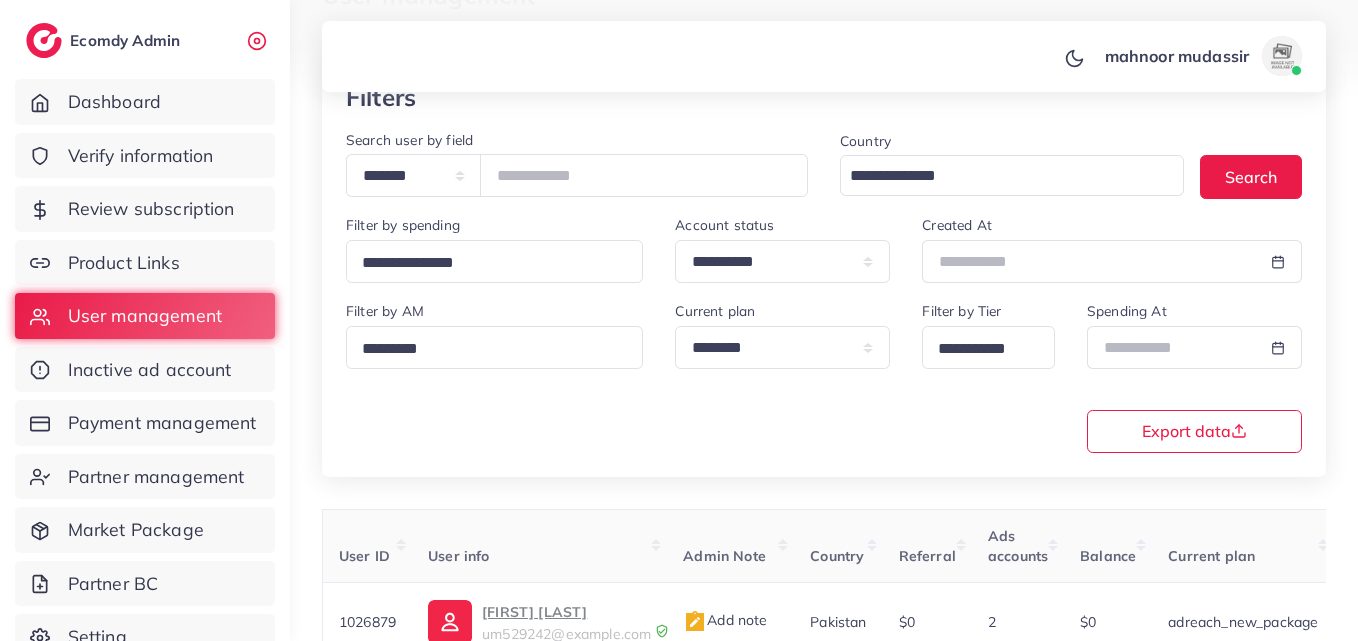 scroll, scrollTop: 137, scrollLeft: 0, axis: vertical 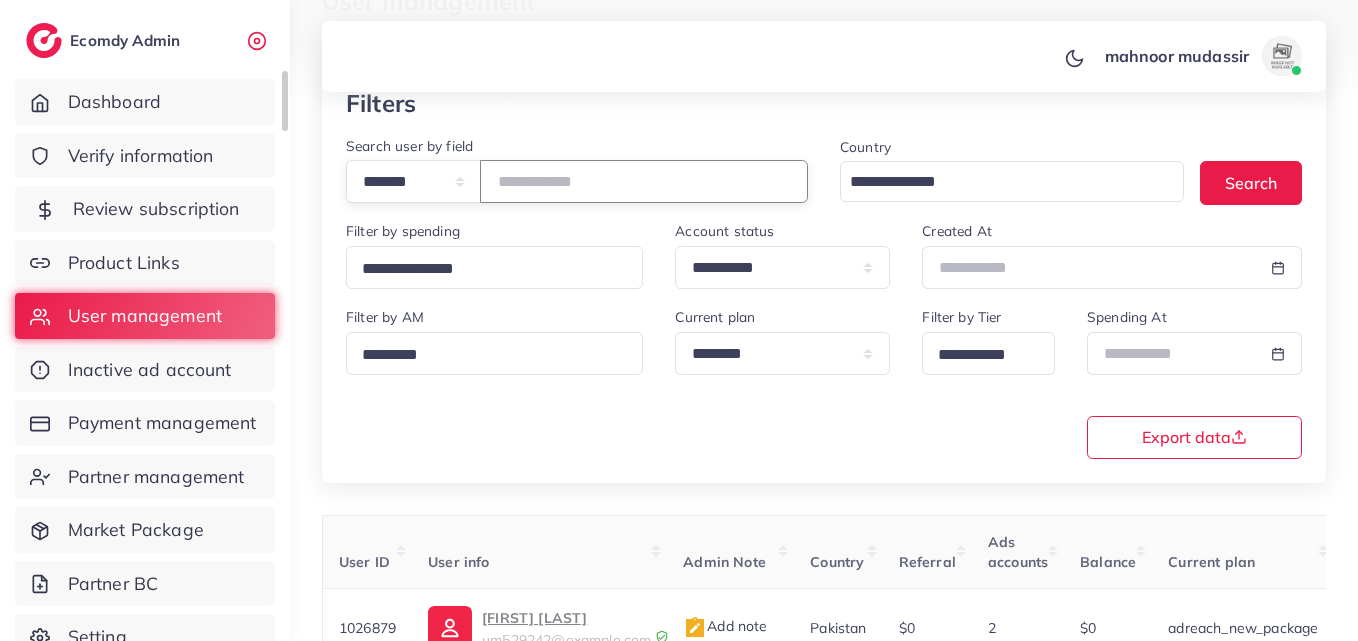 drag, startPoint x: 638, startPoint y: 181, endPoint x: 265, endPoint y: 197, distance: 373.34302 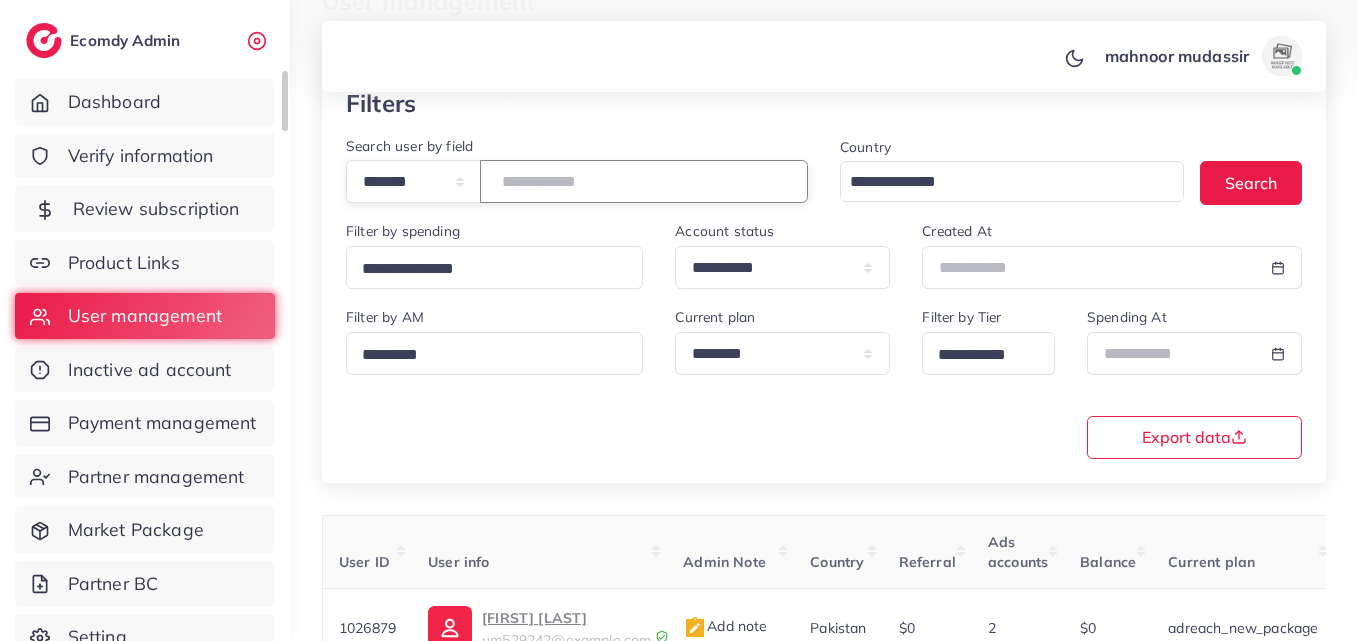 click on "**********" at bounding box center [679, 183] 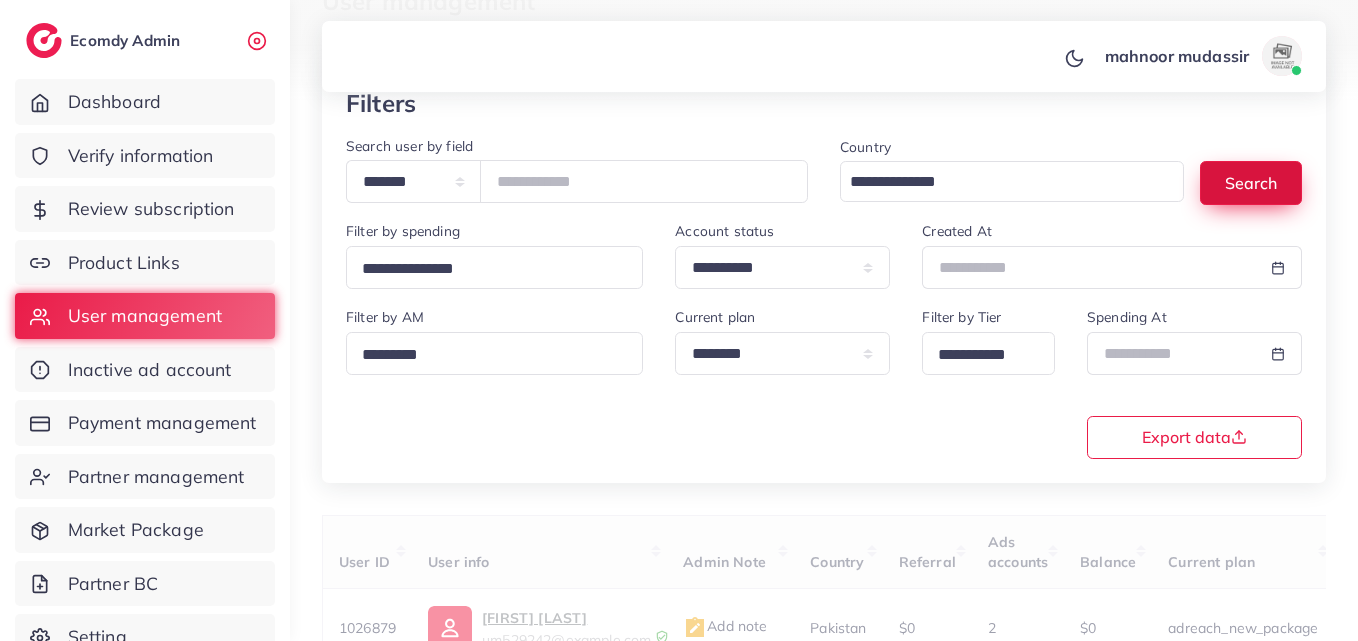click on "Search" at bounding box center [1251, 182] 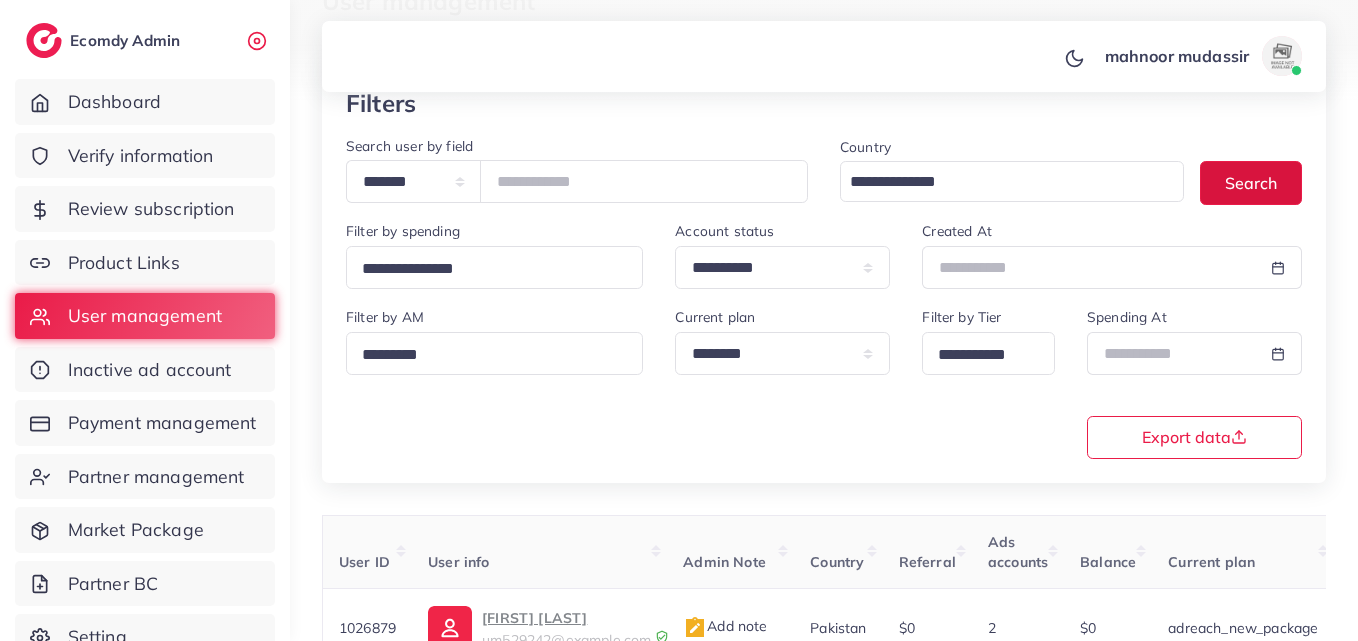 scroll, scrollTop: 218, scrollLeft: 0, axis: vertical 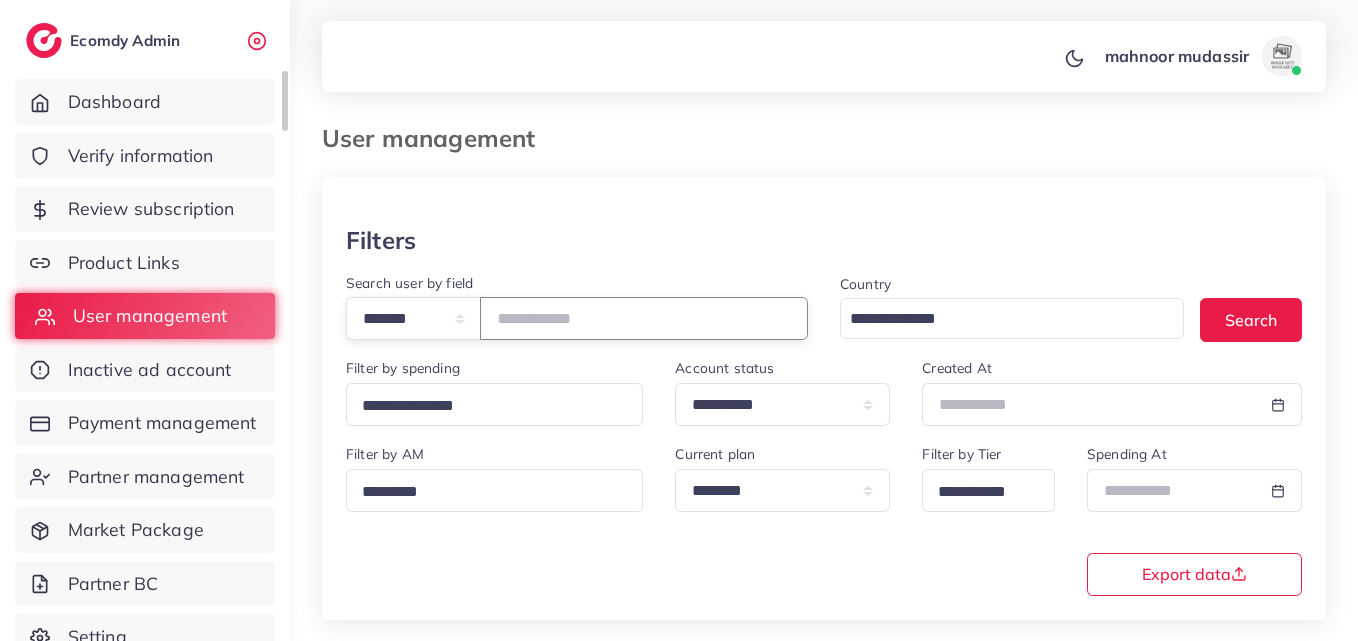 drag, startPoint x: 612, startPoint y: 302, endPoint x: 233, endPoint y: 325, distance: 379.69724 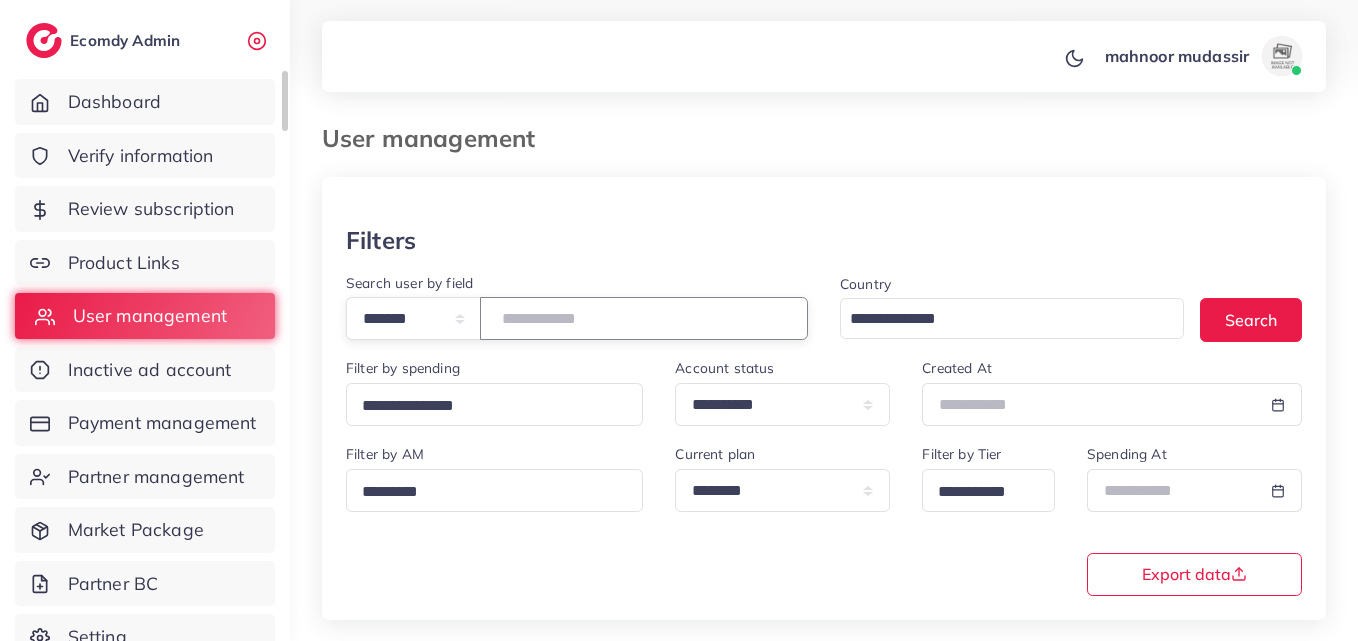 click on "**********" at bounding box center [824, 448] 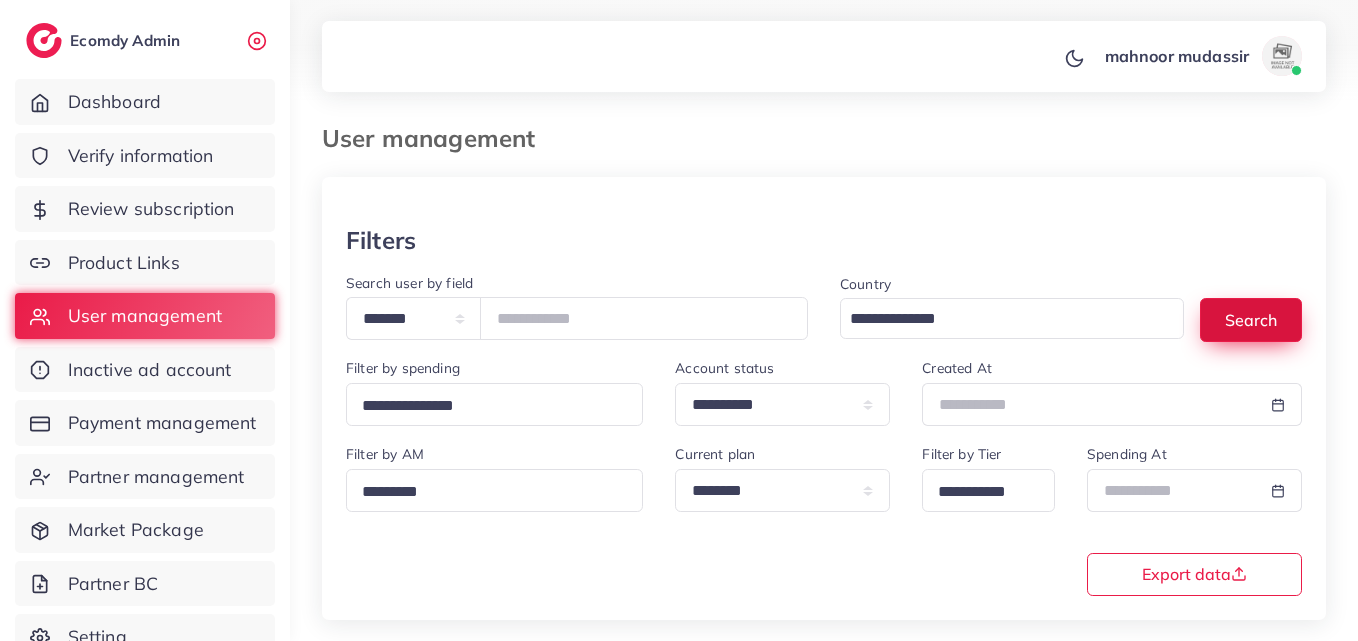 click on "Search" at bounding box center [1251, 319] 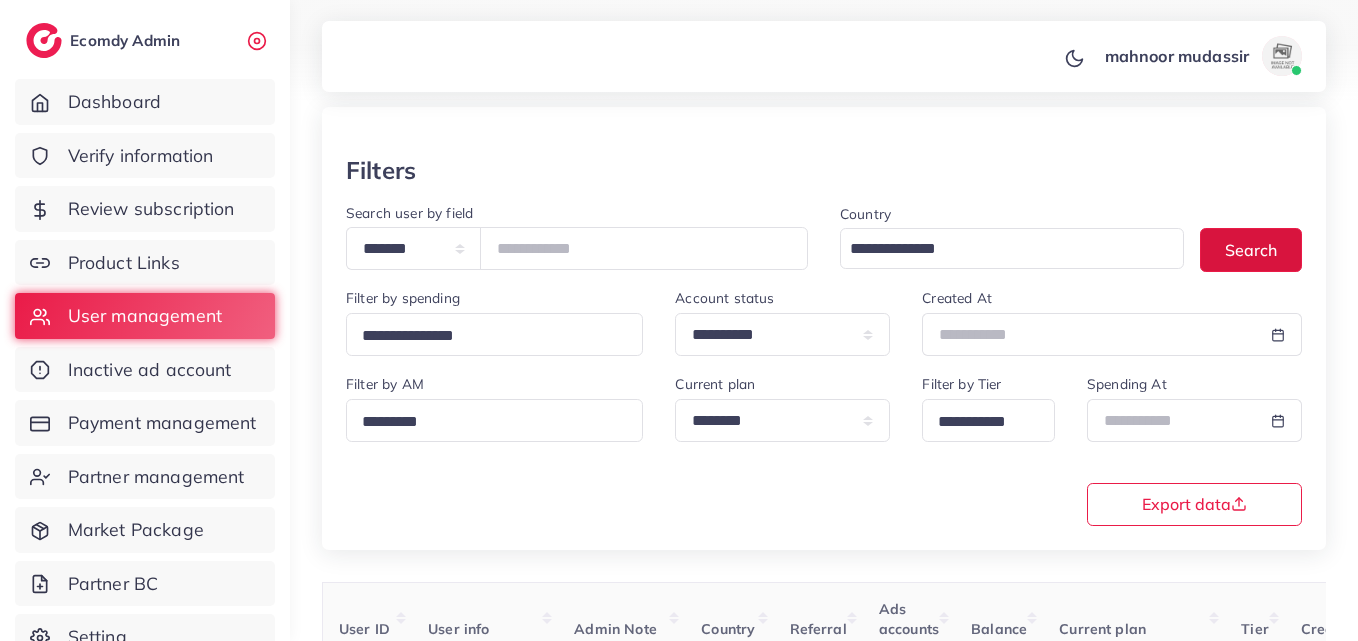 scroll, scrollTop: 182, scrollLeft: 0, axis: vertical 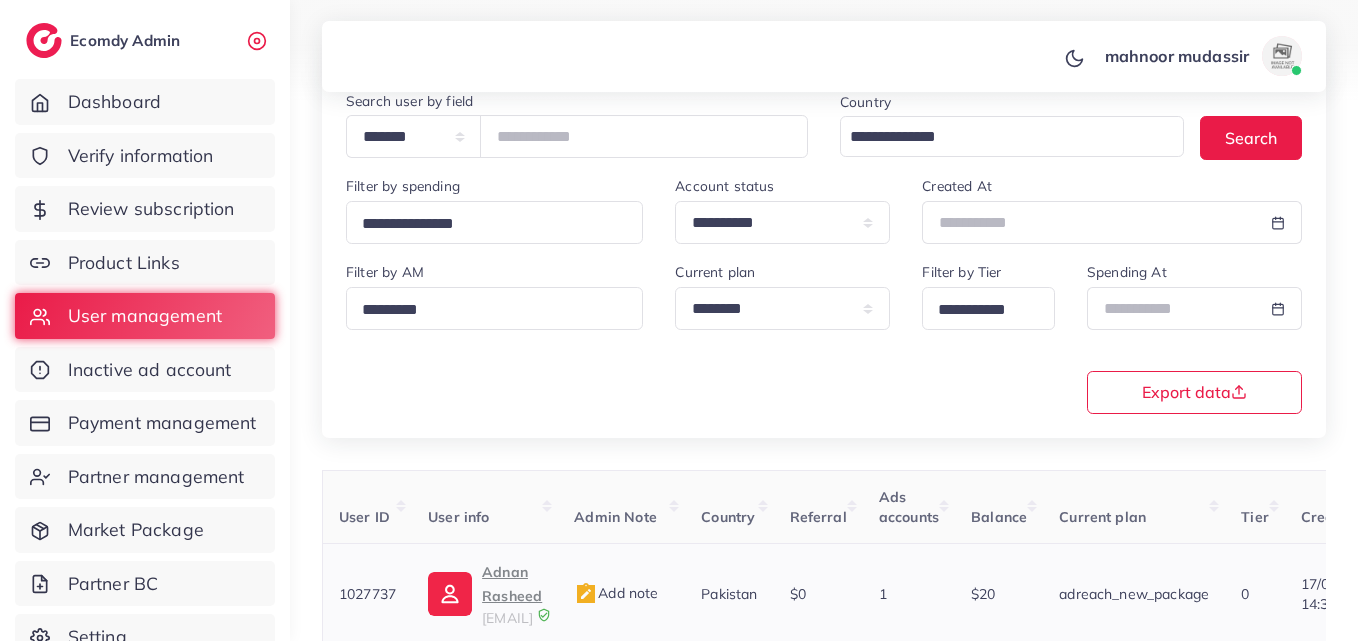 click on "Adnan Rasheed" at bounding box center (512, 584) 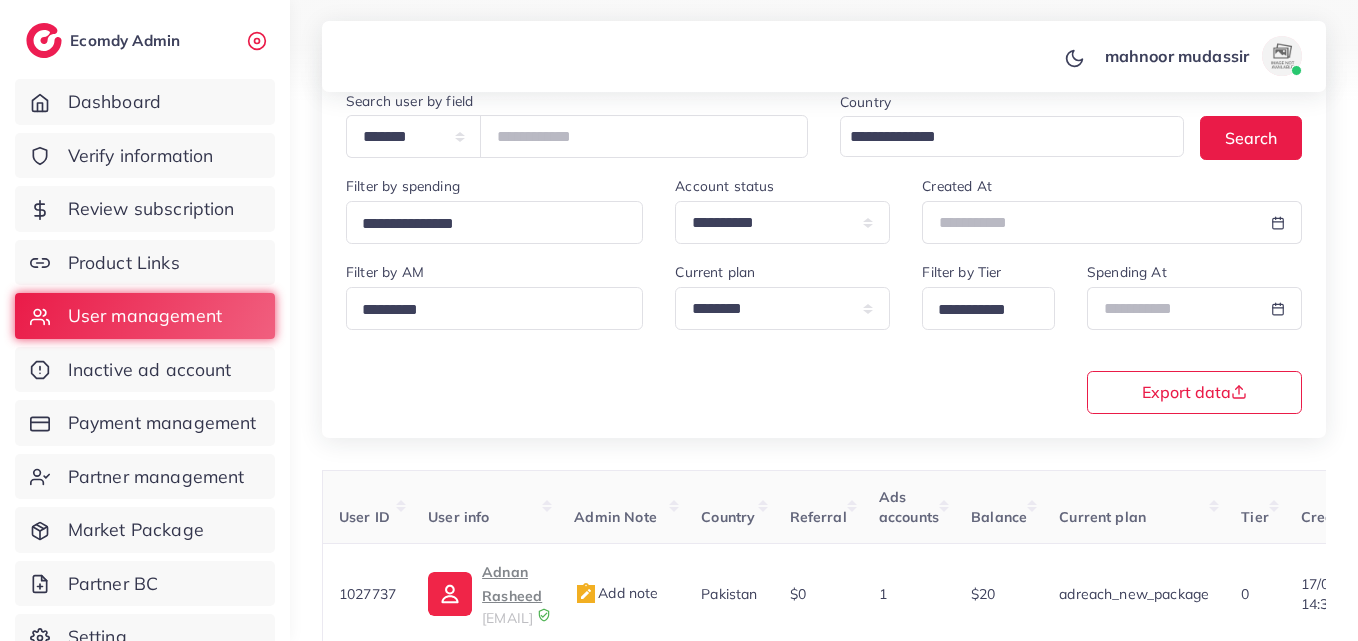 scroll, scrollTop: 86, scrollLeft: 0, axis: vertical 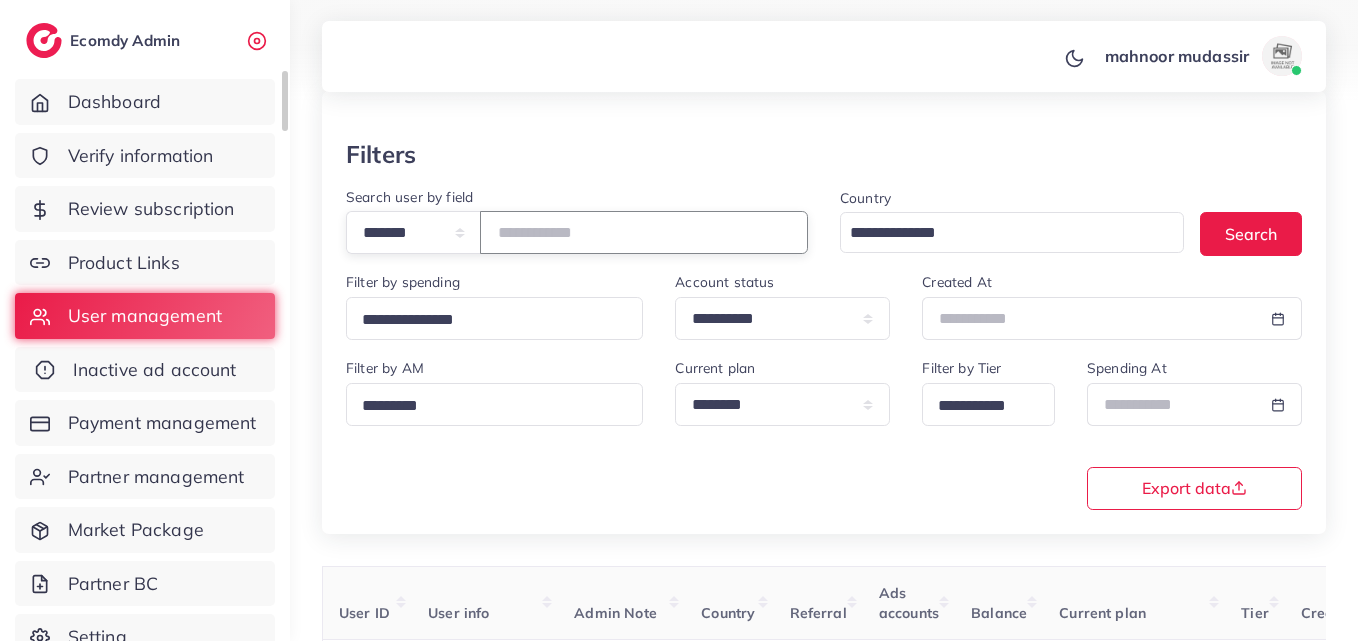 drag, startPoint x: 615, startPoint y: 232, endPoint x: 153, endPoint y: 379, distance: 484.82266 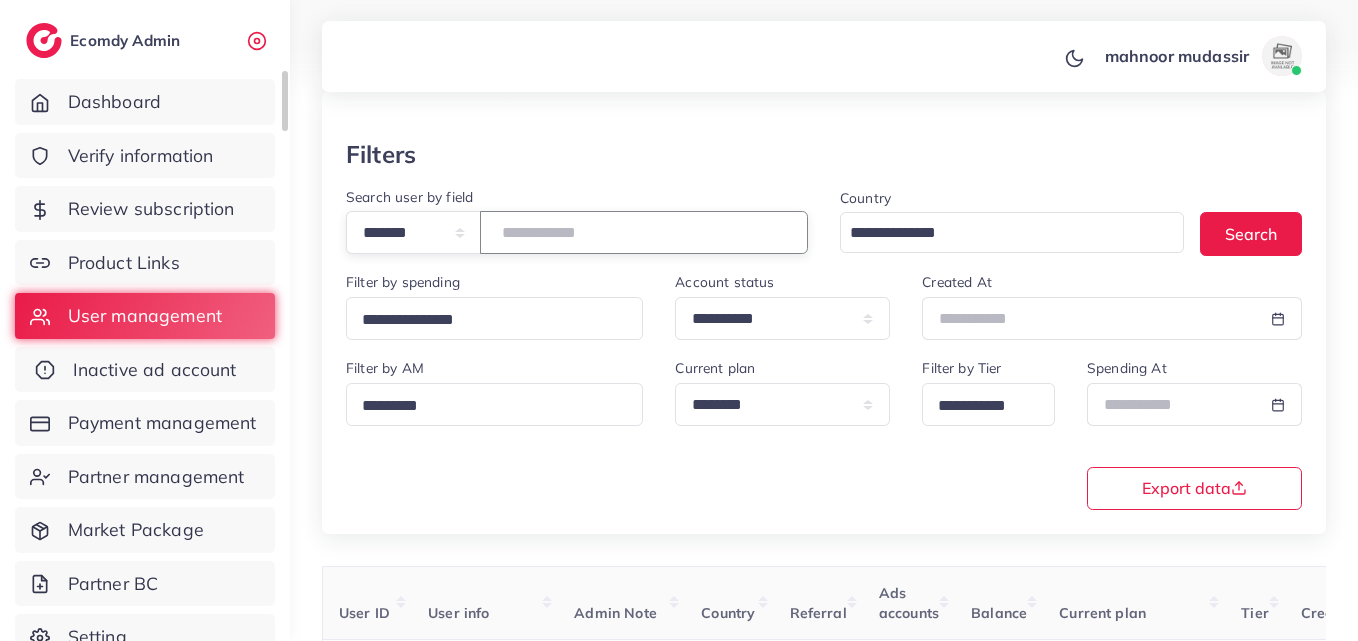 click on "**********" at bounding box center (679, 234) 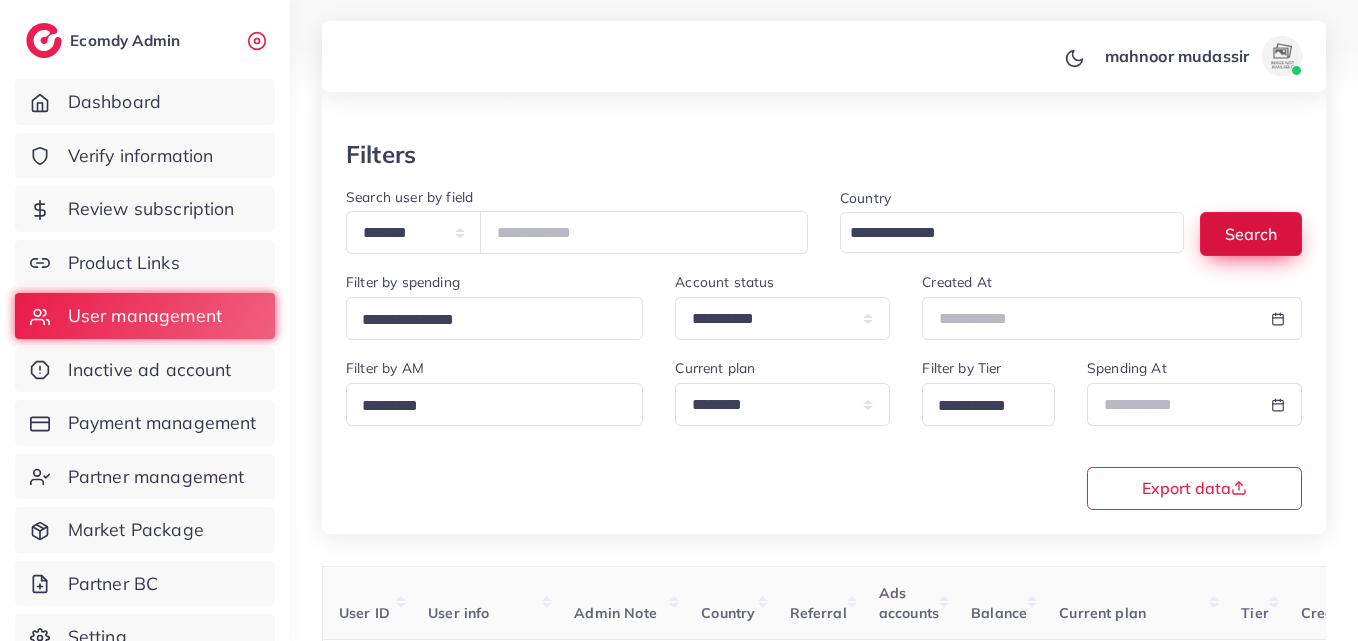 click on "Search" at bounding box center (1251, 233) 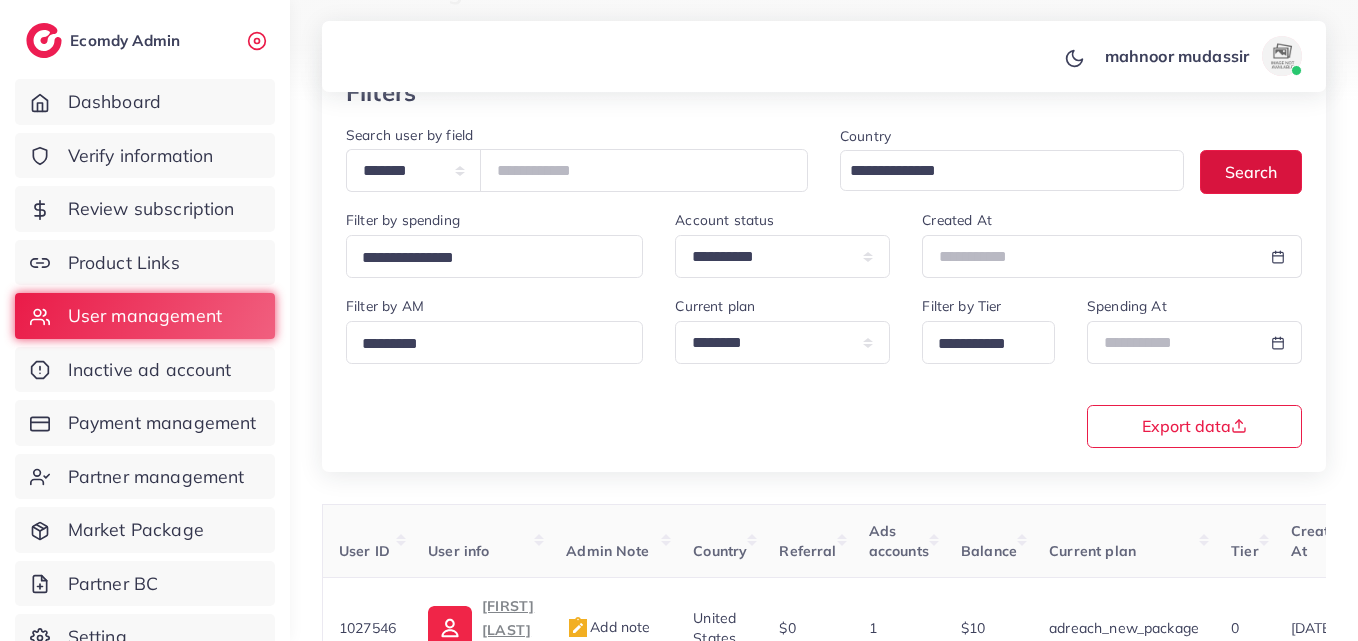 scroll, scrollTop: 152, scrollLeft: 0, axis: vertical 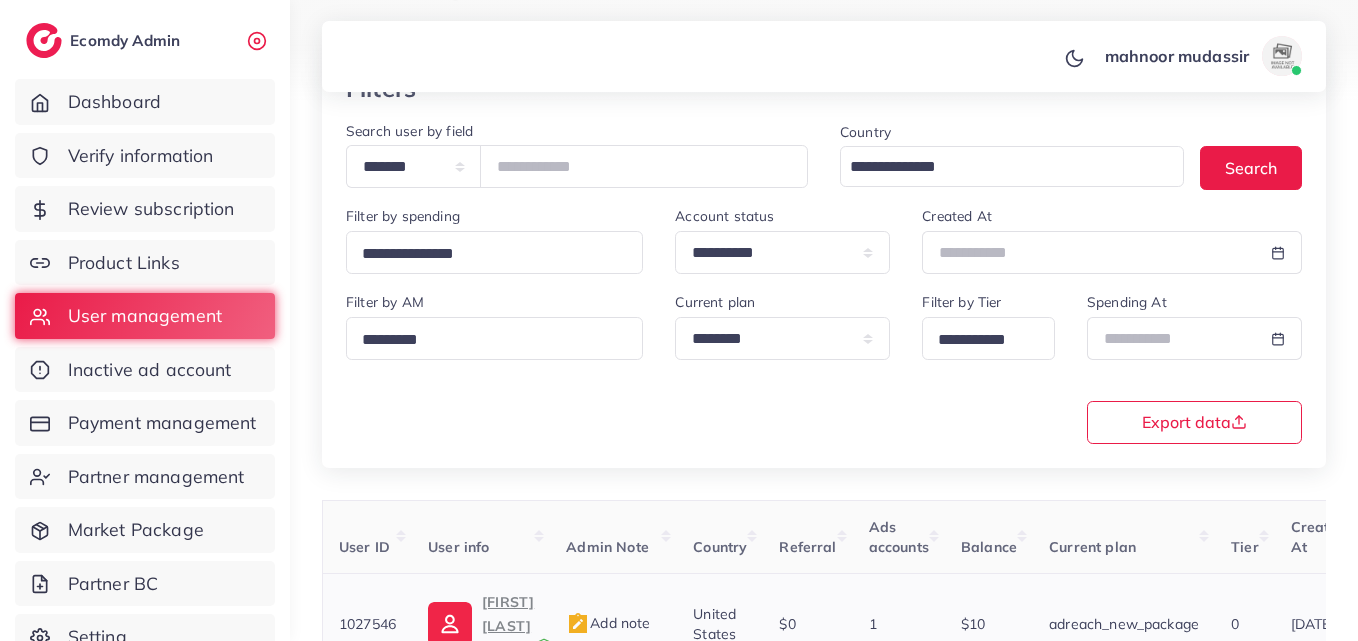 click on "SANIA JAMIL" at bounding box center (508, 614) 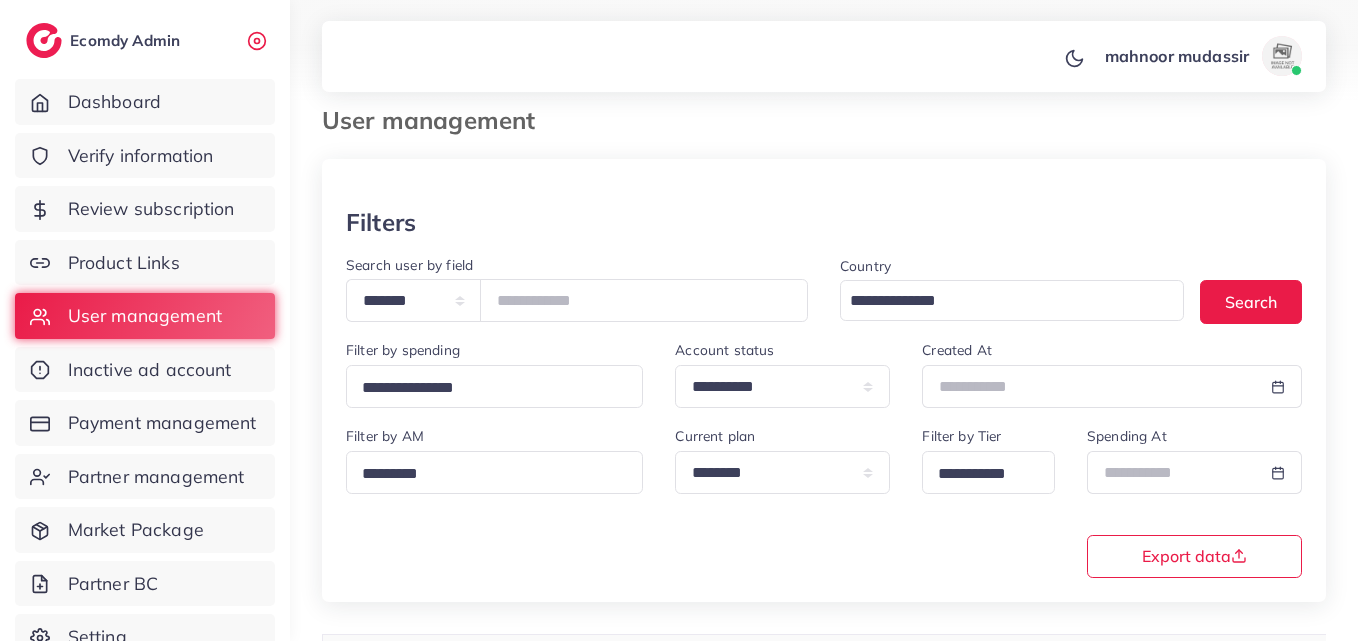 scroll, scrollTop: 7, scrollLeft: 0, axis: vertical 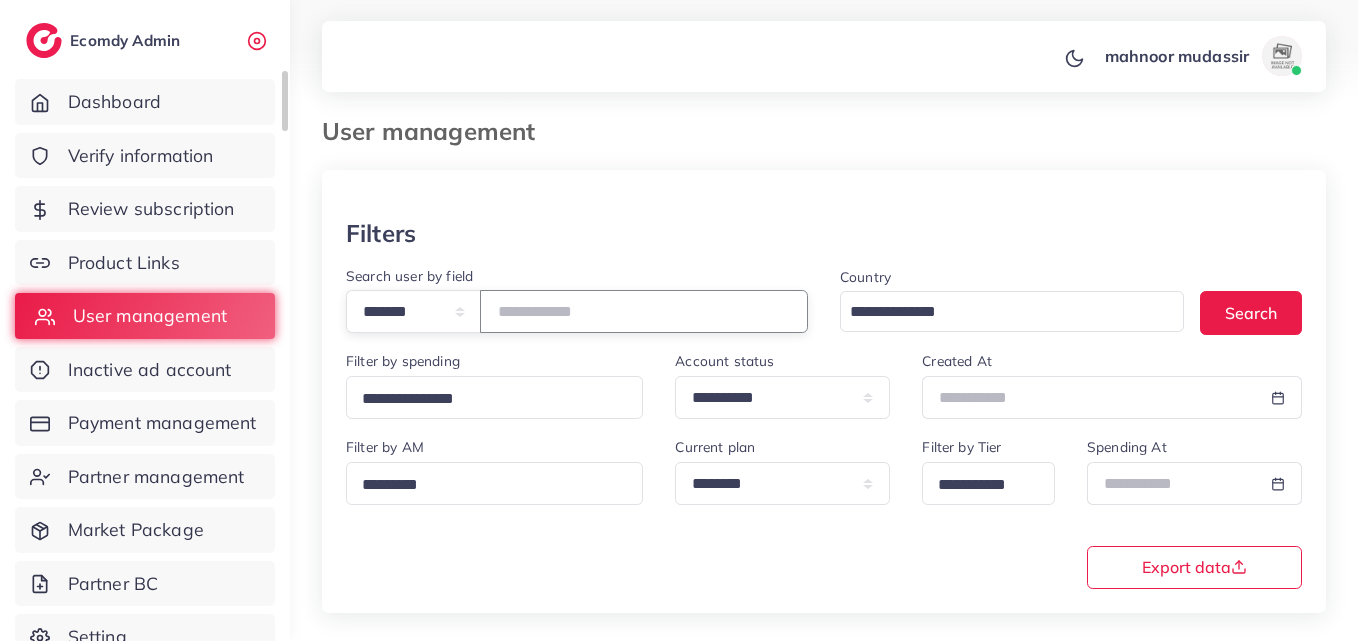 drag, startPoint x: 602, startPoint y: 312, endPoint x: 179, endPoint y: 329, distance: 423.34146 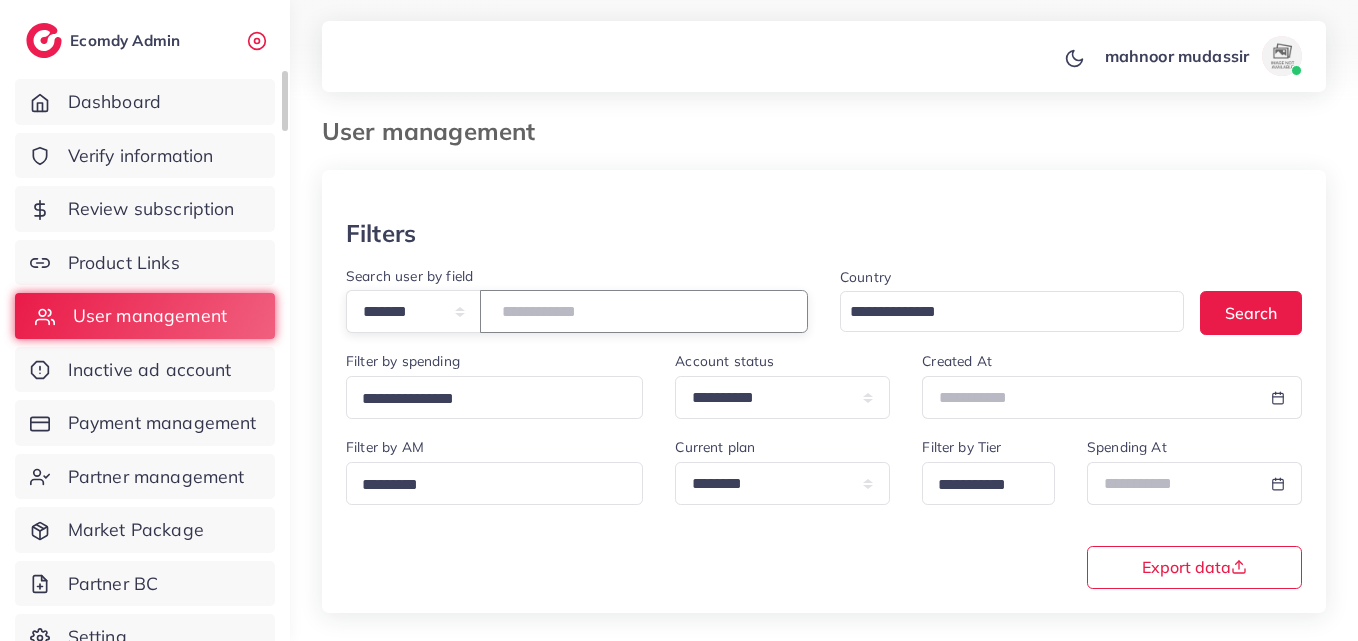 click on "**********" at bounding box center (679, 313) 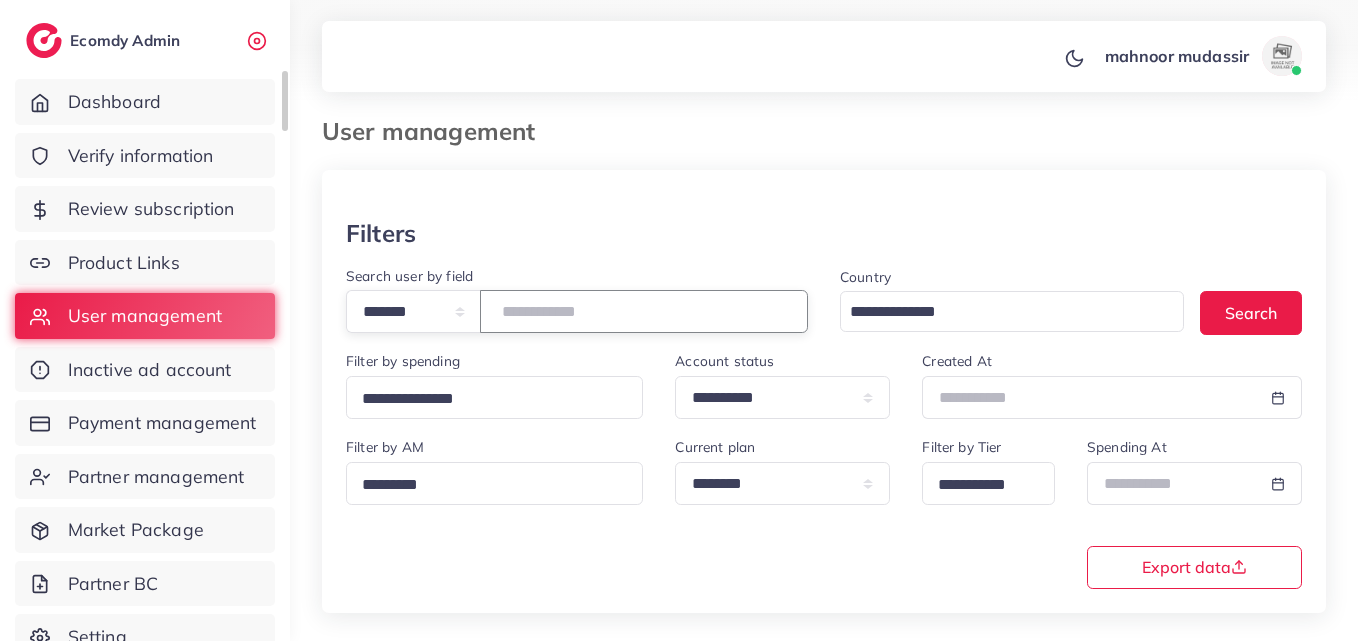paste 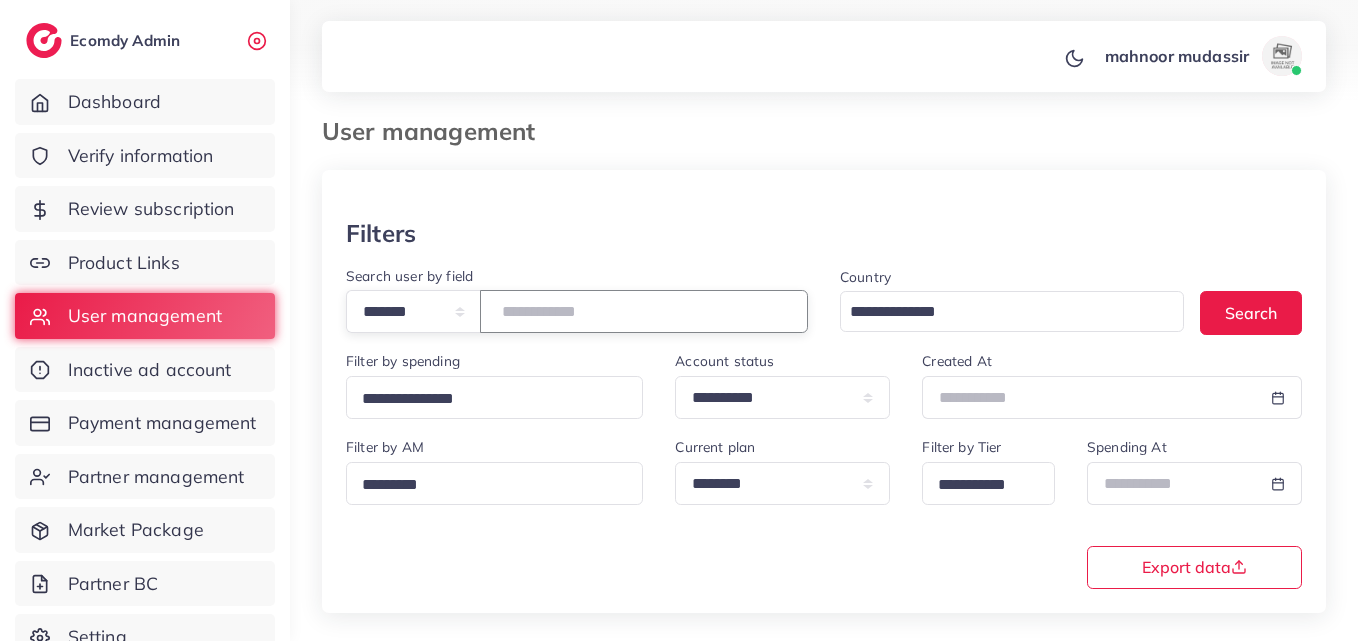 type on "*******" 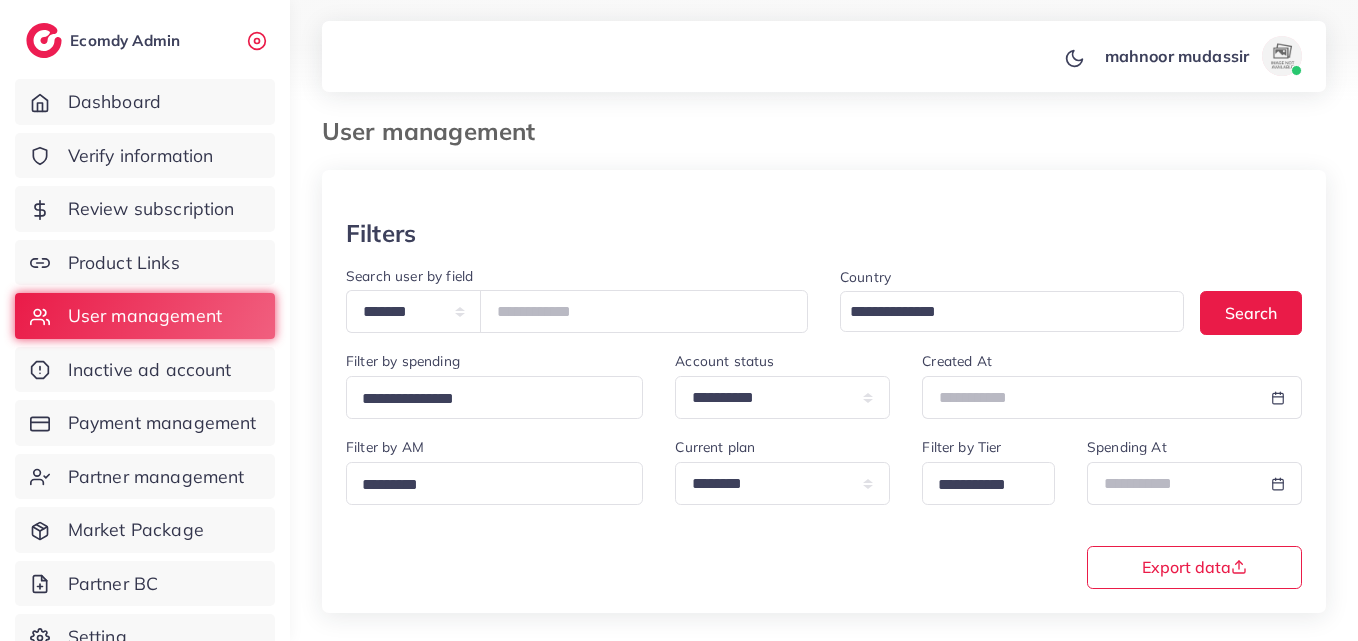 click on "Created At" at bounding box center [1112, 384] 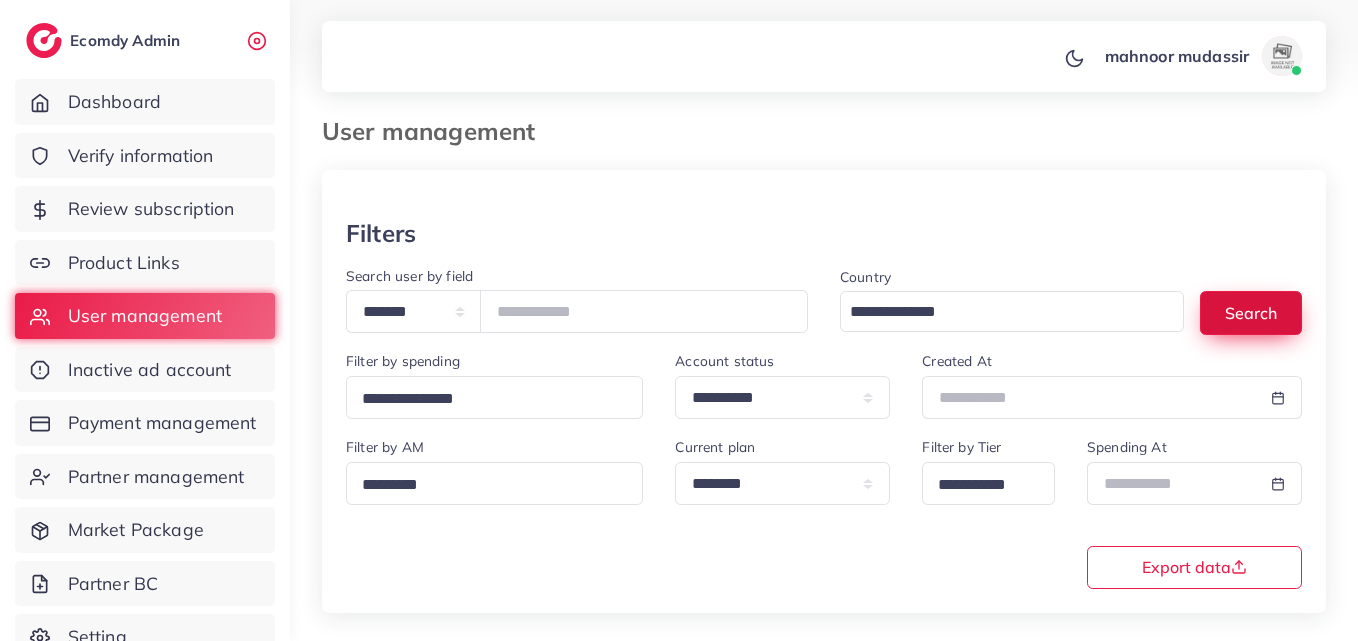 click on "Search" at bounding box center (1251, 312) 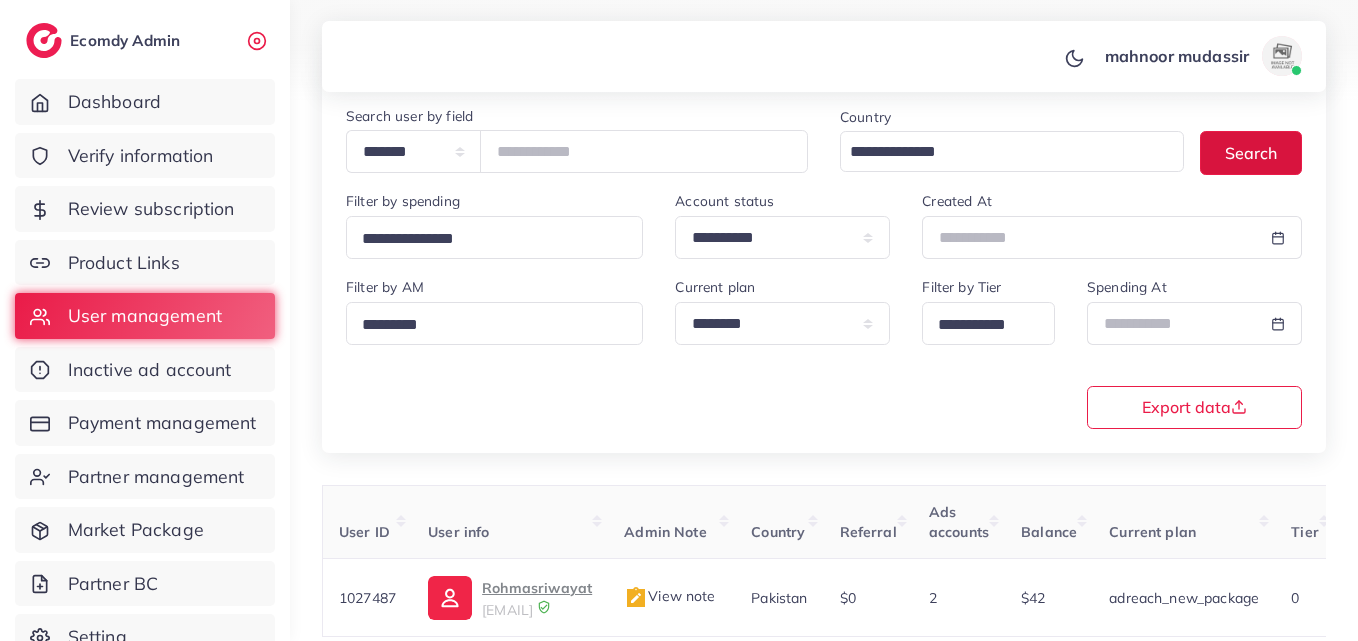 scroll, scrollTop: 256, scrollLeft: 0, axis: vertical 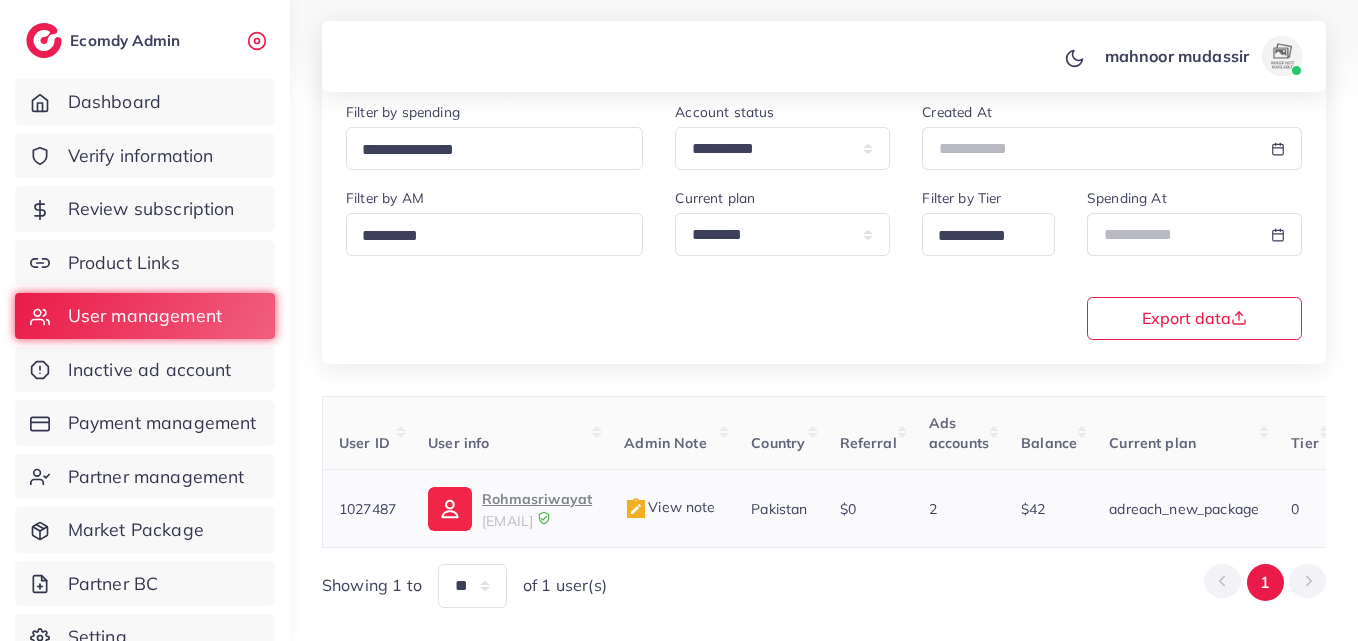 click on "rohmasriwayat@gmail.com" at bounding box center (507, 521) 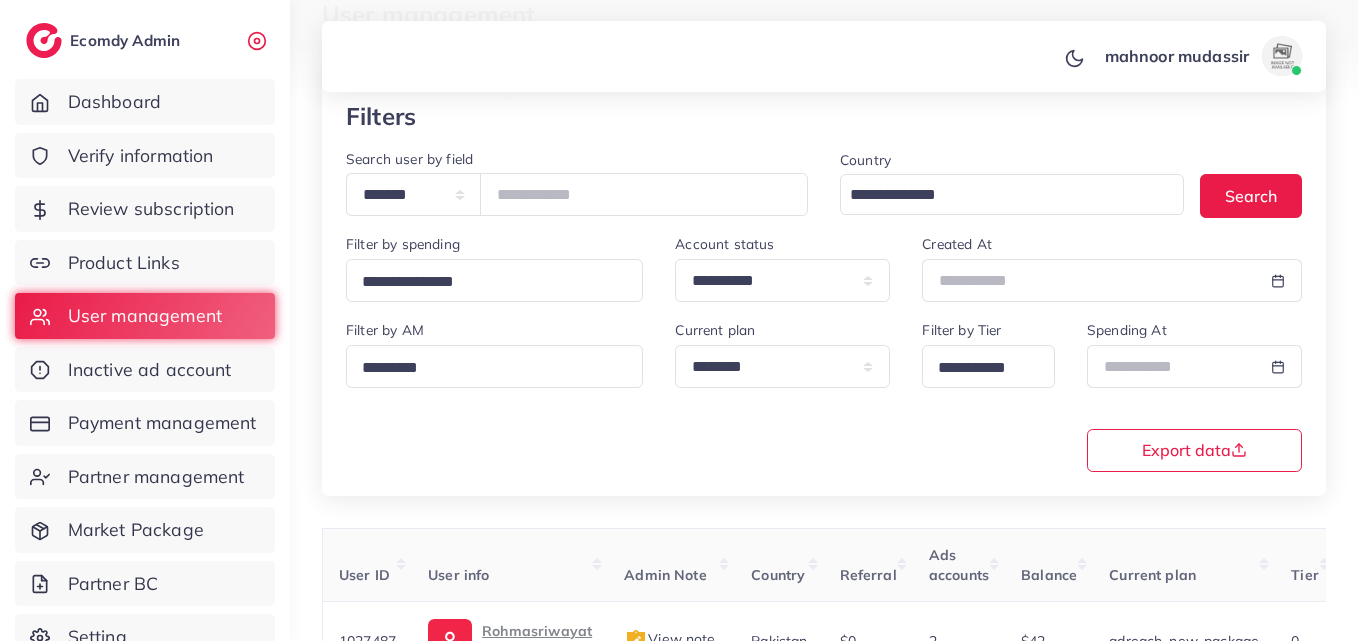 scroll, scrollTop: 121, scrollLeft: 0, axis: vertical 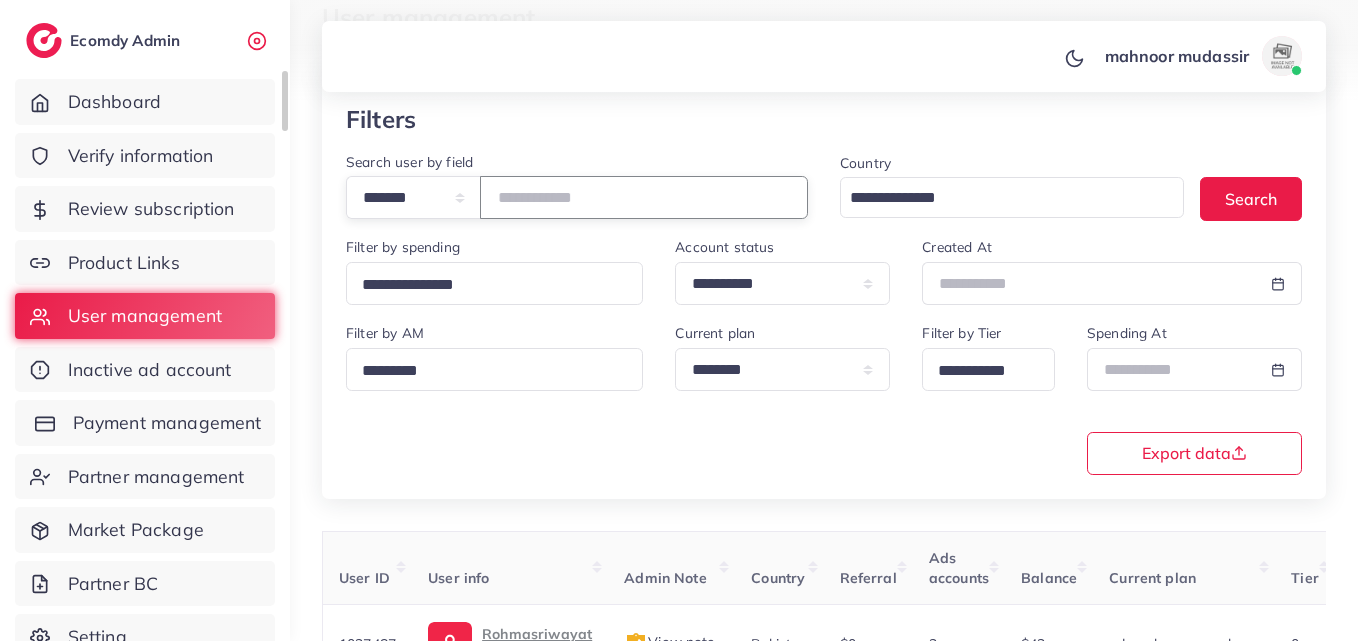 drag, startPoint x: 593, startPoint y: 205, endPoint x: 83, endPoint y: 426, distance: 555.8246 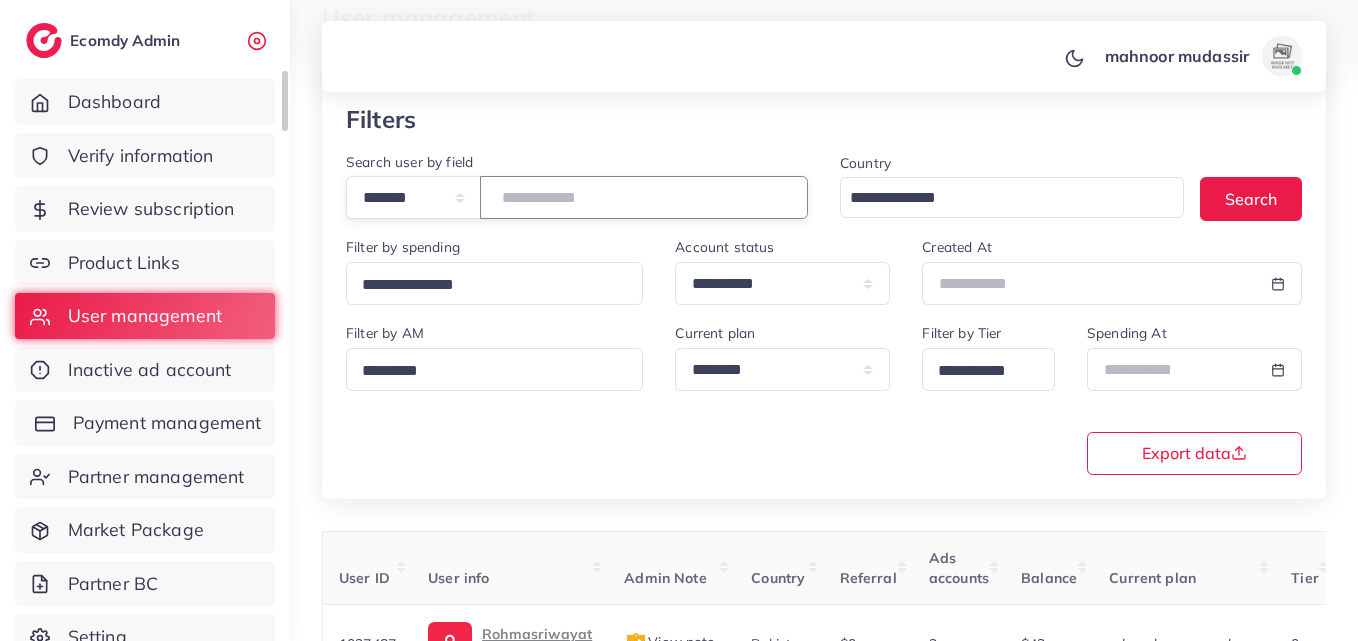 click on "**********" at bounding box center [679, 199] 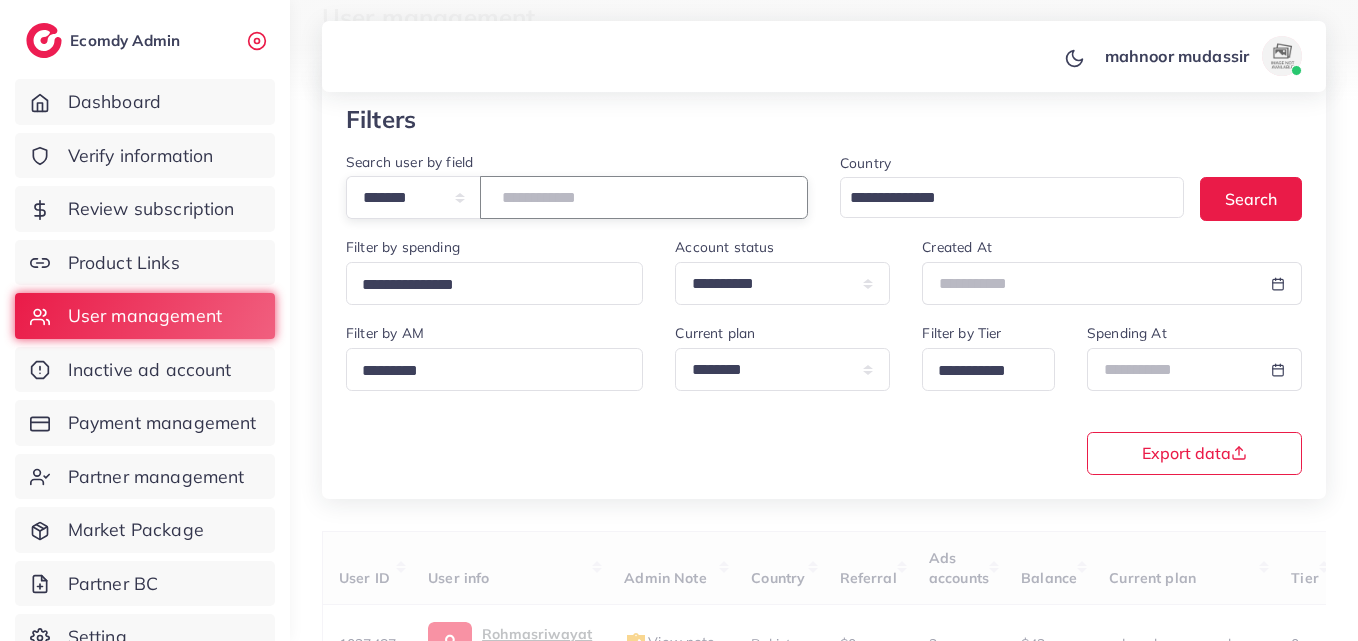 paste on "*******" 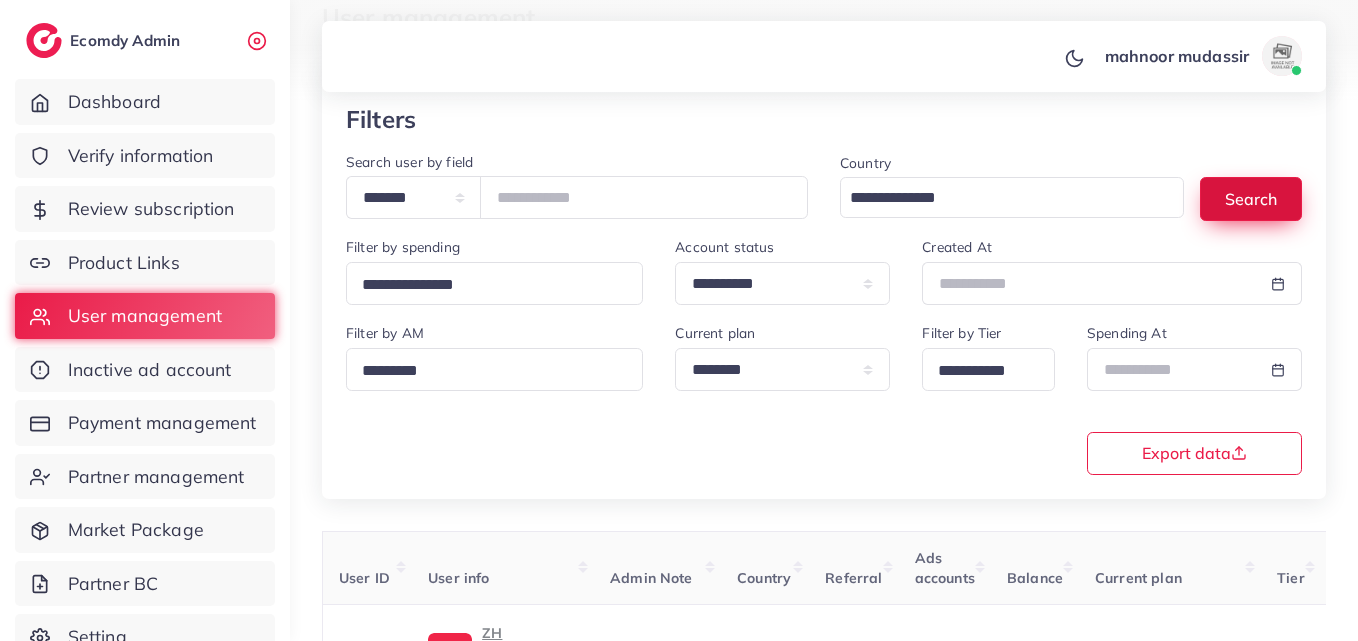 click on "Search" at bounding box center [1251, 198] 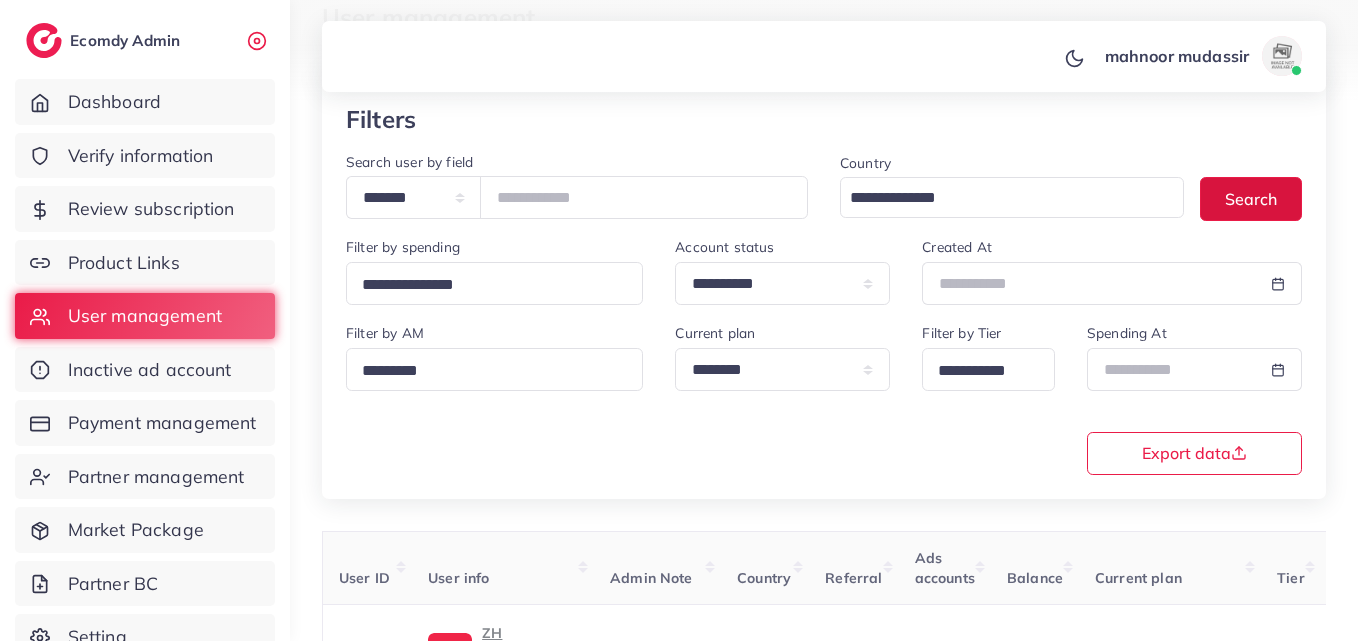 scroll, scrollTop: 285, scrollLeft: 0, axis: vertical 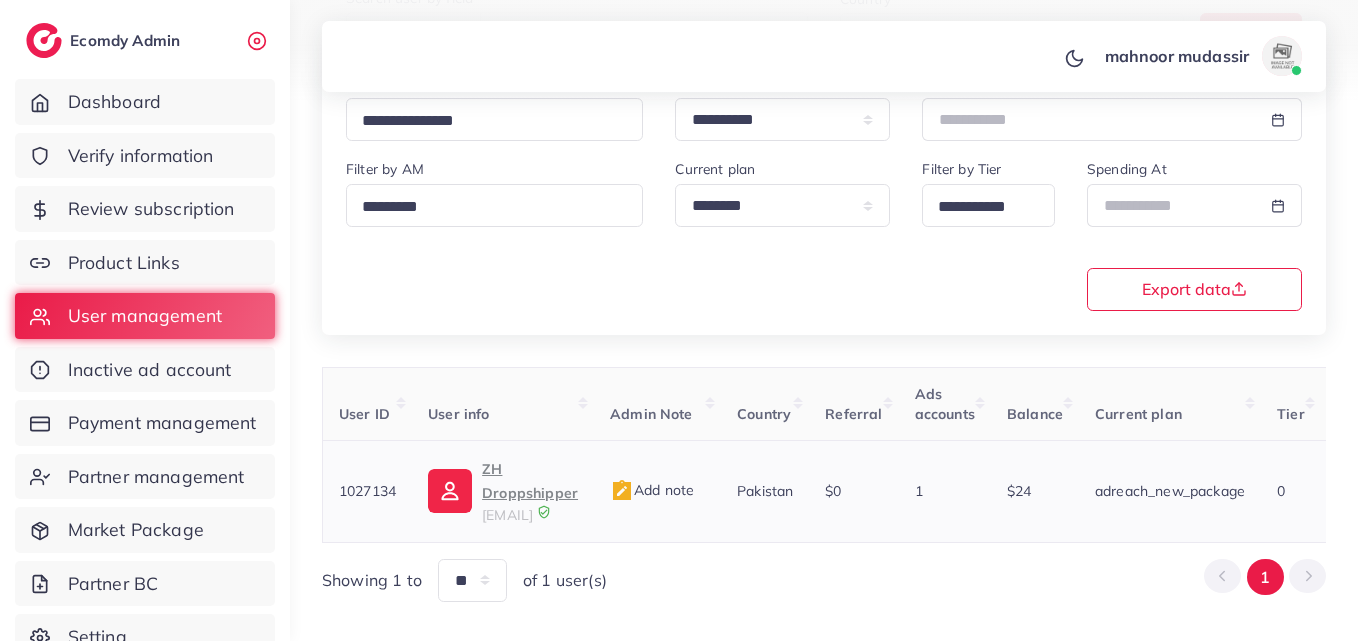 click on "zhcollection163@gmail.com" at bounding box center [507, 515] 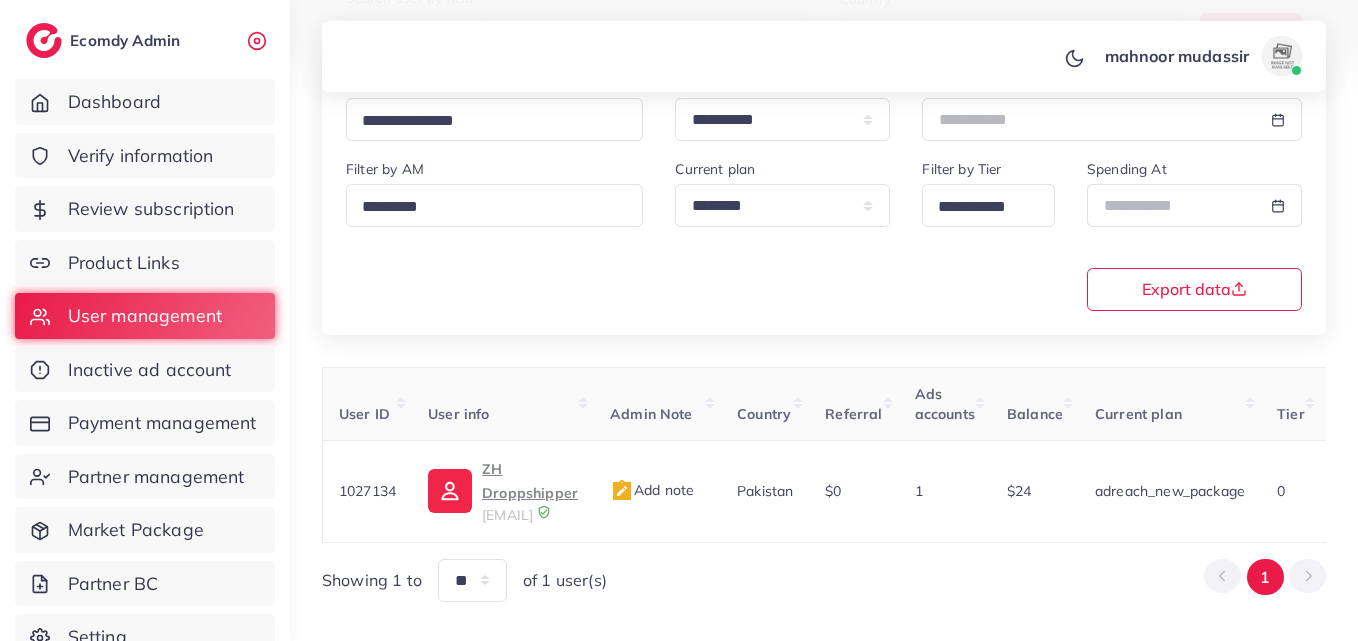scroll, scrollTop: 140, scrollLeft: 0, axis: vertical 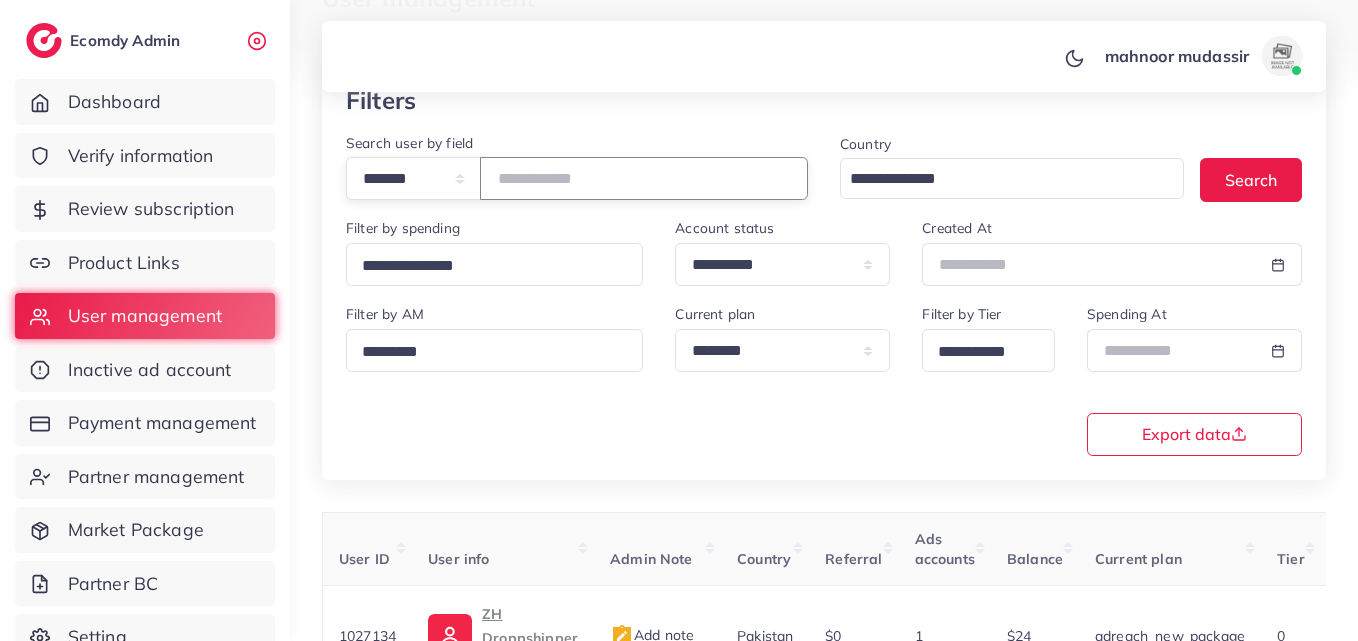 drag, startPoint x: 352, startPoint y: 186, endPoint x: 298, endPoint y: 206, distance: 57.58472 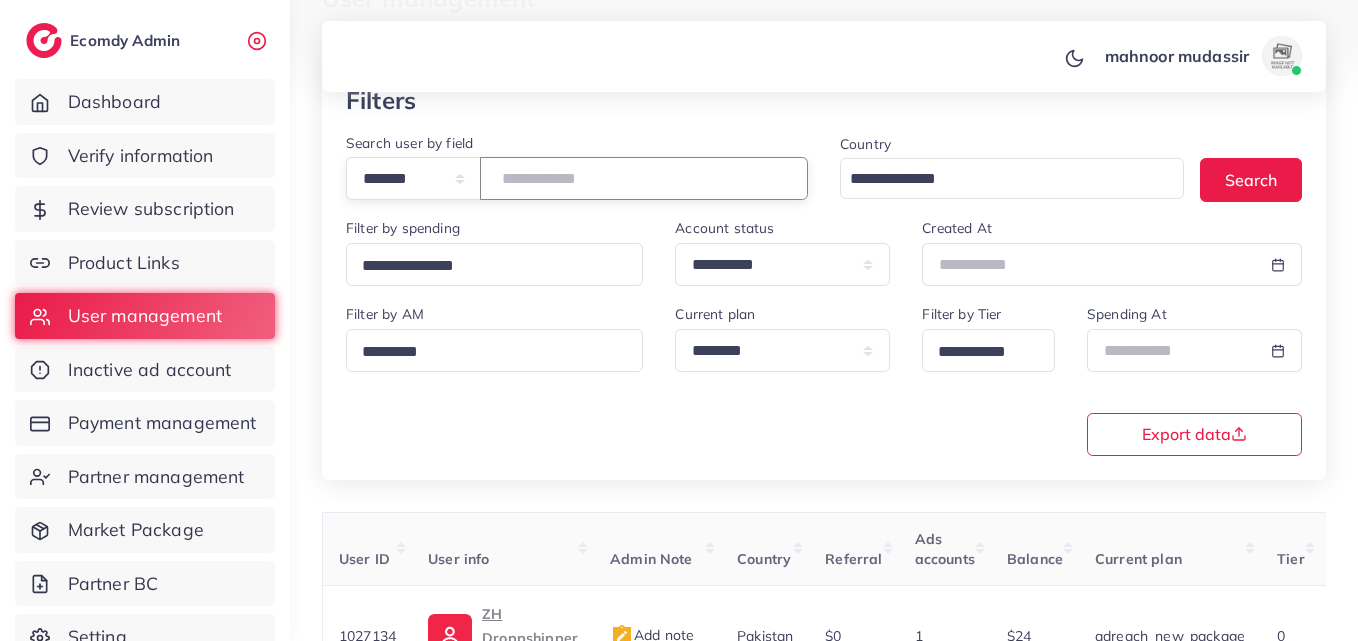 click on "**********" at bounding box center (824, 319) 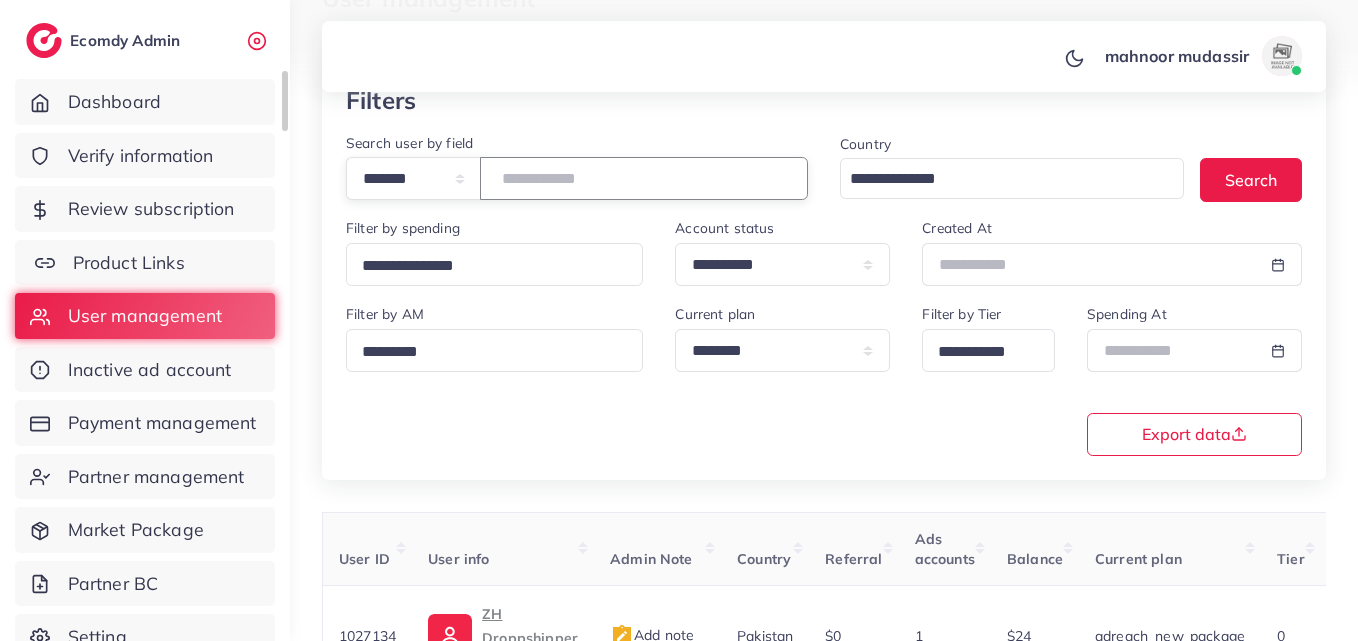 paste 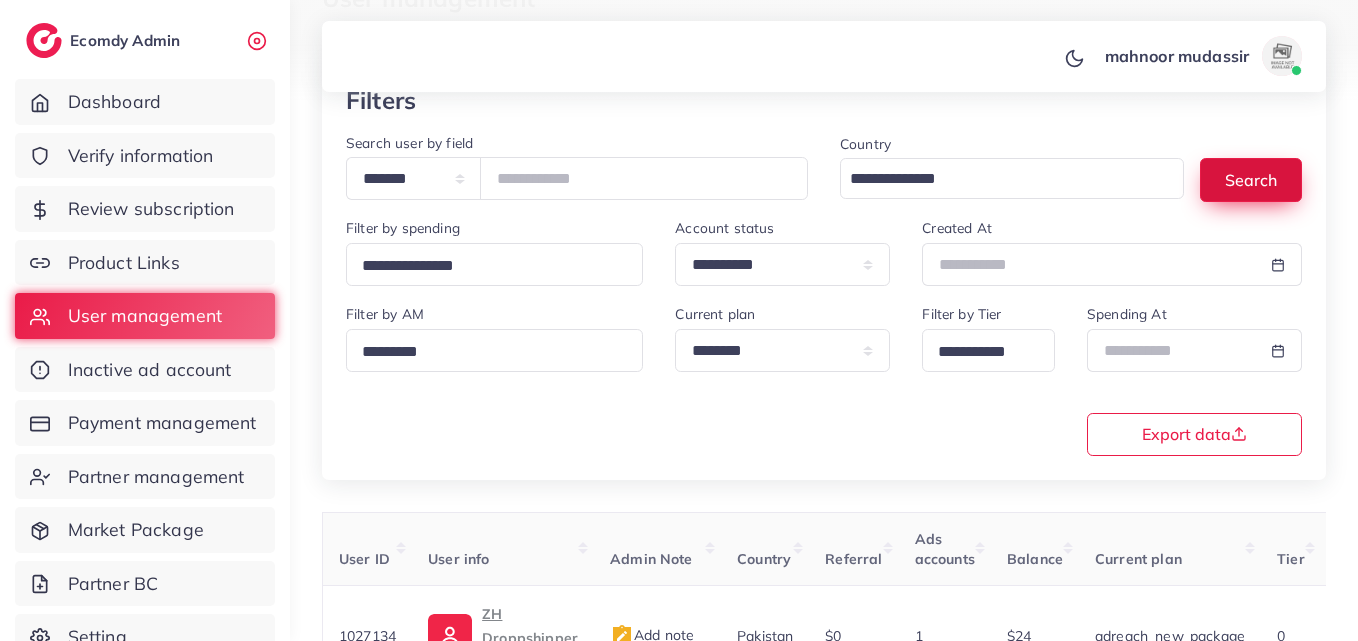 click on "Search" at bounding box center (1251, 179) 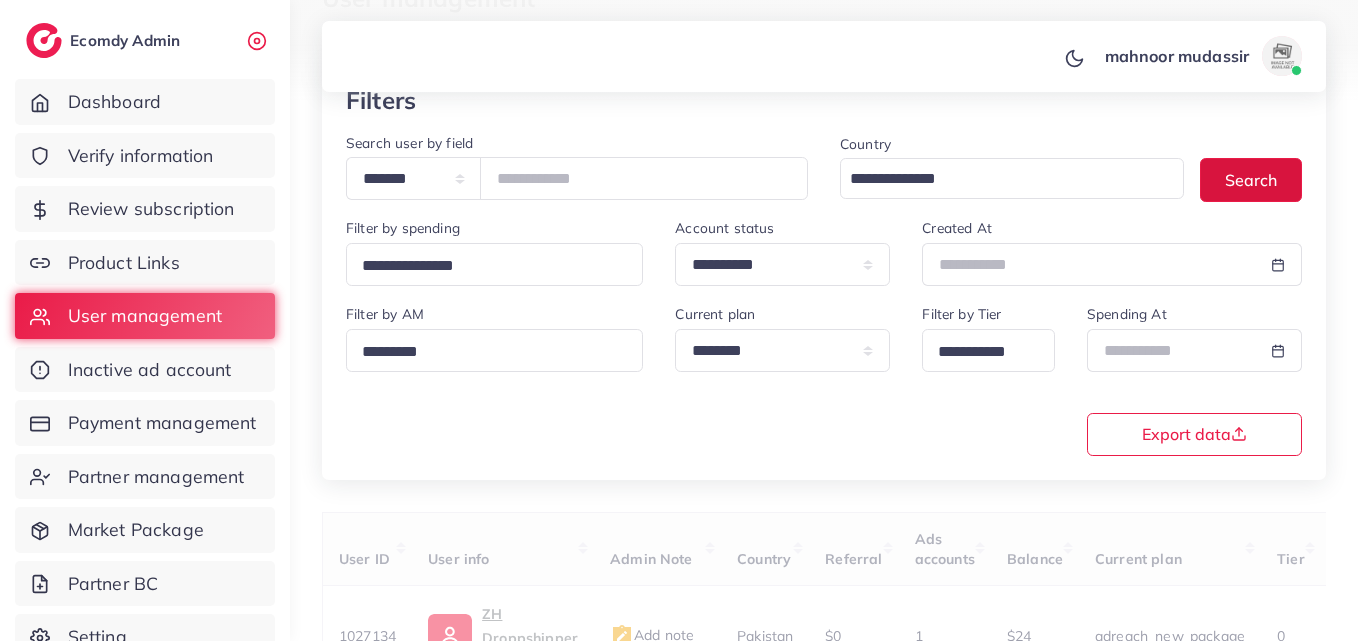 scroll, scrollTop: 316, scrollLeft: 0, axis: vertical 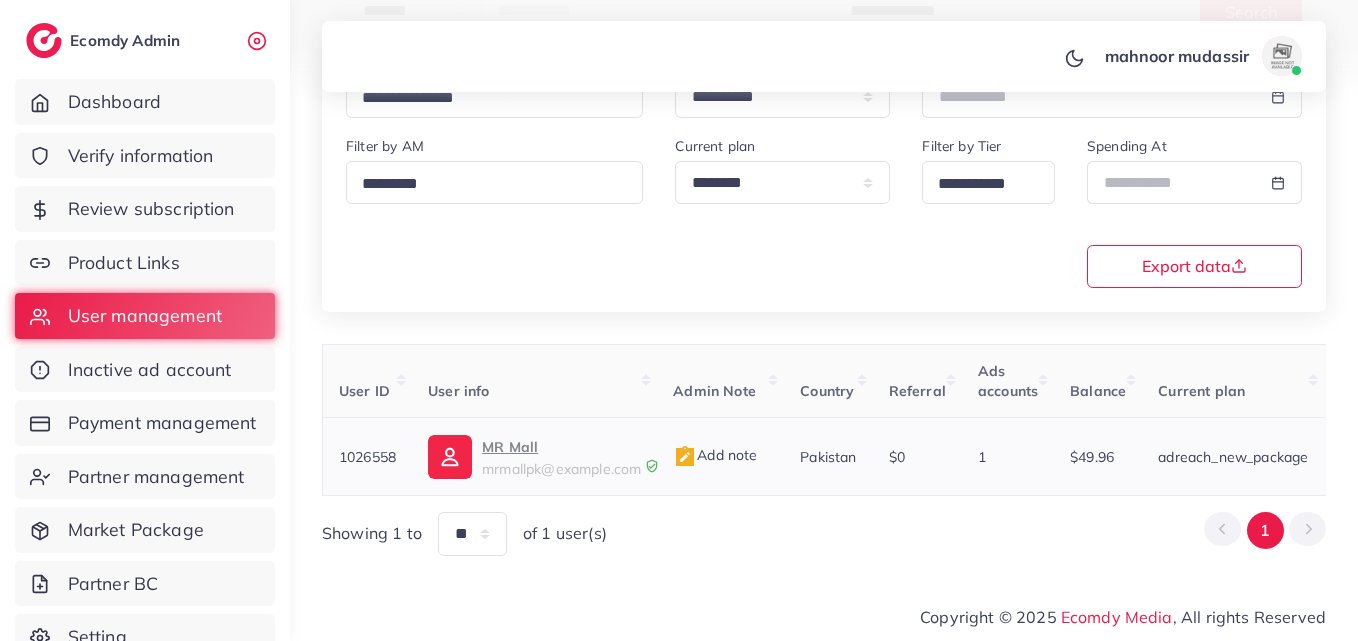 click on "mrmallpk@gmail.com" at bounding box center (561, 469) 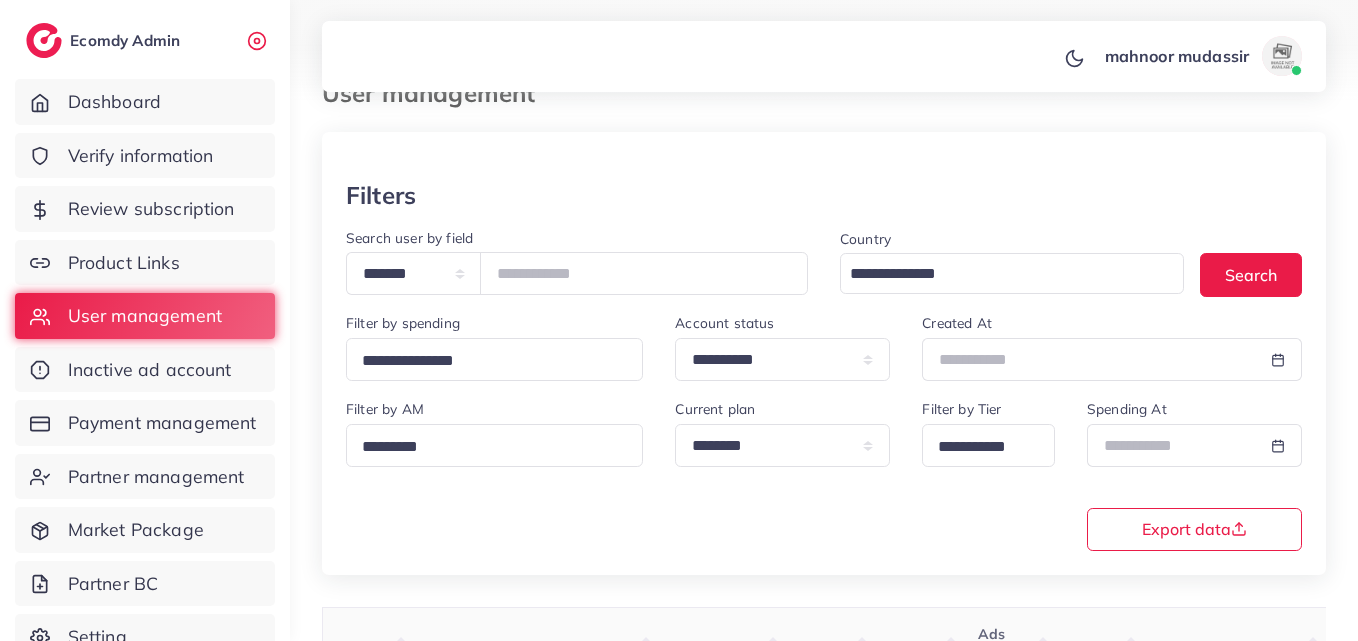 scroll, scrollTop: 11, scrollLeft: 0, axis: vertical 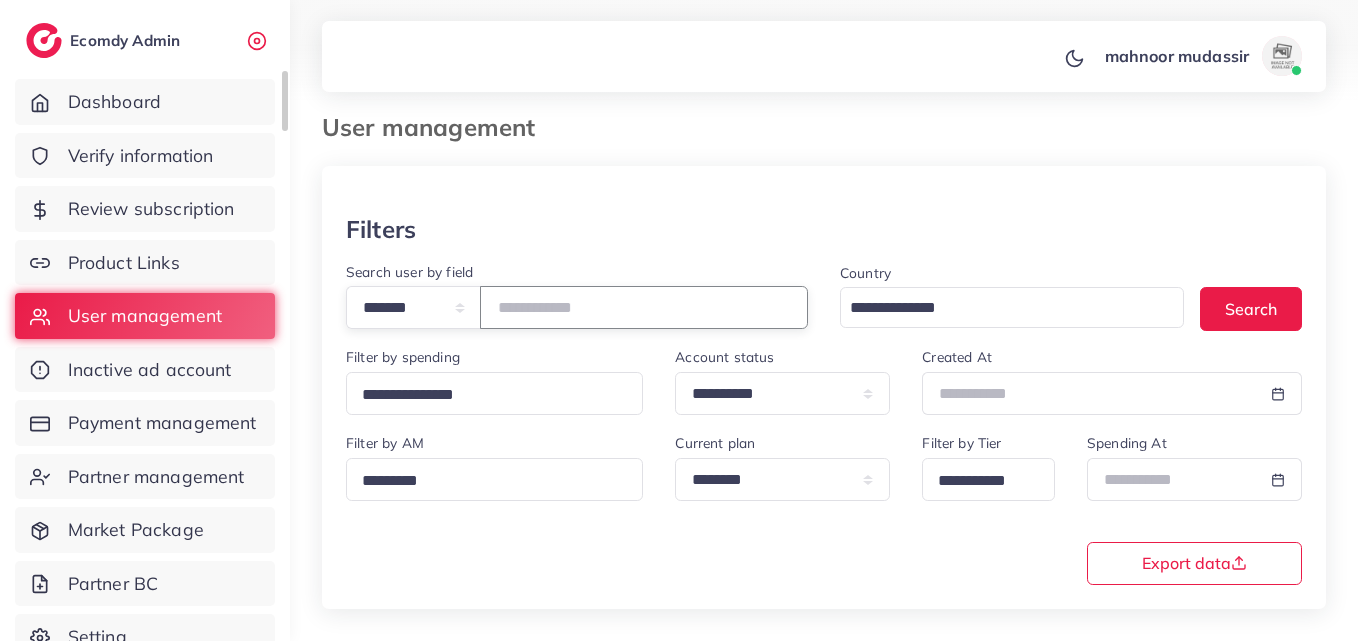 drag, startPoint x: 654, startPoint y: 303, endPoint x: 0, endPoint y: 520, distance: 689.061 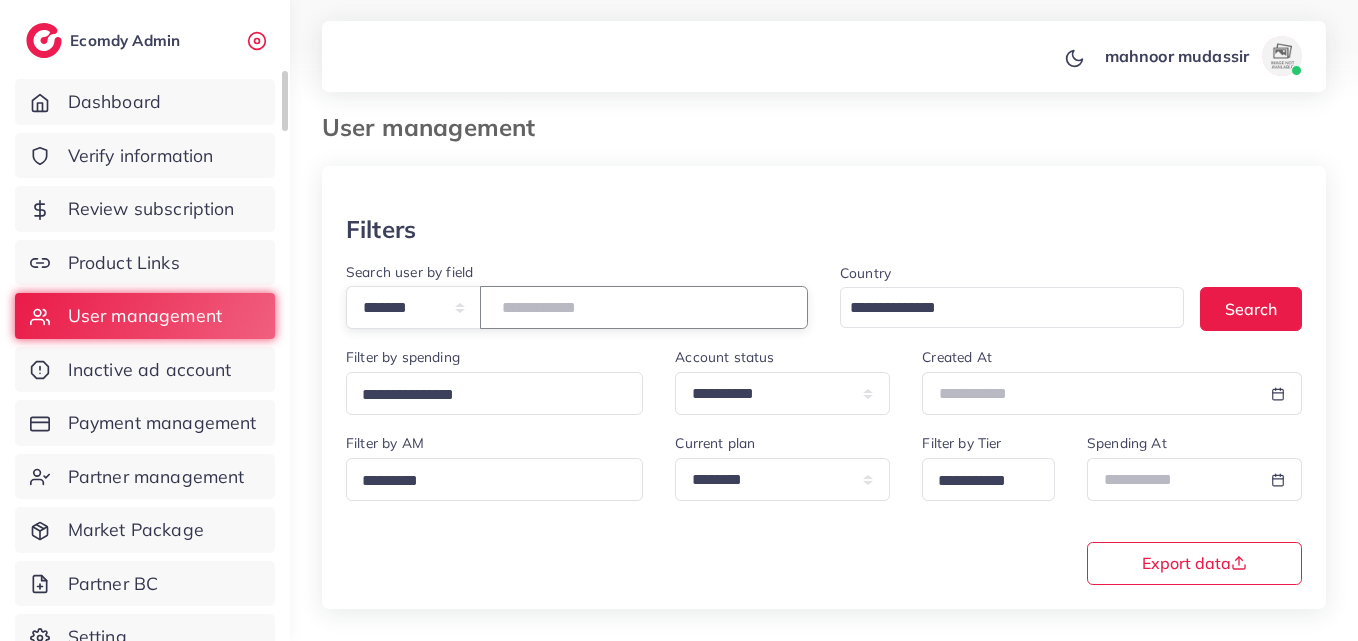 click on "**********" at bounding box center (577, 303) 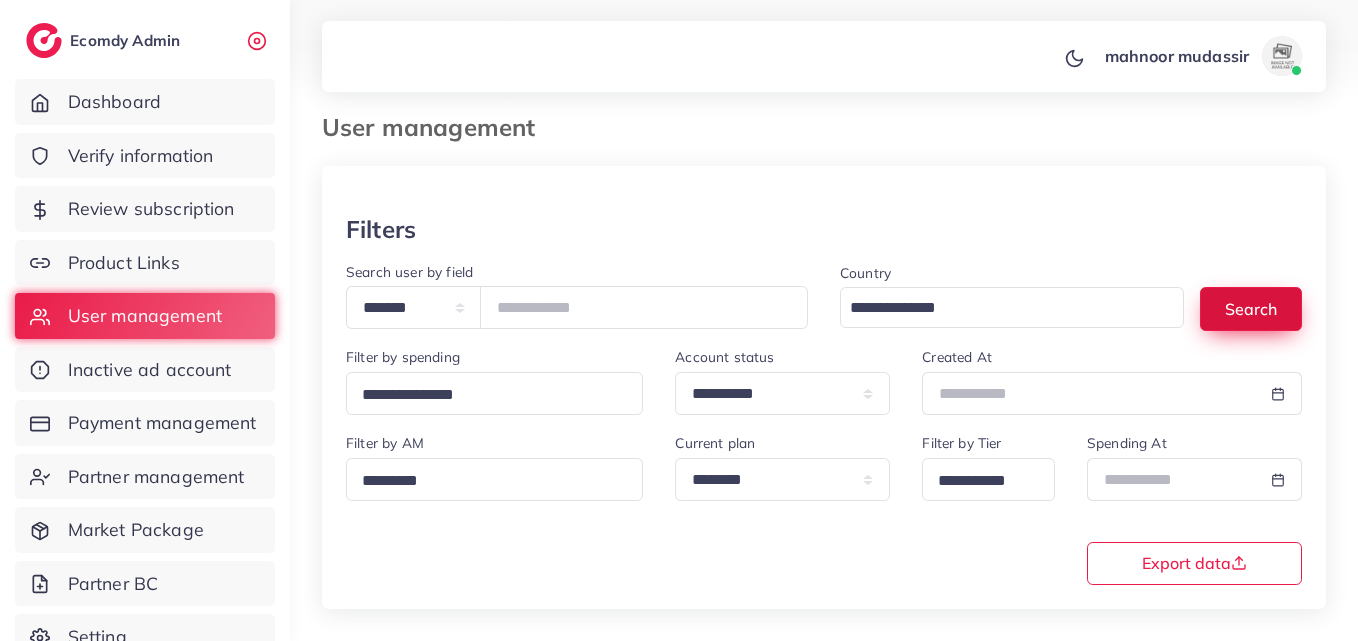 click on "Search" at bounding box center (1251, 308) 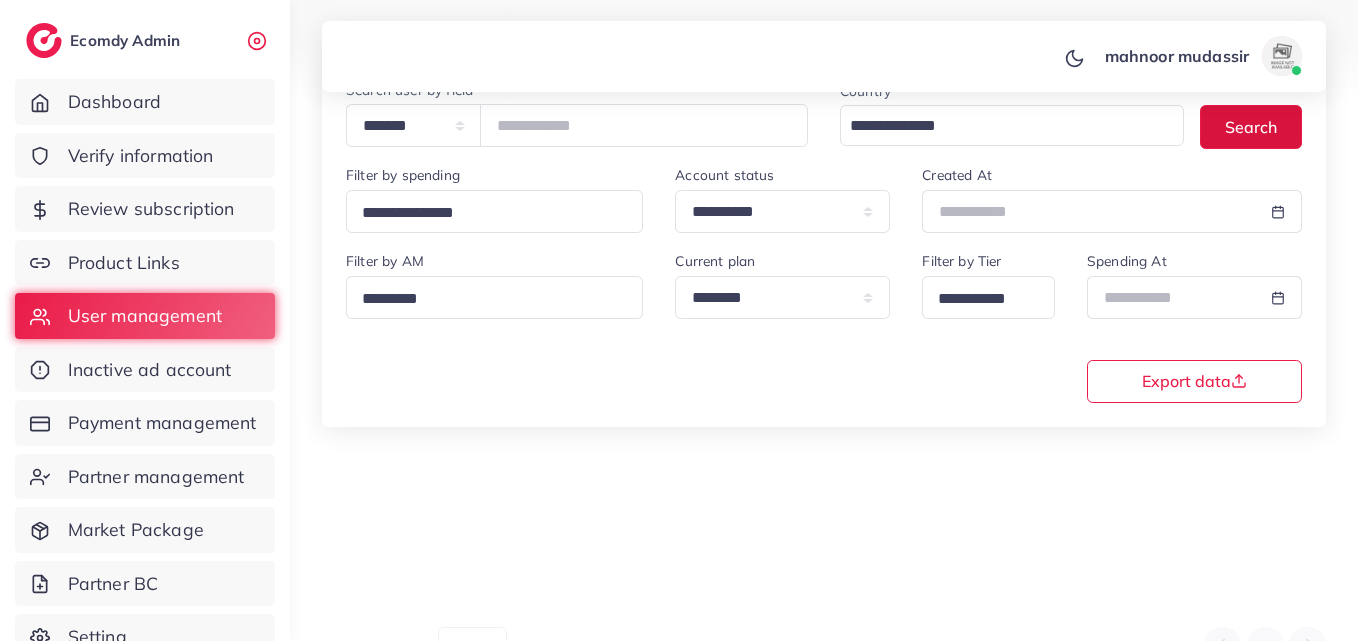 scroll, scrollTop: 316, scrollLeft: 0, axis: vertical 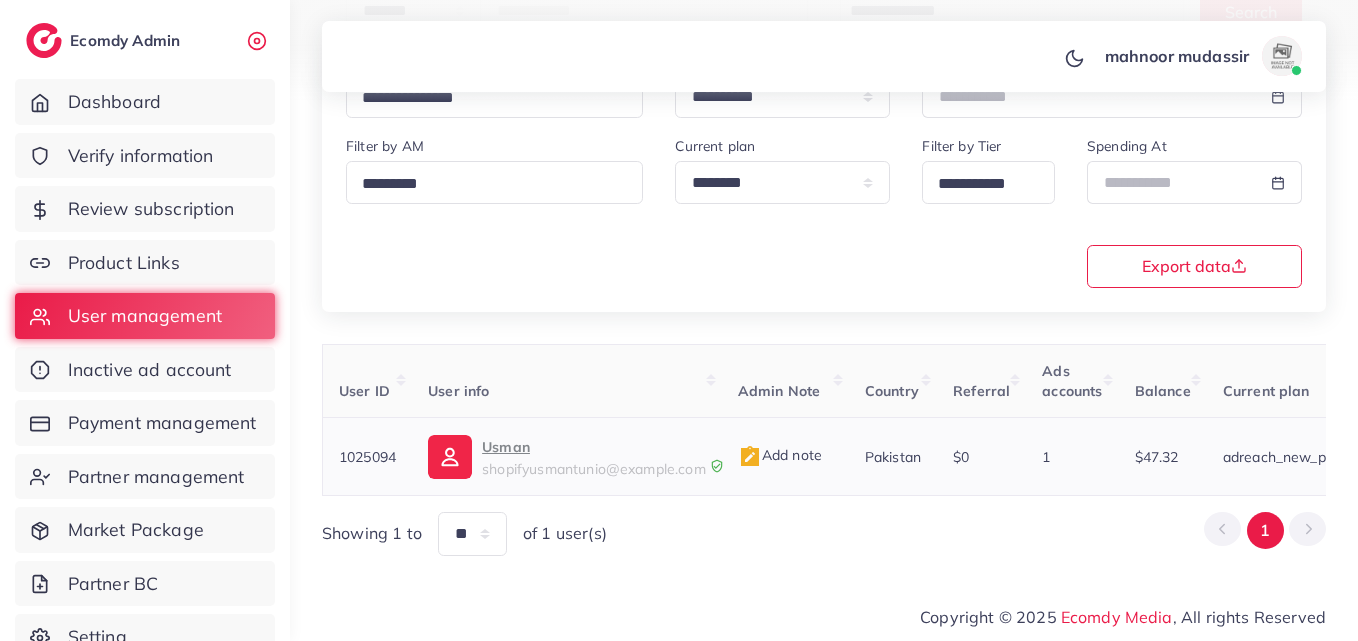 click on "Usman" at bounding box center (594, 447) 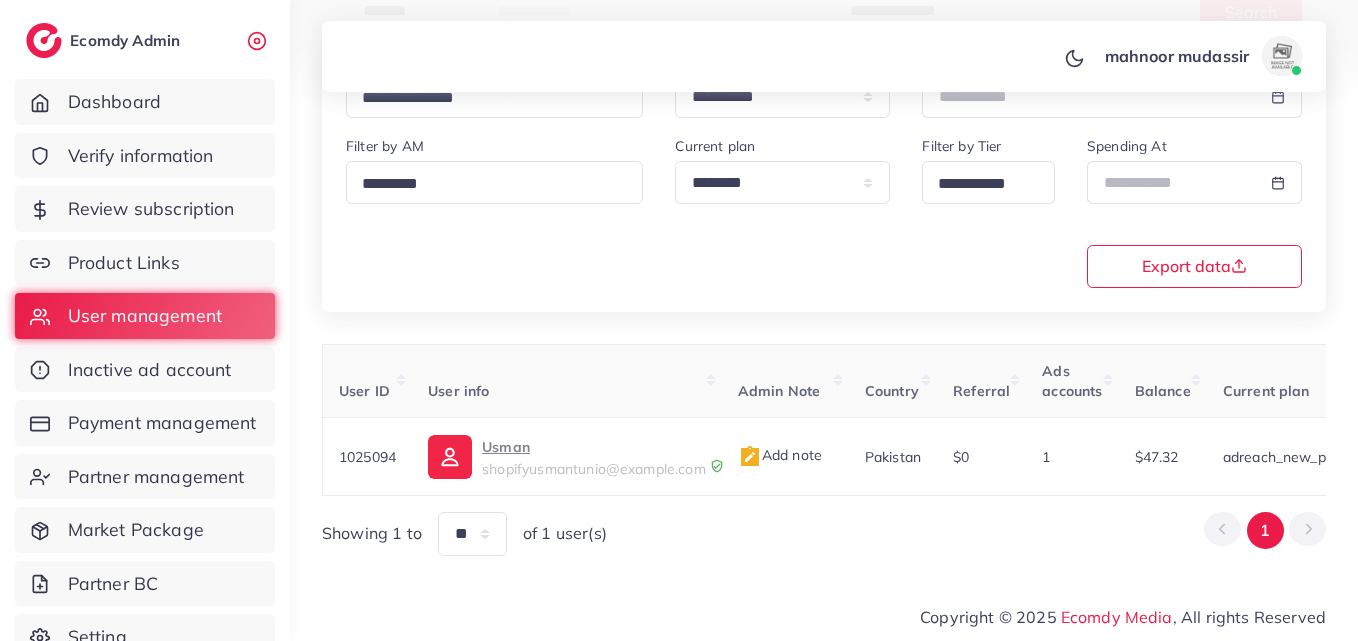 scroll, scrollTop: 0, scrollLeft: 0, axis: both 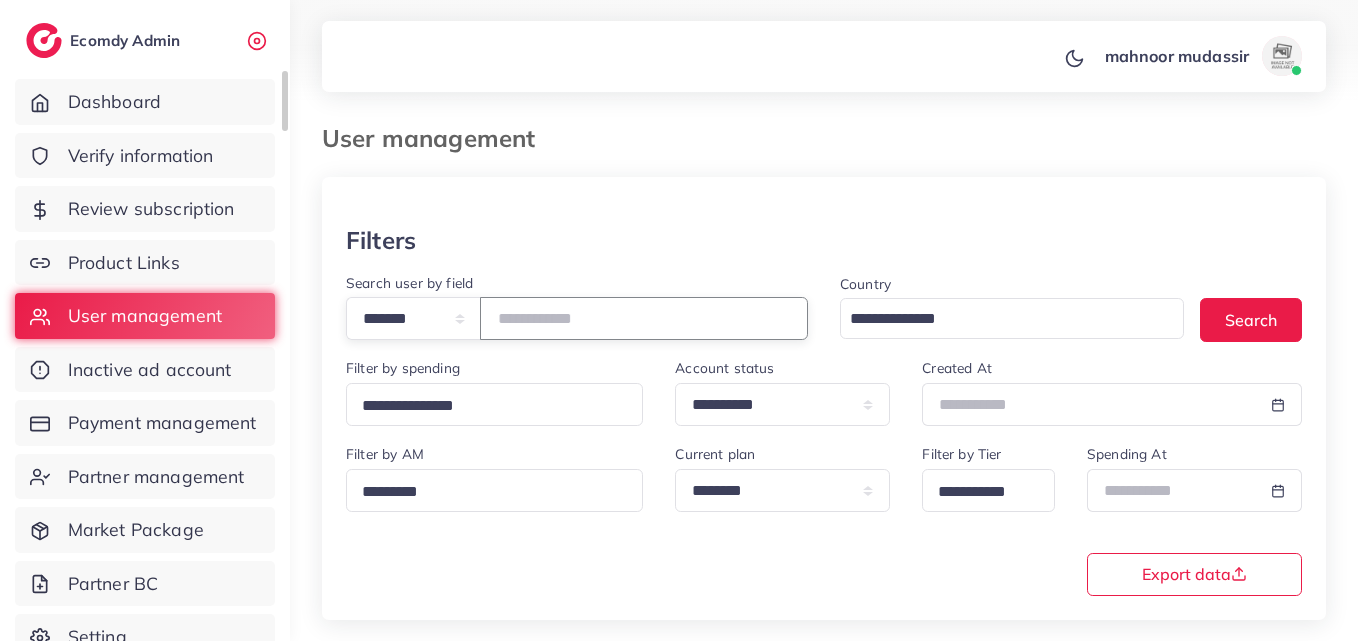 drag, startPoint x: 665, startPoint y: 306, endPoint x: 0, endPoint y: 383, distance: 669.44305 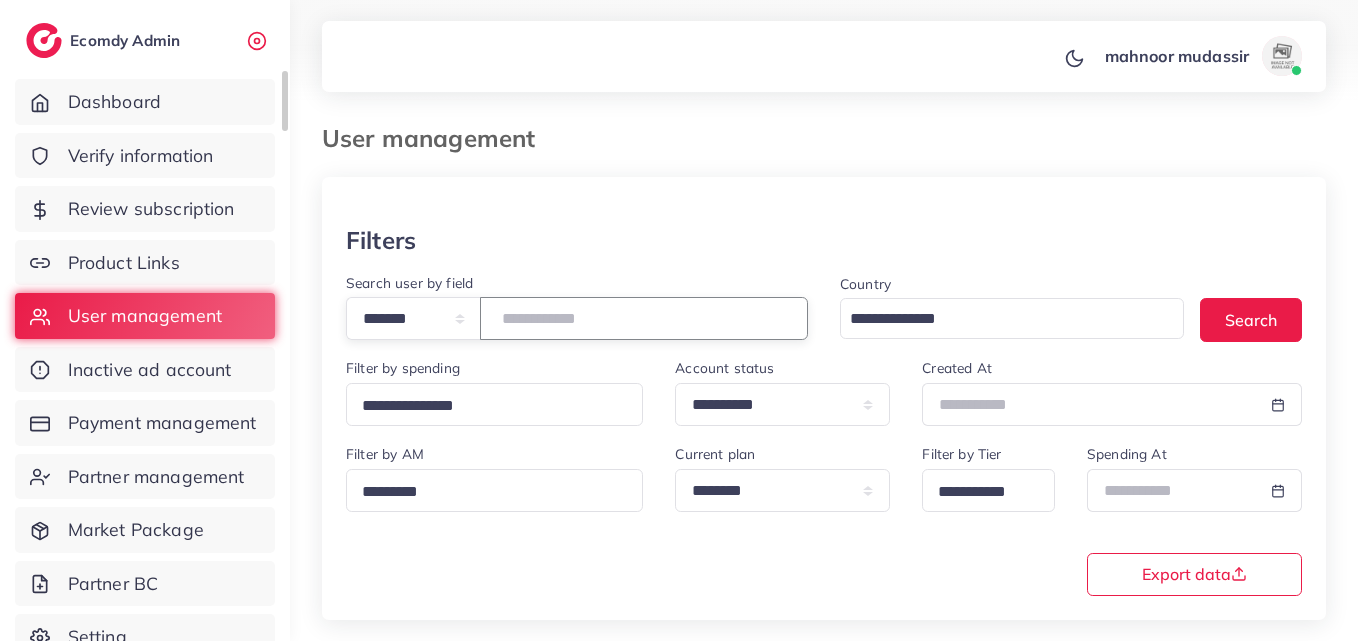 click on "**********" at bounding box center [679, 320] 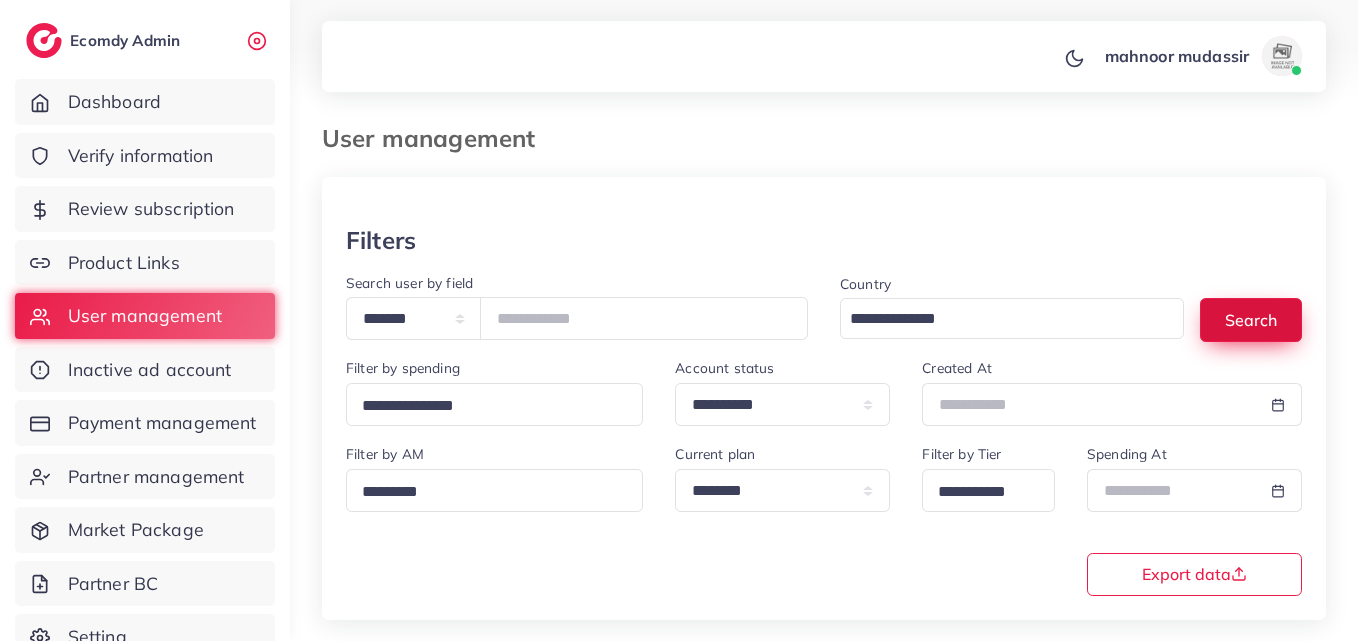 click on "Search" at bounding box center (1251, 319) 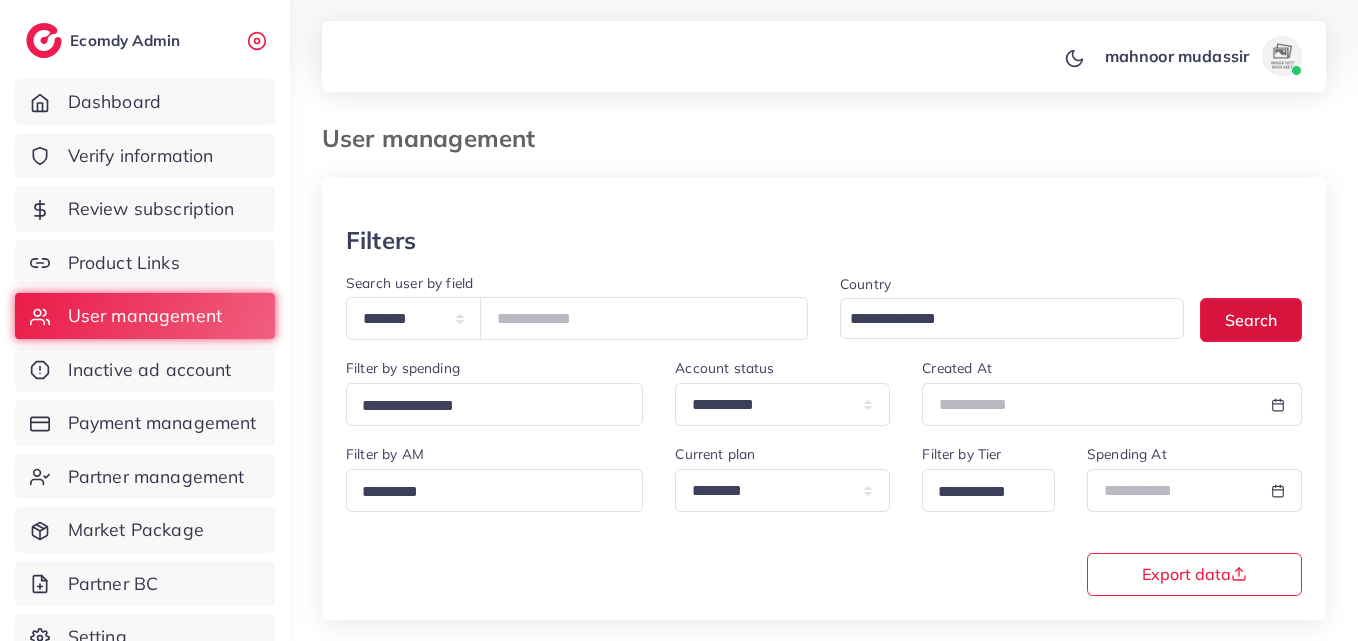 scroll, scrollTop: 277, scrollLeft: 0, axis: vertical 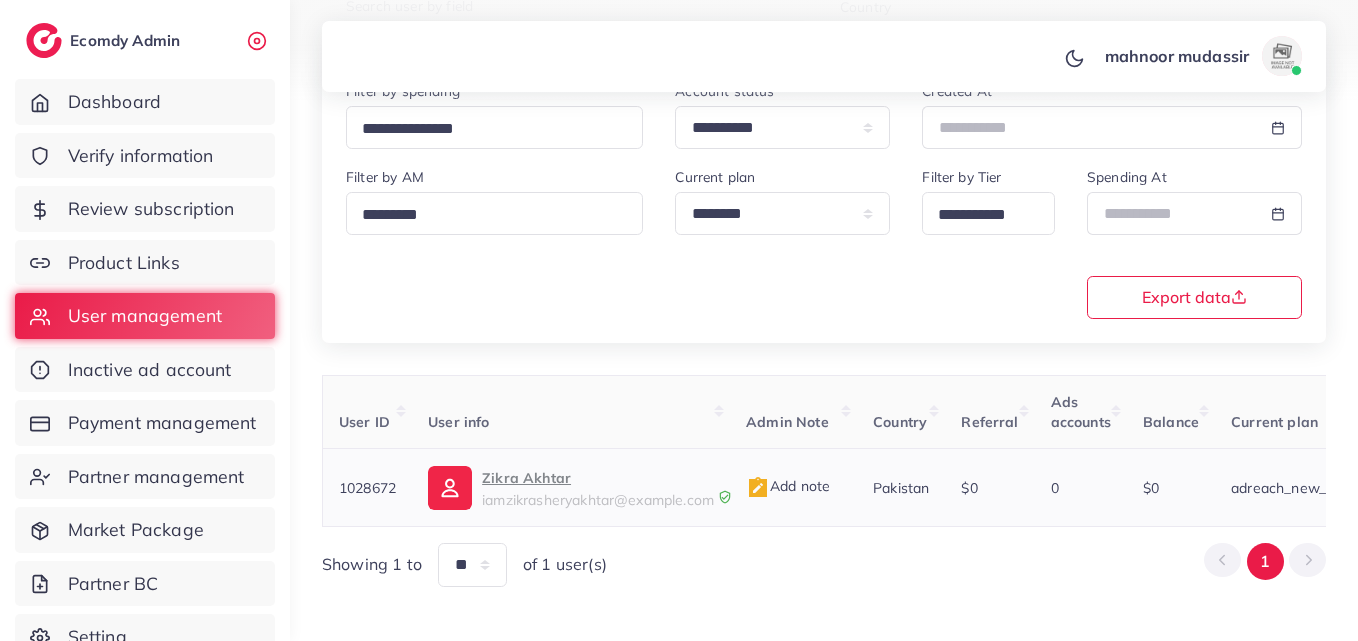 click on "Zikra Akhtar" at bounding box center (598, 478) 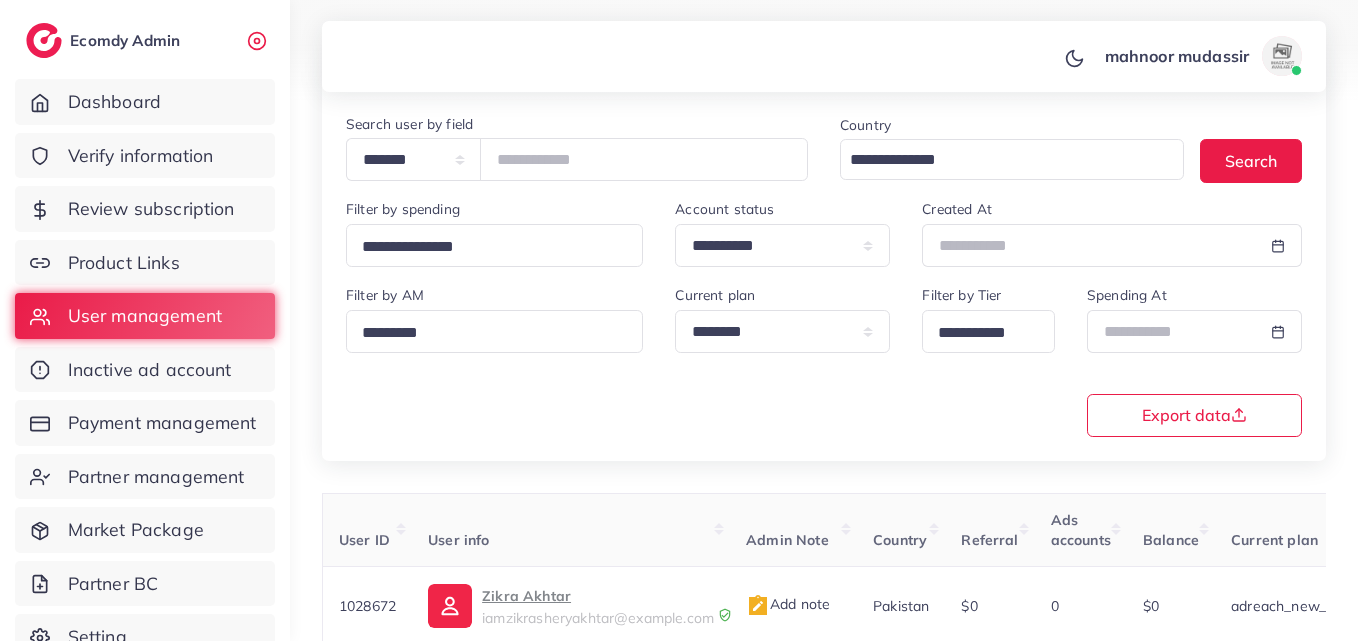 scroll, scrollTop: 126, scrollLeft: 0, axis: vertical 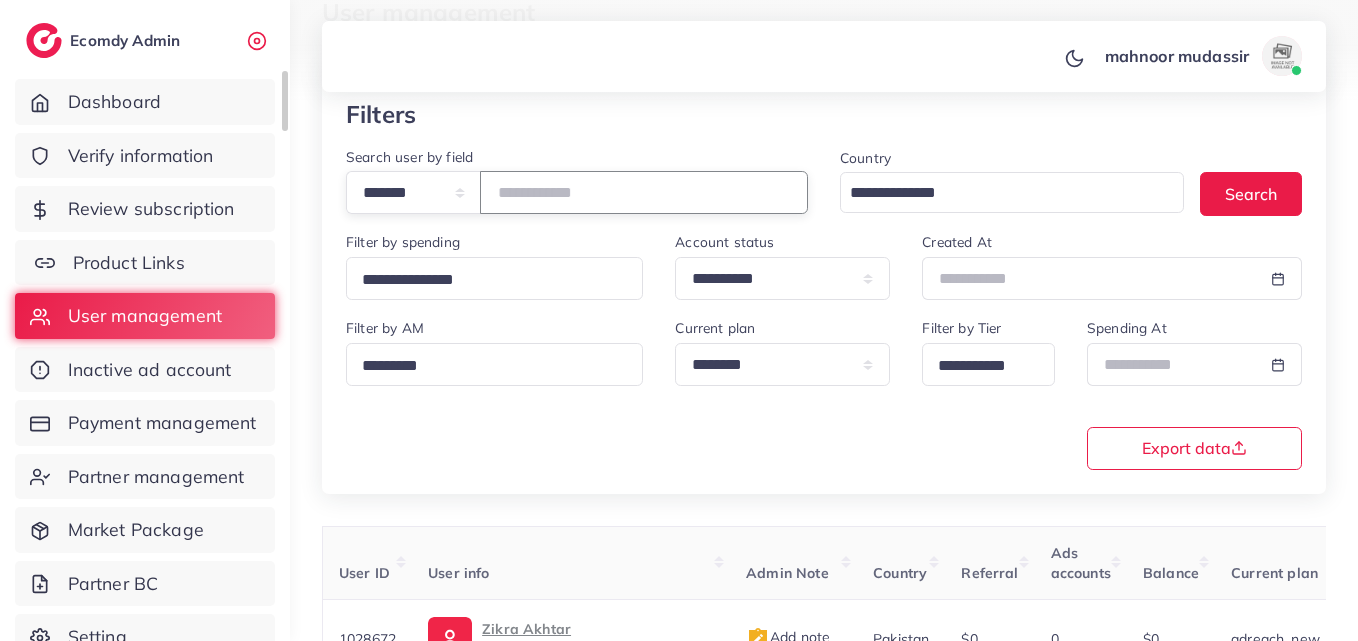 drag, startPoint x: 666, startPoint y: 180, endPoint x: 155, endPoint y: 259, distance: 517.0706 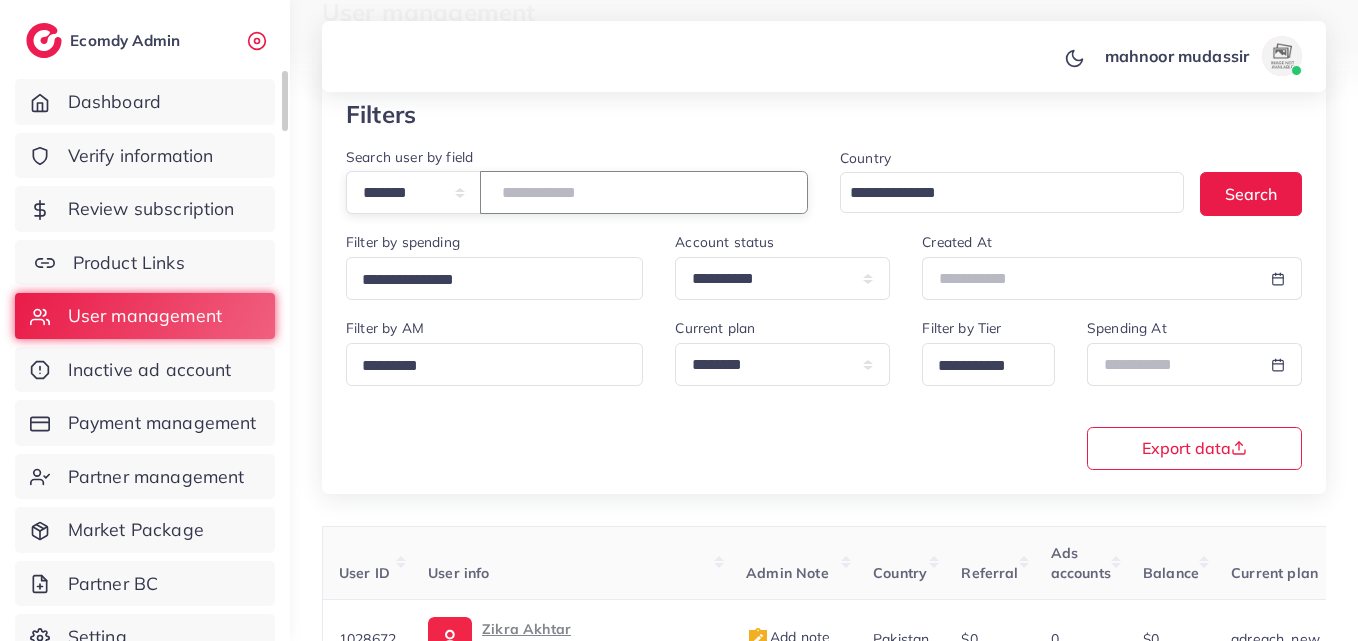 click on "**********" at bounding box center (679, 194) 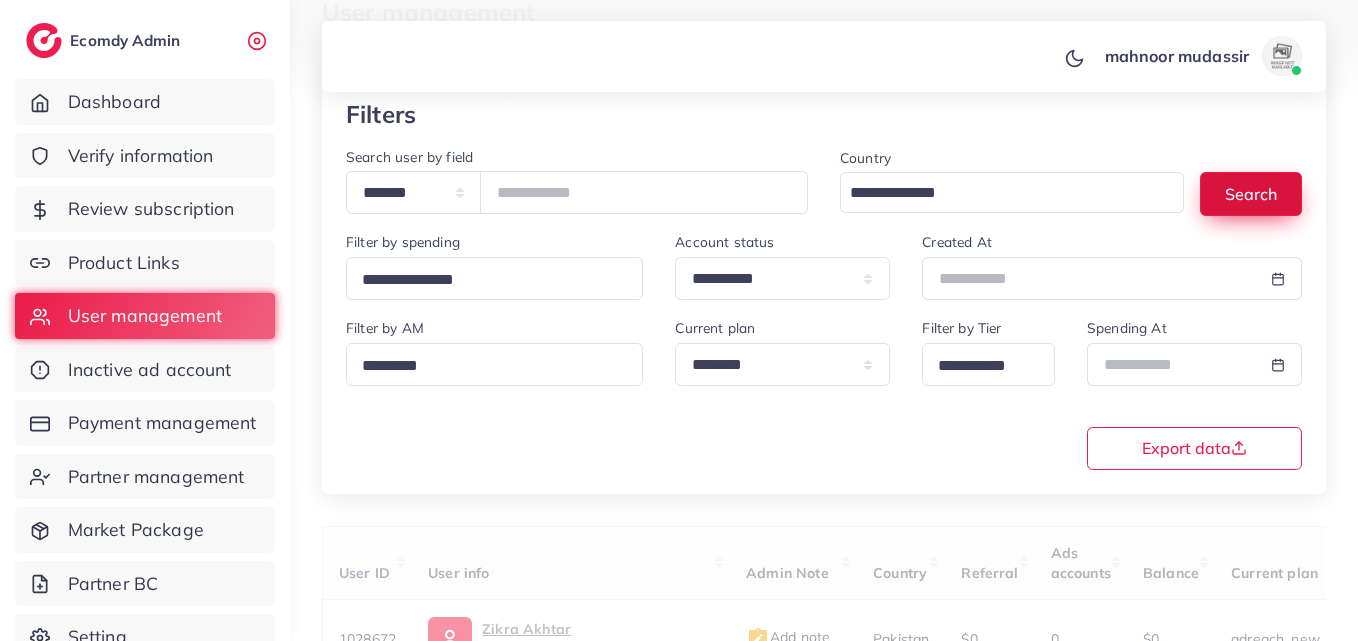 click on "Search" at bounding box center [1251, 193] 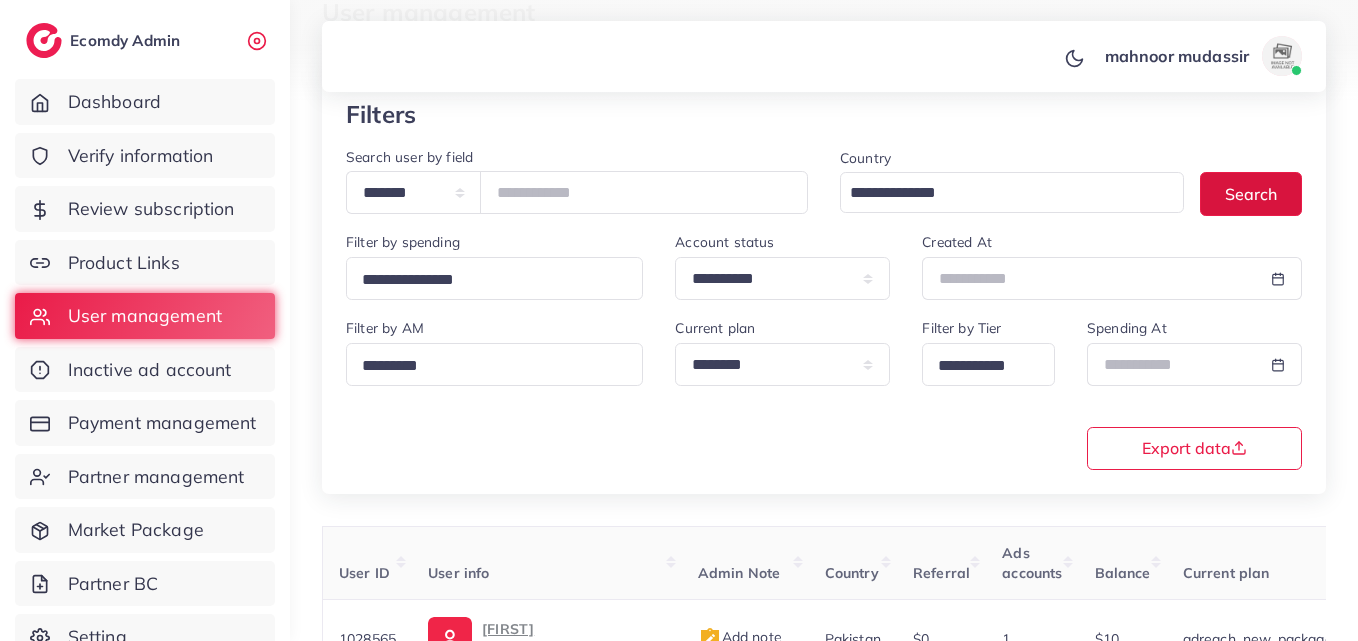 scroll, scrollTop: 268, scrollLeft: 0, axis: vertical 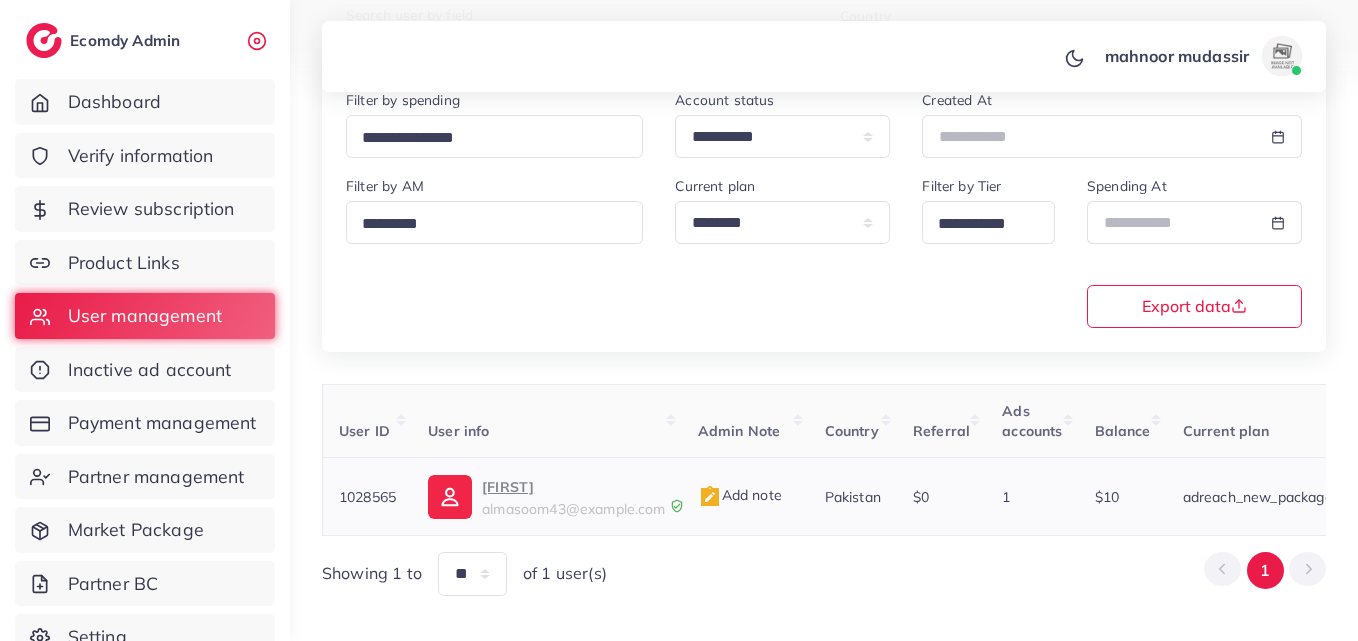 click on "almasoom" at bounding box center [574, 487] 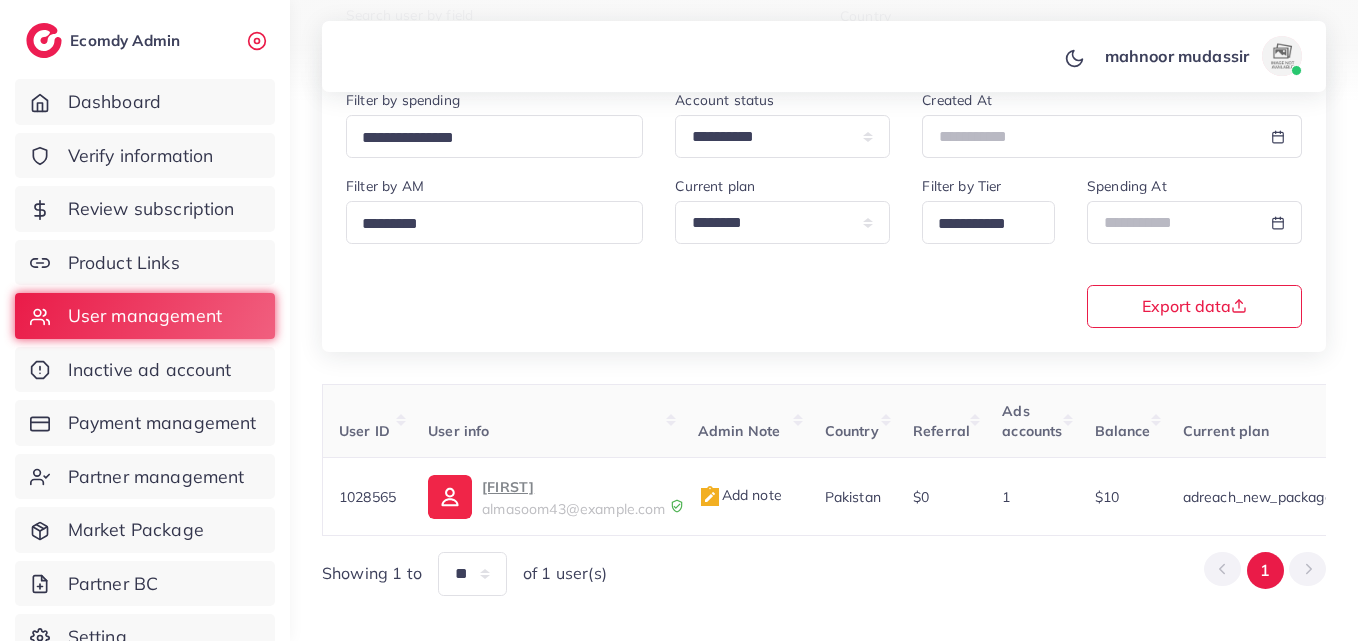 scroll, scrollTop: 116, scrollLeft: 0, axis: vertical 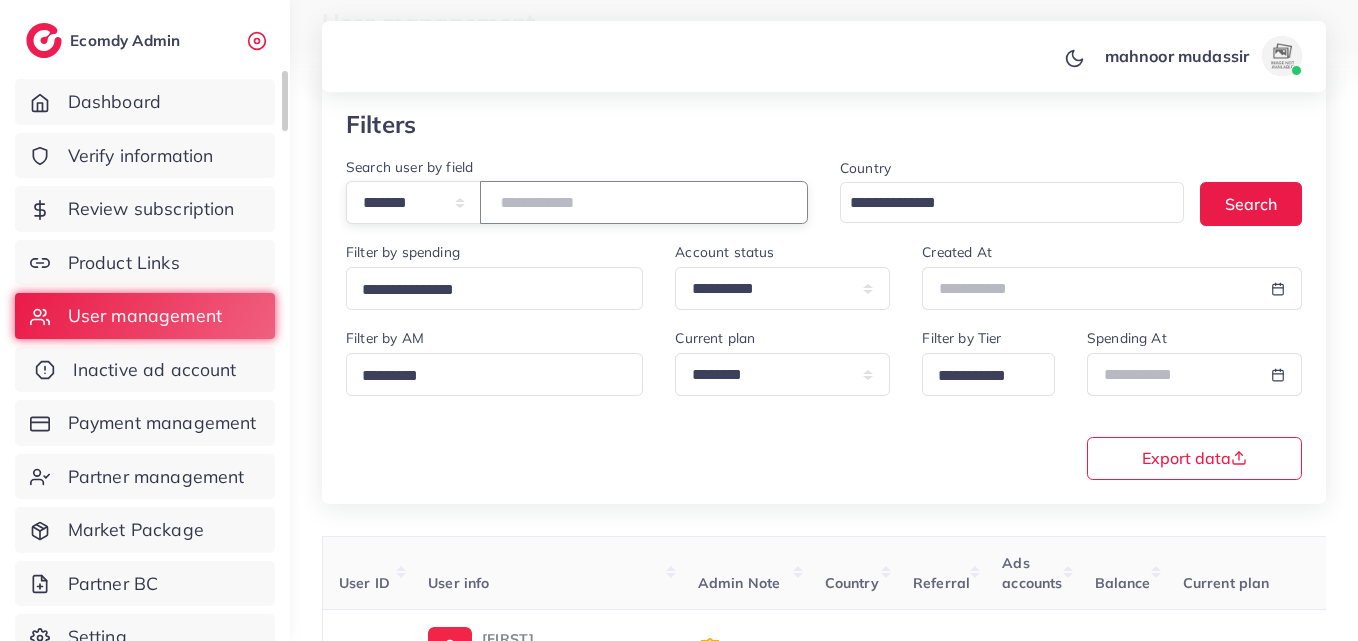 drag, startPoint x: 578, startPoint y: 202, endPoint x: 195, endPoint y: 387, distance: 425.33987 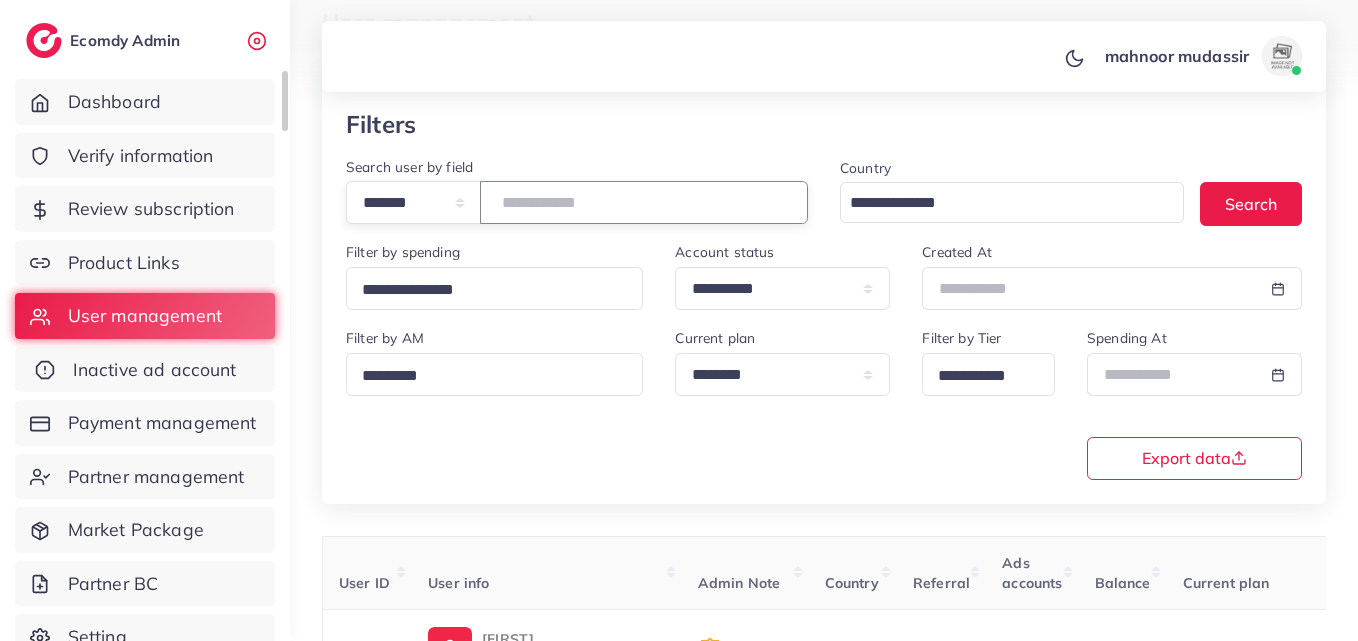 click on "**********" at bounding box center (824, 307) 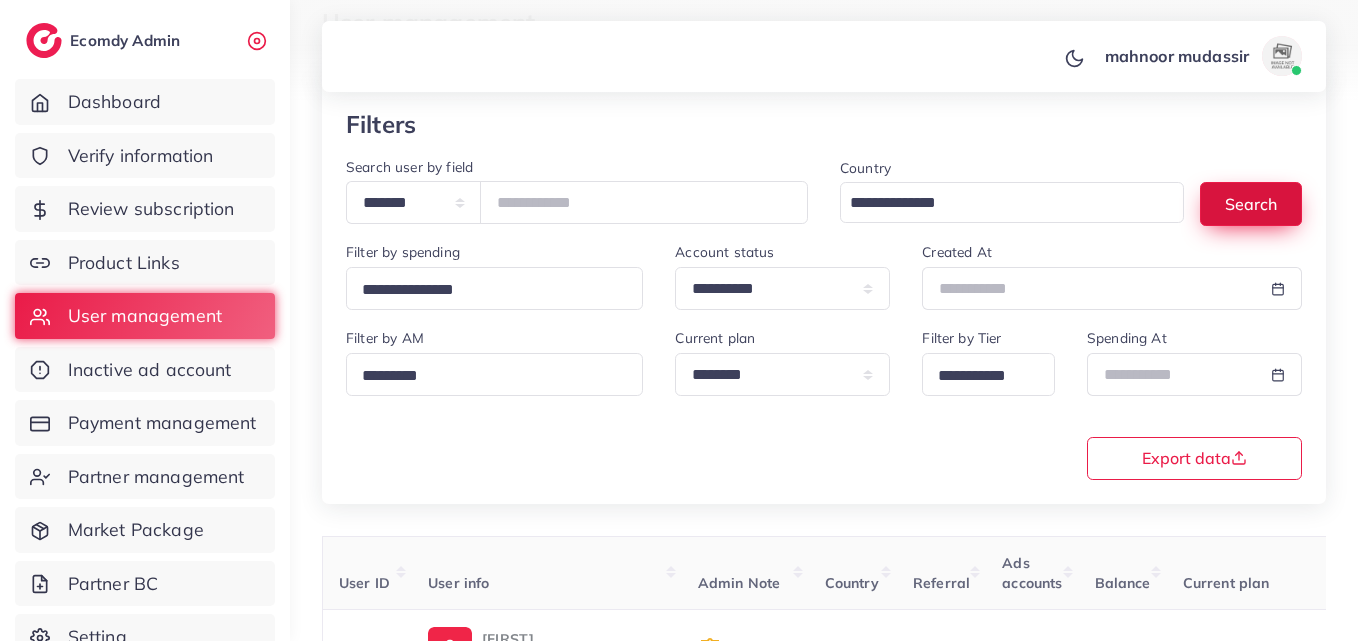 click on "Search" at bounding box center (1251, 203) 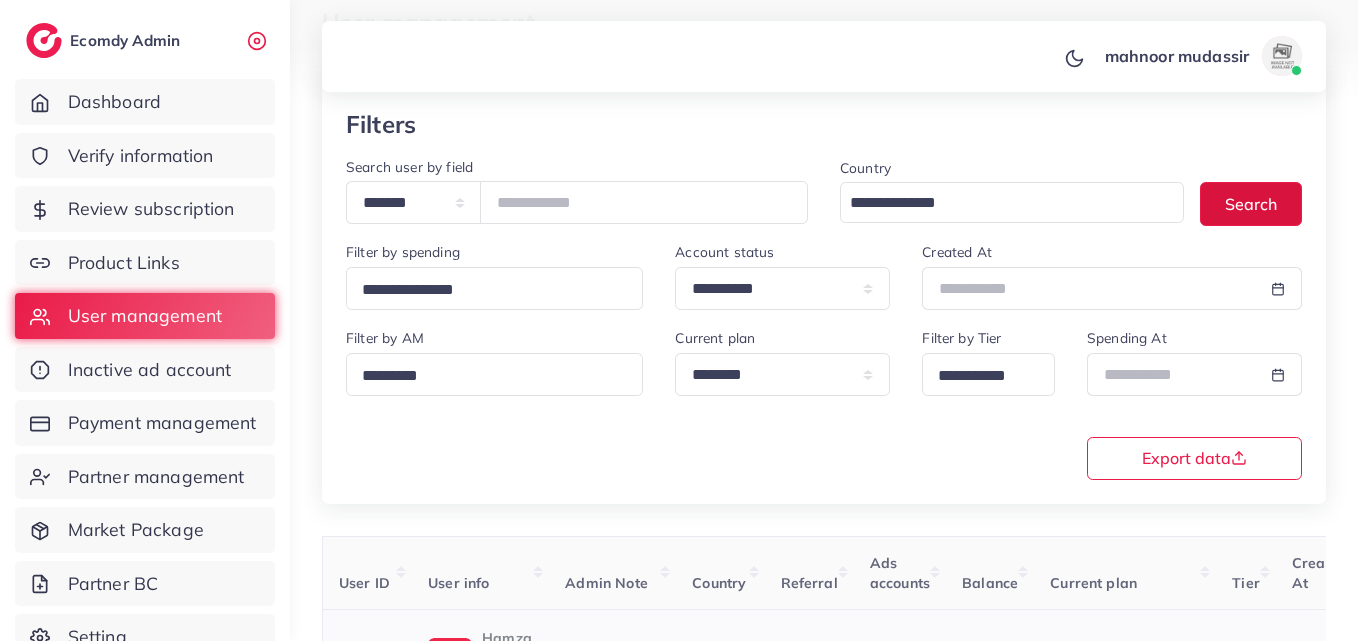 scroll, scrollTop: 302, scrollLeft: 0, axis: vertical 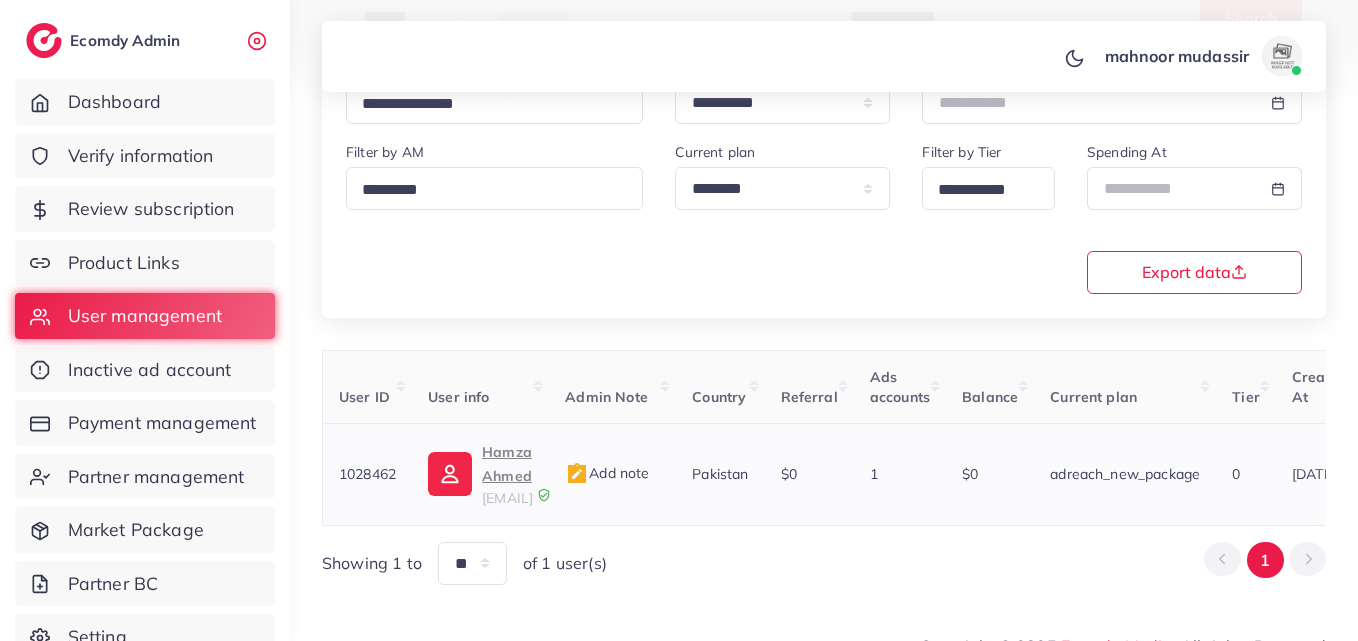 click on "Hamza Ahmed" at bounding box center (507, 464) 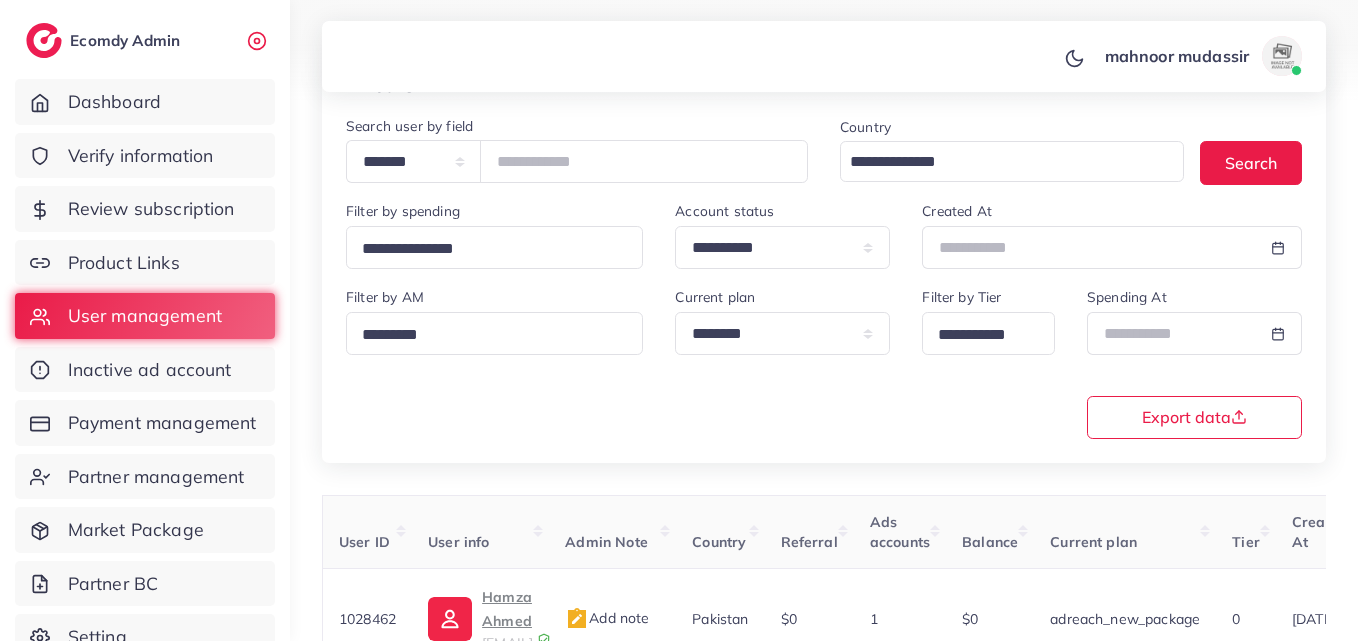 scroll, scrollTop: 140, scrollLeft: 0, axis: vertical 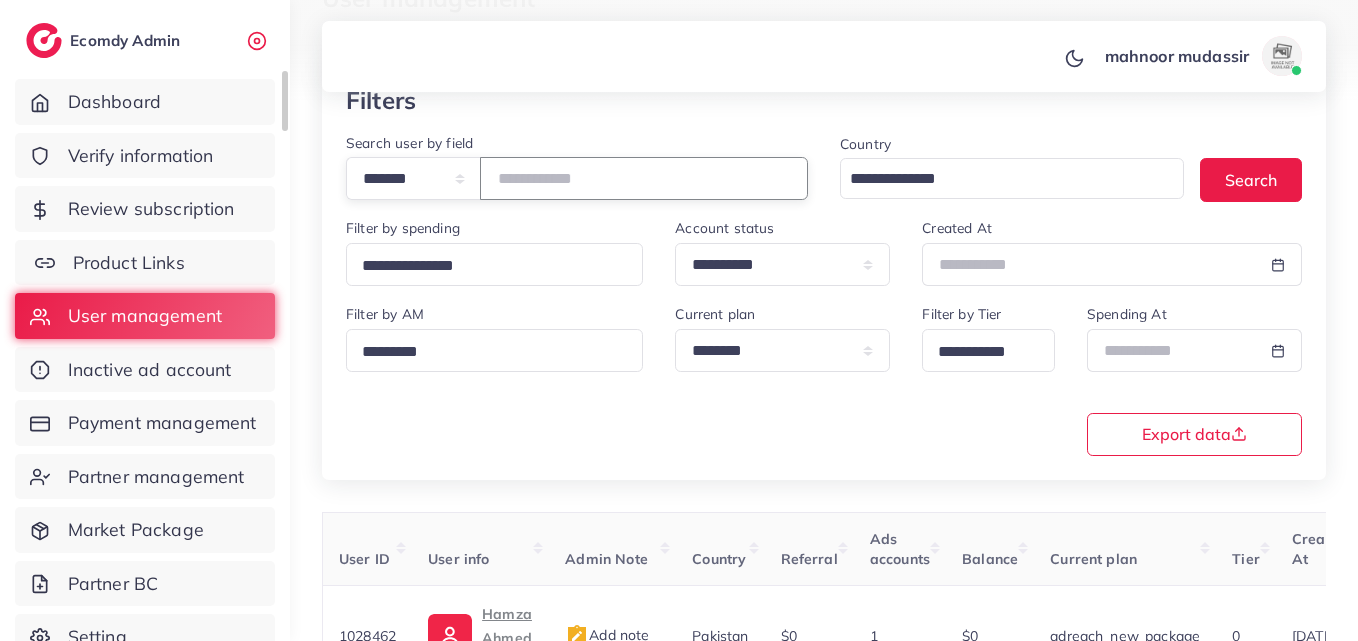 drag, startPoint x: 638, startPoint y: 182, endPoint x: 155, endPoint y: 242, distance: 486.71243 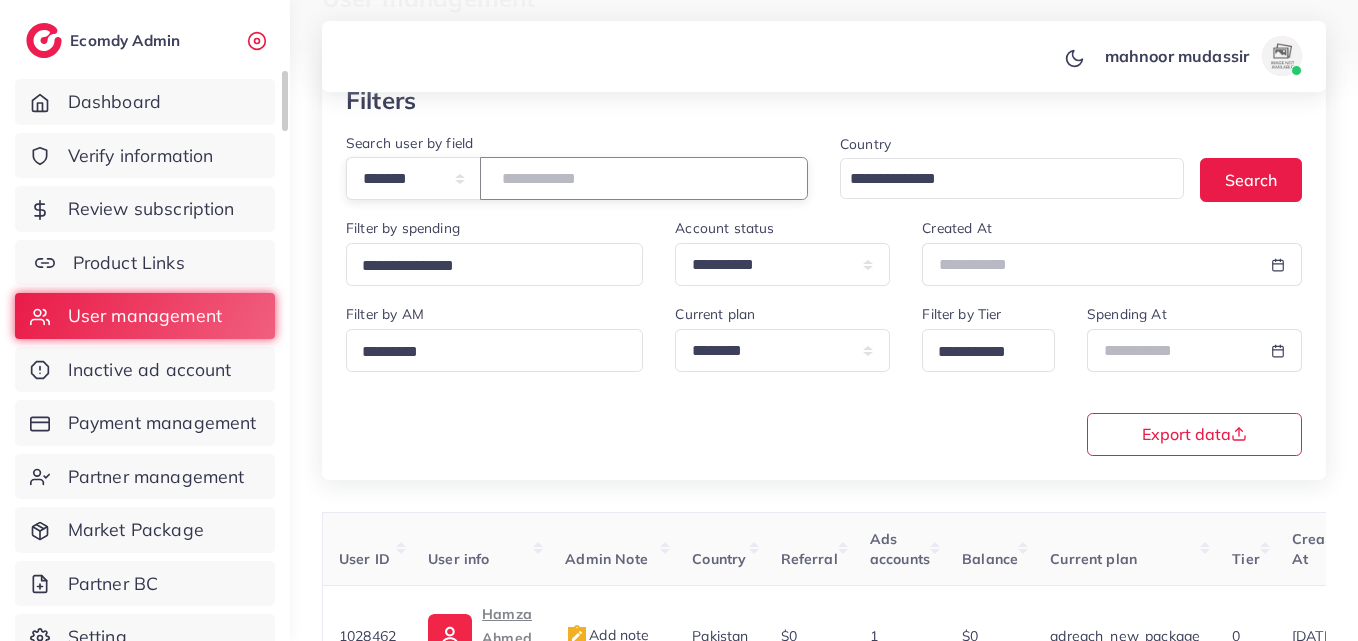 click on "**********" at bounding box center (679, 180) 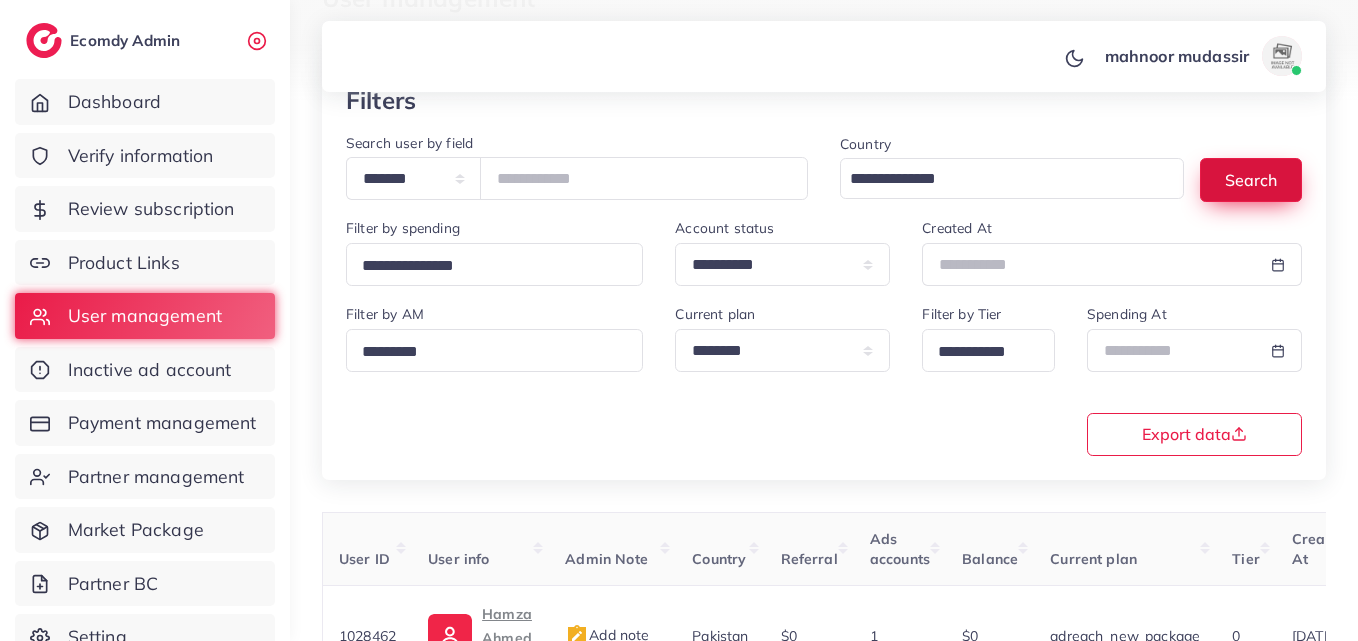click on "Search" at bounding box center (1251, 179) 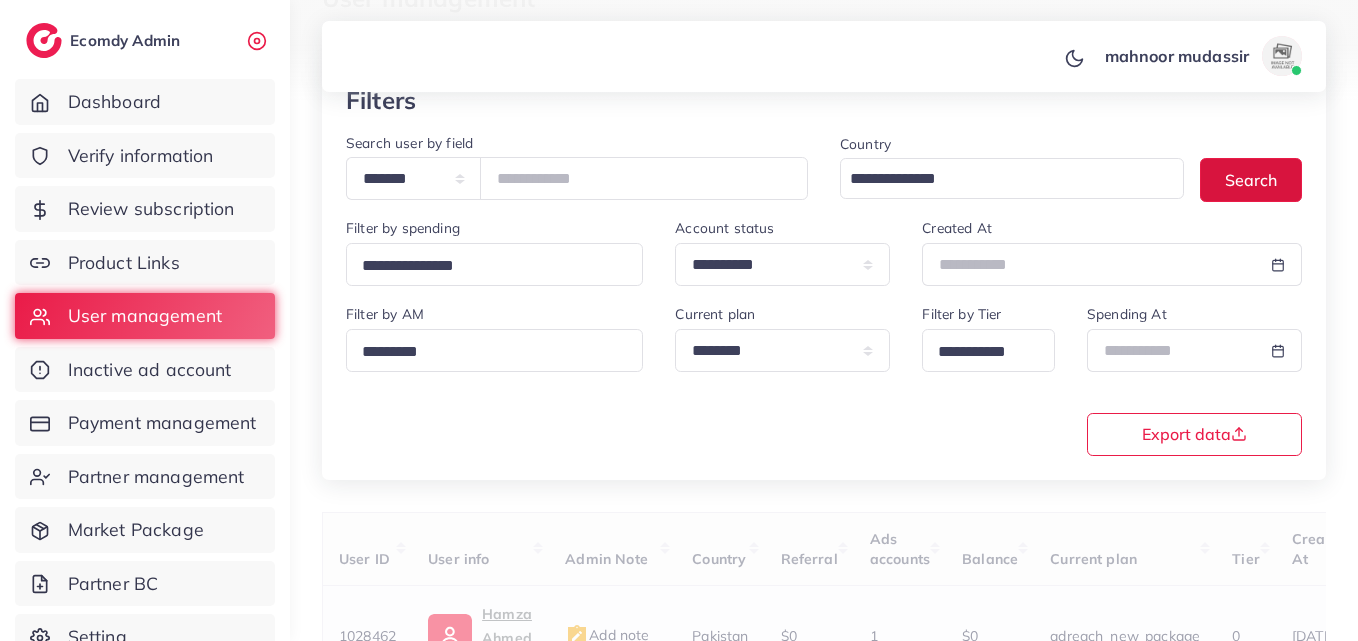scroll, scrollTop: 316, scrollLeft: 0, axis: vertical 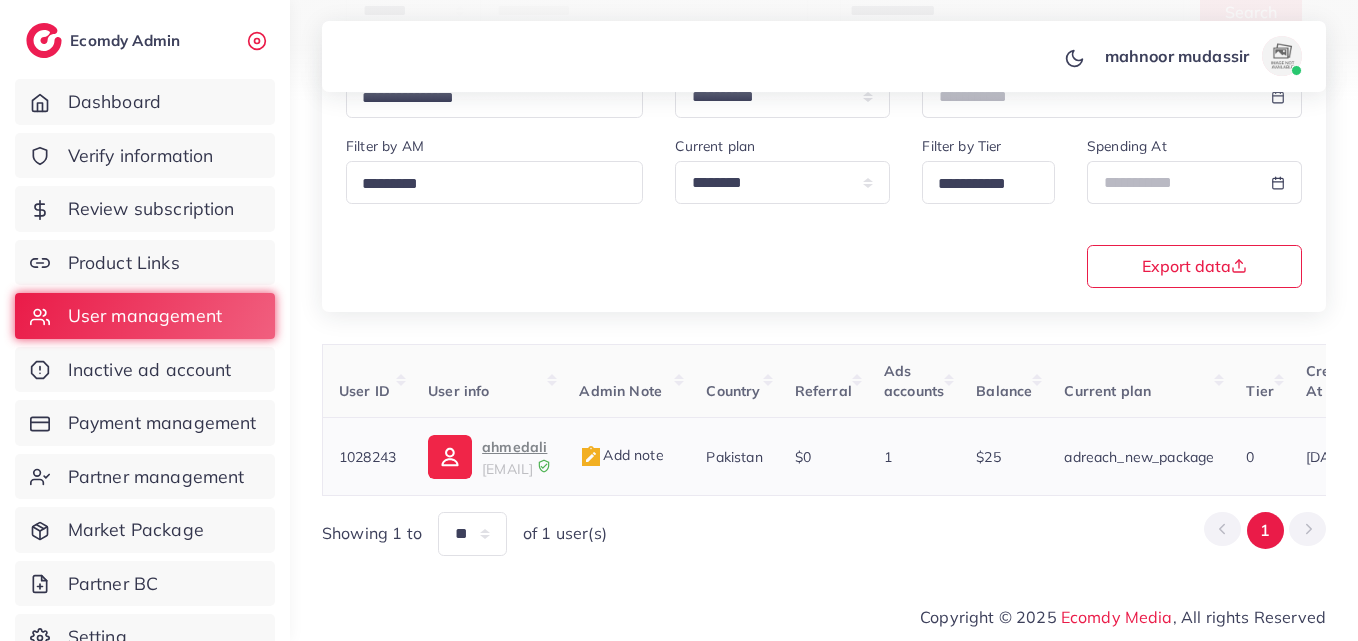 click on "ahmedali" at bounding box center [514, 447] 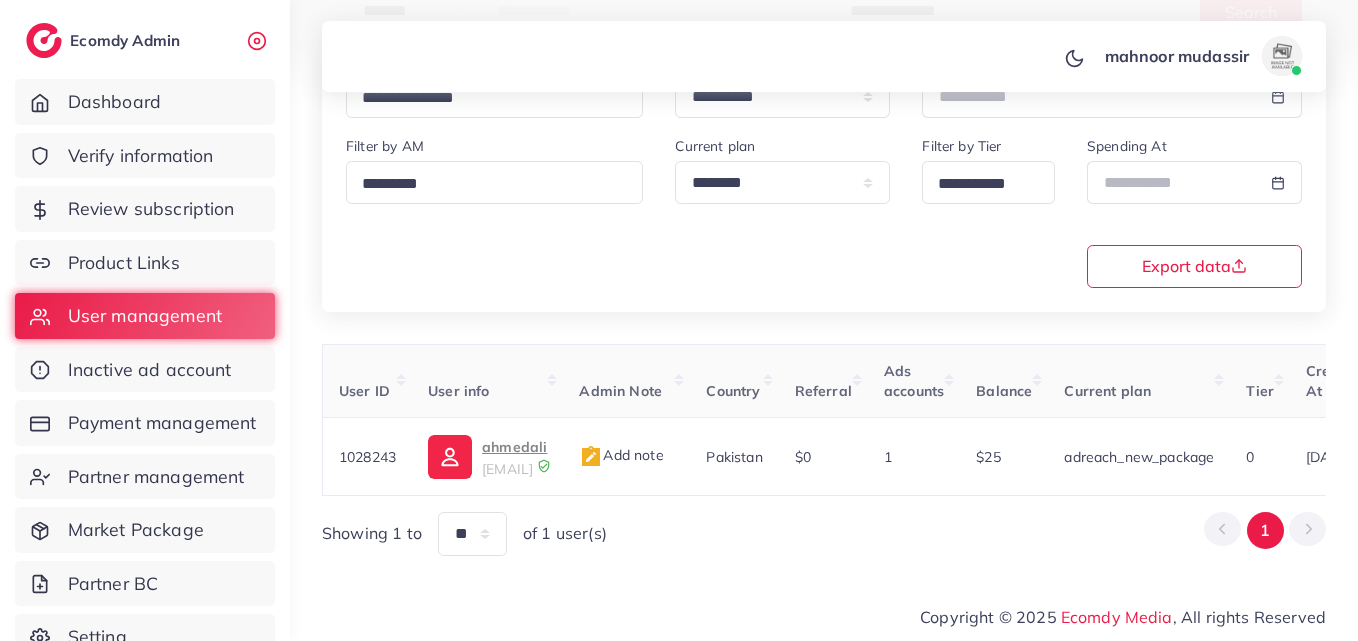 drag, startPoint x: 1348, startPoint y: 329, endPoint x: 1365, endPoint y: 218, distance: 112.29426 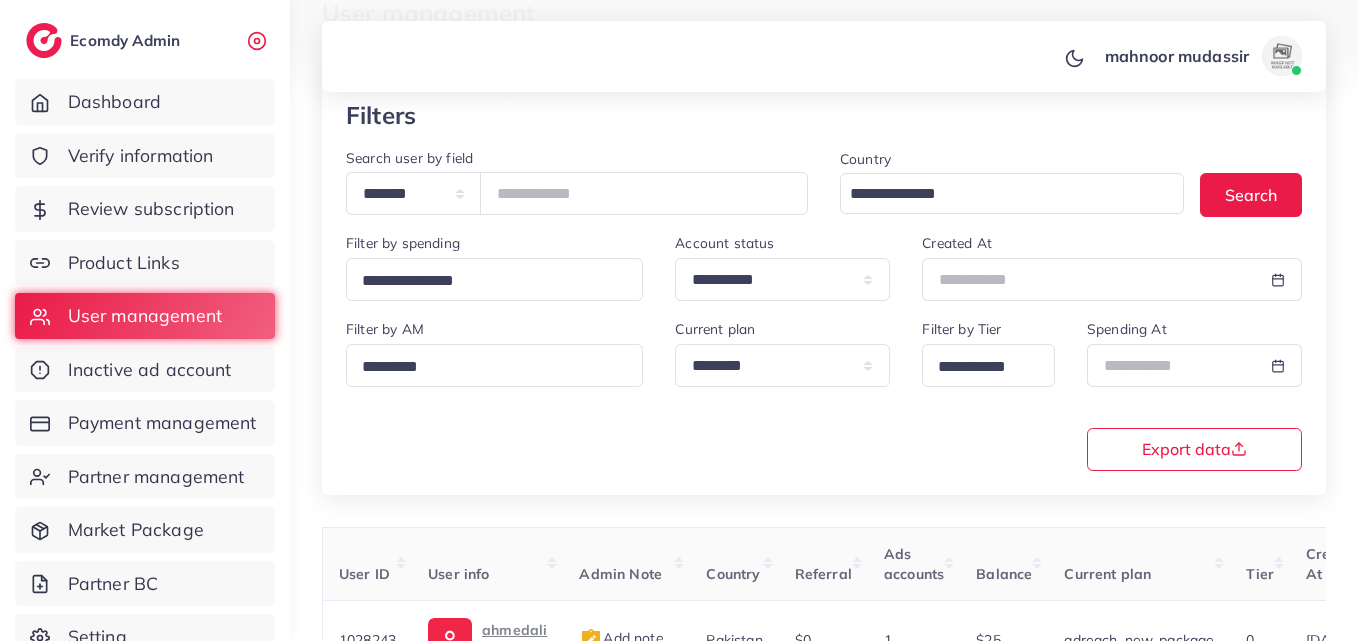 scroll, scrollTop: 113, scrollLeft: 0, axis: vertical 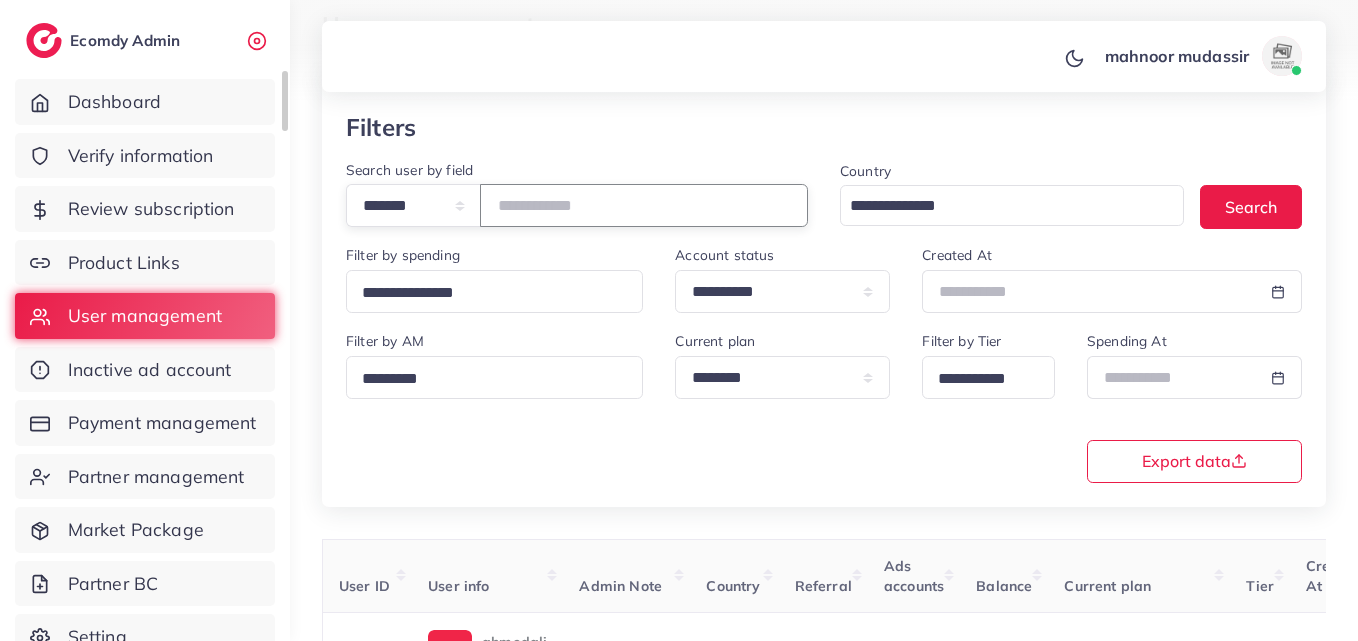 drag, startPoint x: 598, startPoint y: 196, endPoint x: 69, endPoint y: 72, distance: 543.33875 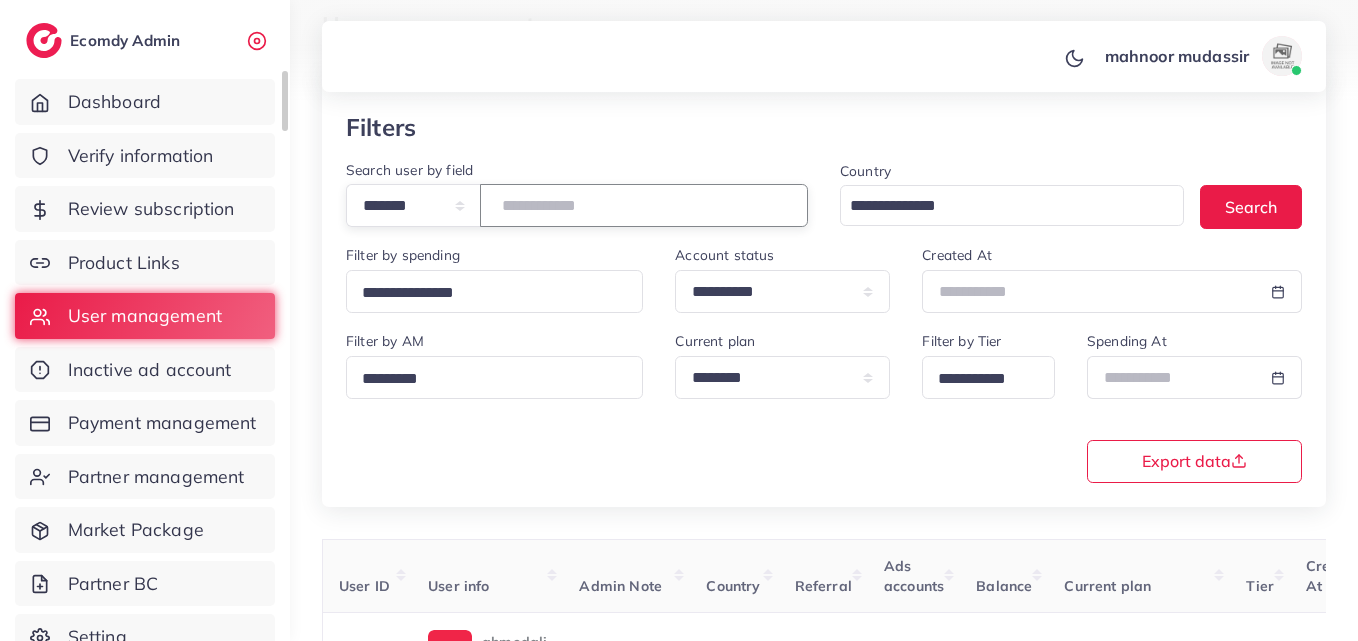 click on "**********" at bounding box center (679, 207) 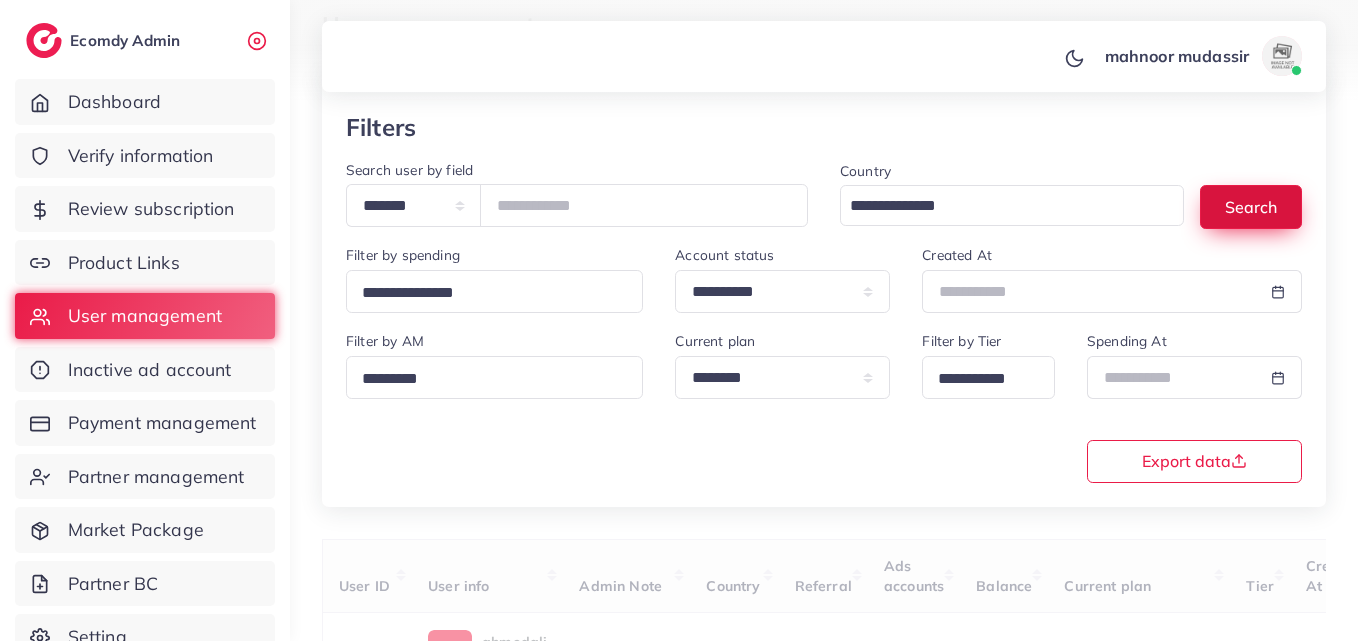 click on "Search" at bounding box center [1251, 206] 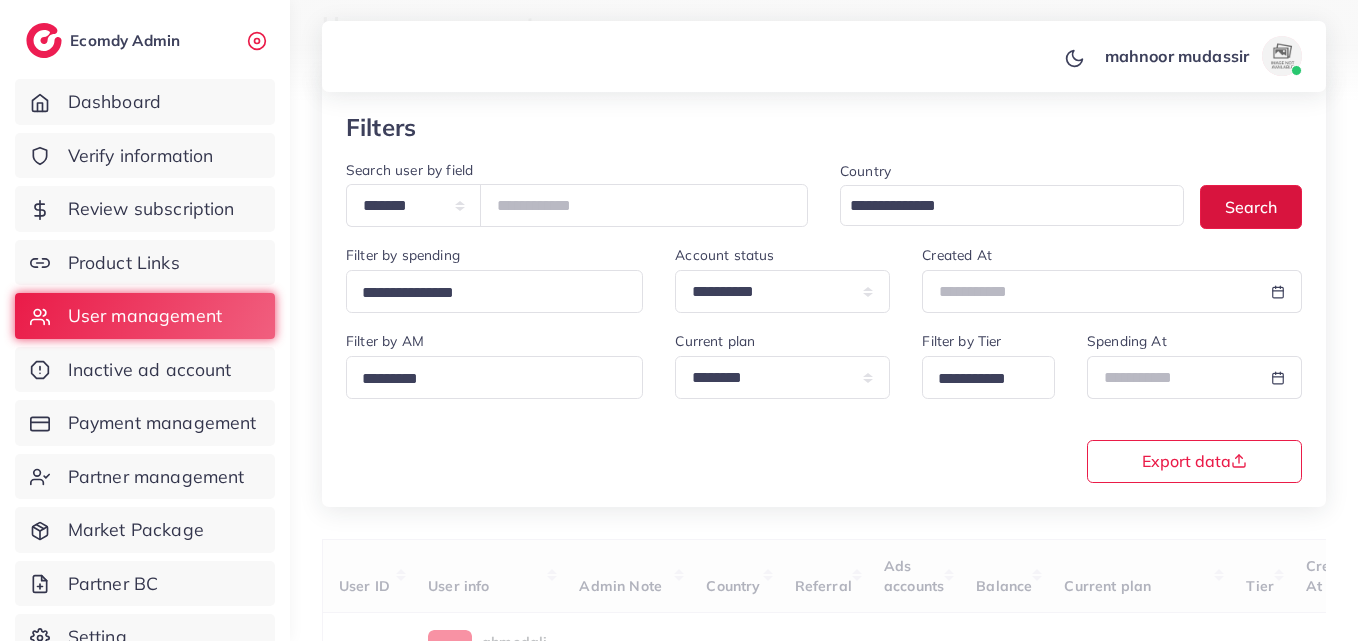 scroll, scrollTop: 316, scrollLeft: 0, axis: vertical 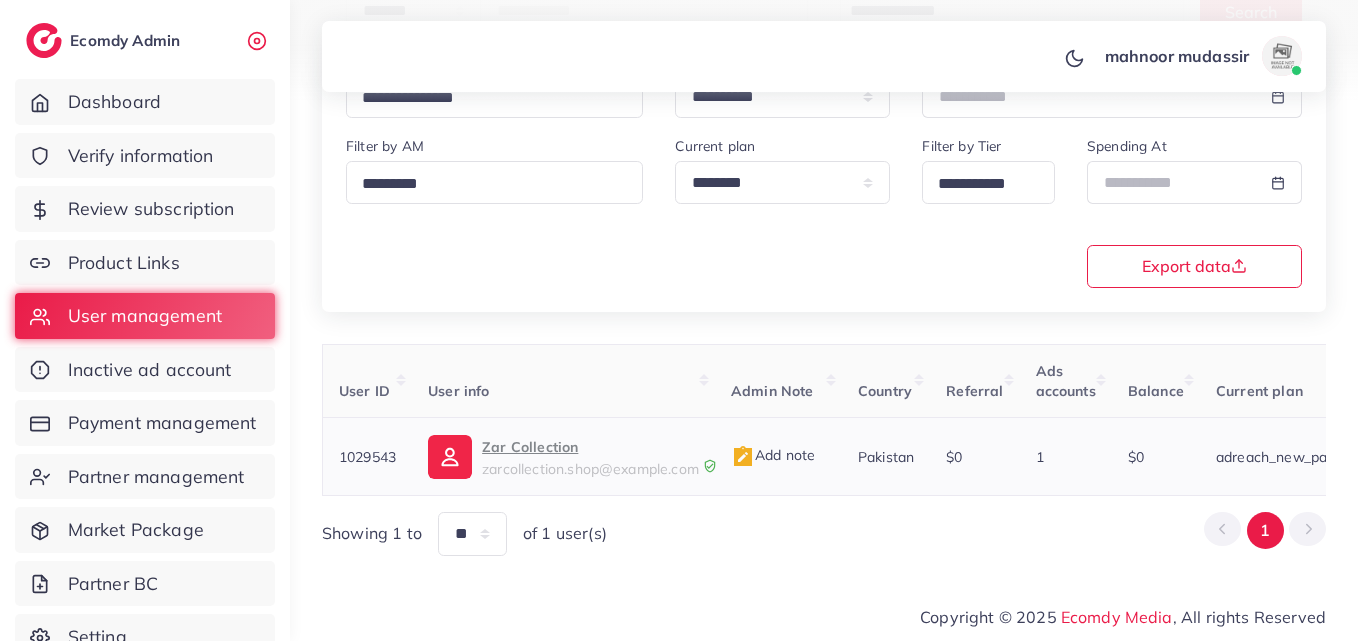 click on "Zar Collection" at bounding box center [590, 447] 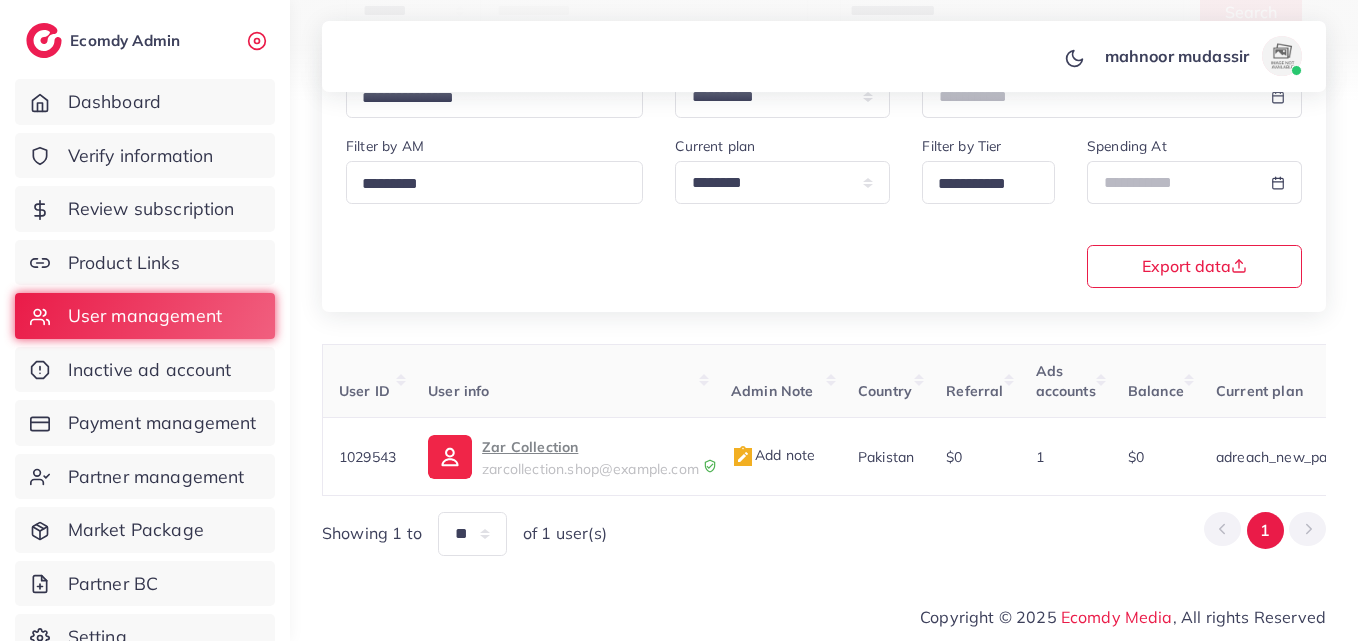 scroll, scrollTop: 149, scrollLeft: 0, axis: vertical 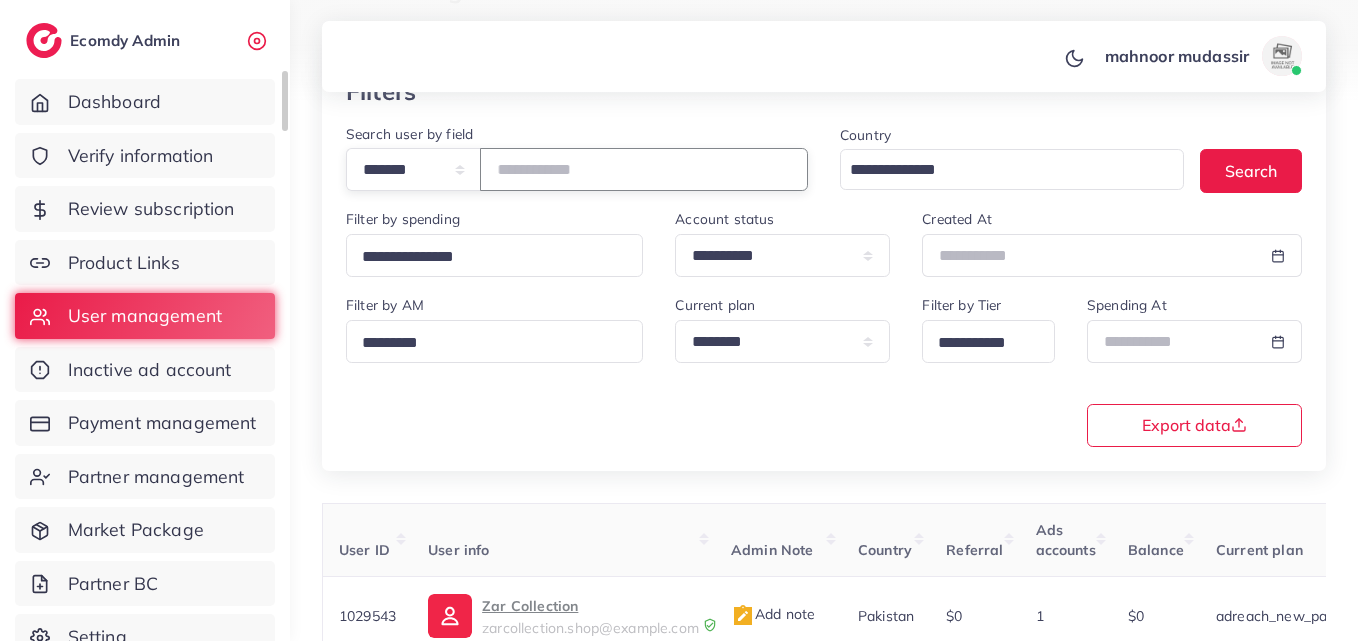 drag, startPoint x: 588, startPoint y: 158, endPoint x: 3, endPoint y: 331, distance: 610.04425 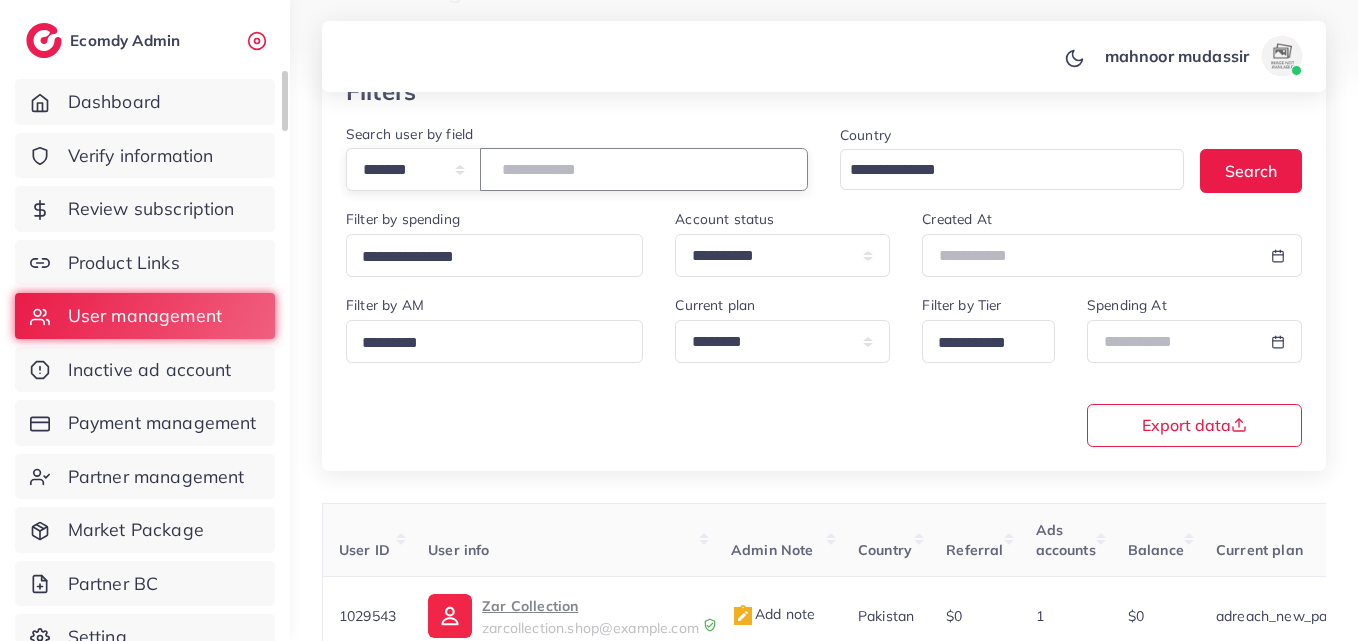 click on "**********" at bounding box center [679, 171] 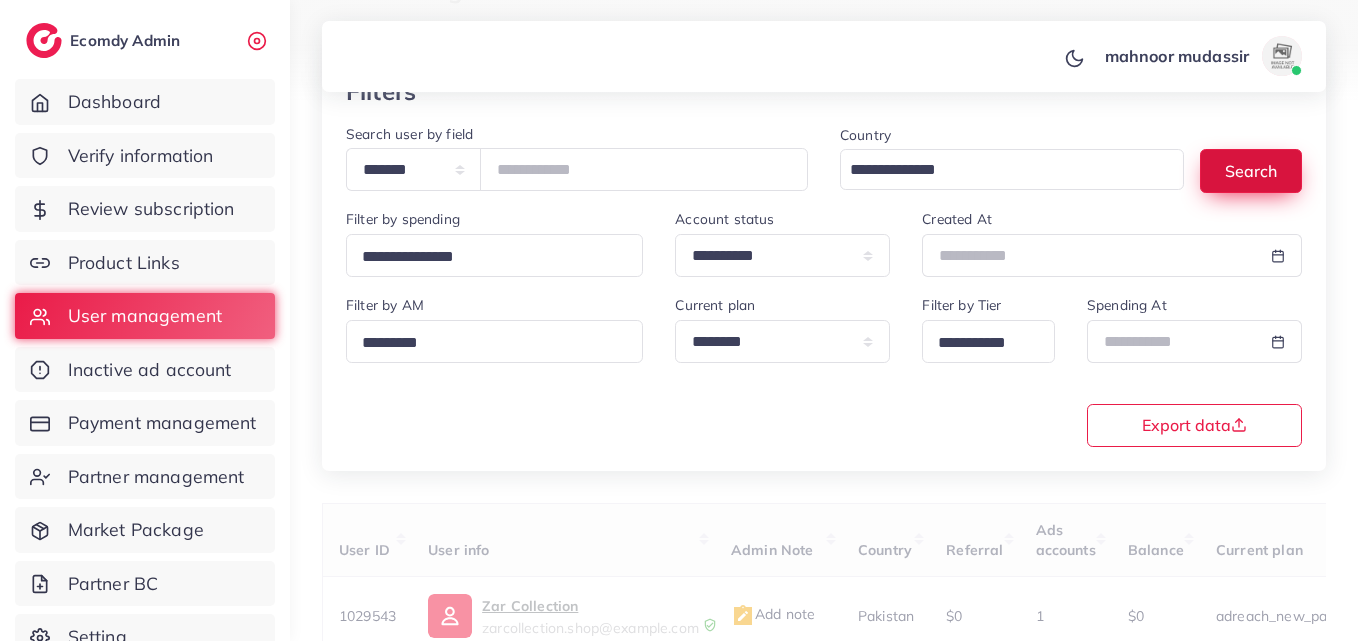 click on "Search" at bounding box center [1251, 170] 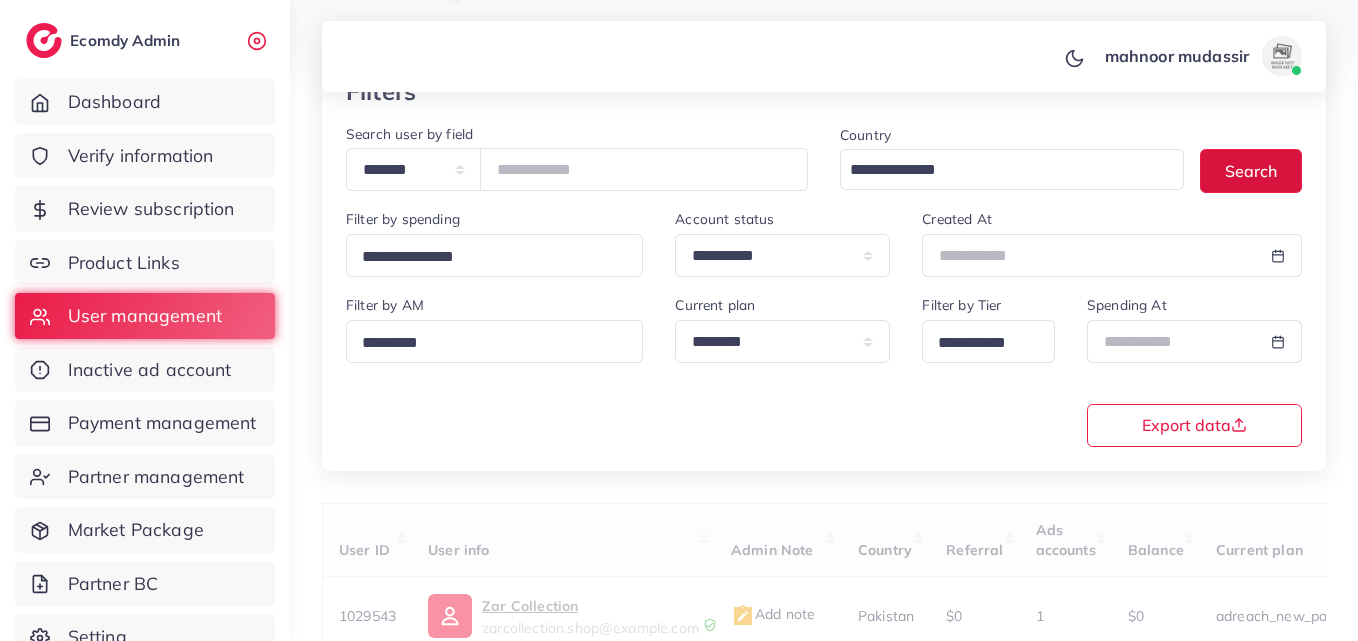 scroll, scrollTop: 316, scrollLeft: 0, axis: vertical 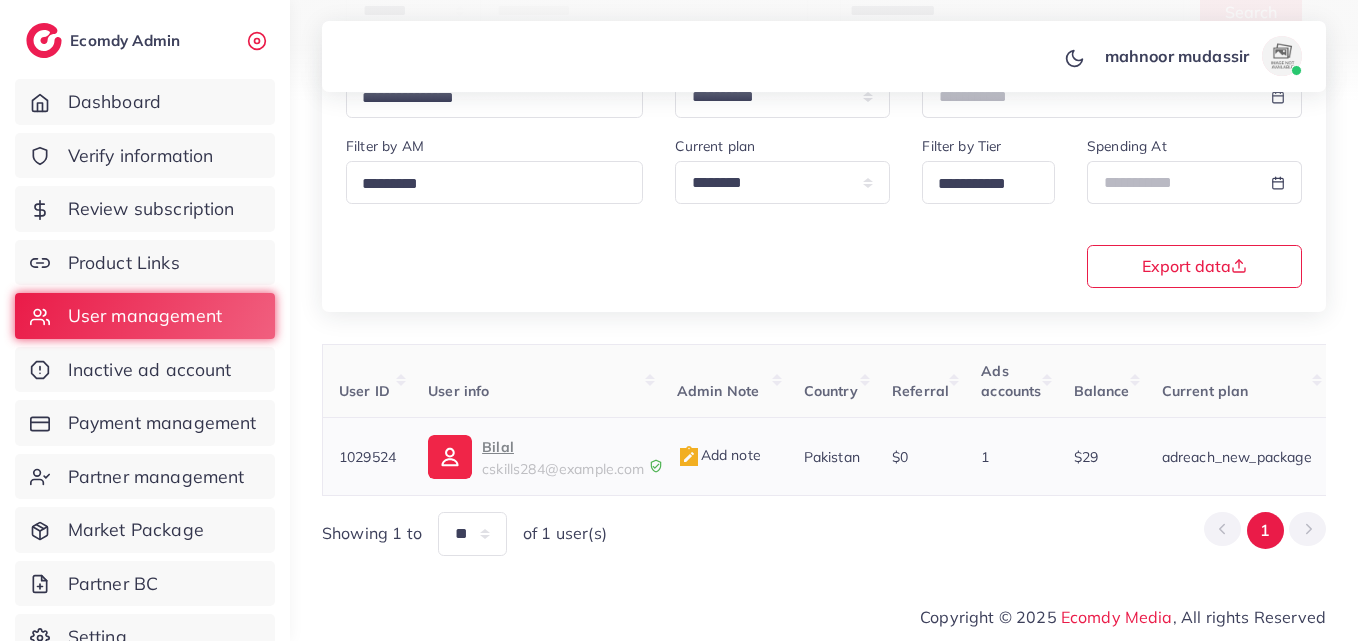 click on "Bilal" at bounding box center (563, 447) 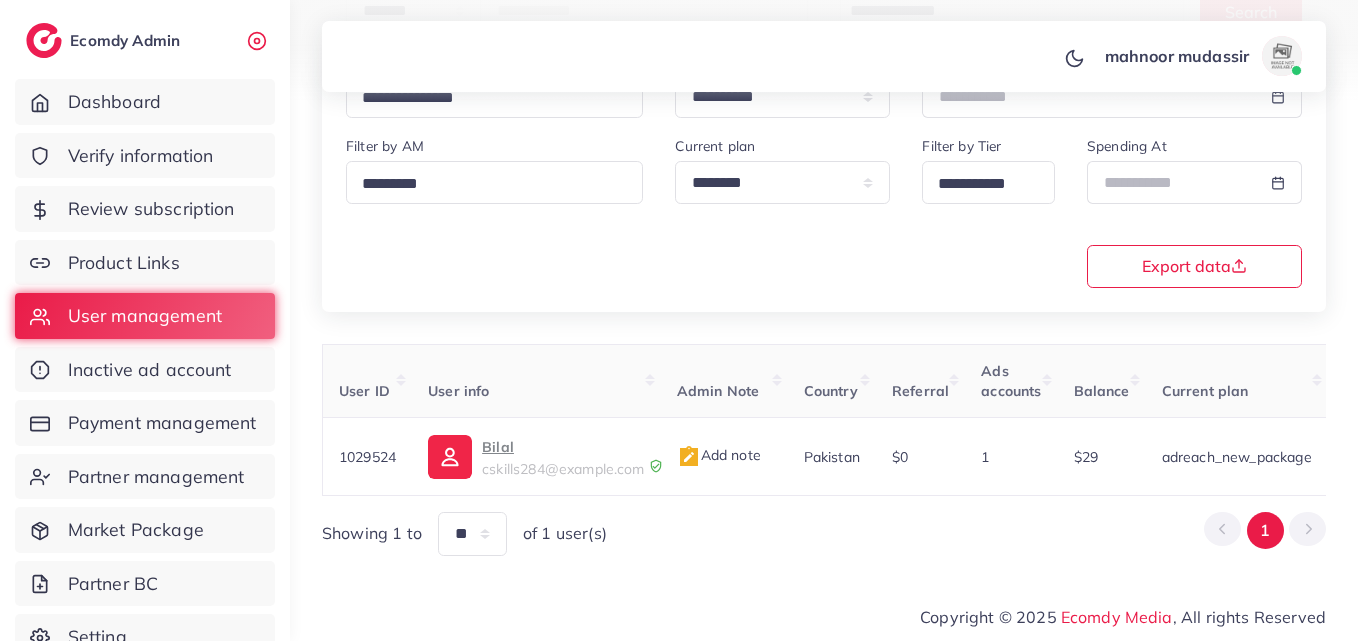 scroll, scrollTop: 61, scrollLeft: 0, axis: vertical 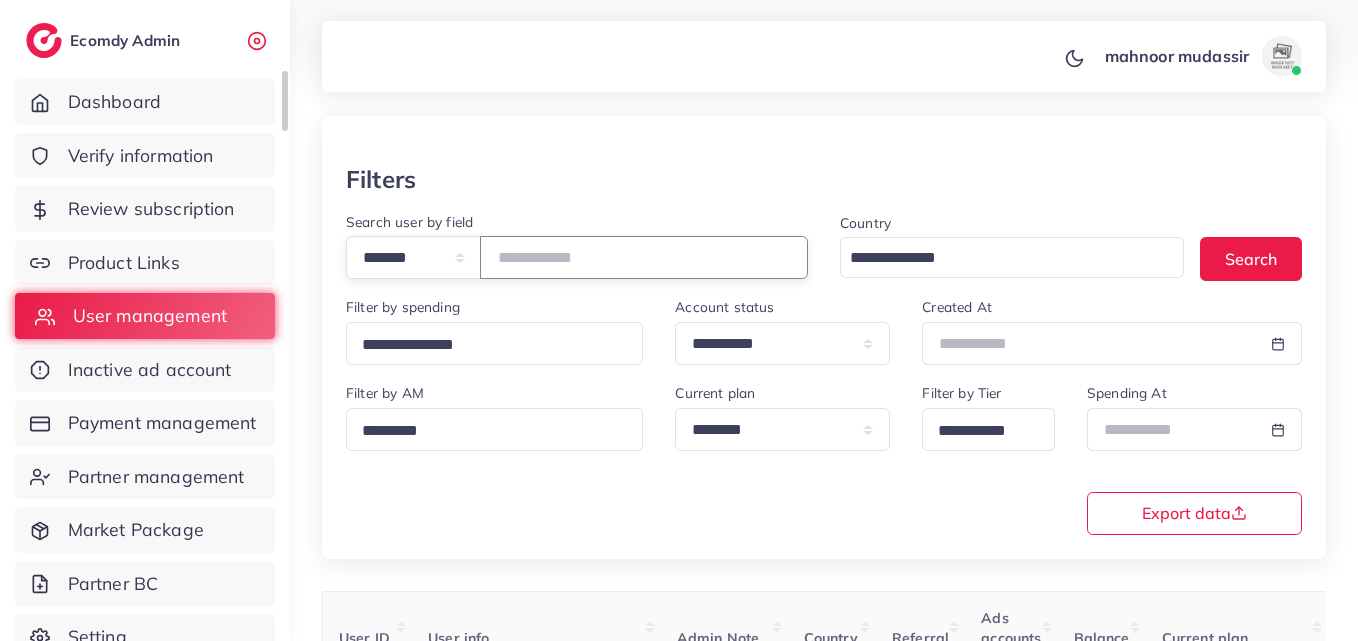 drag, startPoint x: 601, startPoint y: 274, endPoint x: 47, endPoint y: 336, distance: 557.4585 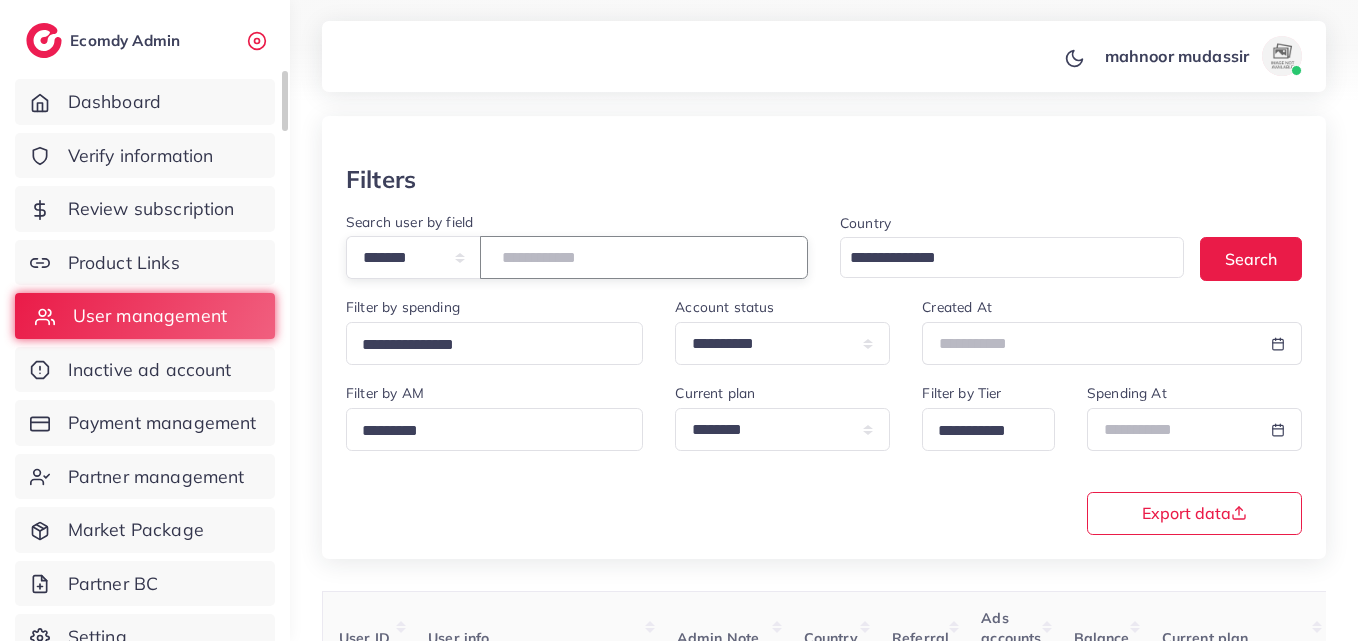 click on "**********" at bounding box center [679, 259] 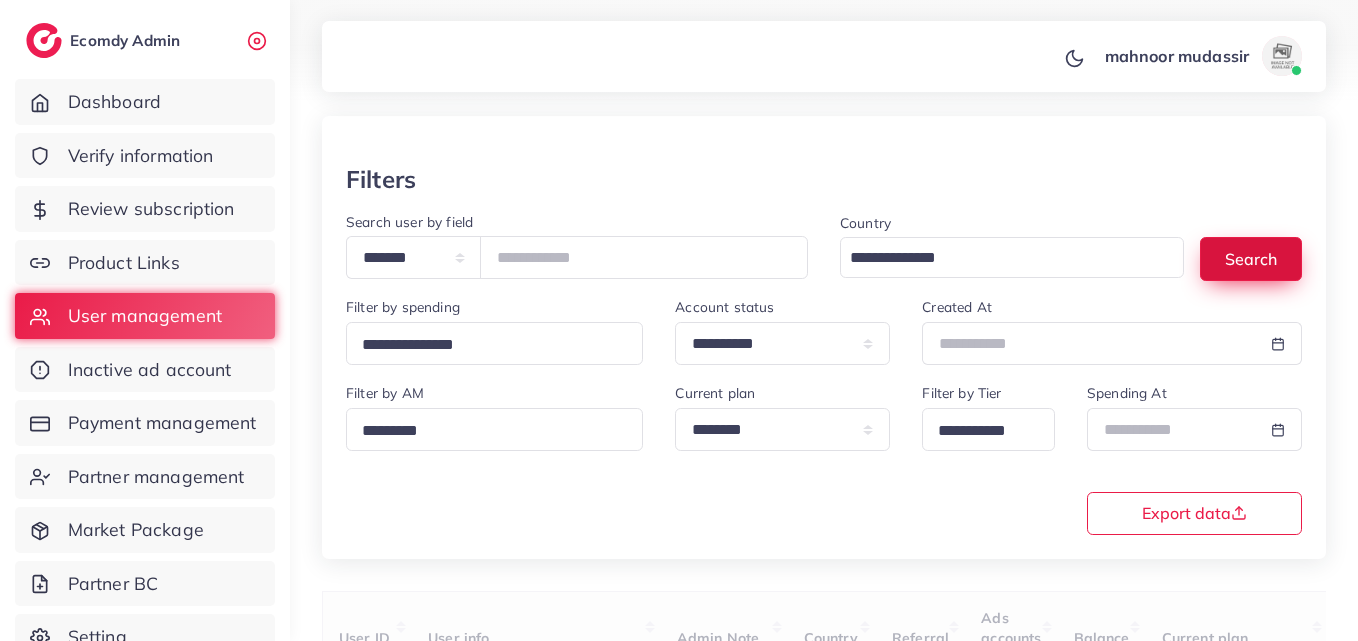 click on "Search" at bounding box center [1251, 258] 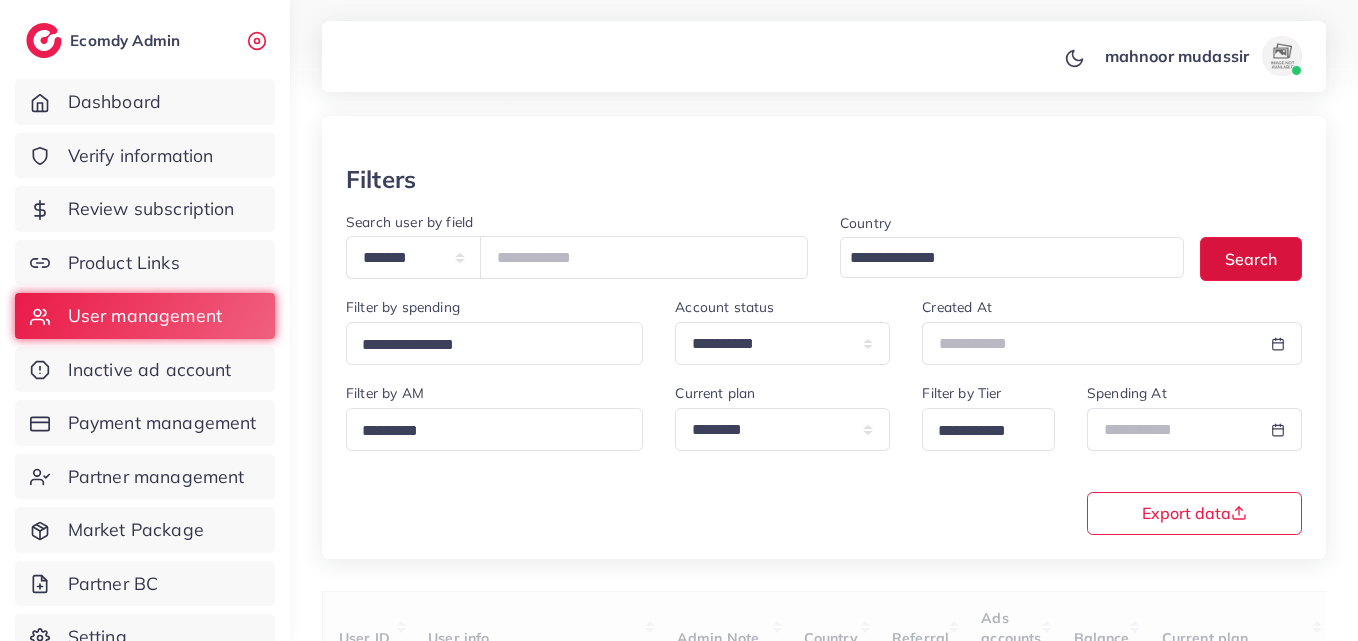 scroll, scrollTop: 199, scrollLeft: 0, axis: vertical 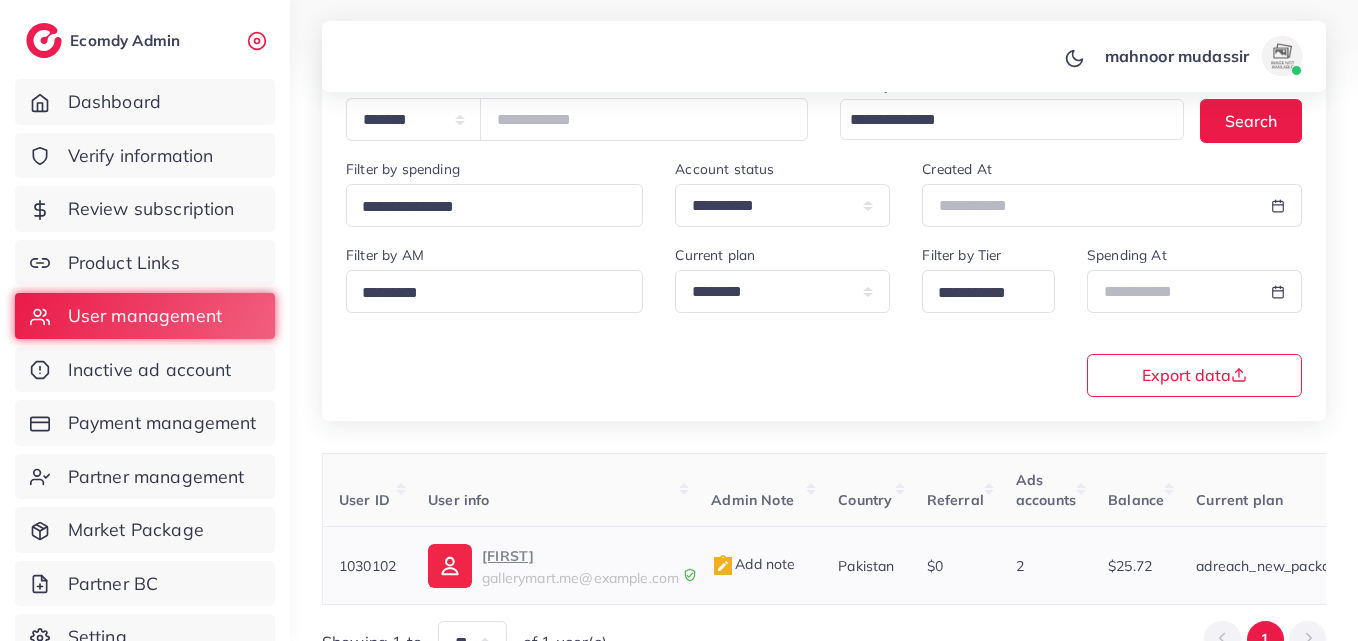 click on "noor" at bounding box center (580, 556) 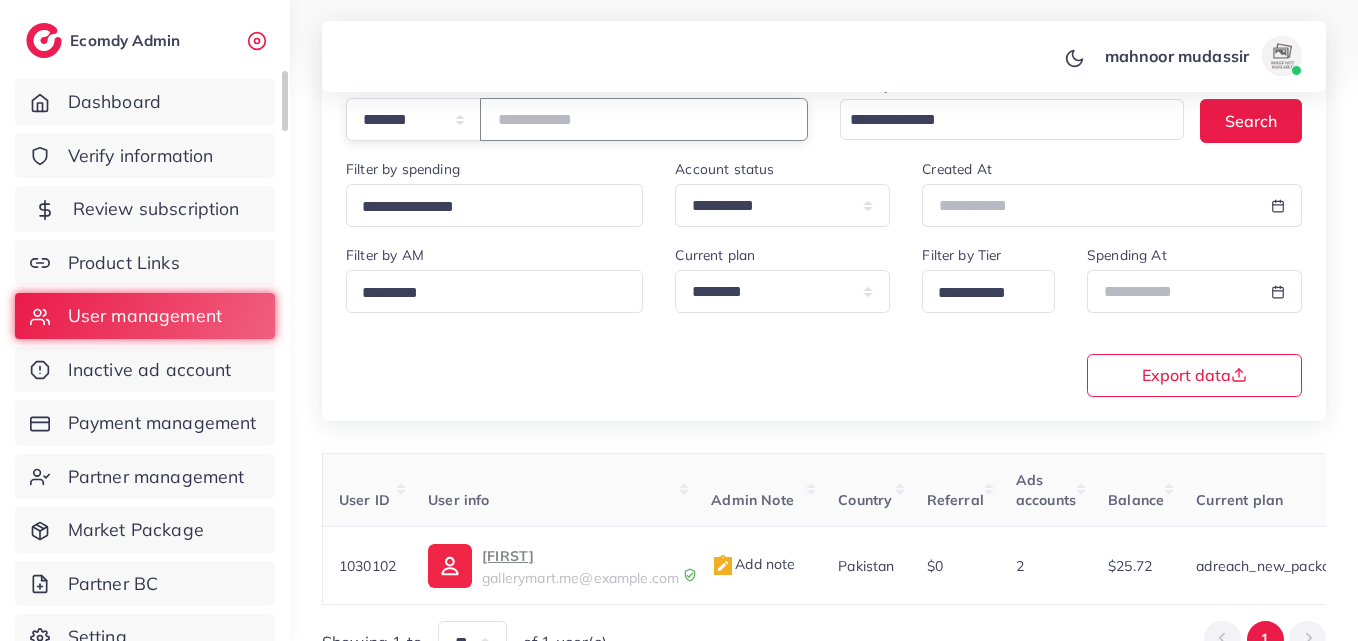 drag, startPoint x: 652, startPoint y: 134, endPoint x: 256, endPoint y: 204, distance: 402.13928 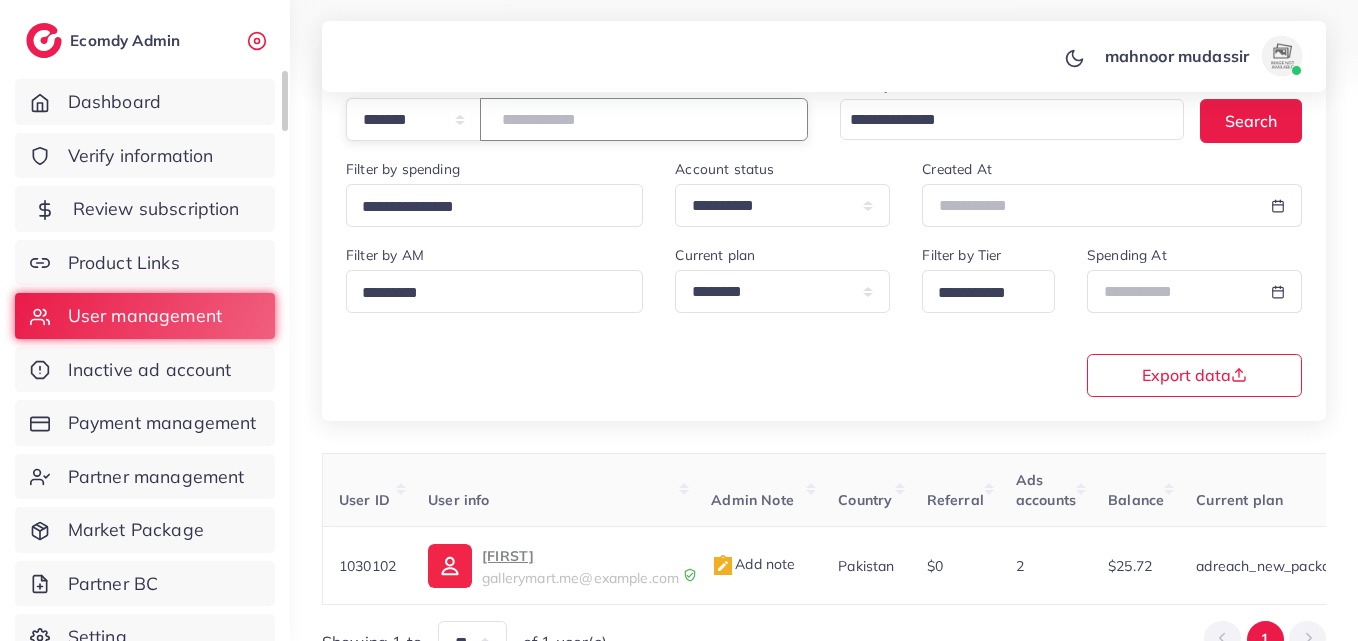 click on "**********" at bounding box center [679, 121] 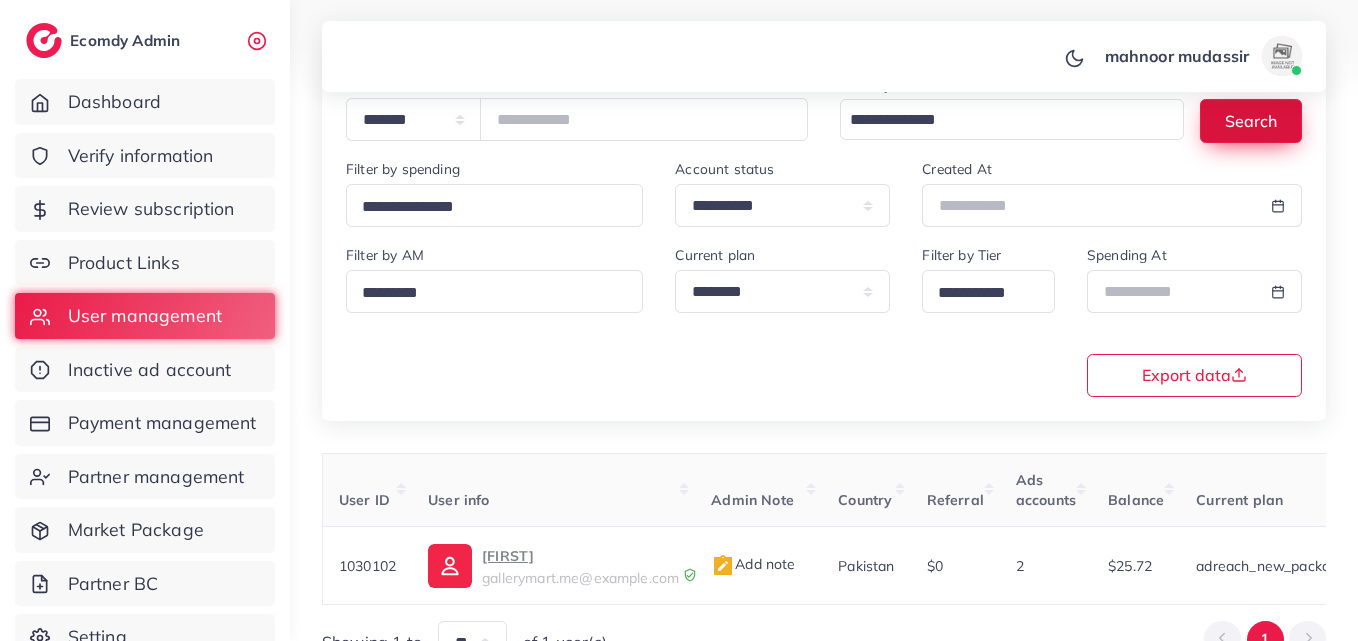 click on "Search" at bounding box center [1251, 120] 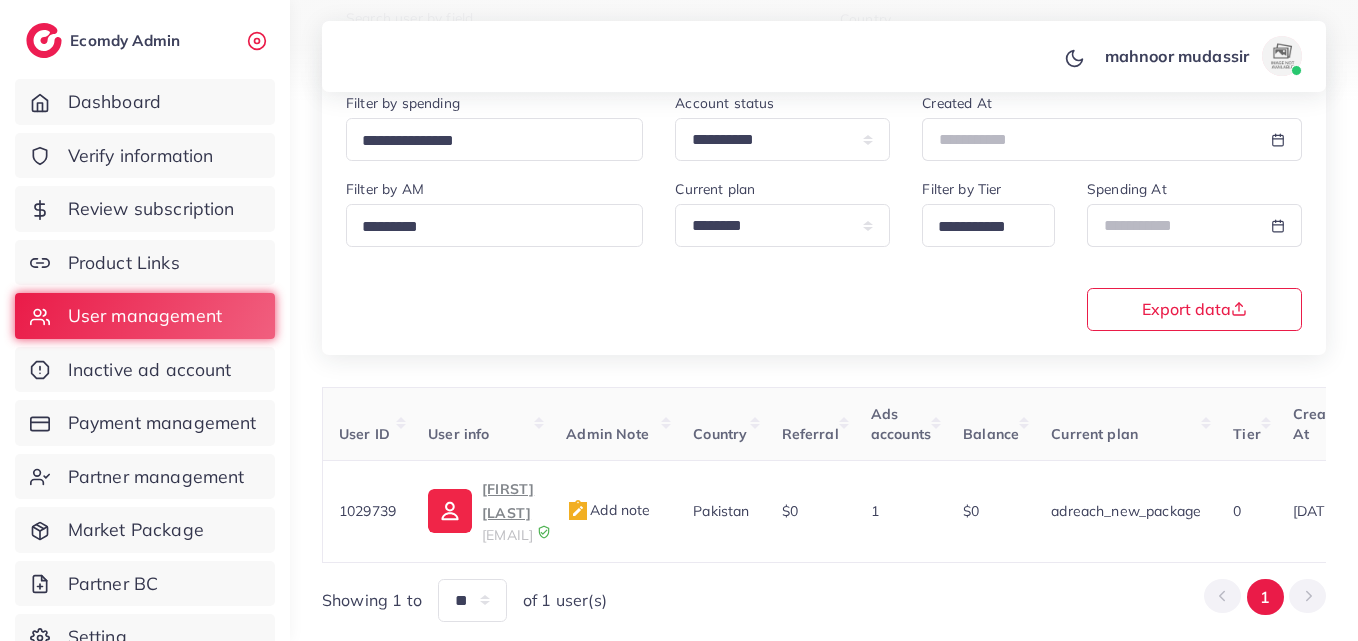 scroll, scrollTop: 297, scrollLeft: 0, axis: vertical 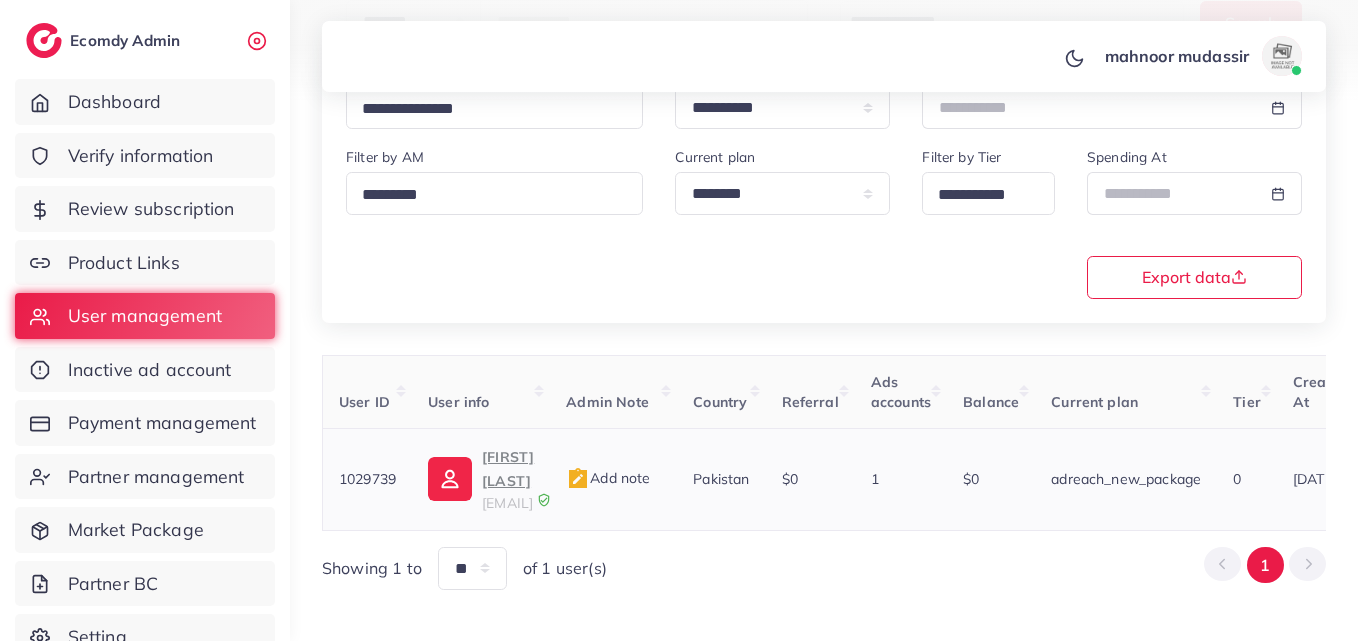 click on "jansher Khan" at bounding box center [508, 469] 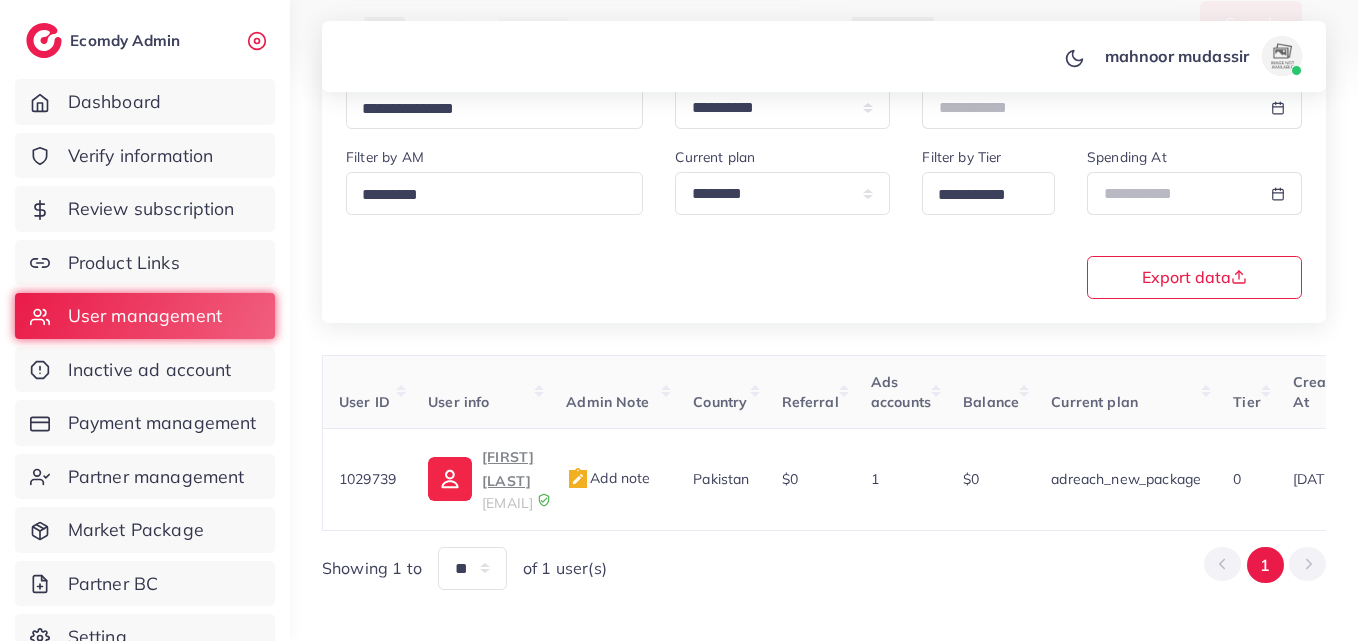 scroll, scrollTop: 67, scrollLeft: 0, axis: vertical 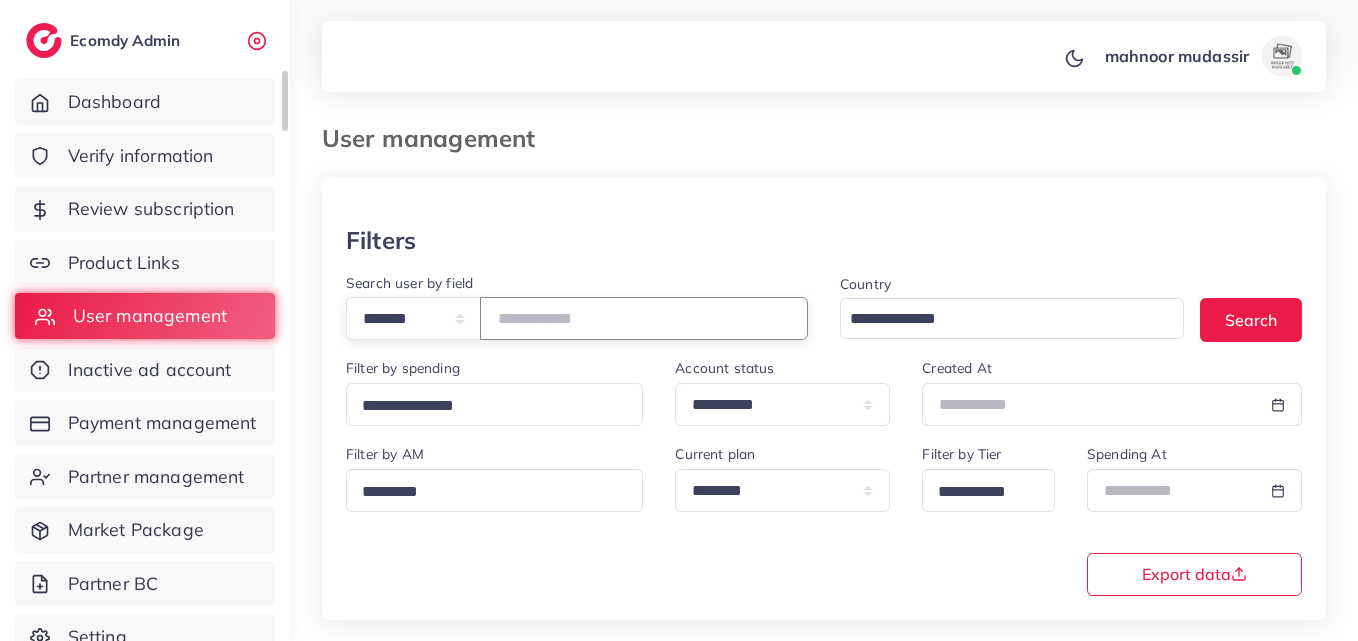 drag, startPoint x: 396, startPoint y: 266, endPoint x: 34, endPoint y: 305, distance: 364.09476 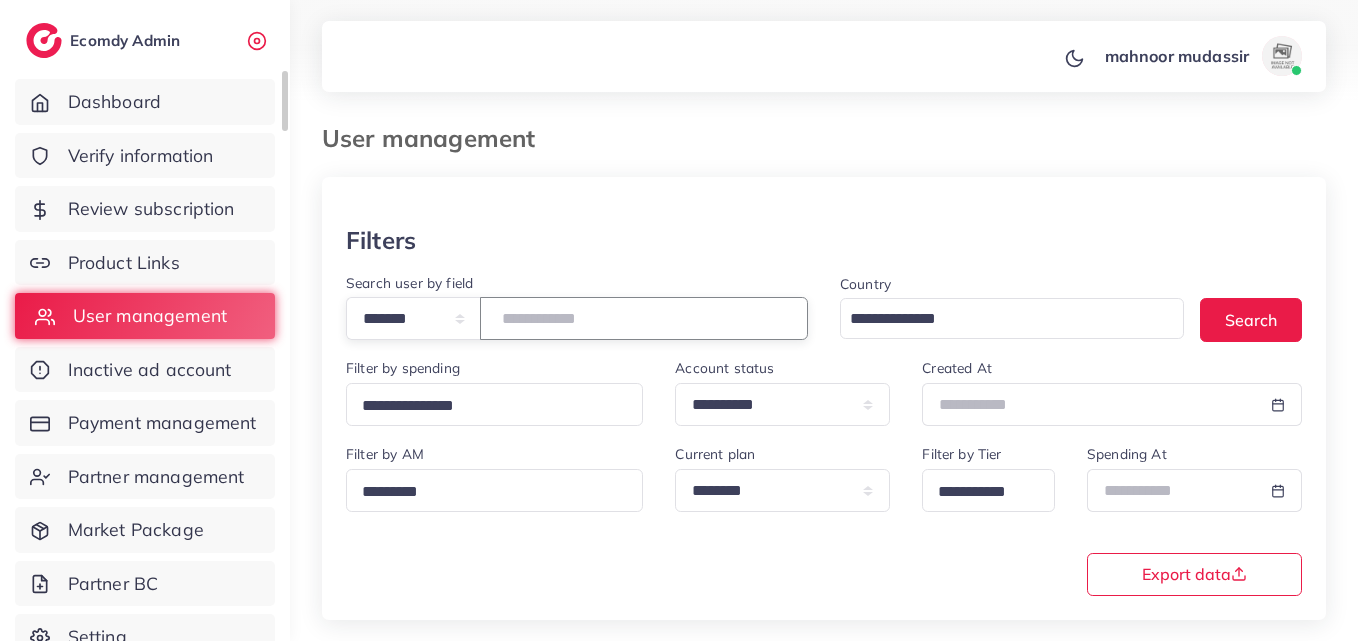 click on "**********" at bounding box center [679, 320] 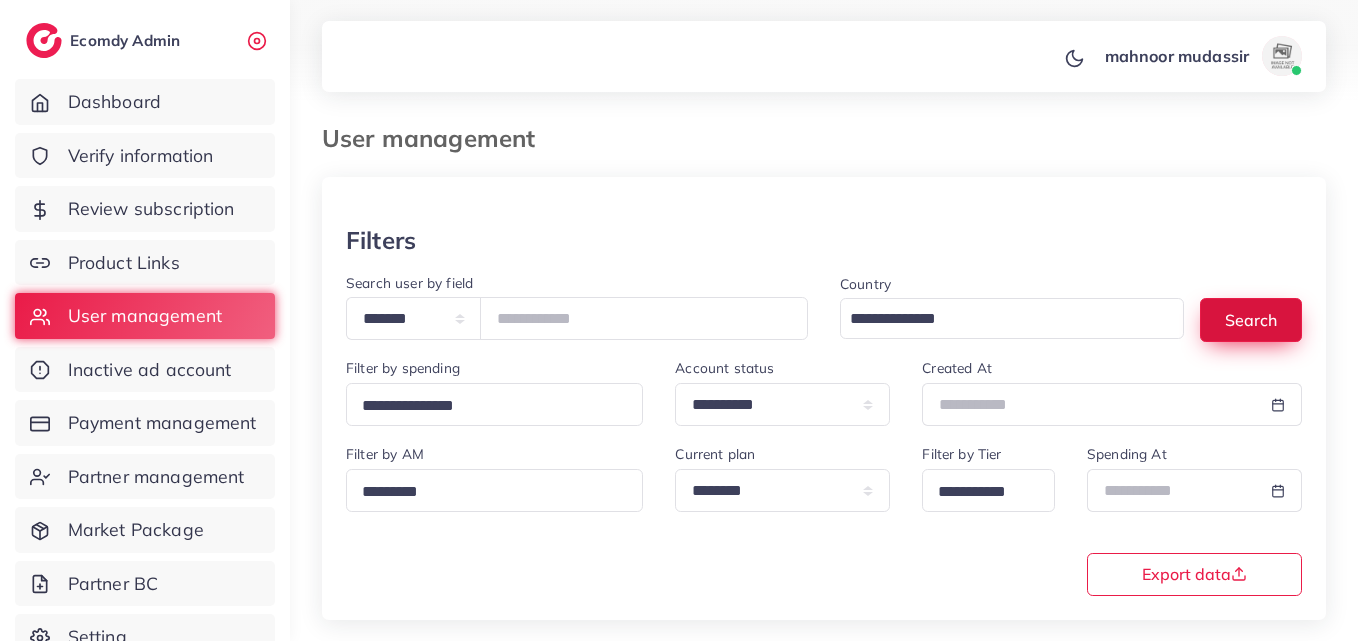 click on "Search" at bounding box center [1251, 319] 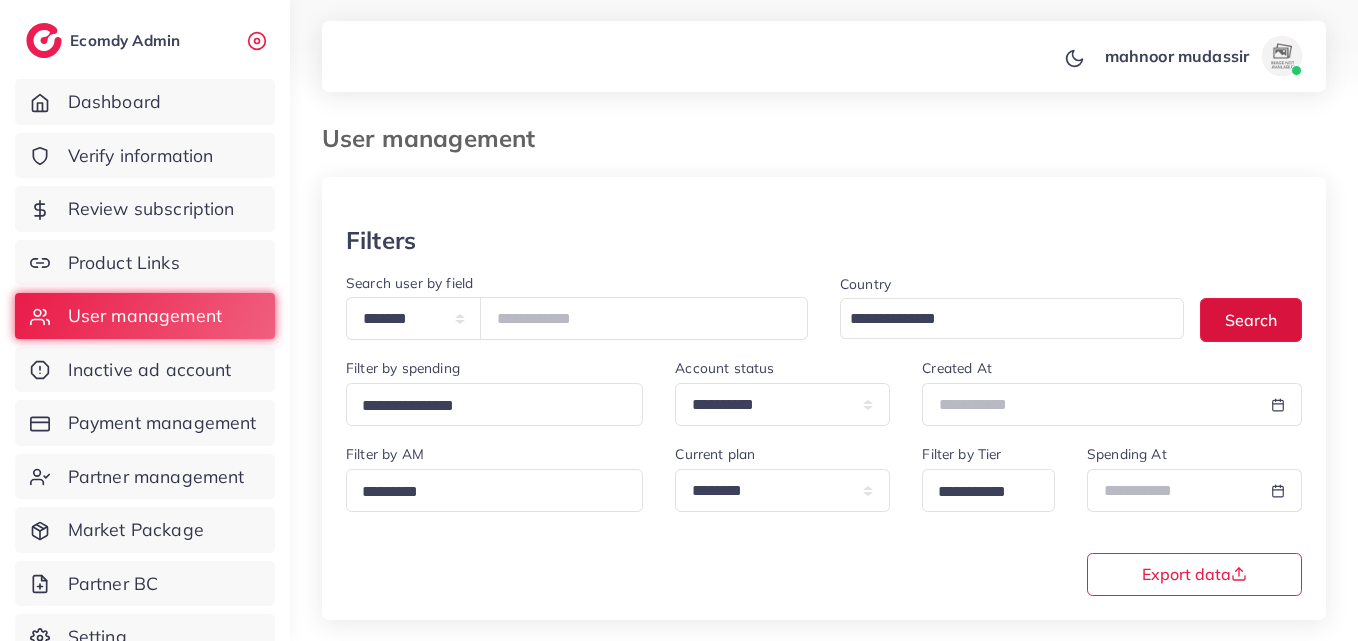 scroll, scrollTop: 268, scrollLeft: 0, axis: vertical 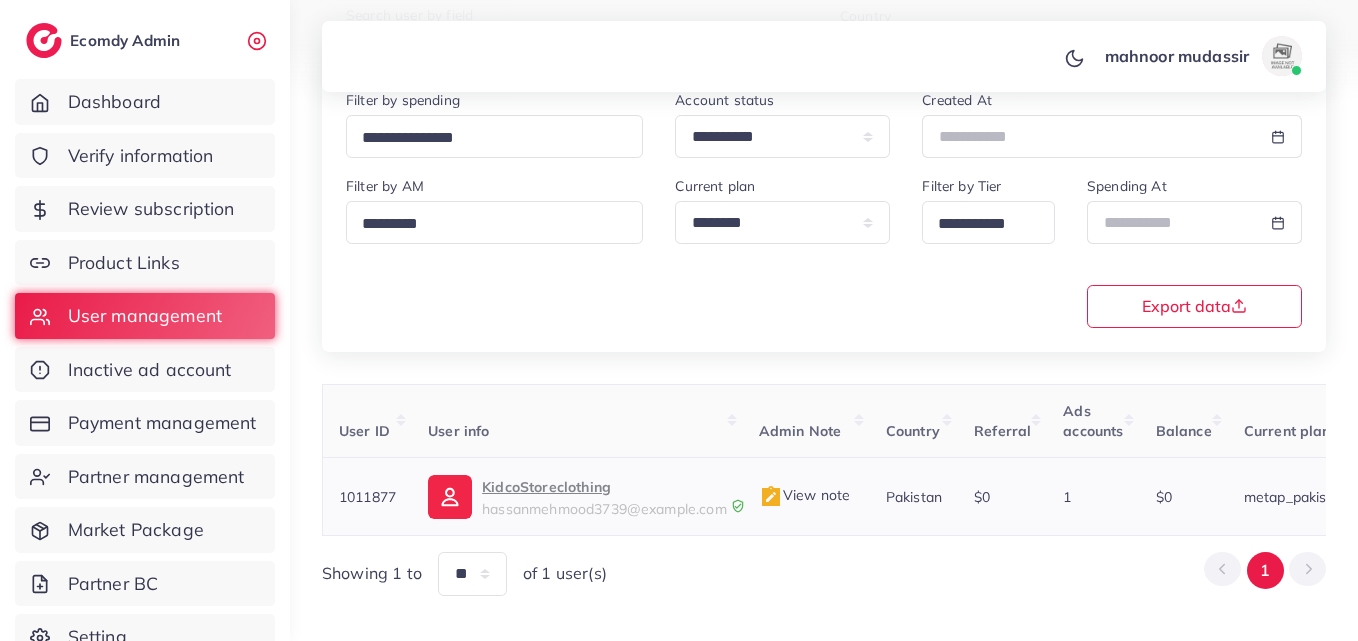 click on "KidcoStoreclothing" at bounding box center (604, 487) 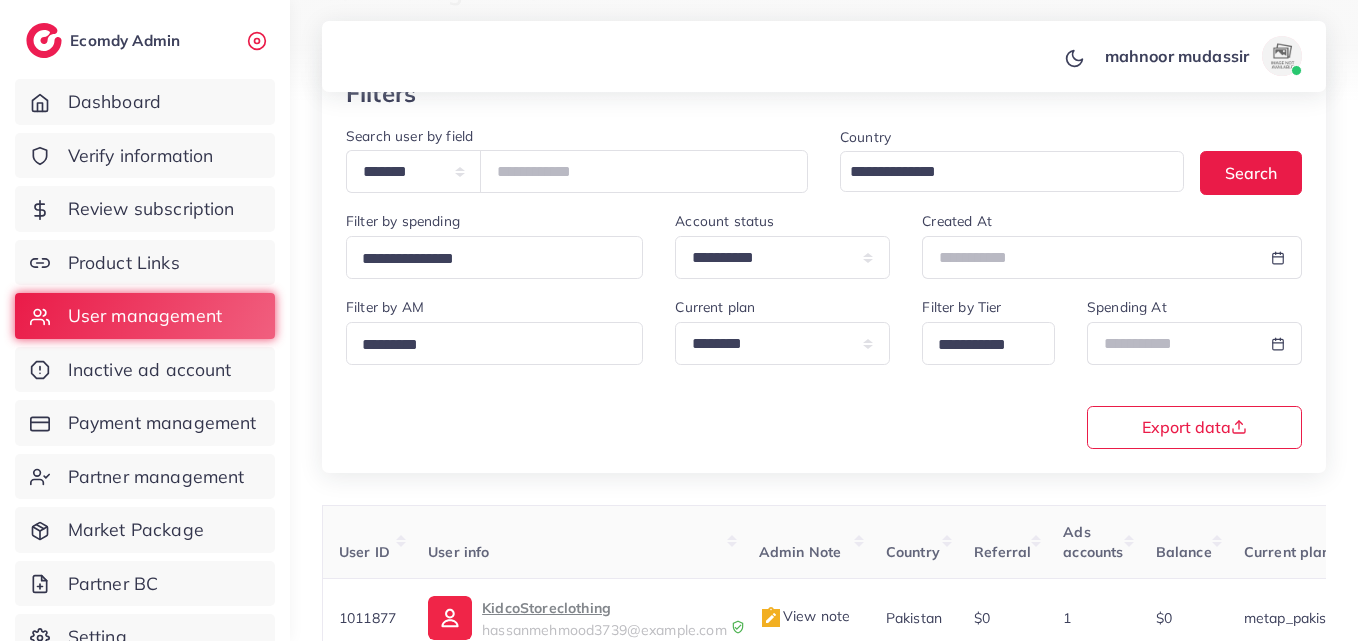 scroll, scrollTop: 79, scrollLeft: 0, axis: vertical 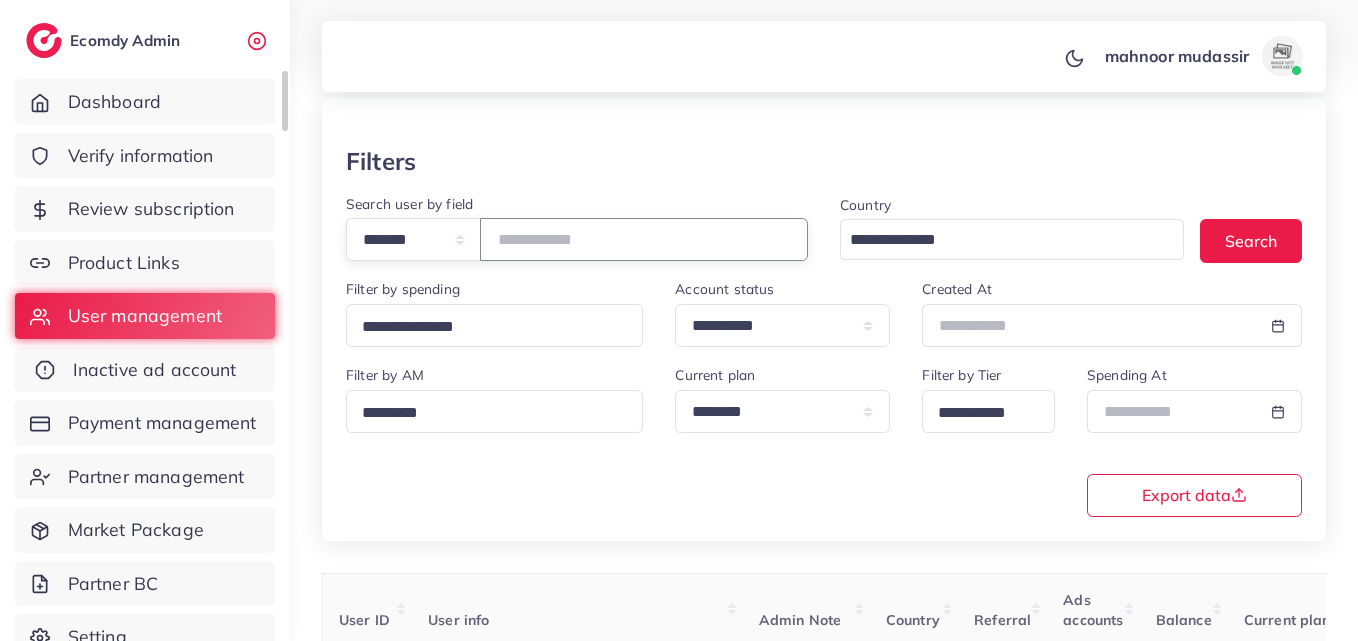 drag, startPoint x: 677, startPoint y: 238, endPoint x: 75, endPoint y: 390, distance: 620.8929 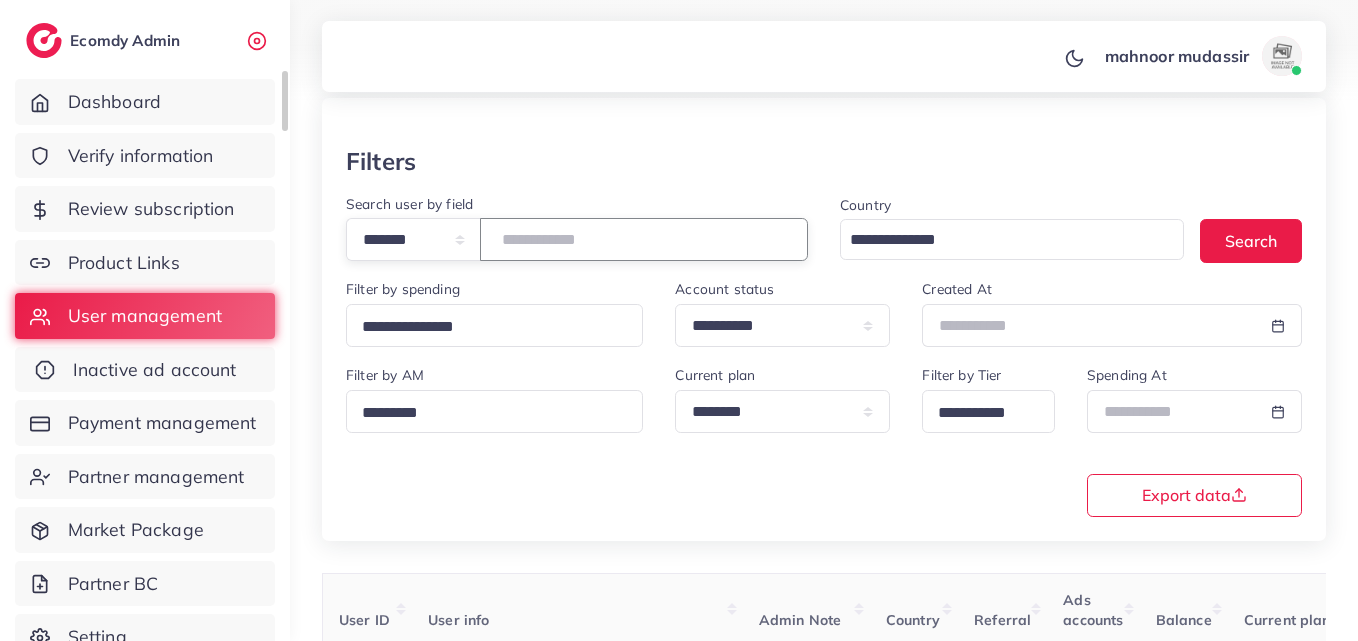 click on "**********" at bounding box center [679, 241] 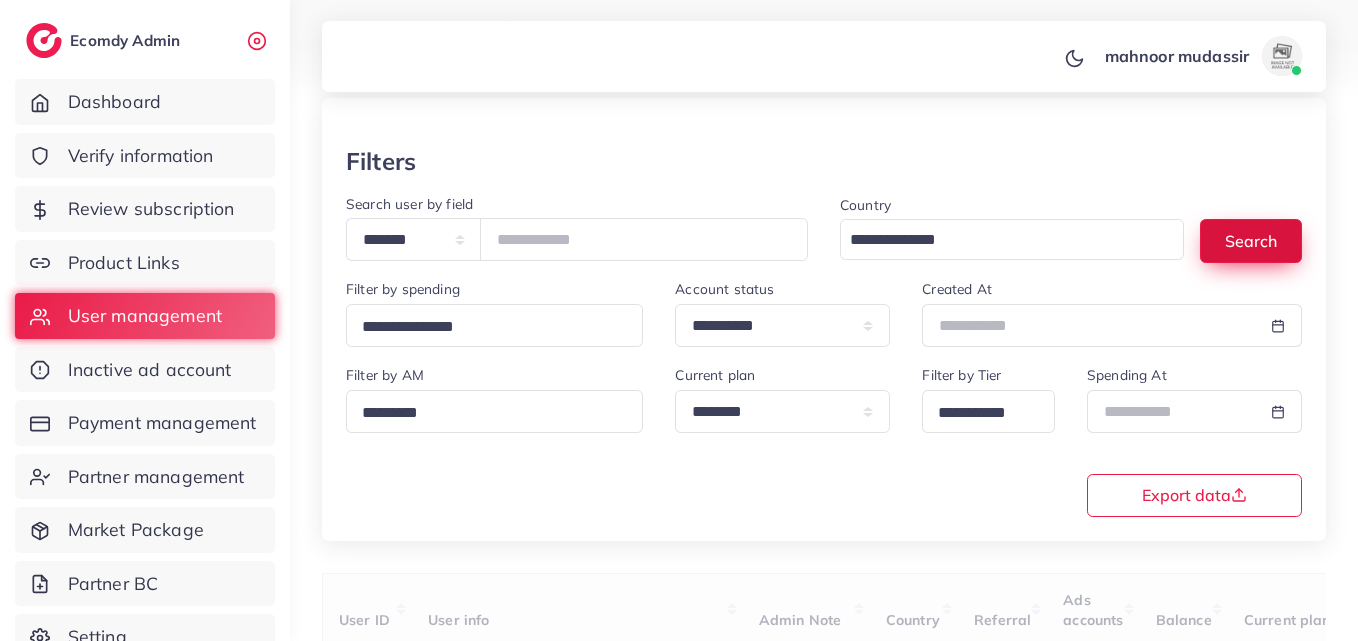click on "Search" at bounding box center [1251, 240] 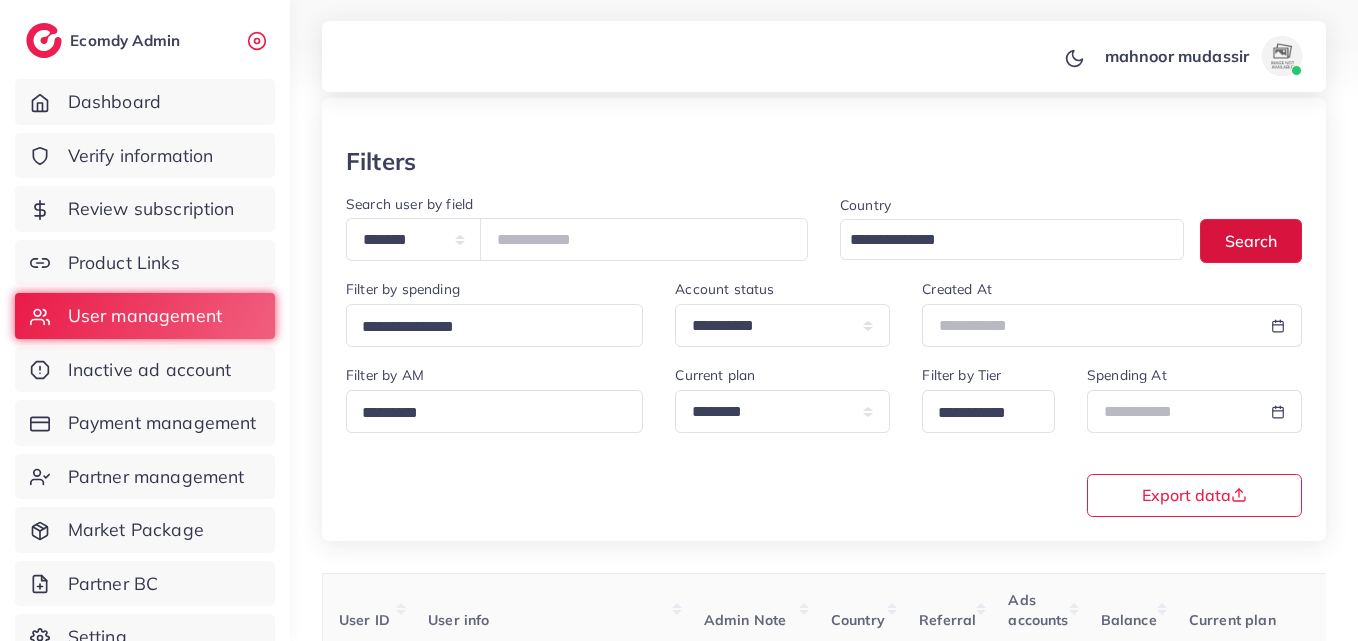 scroll, scrollTop: 316, scrollLeft: 0, axis: vertical 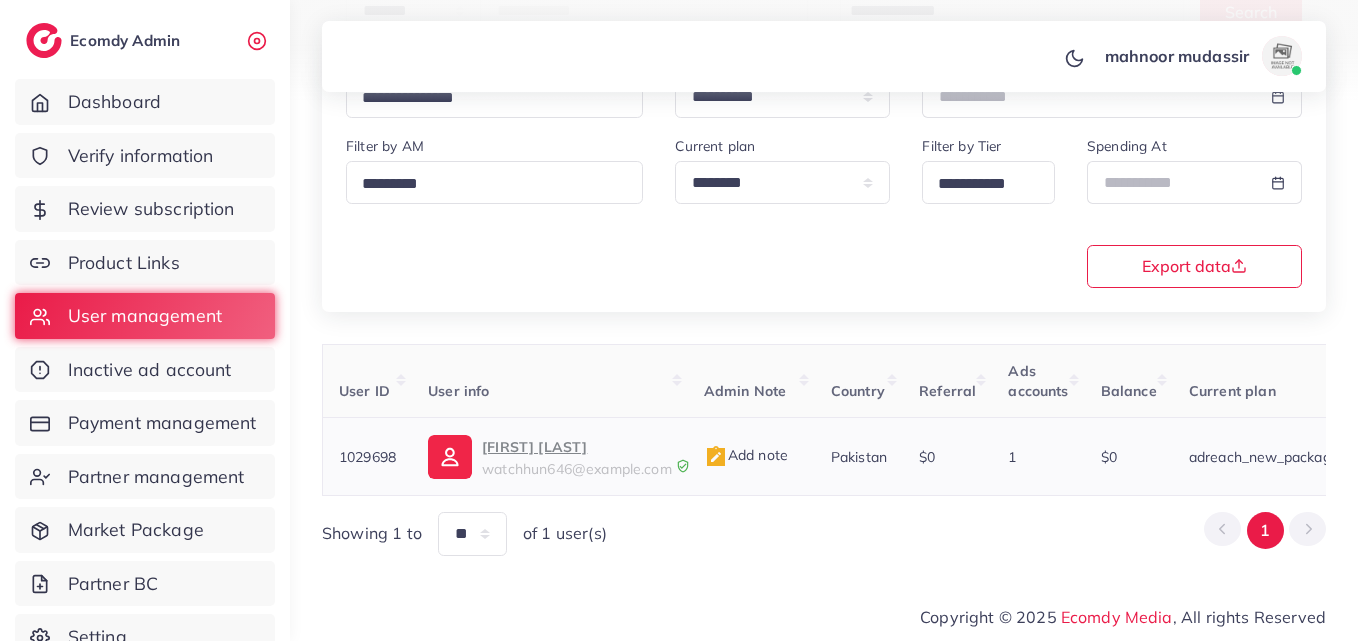click on "watchhun646@gmail.com" at bounding box center [577, 469] 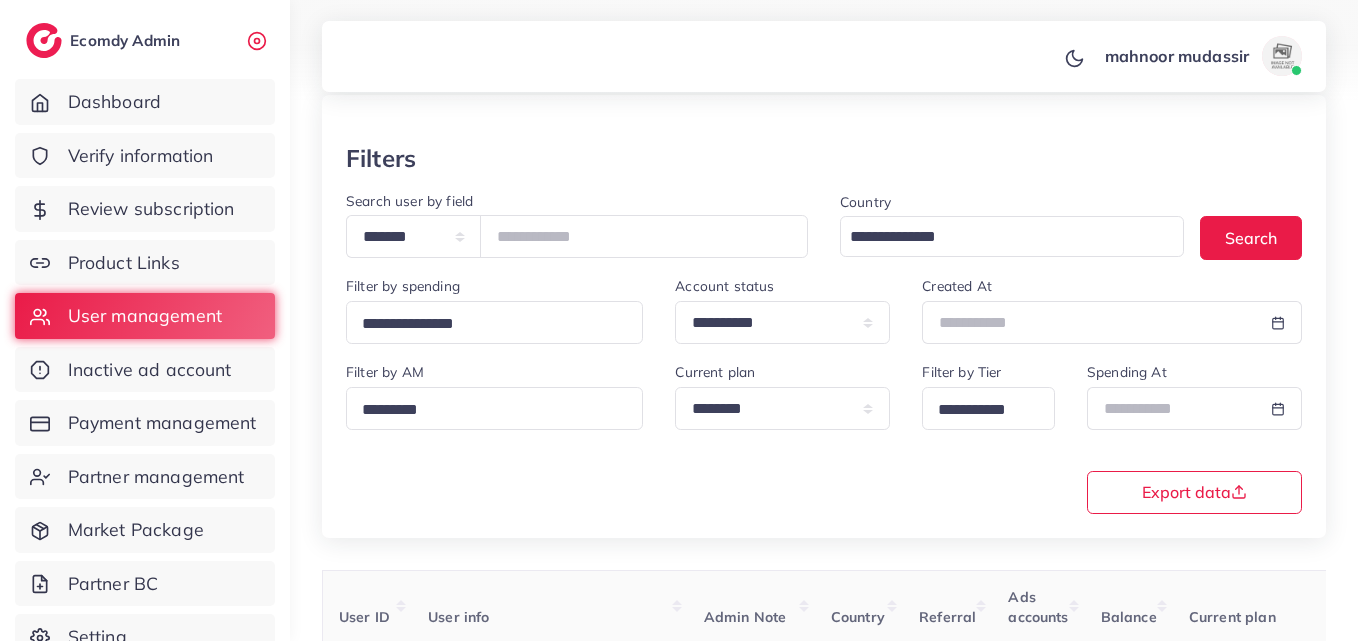 scroll, scrollTop: 58, scrollLeft: 0, axis: vertical 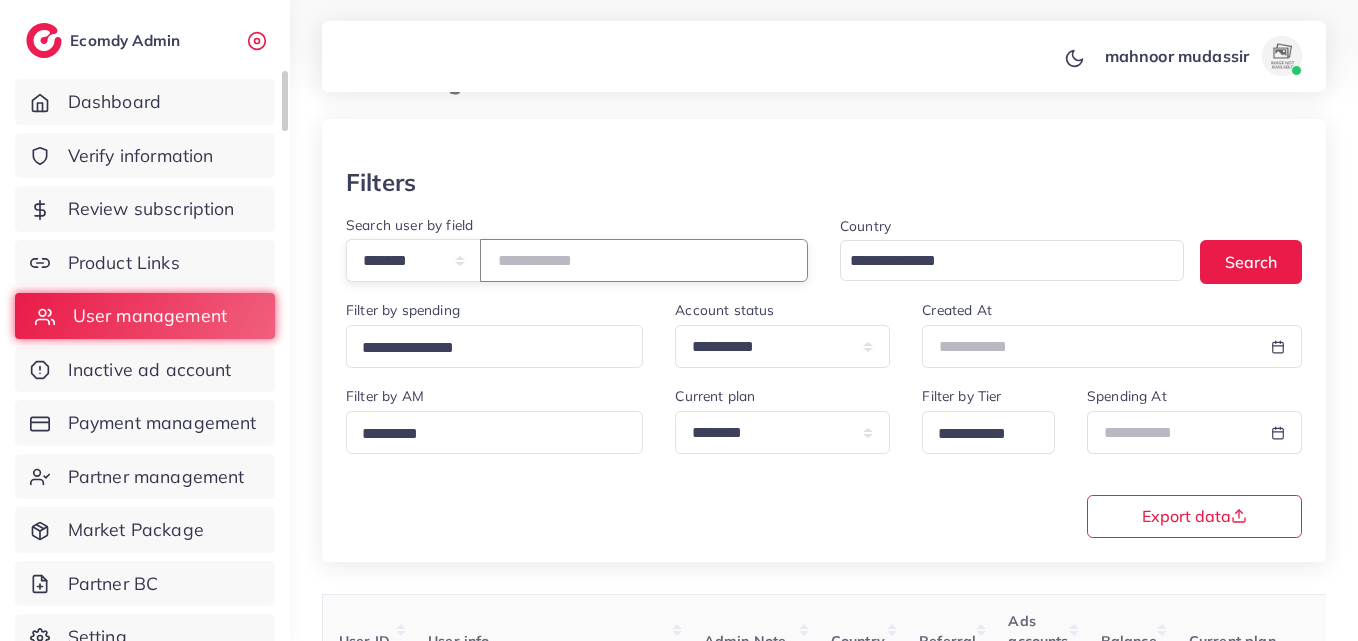 drag, startPoint x: 665, startPoint y: 260, endPoint x: 243, endPoint y: 304, distance: 424.28763 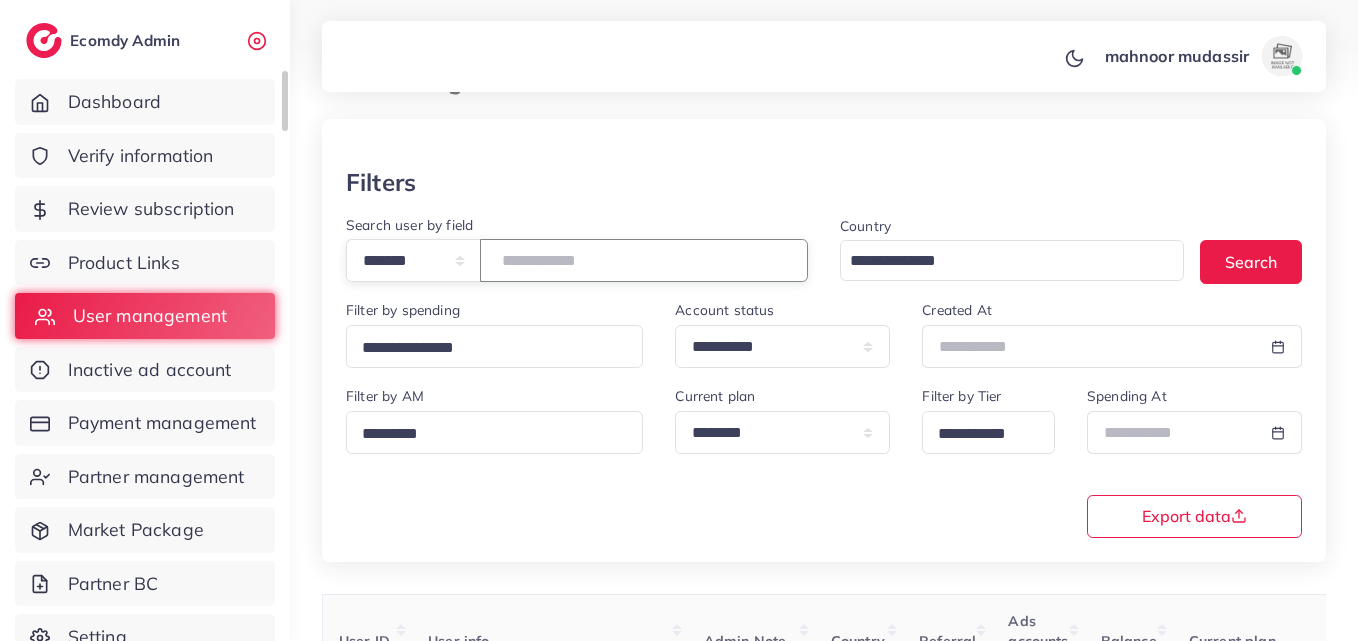 click on "**********" at bounding box center [577, 256] 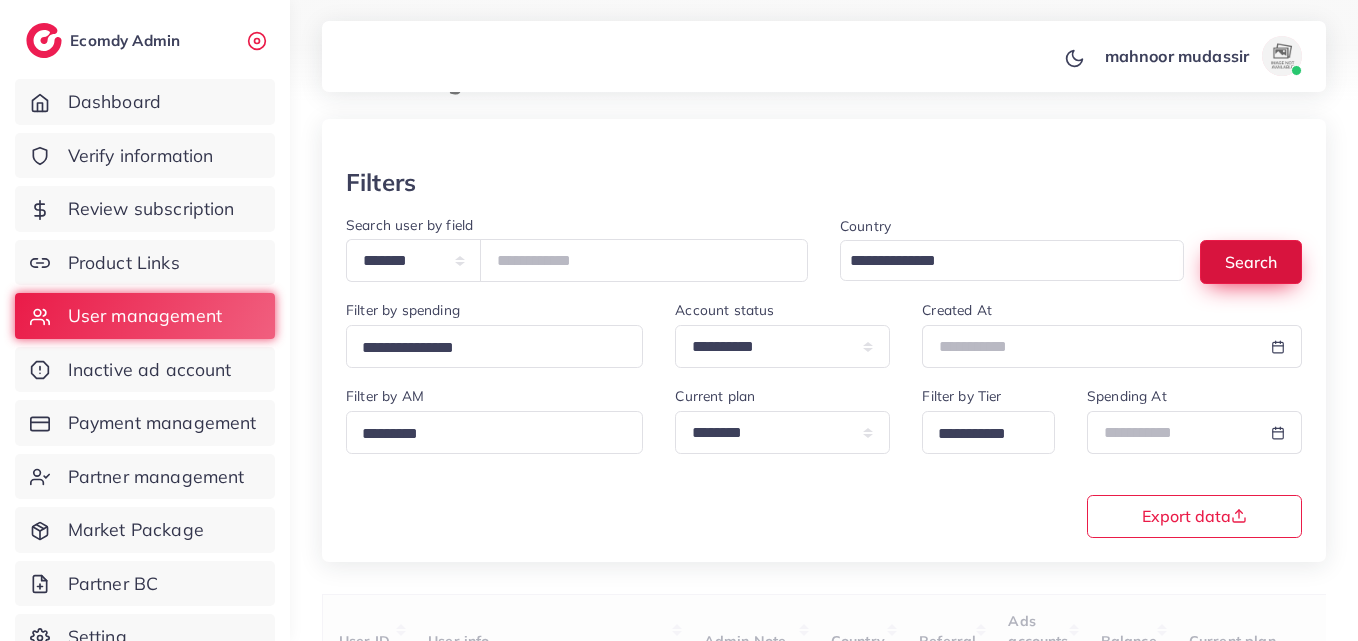 click on "Search" at bounding box center (1251, 261) 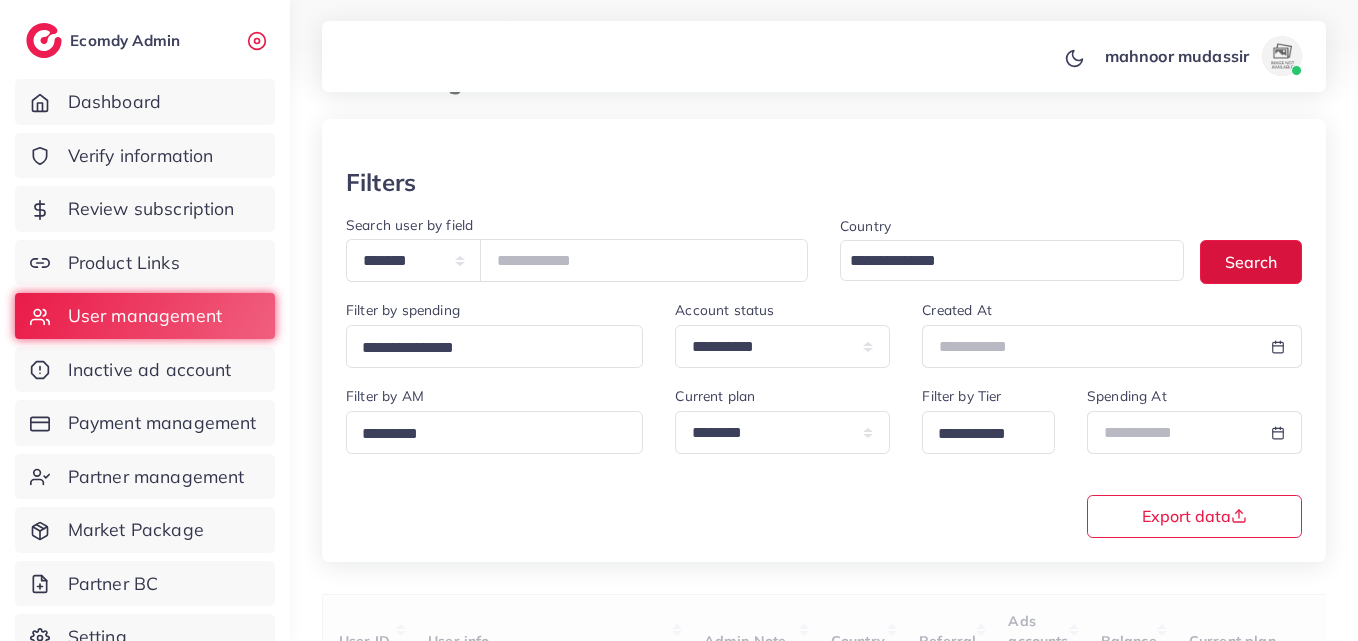 scroll, scrollTop: 237, scrollLeft: 0, axis: vertical 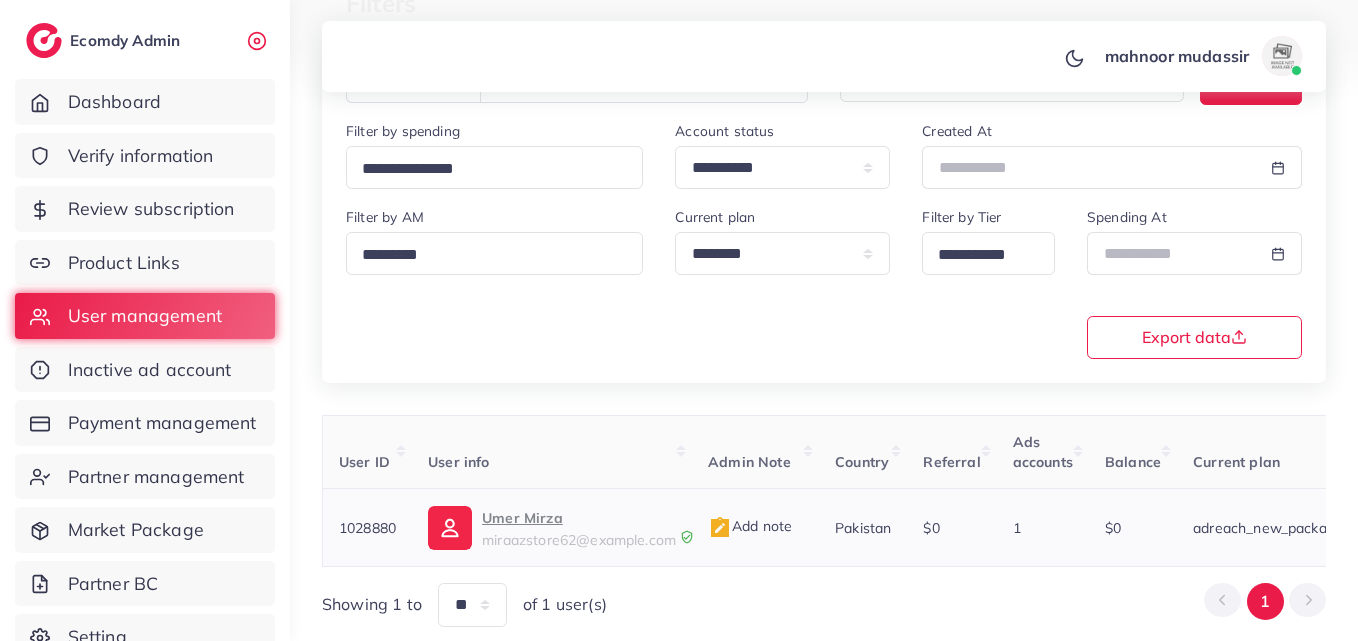 click on "Umer Mirza" at bounding box center [579, 518] 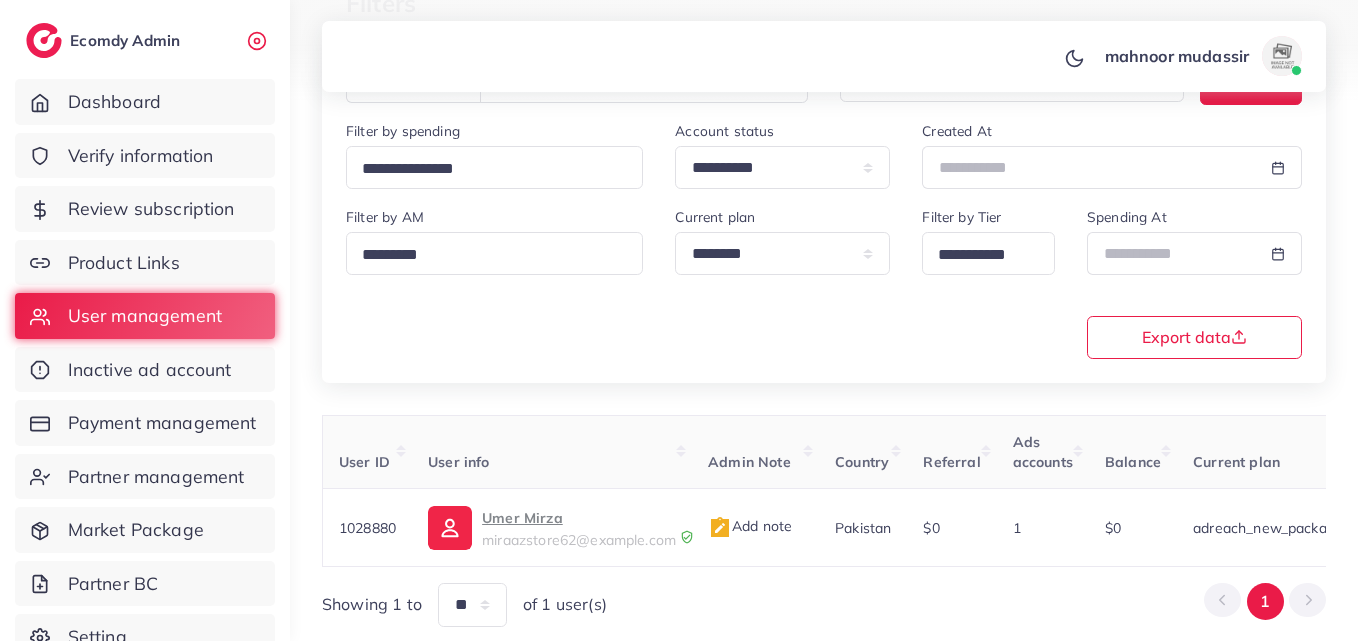 scroll, scrollTop: 61, scrollLeft: 0, axis: vertical 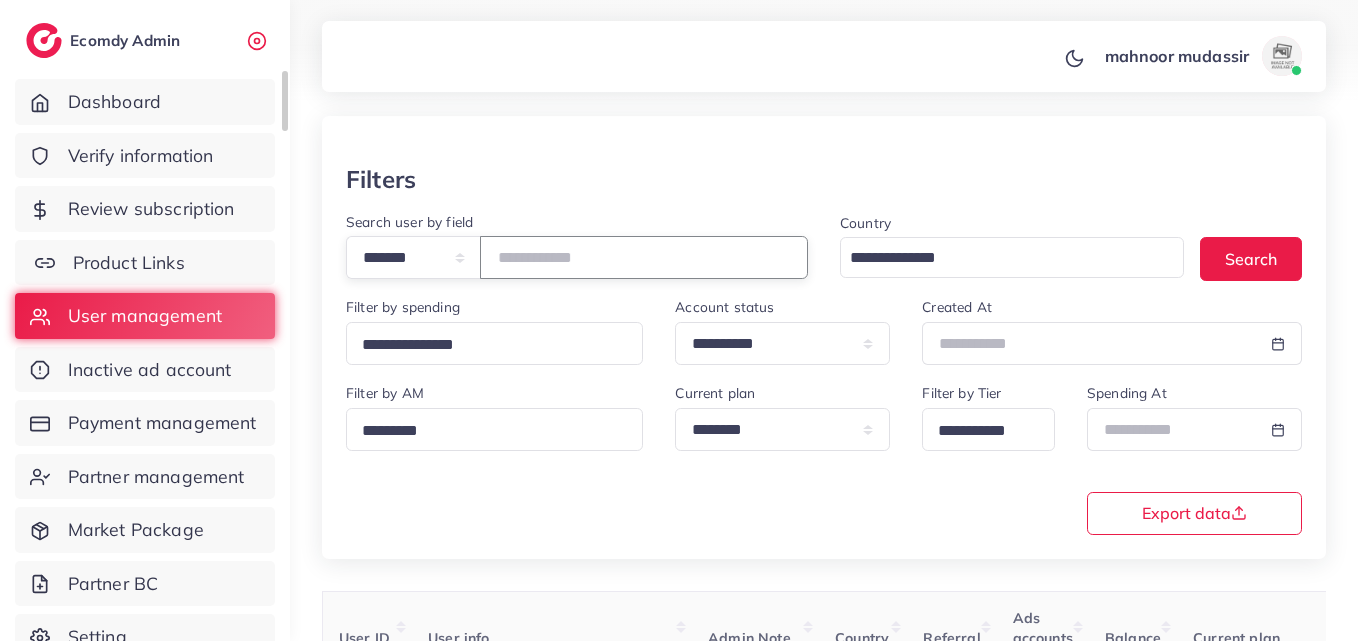 drag, startPoint x: 616, startPoint y: 275, endPoint x: 37, endPoint y: 257, distance: 579.2797 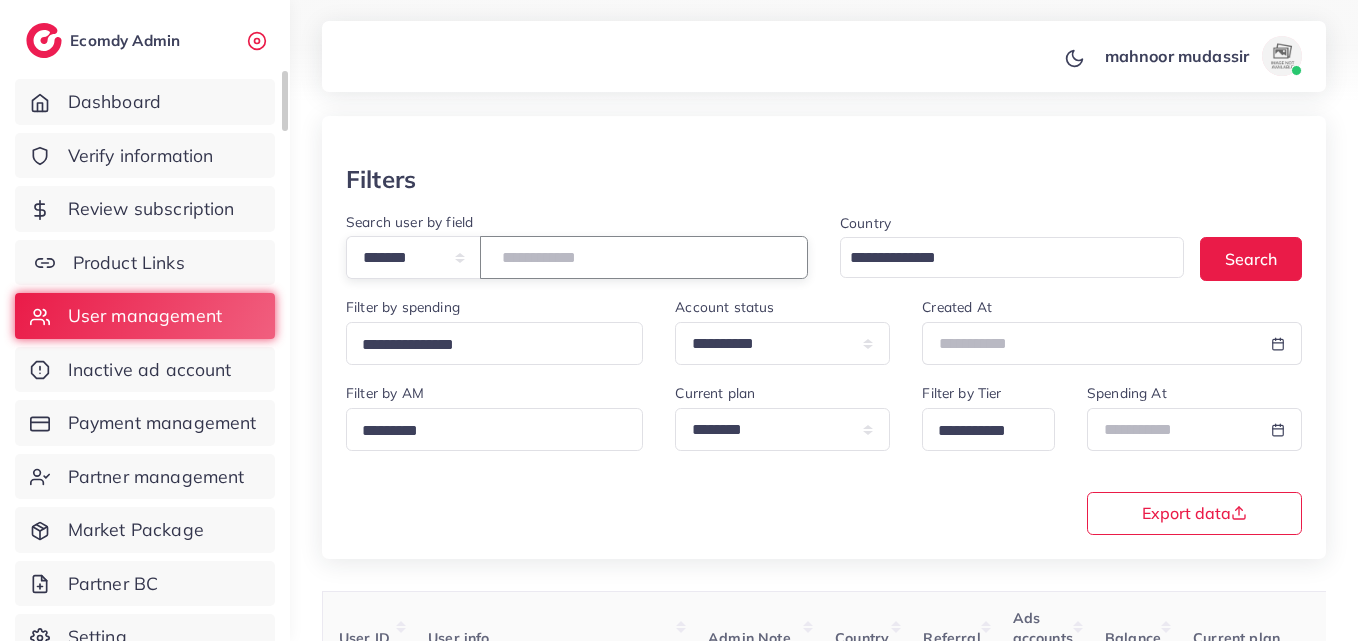 click on "**********" at bounding box center (679, 259) 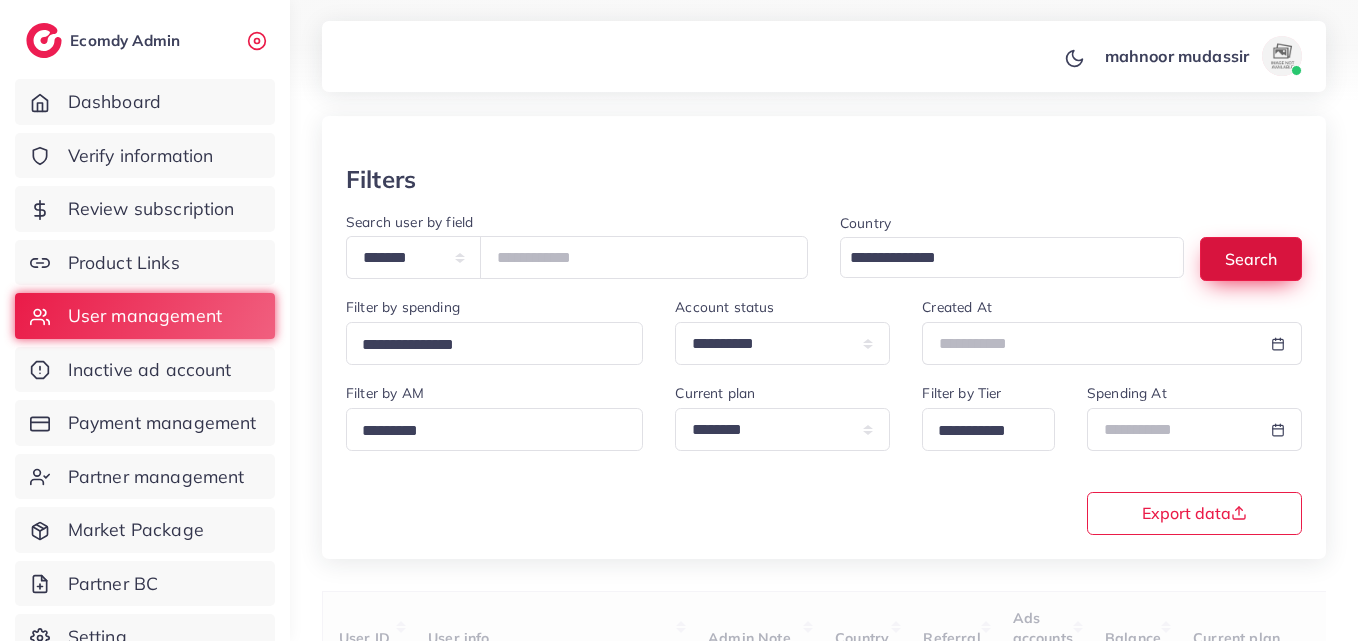 click on "Search" at bounding box center [1251, 258] 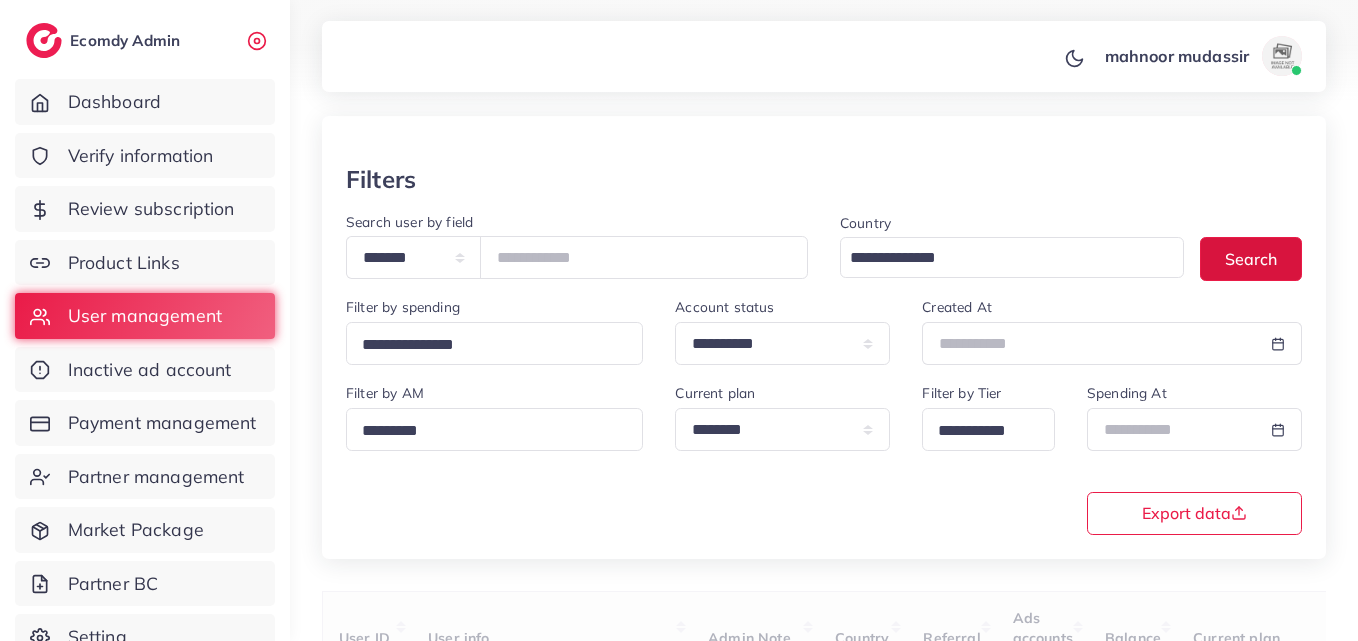 scroll, scrollTop: 222, scrollLeft: 0, axis: vertical 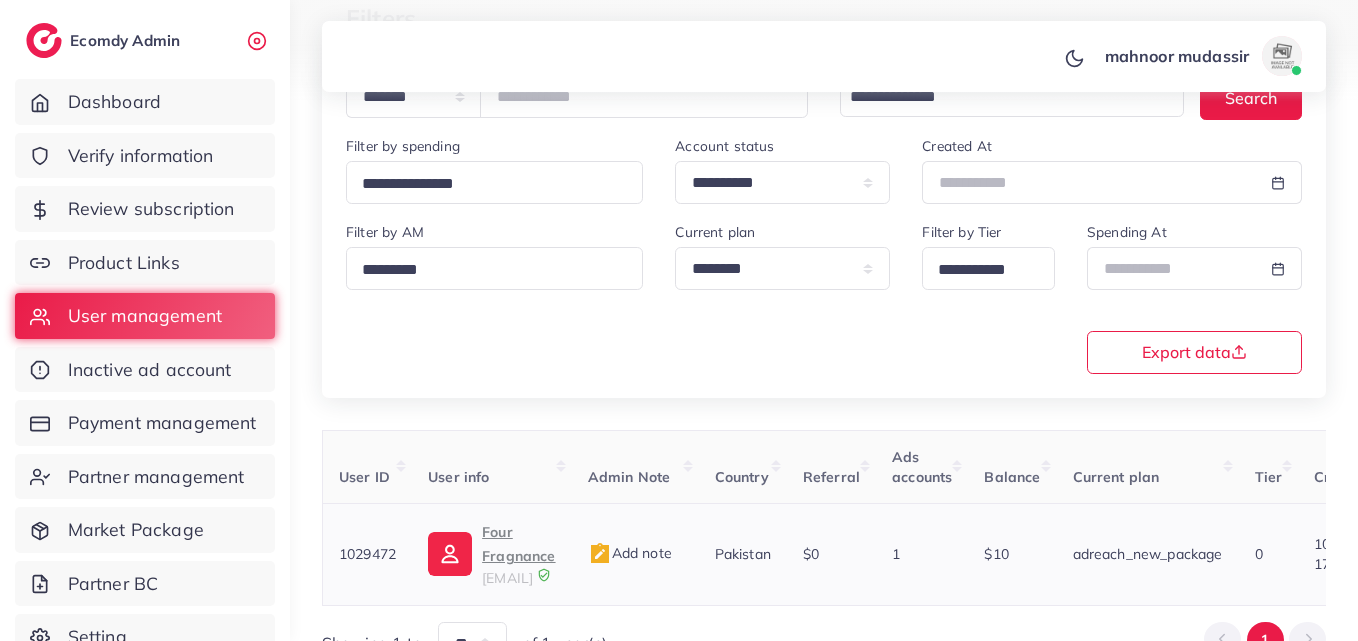 click on "Four Fragnance" at bounding box center [518, 544] 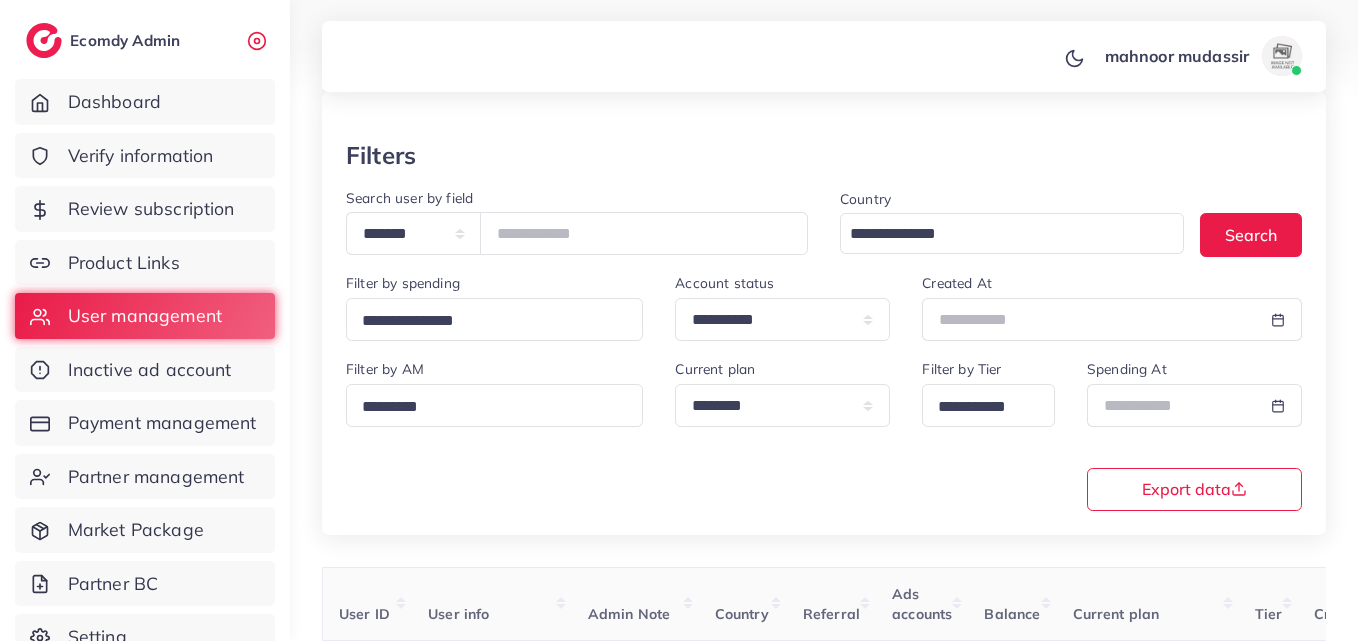 scroll, scrollTop: 51, scrollLeft: 0, axis: vertical 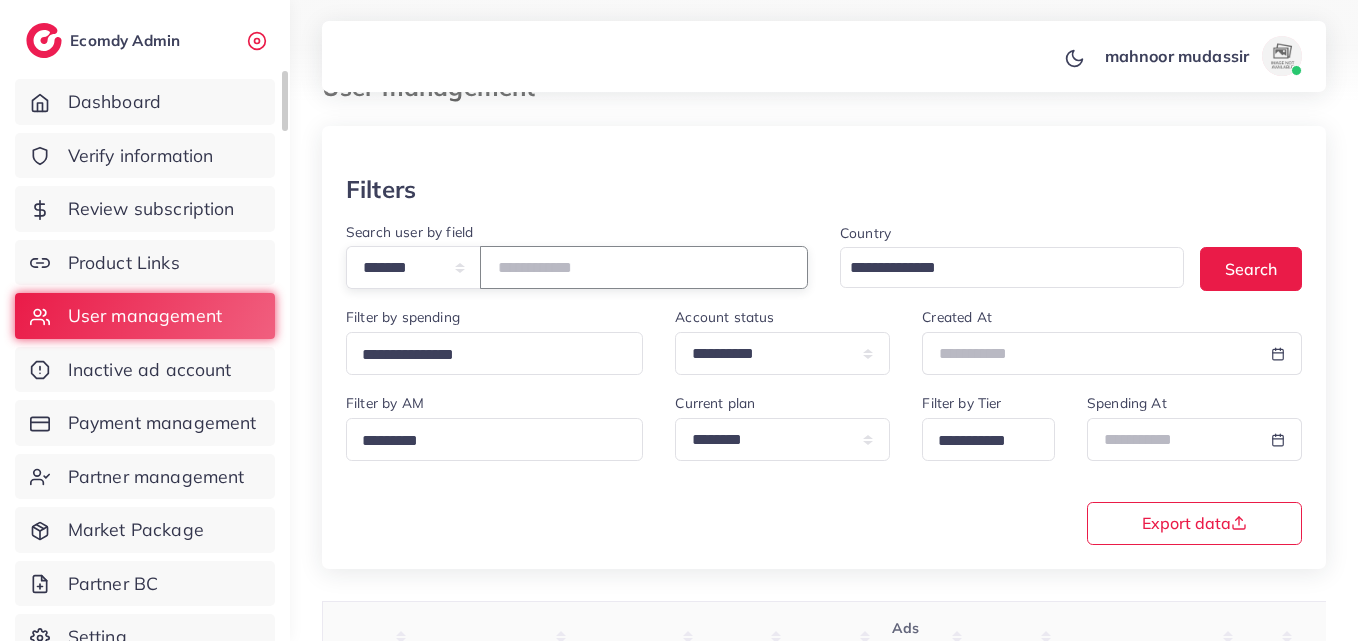 drag, startPoint x: 657, startPoint y: 261, endPoint x: 182, endPoint y: 292, distance: 476.0105 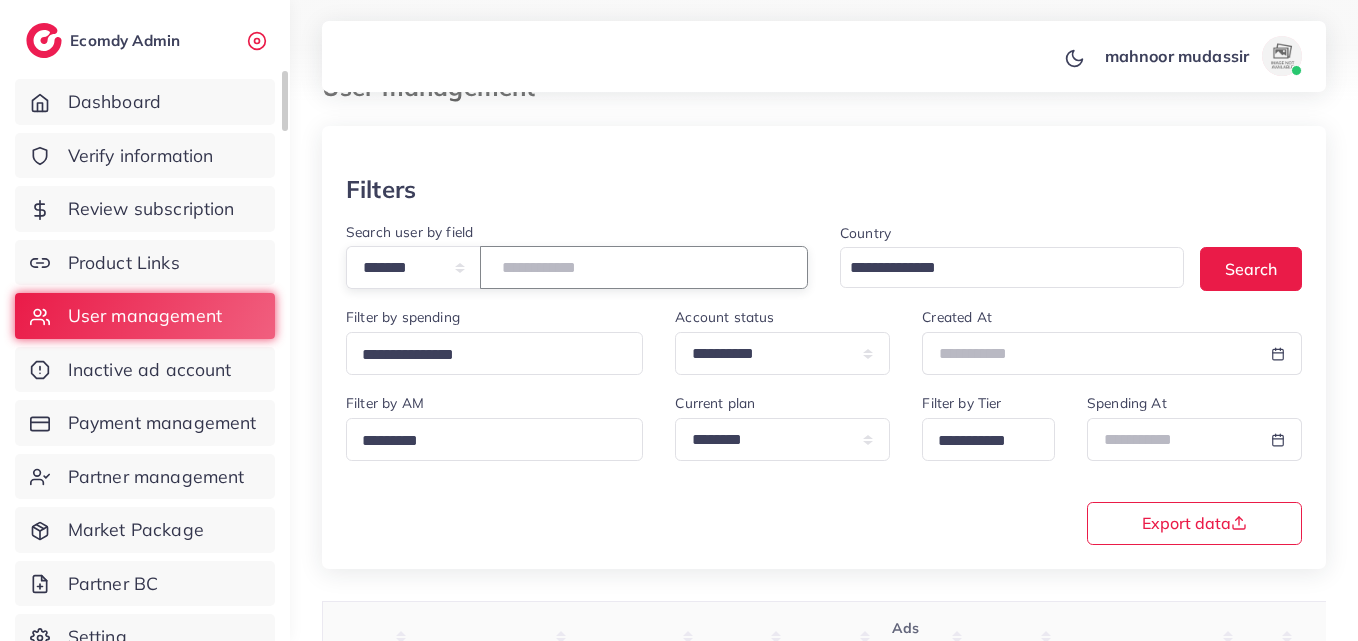 click on "**********" at bounding box center [577, 267] 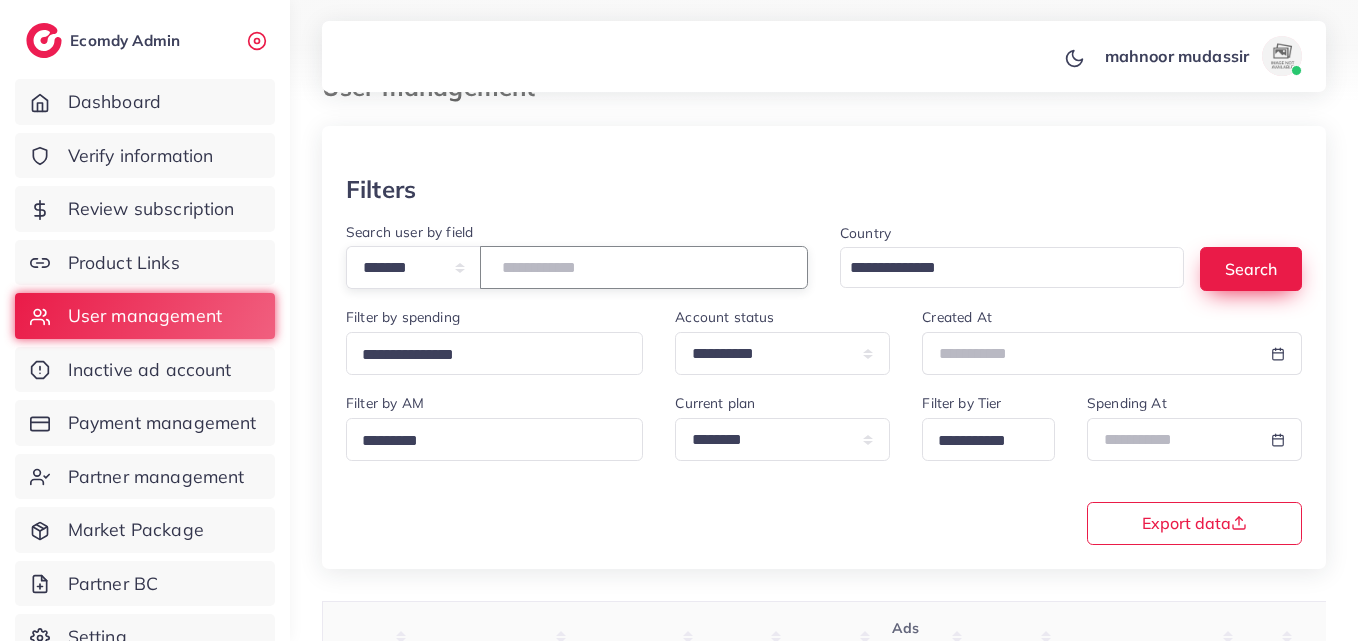 type on "*******" 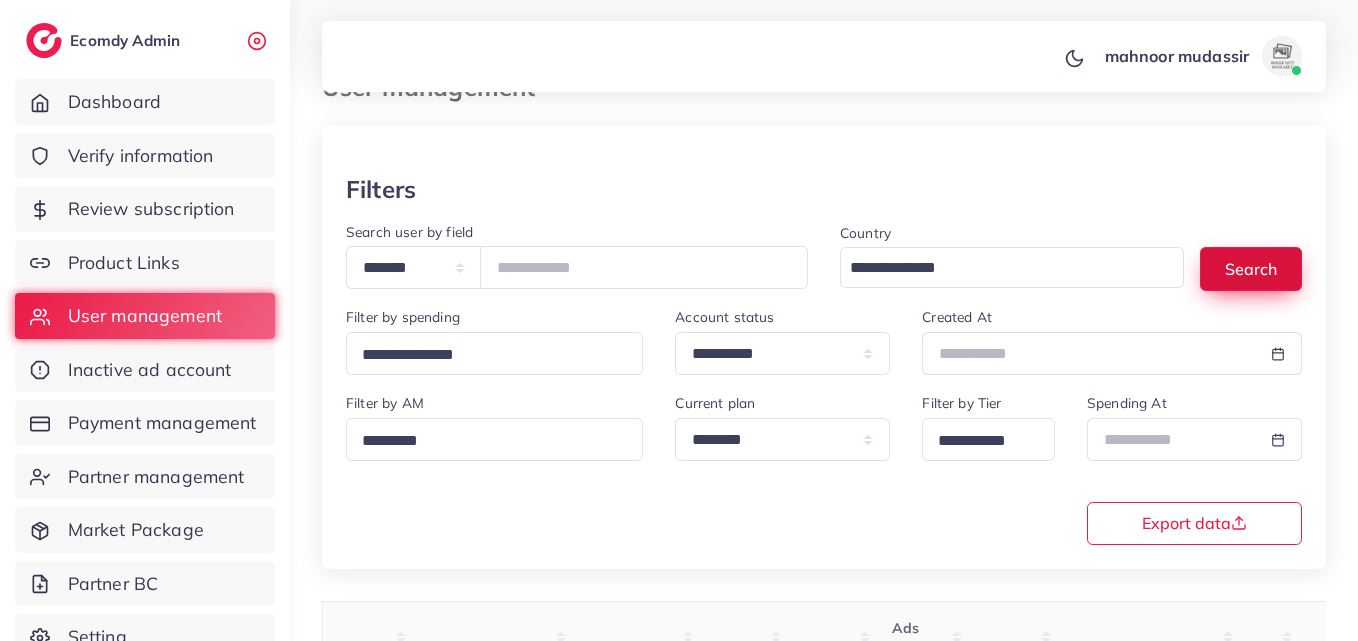 click on "Search" at bounding box center [1251, 268] 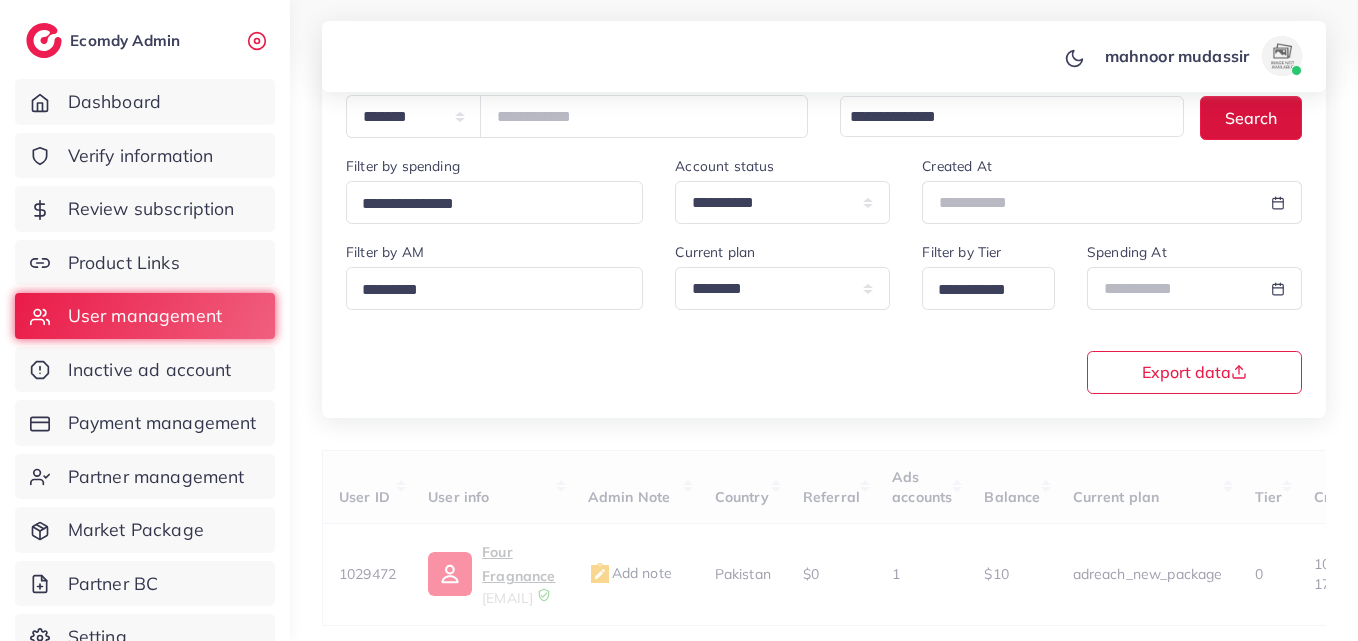 scroll, scrollTop: 272, scrollLeft: 0, axis: vertical 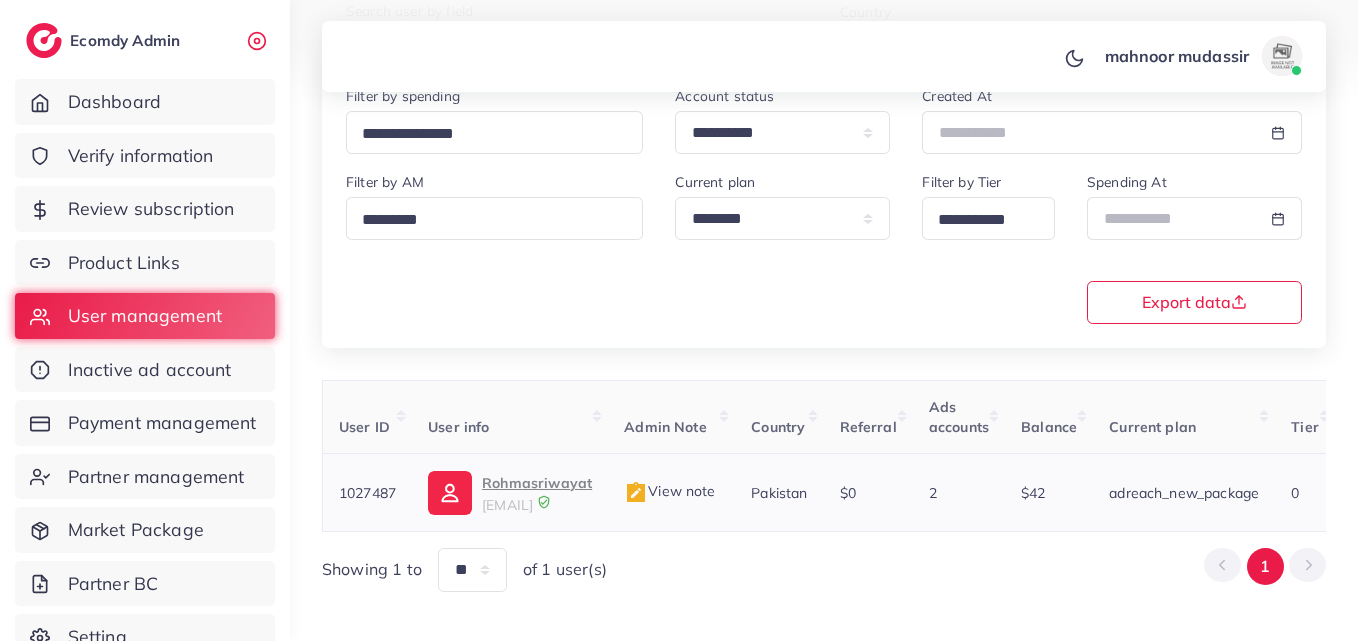 click on "Rohmasriwayat  rohmasriwayat@gmail.com" at bounding box center [510, 493] 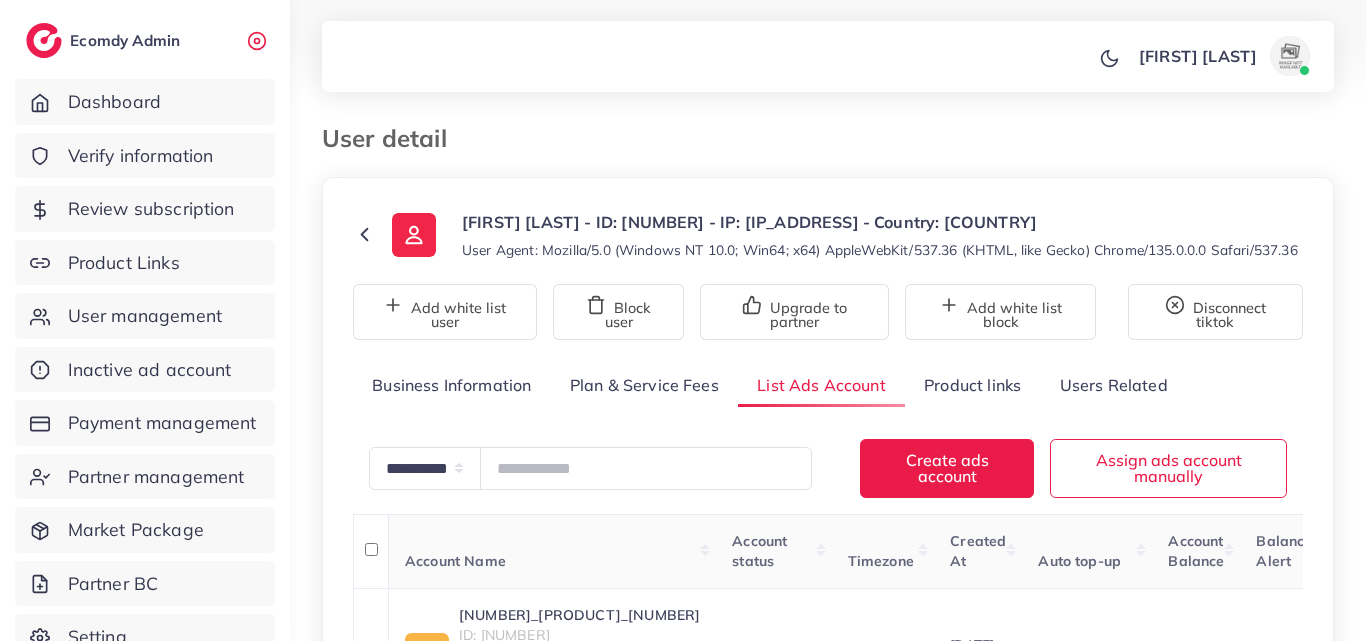 scroll, scrollTop: 0, scrollLeft: 0, axis: both 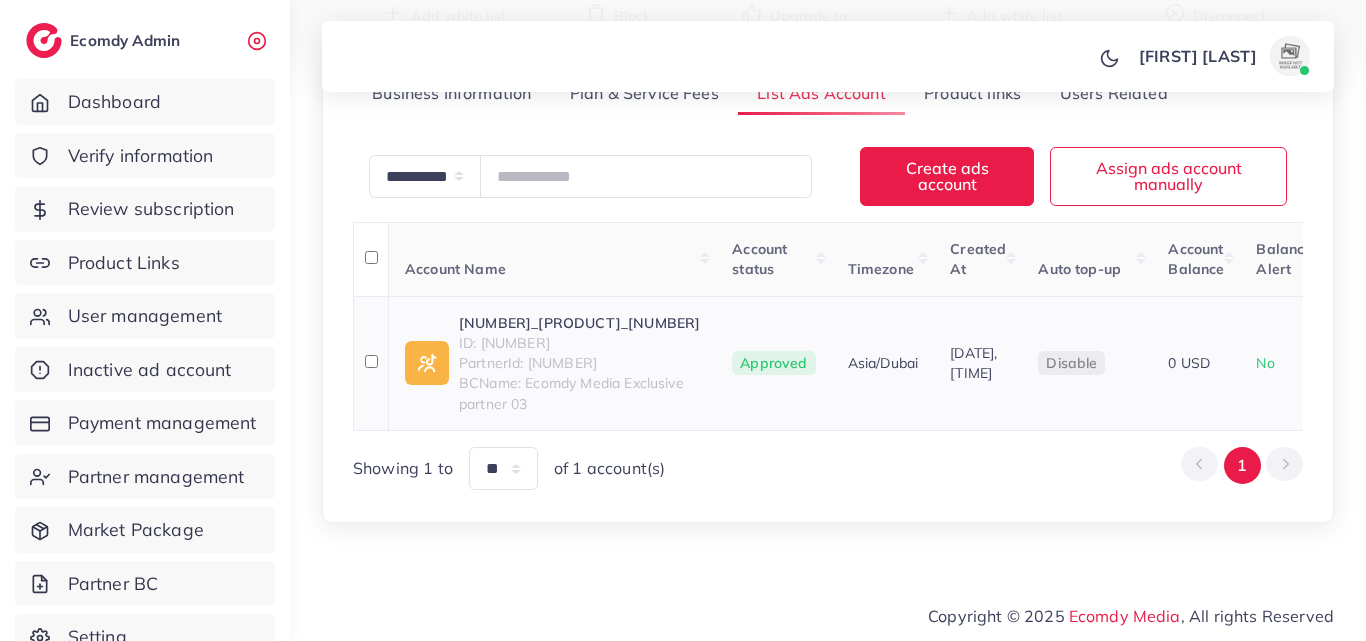click on "1028355_GulfGoodies 1_1746528278811" at bounding box center (579, 323) 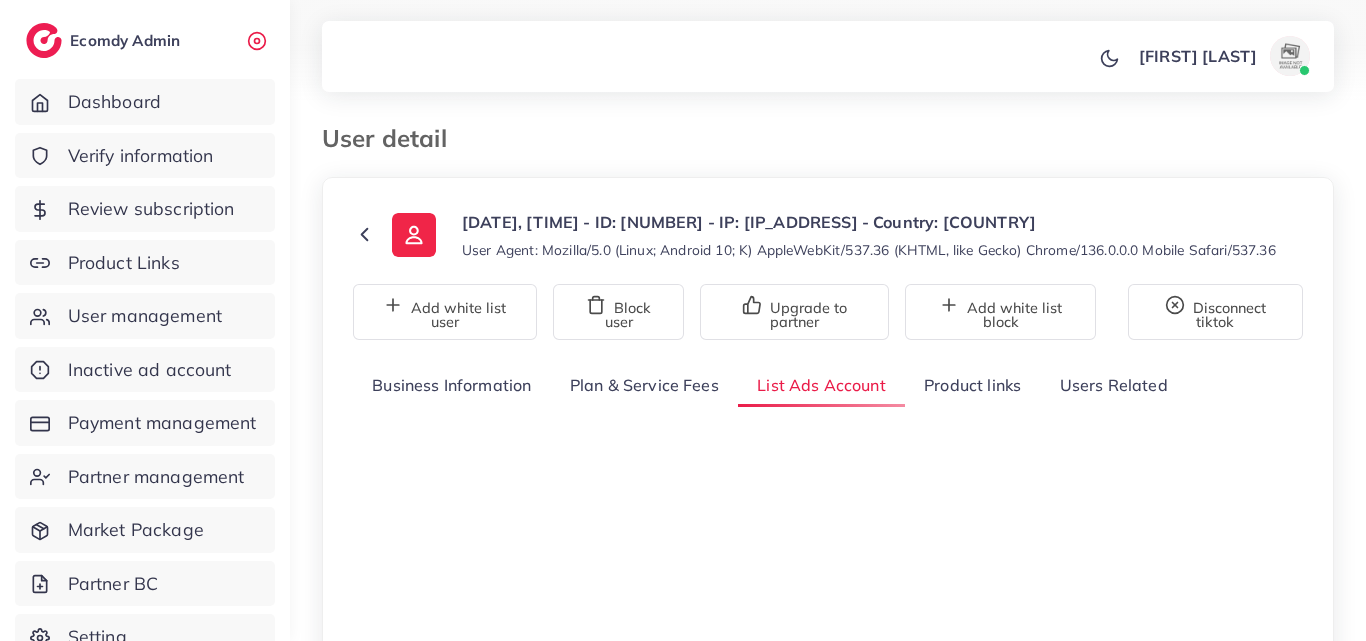 scroll, scrollTop: 0, scrollLeft: 0, axis: both 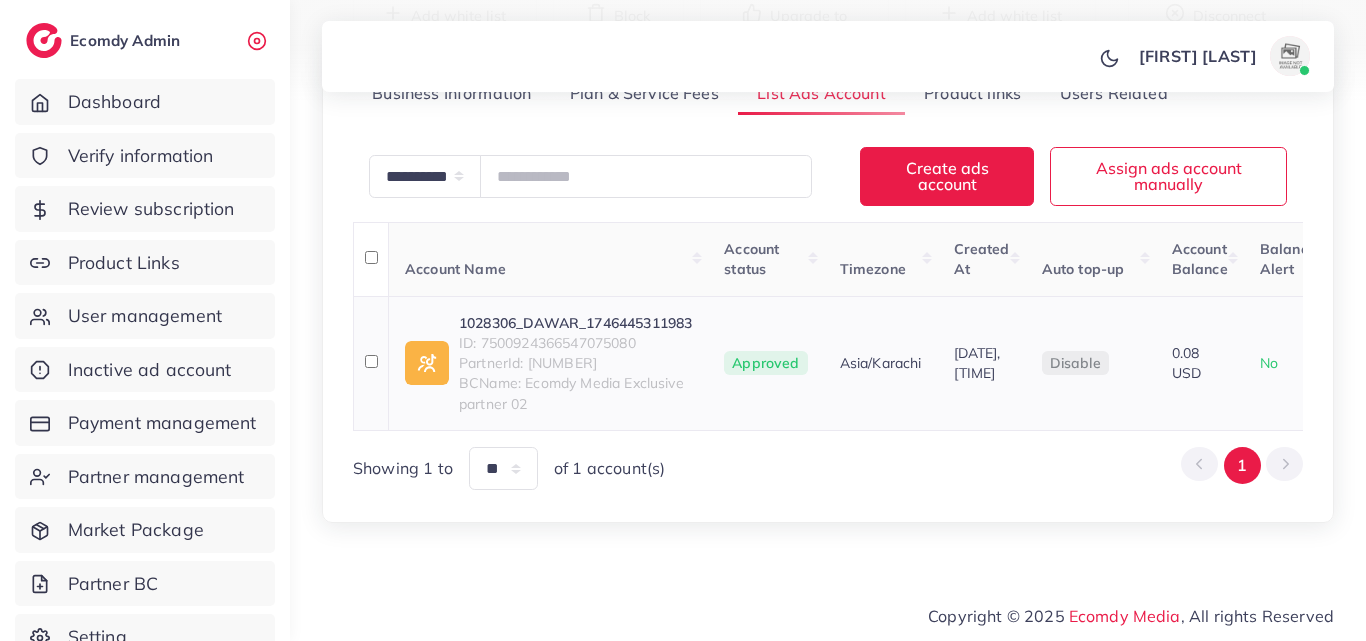 click on "1028306_DAWAR_1746445311983" at bounding box center [575, 323] 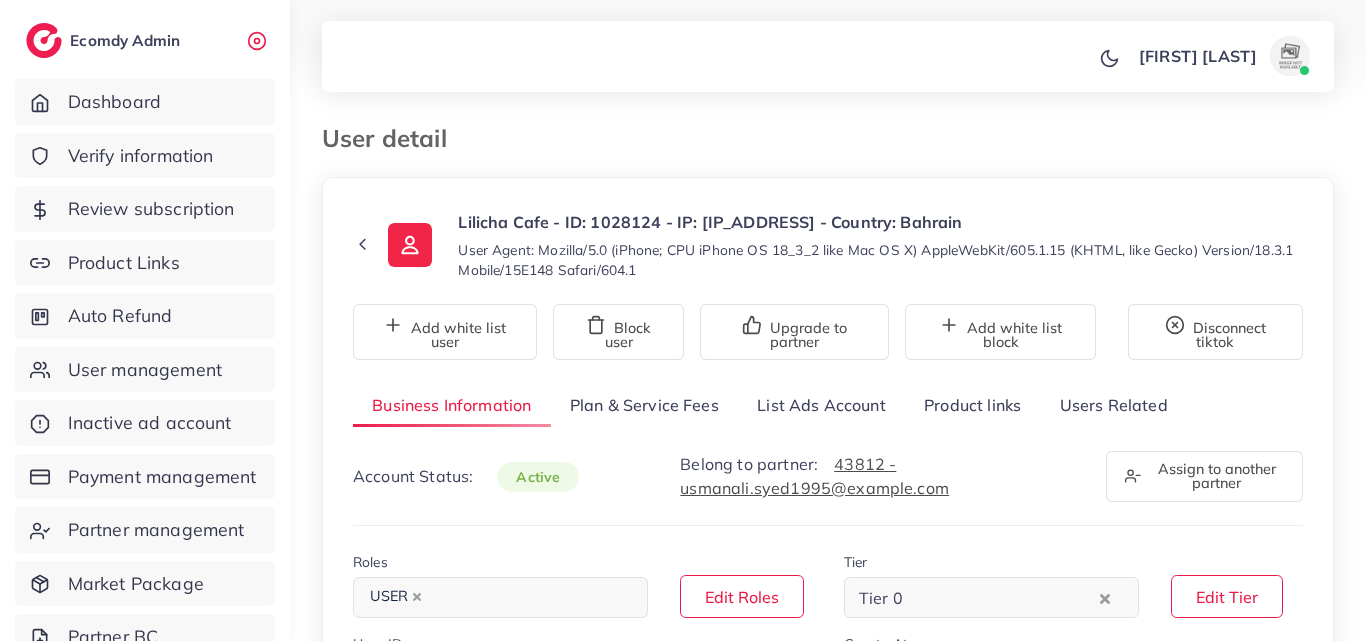 select on "*******" 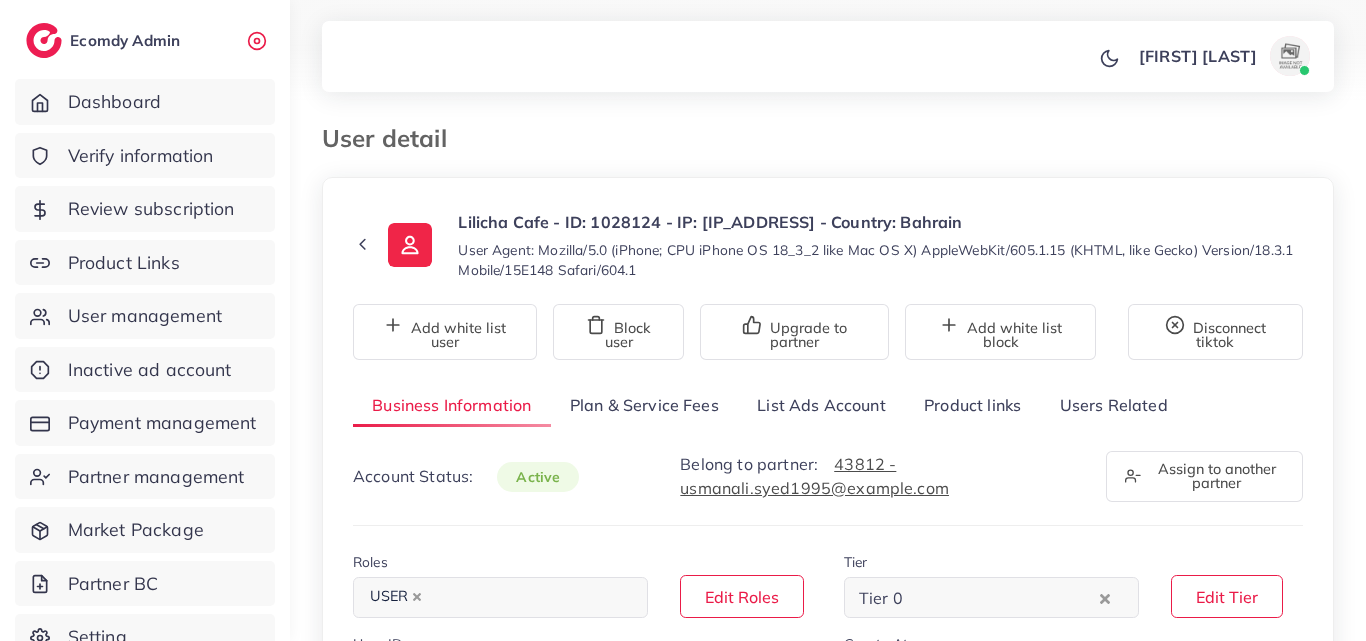 click on "List Ads Account" at bounding box center (821, 405) 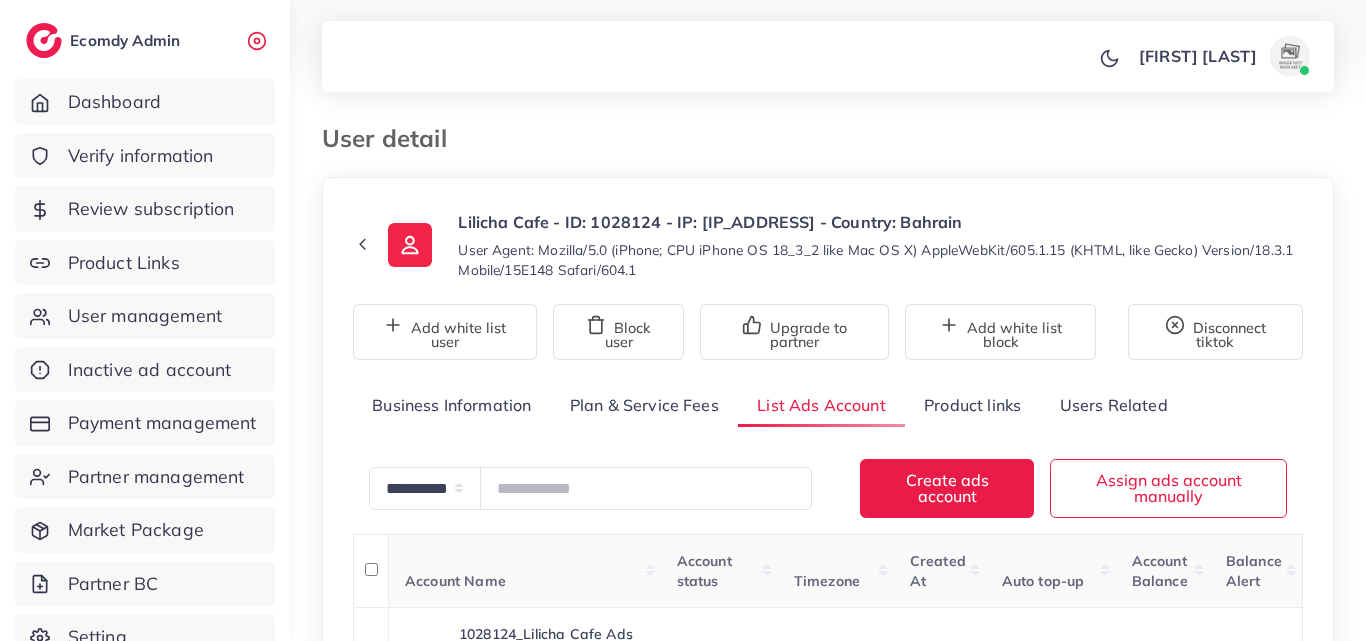 click on "**********" at bounding box center (828, 470) 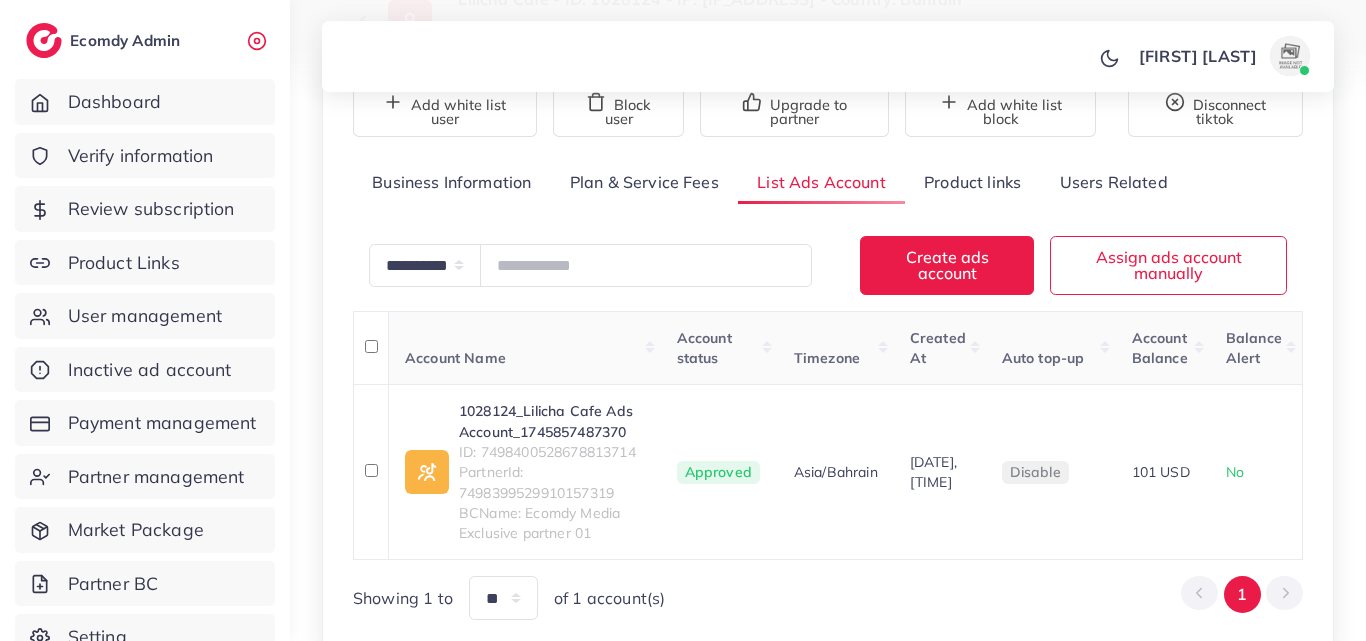 scroll, scrollTop: 373, scrollLeft: 0, axis: vertical 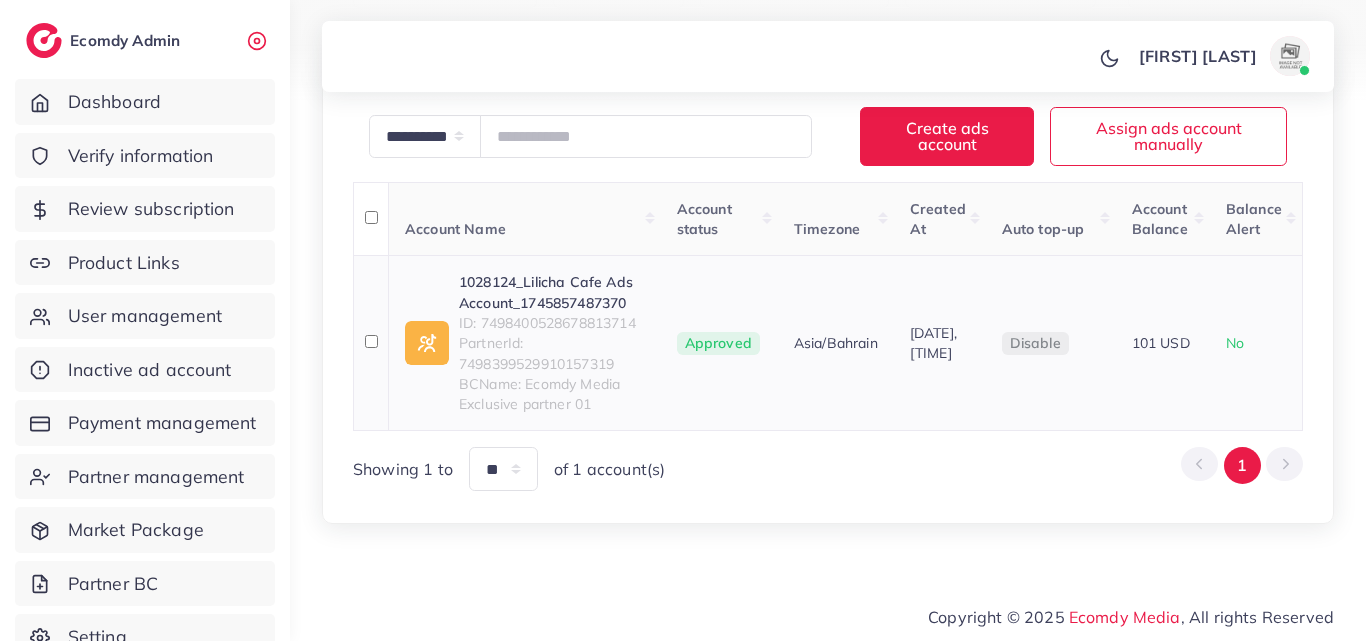 click on "ID: 7498400528678813714" at bounding box center (552, 323) 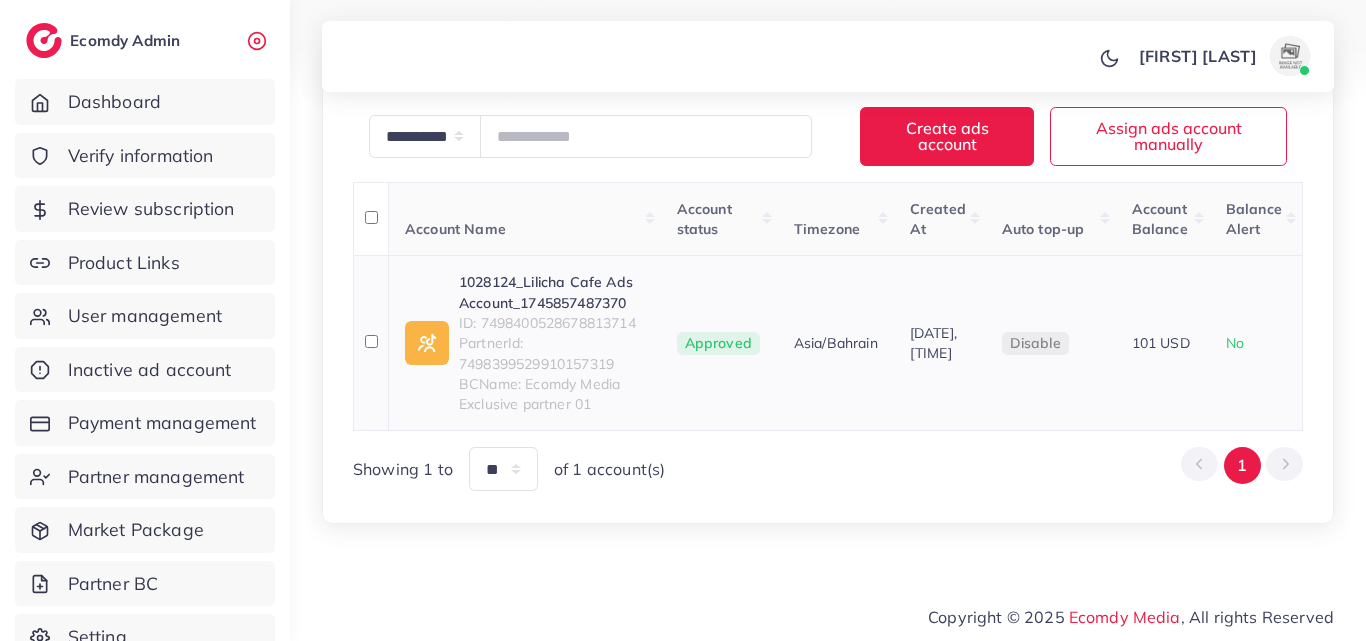 click on "ID: 7498400528678813714" at bounding box center (552, 323) 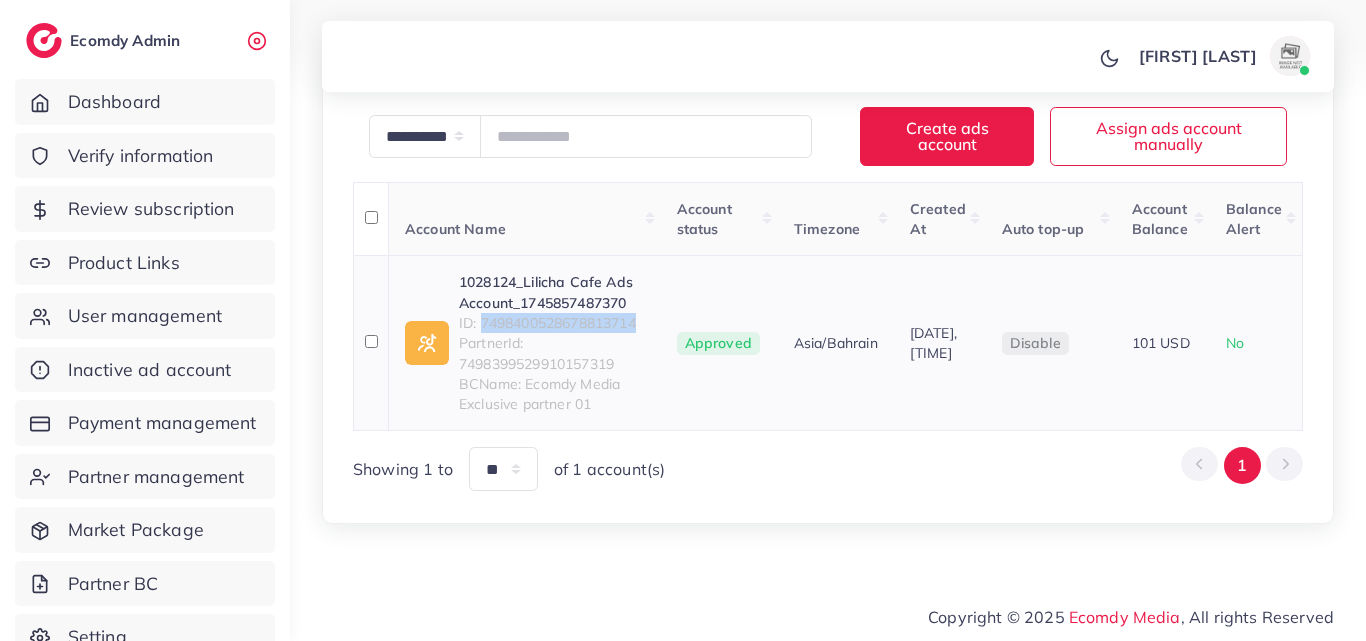 click on "ID: 7498400528678813714" at bounding box center [552, 323] 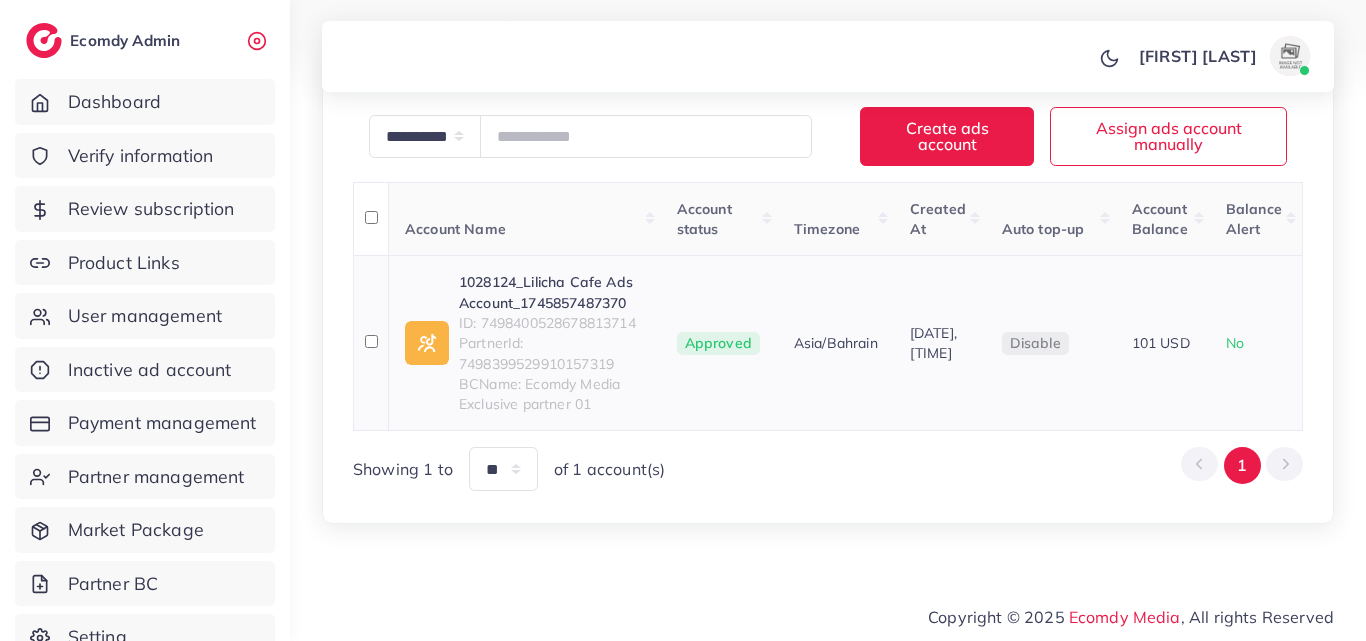click on "1028124_Lilicha Cafe Ads Account_1745857487370  ID: 7498400528678813714 PartnerId: 7498399529910157319 BCName: Ecomdy Media Exclusive partner 01" at bounding box center (525, 343) 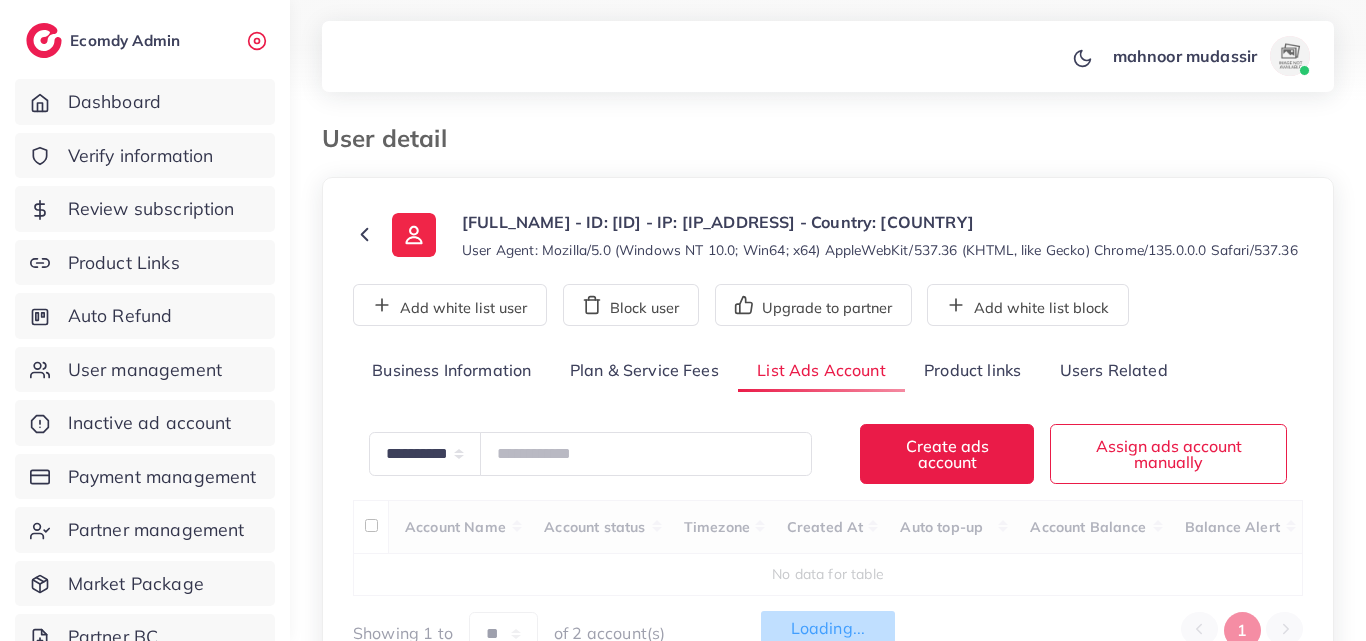 click on "**********" at bounding box center [828, 376] 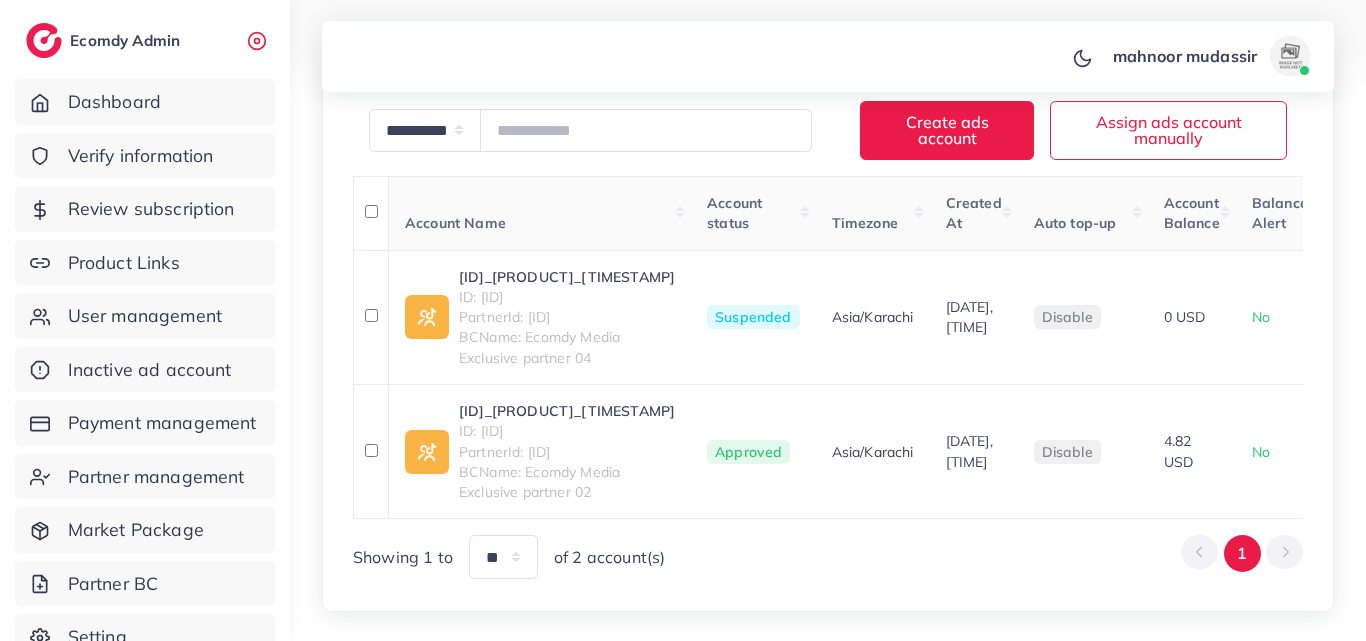 scroll, scrollTop: 382, scrollLeft: 0, axis: vertical 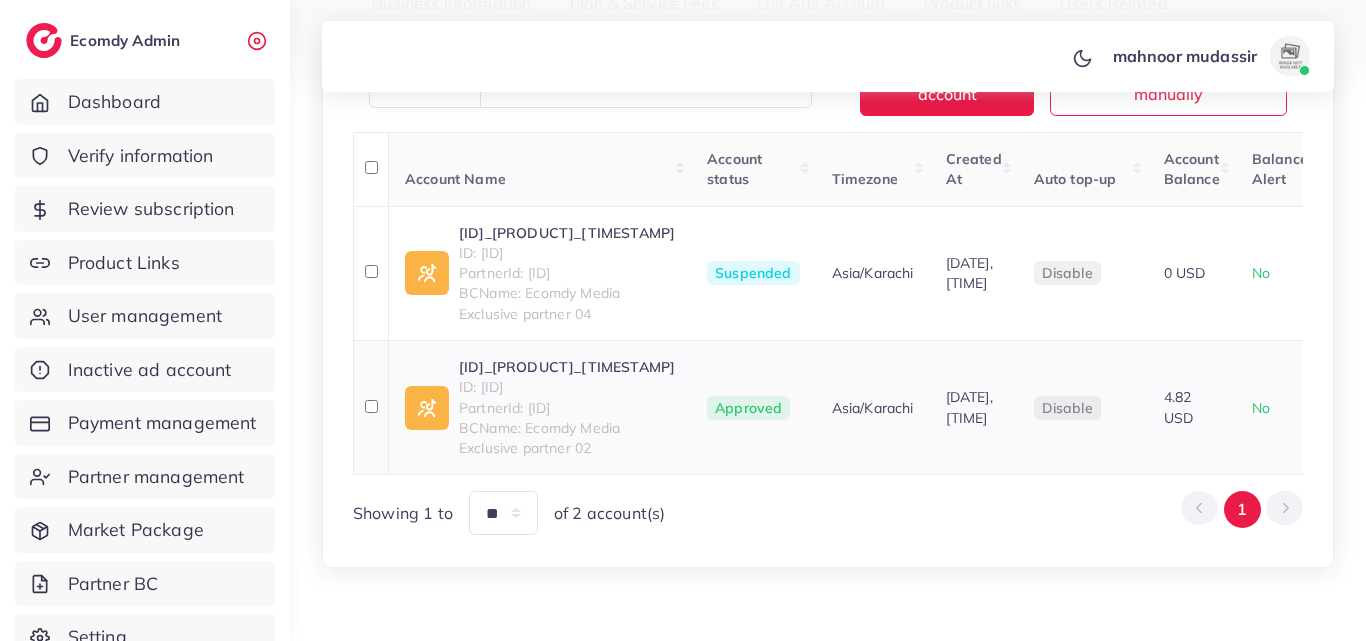 click on "1028004_Gallery Mart_1746194059580" at bounding box center (567, 367) 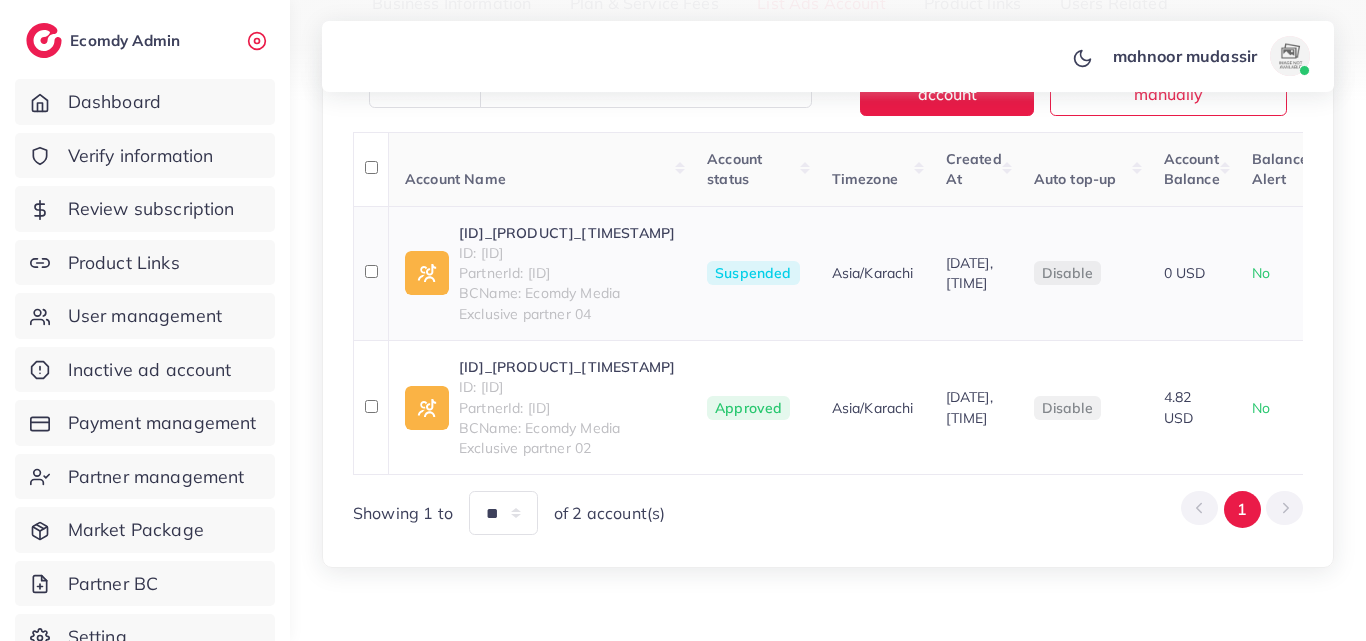 click on "1028004_bangles_1746724847065" at bounding box center [567, 233] 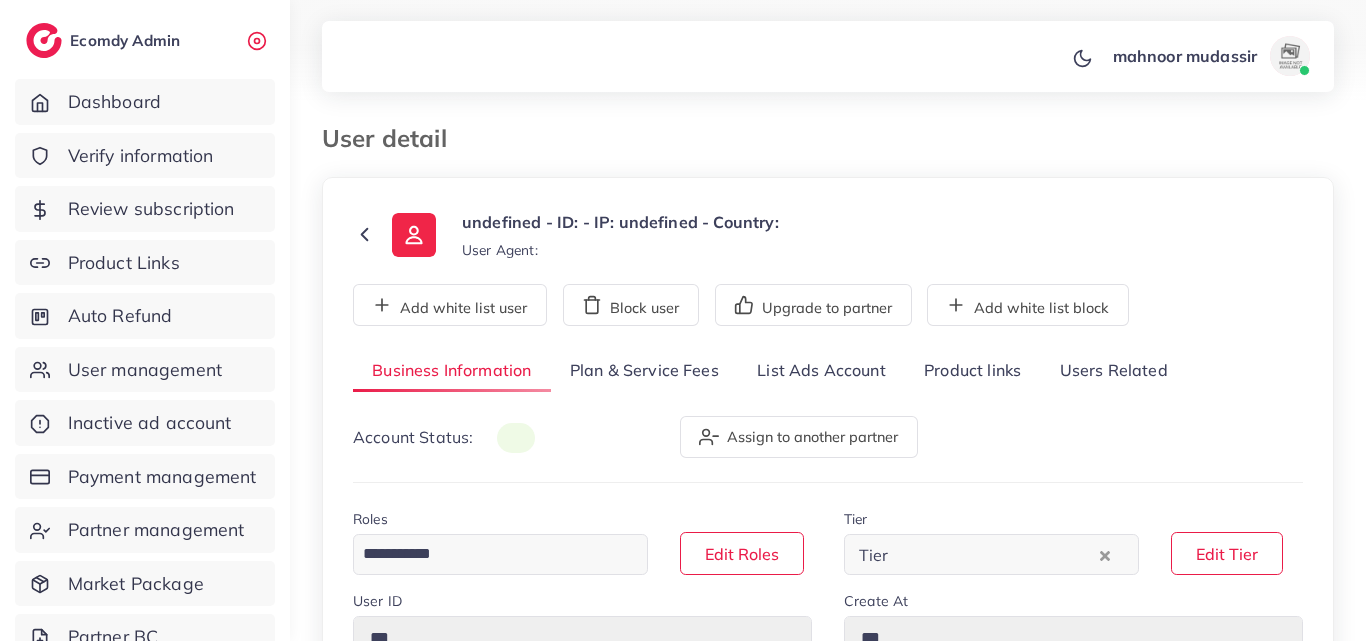 scroll, scrollTop: 0, scrollLeft: 0, axis: both 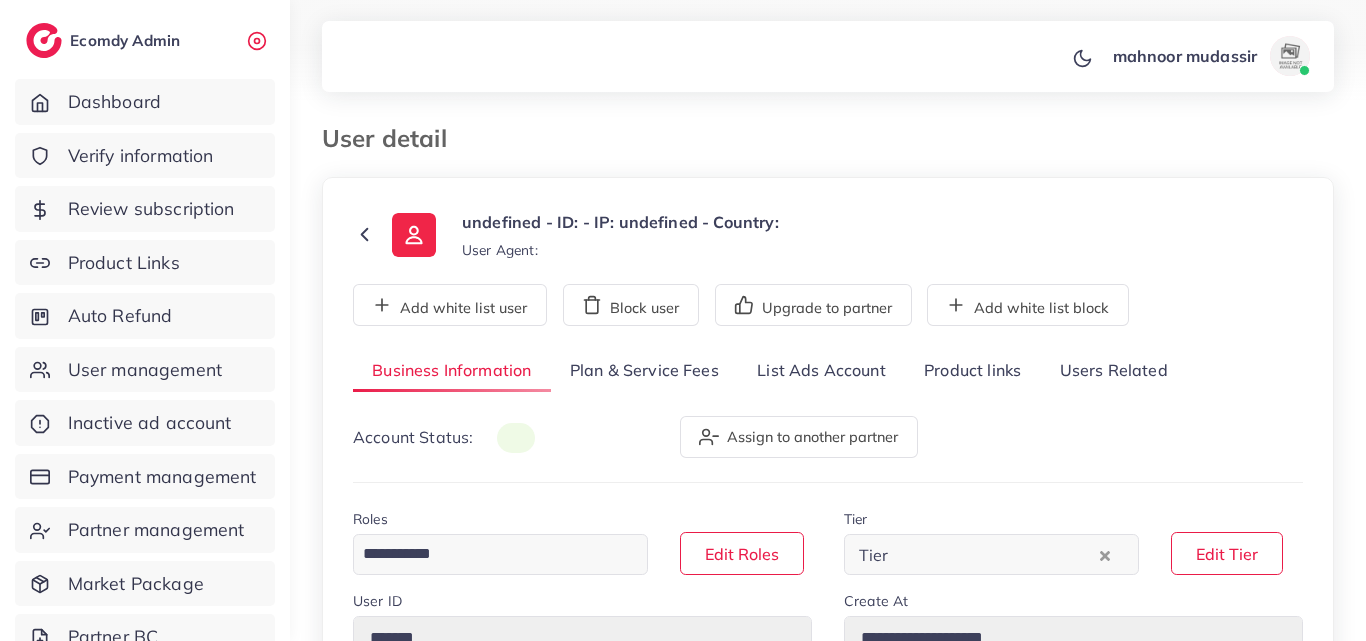 click on "List Ads Account" at bounding box center [821, 371] 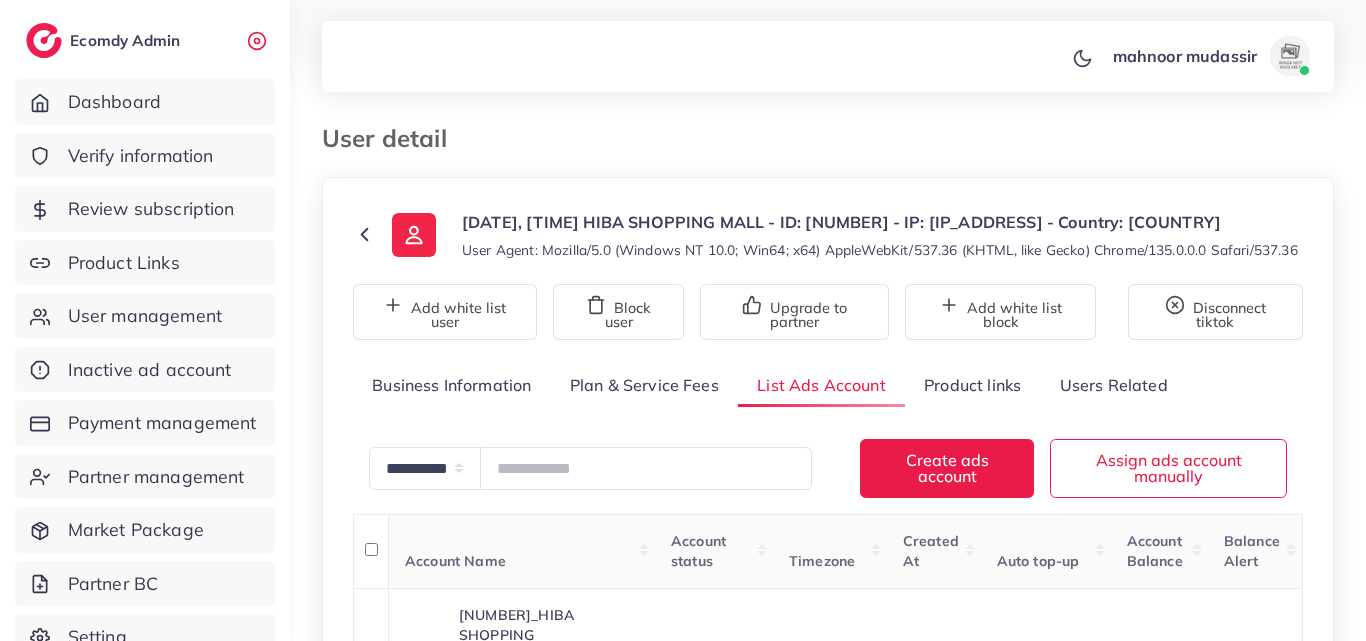 click on "**********" at bounding box center (828, 470) 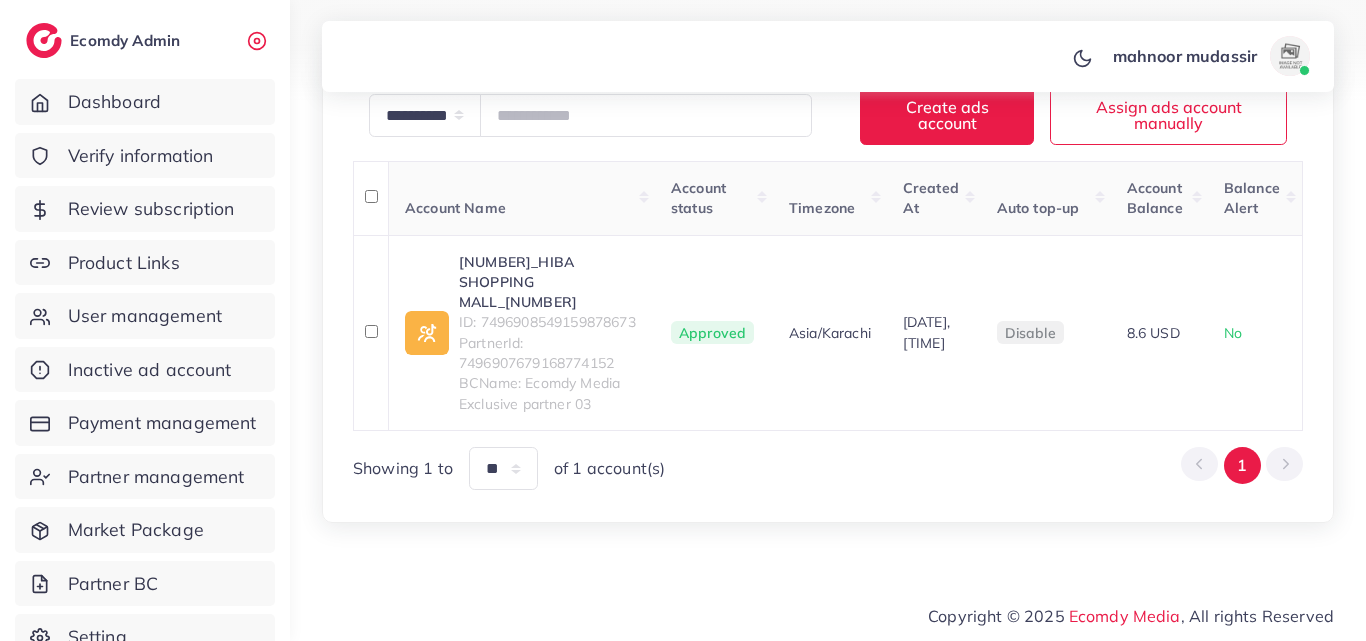 scroll, scrollTop: 393, scrollLeft: 0, axis: vertical 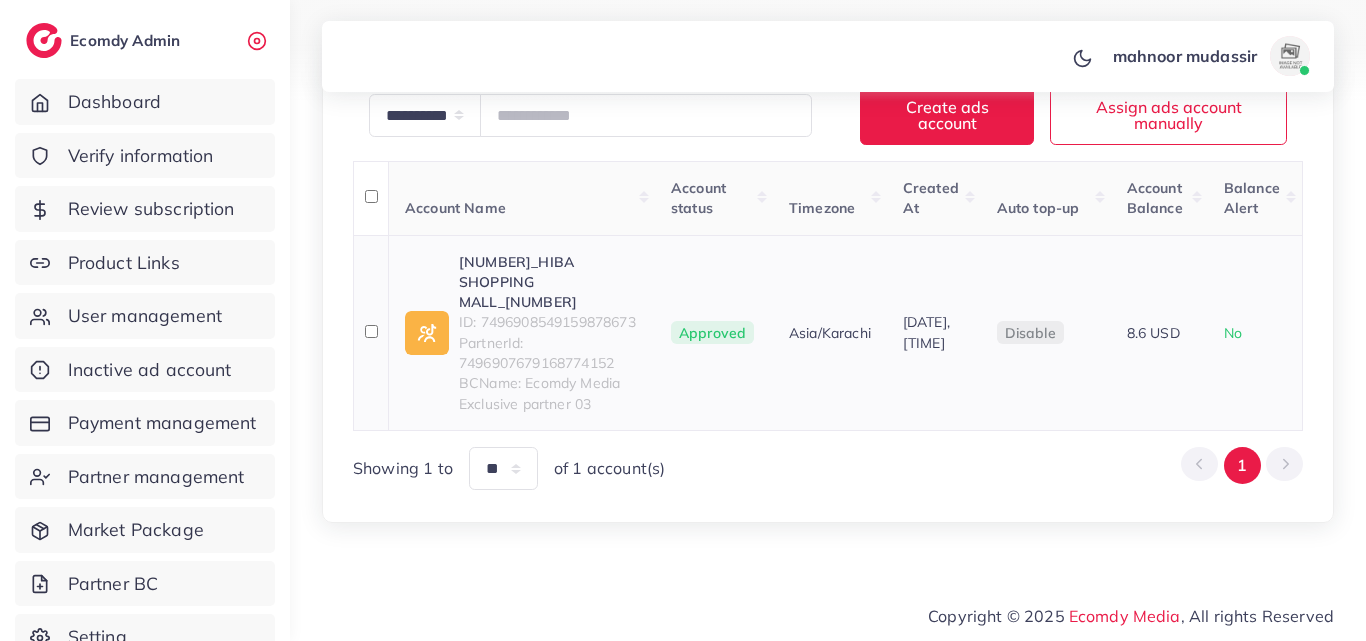 click on "[NUMBER]_HIBA SHOPPING MALL_[NUMBER]" at bounding box center [549, 282] 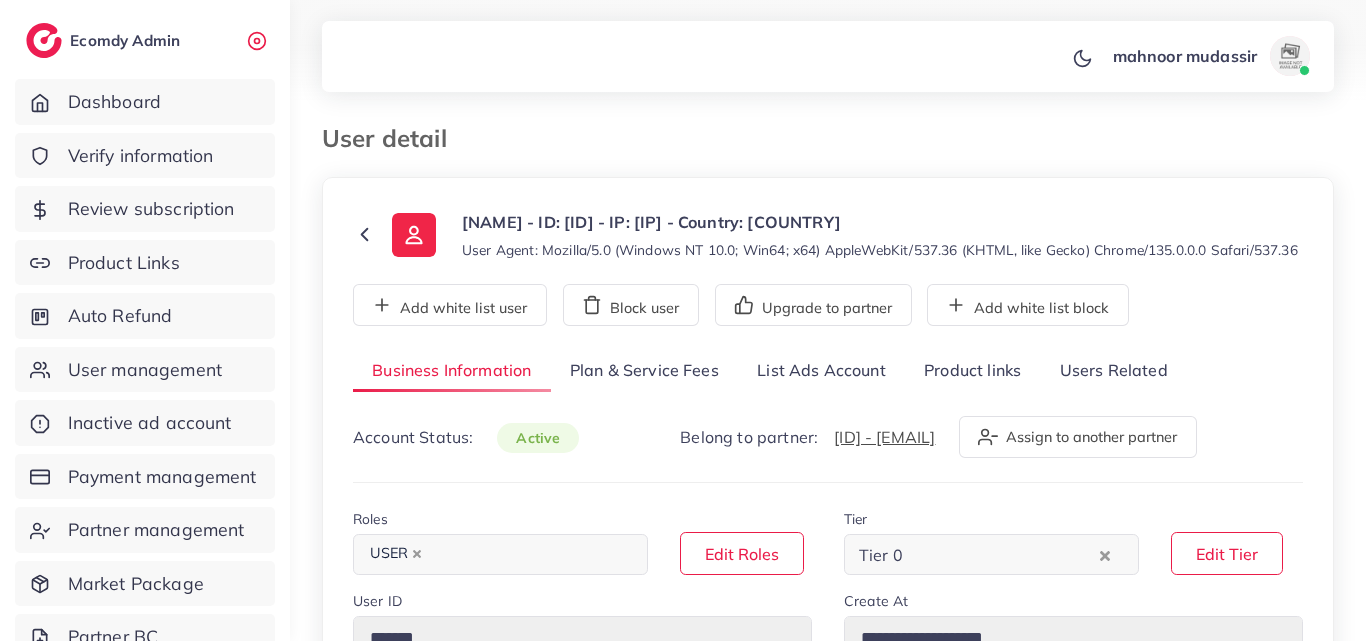 select on "********" 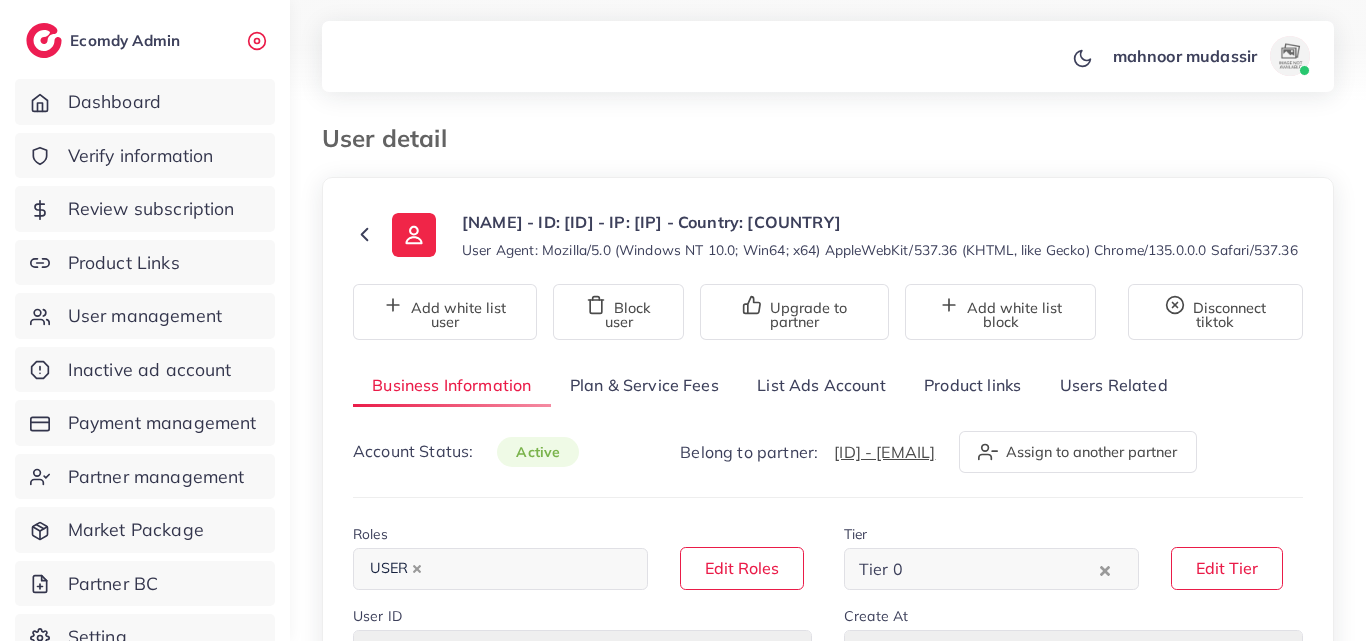 click on "List Ads Account" at bounding box center (821, 385) 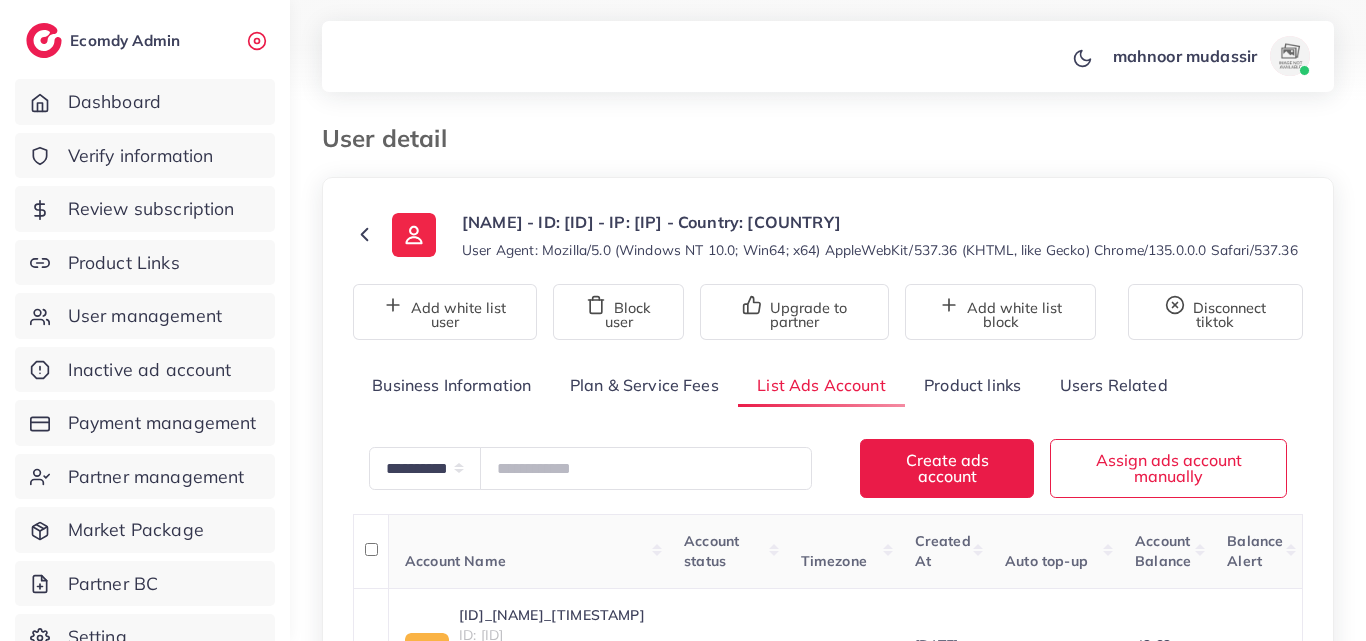 click on "**********" at bounding box center [828, 439] 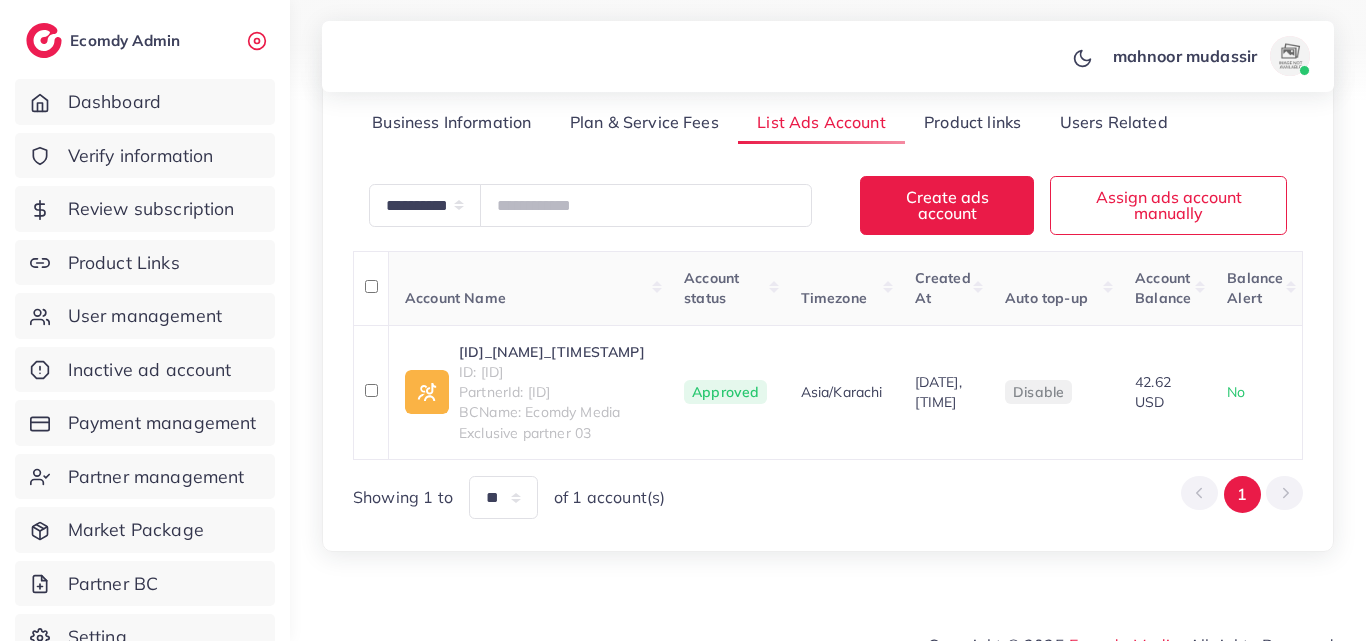 scroll, scrollTop: 347, scrollLeft: 0, axis: vertical 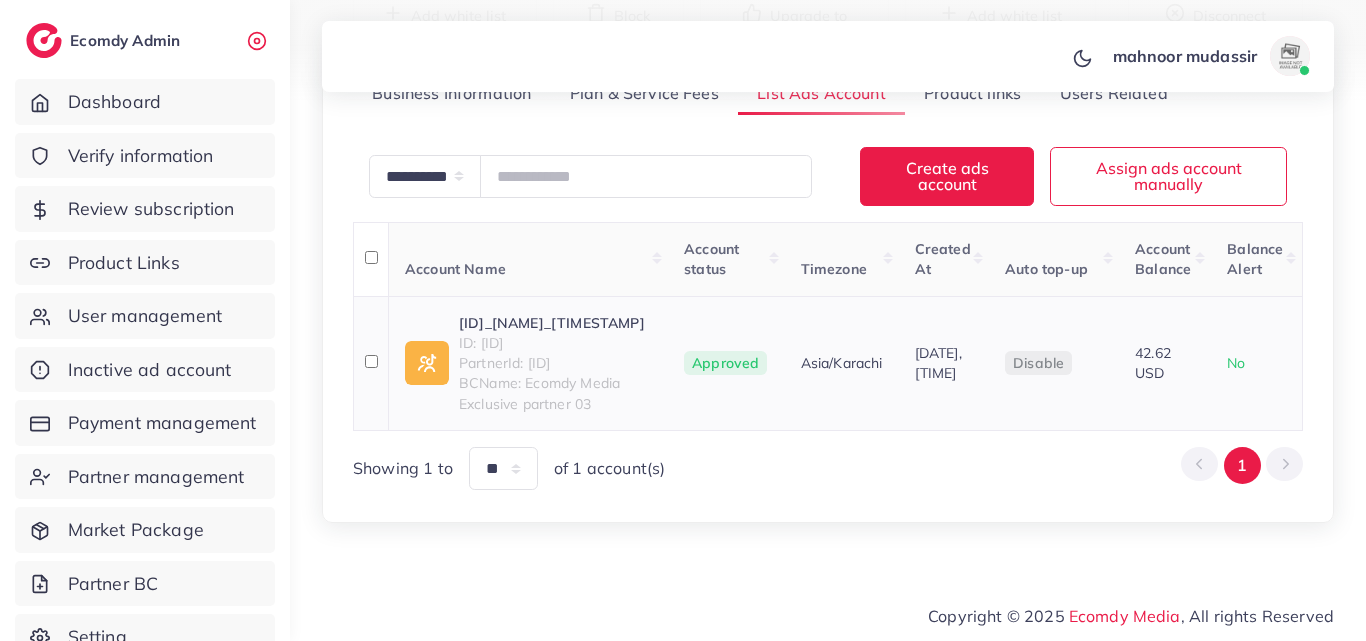 click on "[ID]_[NAME]_[TIMESTAMP]" at bounding box center (555, 323) 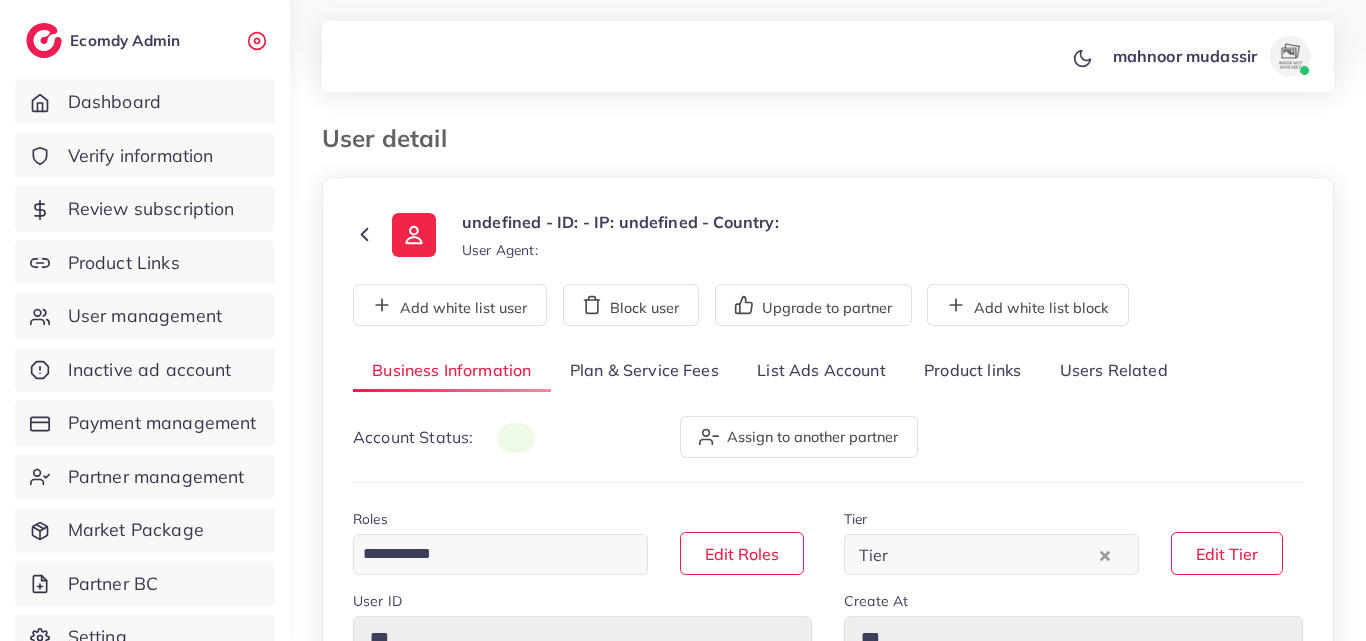 click on "List Ads Account" at bounding box center (821, 371) 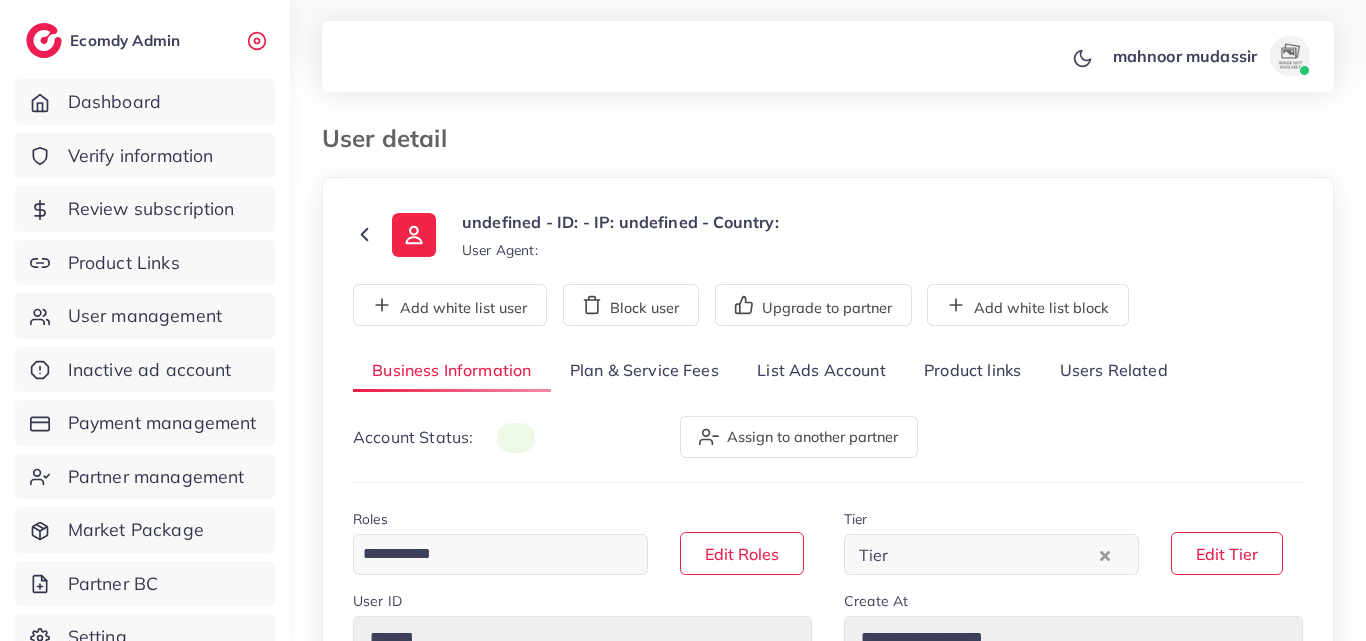 scroll, scrollTop: 0, scrollLeft: 0, axis: both 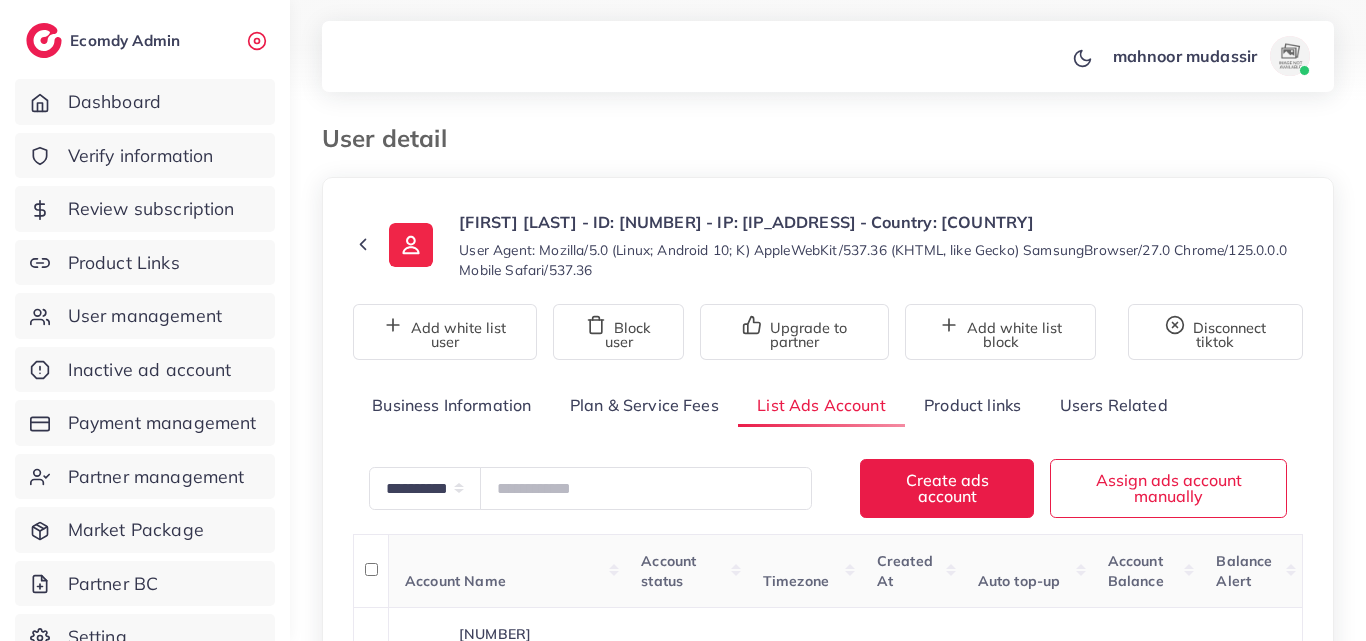 click on "**********" at bounding box center [828, 537] 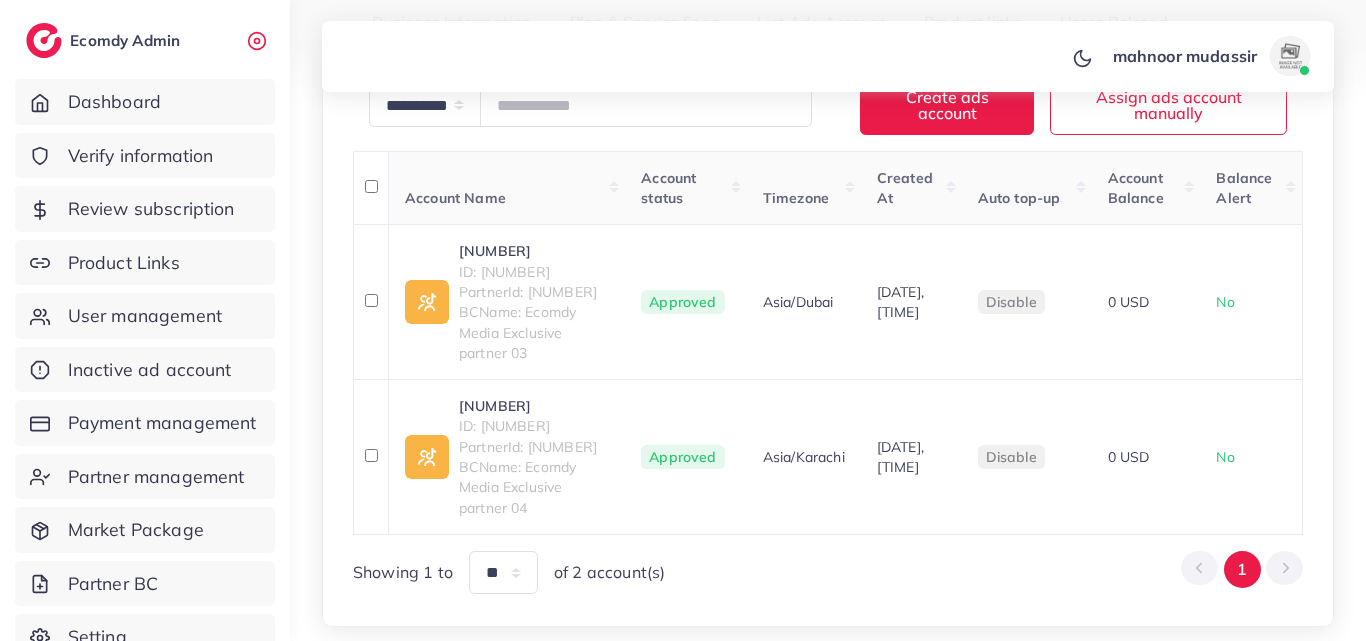 scroll, scrollTop: 440, scrollLeft: 0, axis: vertical 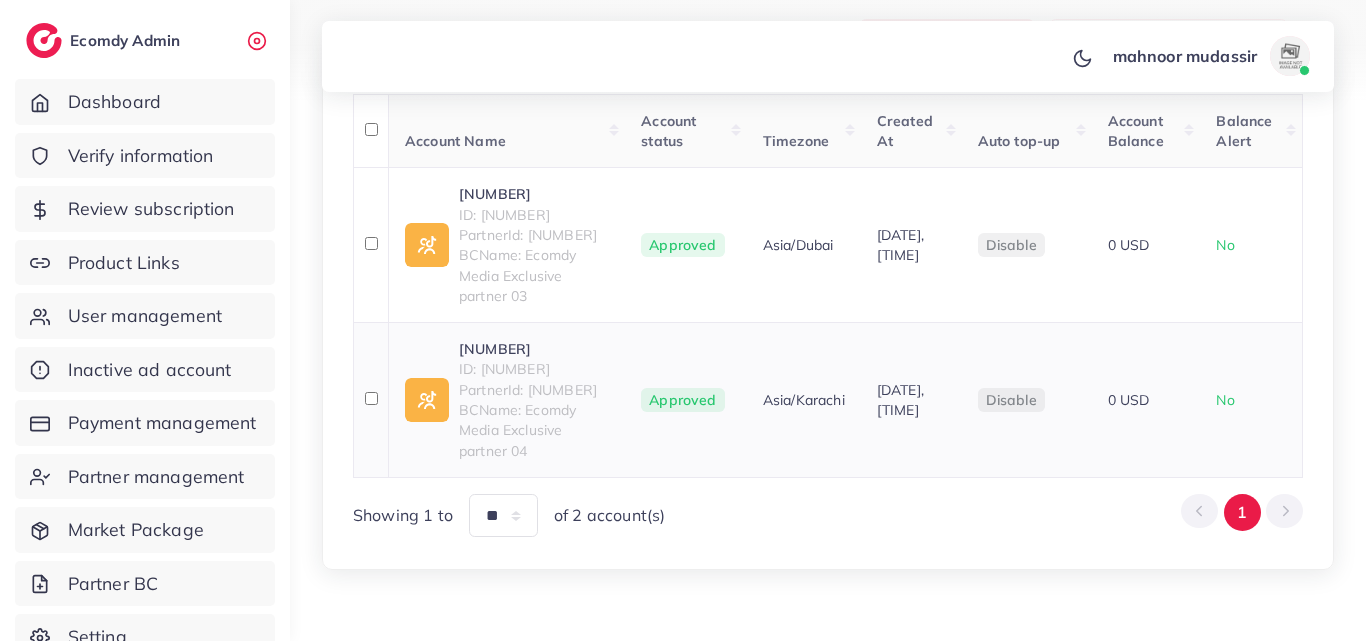 click on "ID: 7499197630468145153" at bounding box center [534, 369] 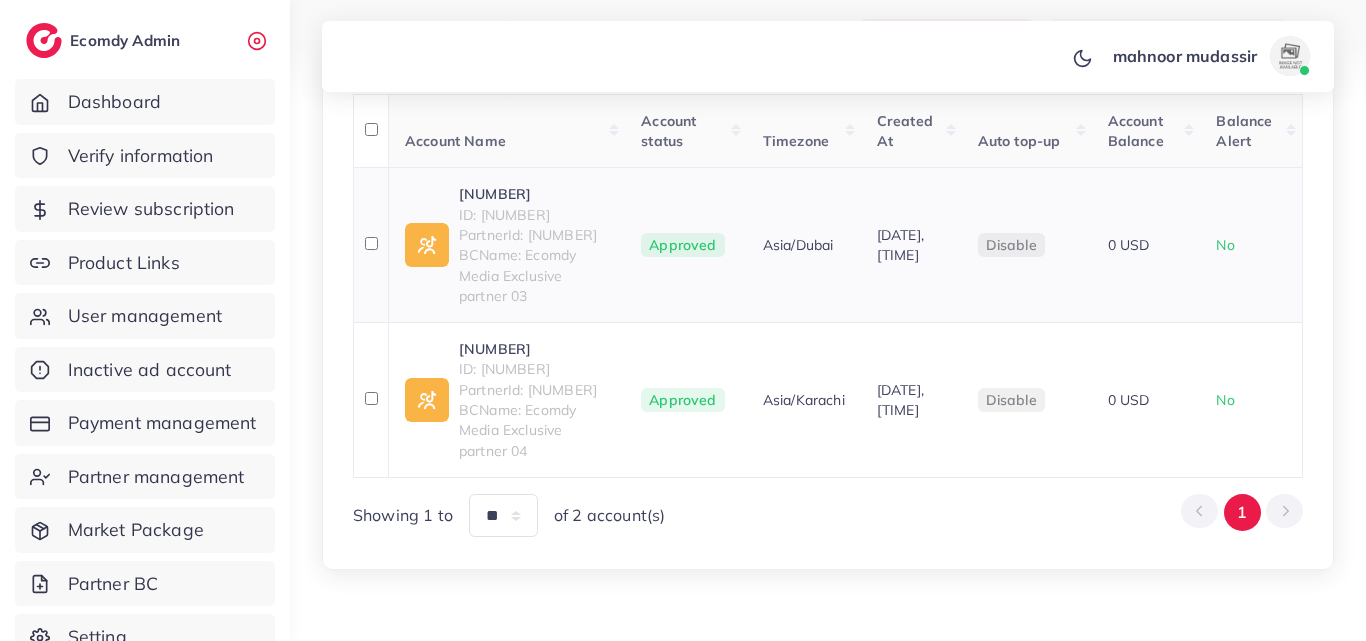 click on "[NUMBER]-[NAME]_[NUMBER]" at bounding box center (534, 194) 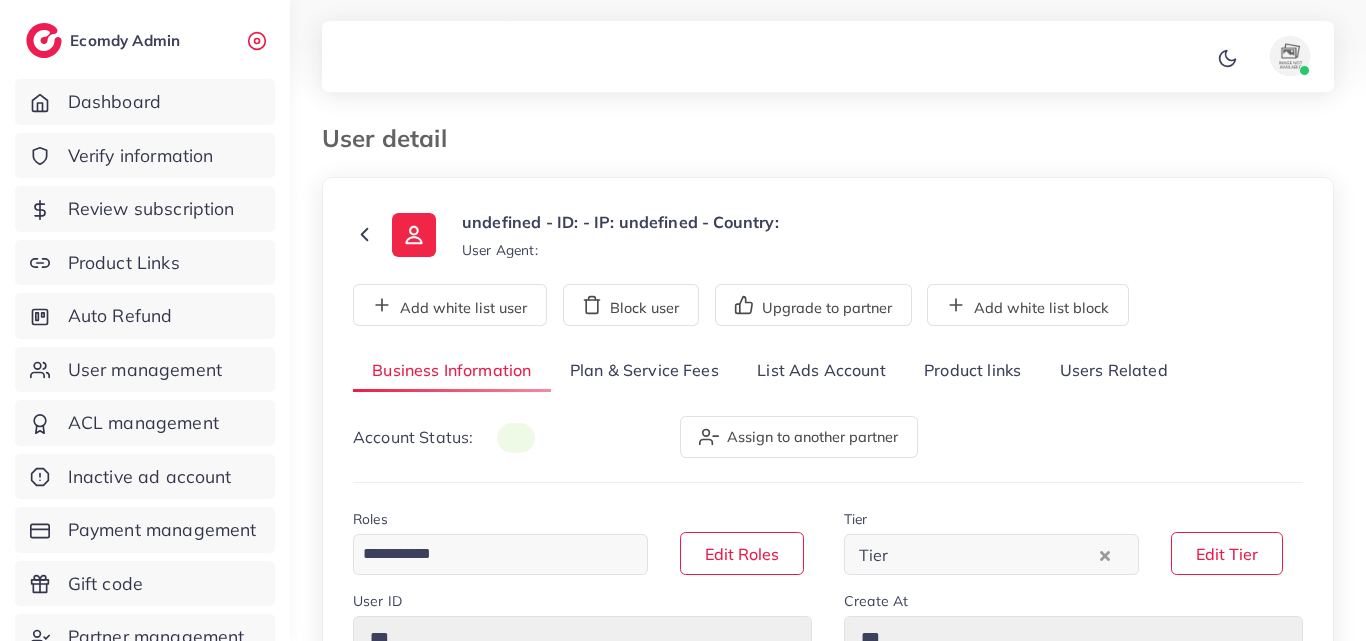 scroll, scrollTop: 0, scrollLeft: 0, axis: both 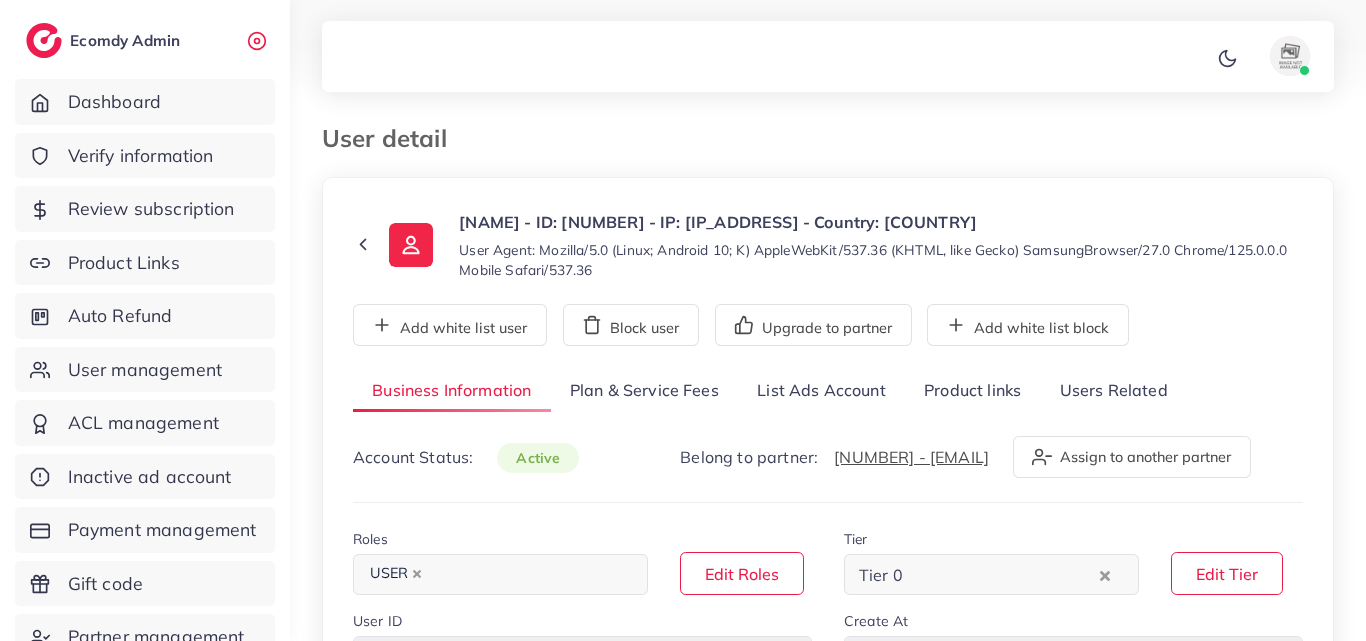 type on "*******" 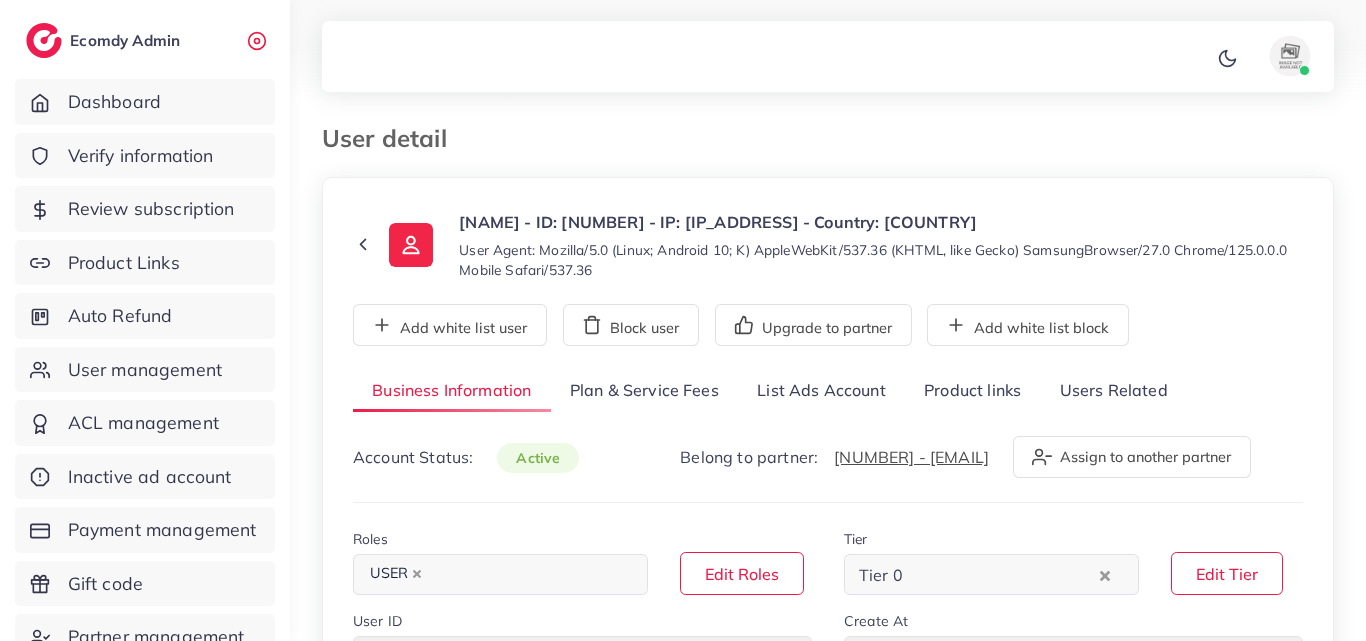 type on "**********" 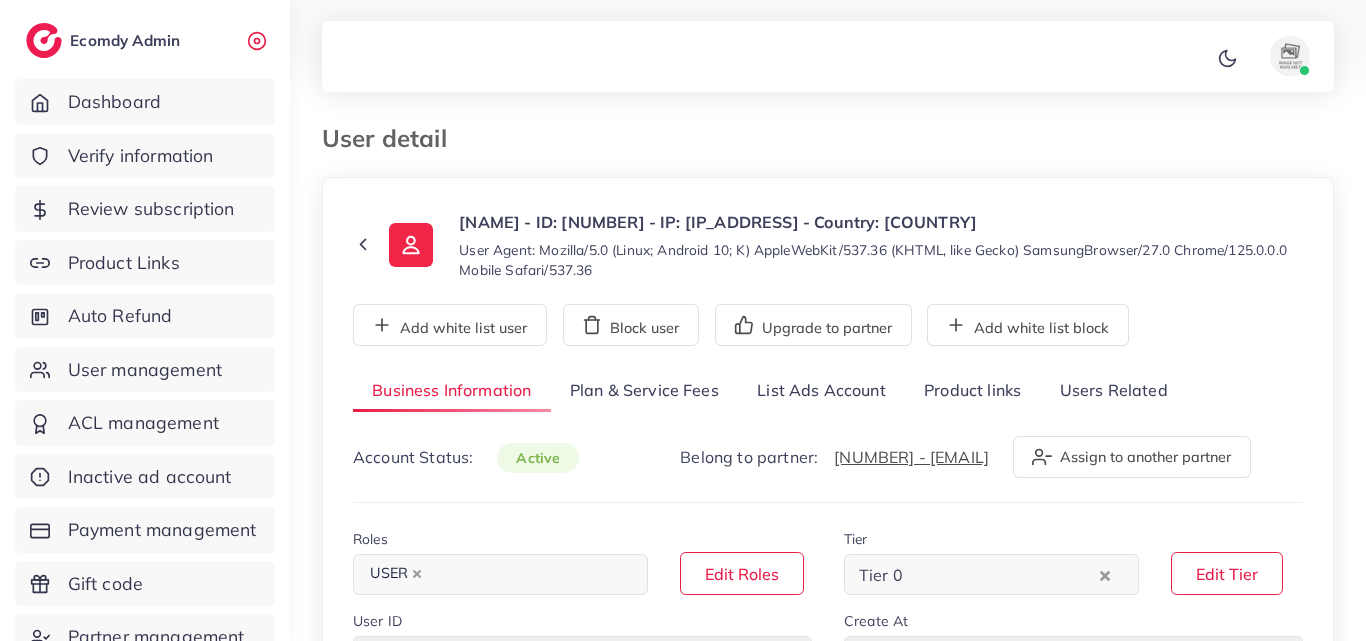 type on "**********" 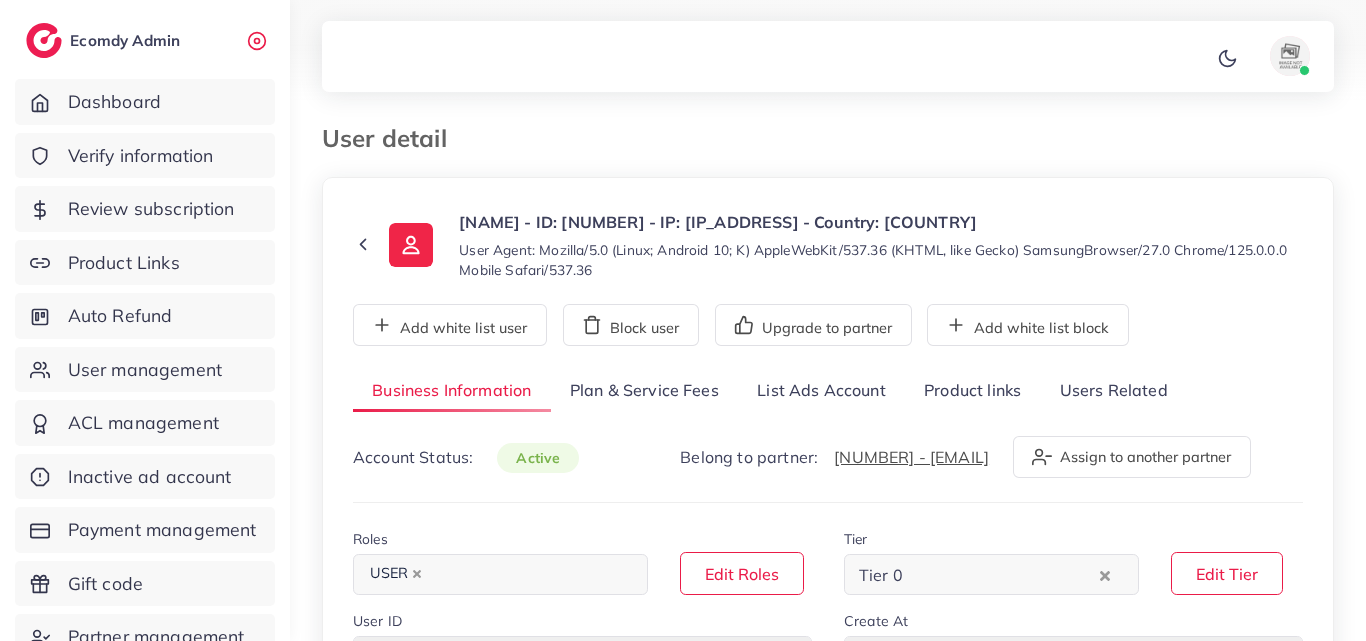 type on "******" 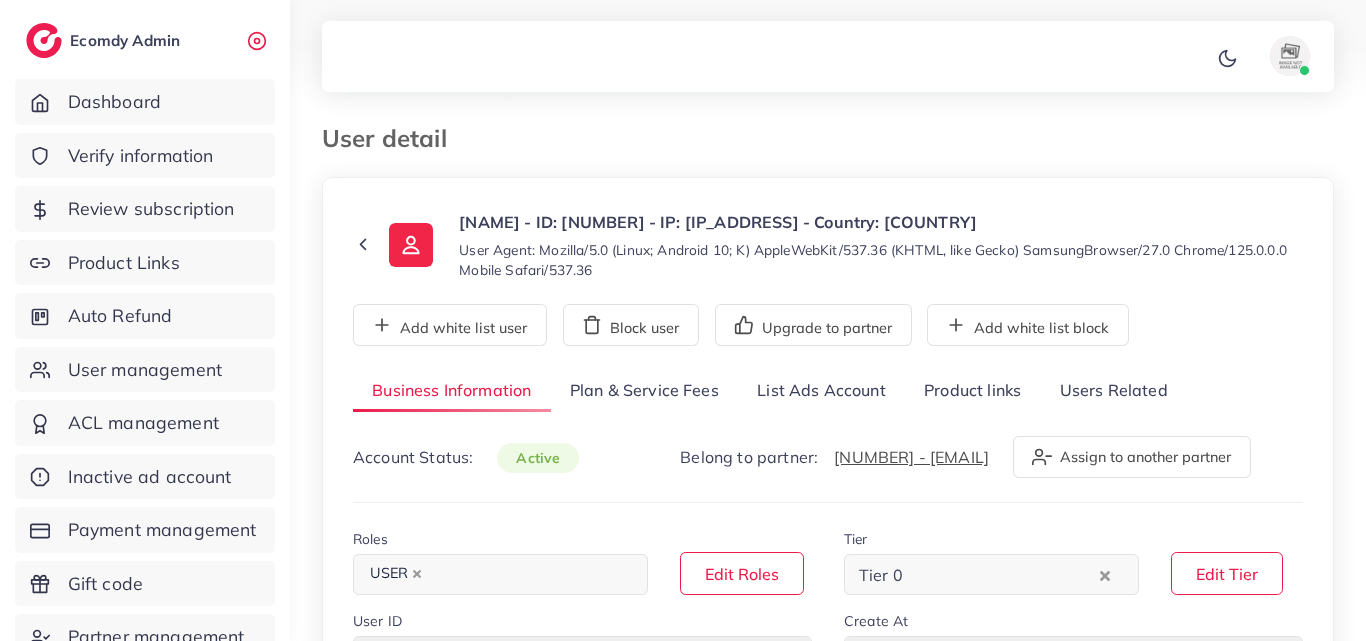 type on "**********" 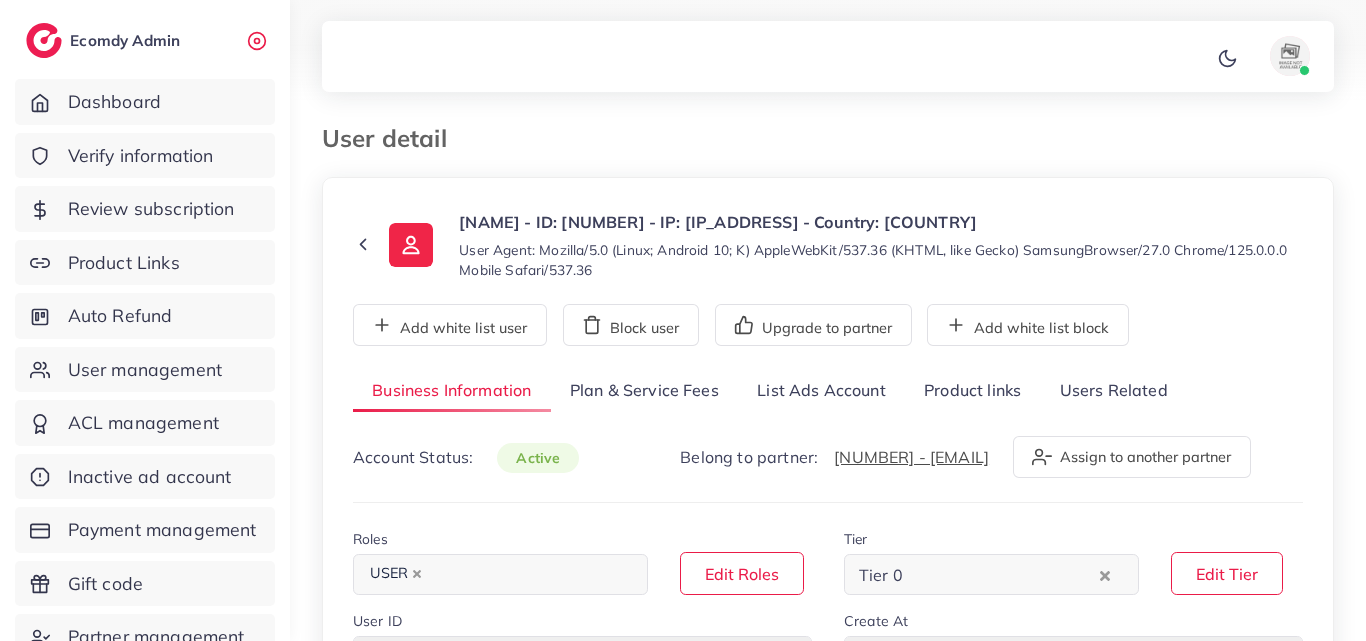 select on "********" 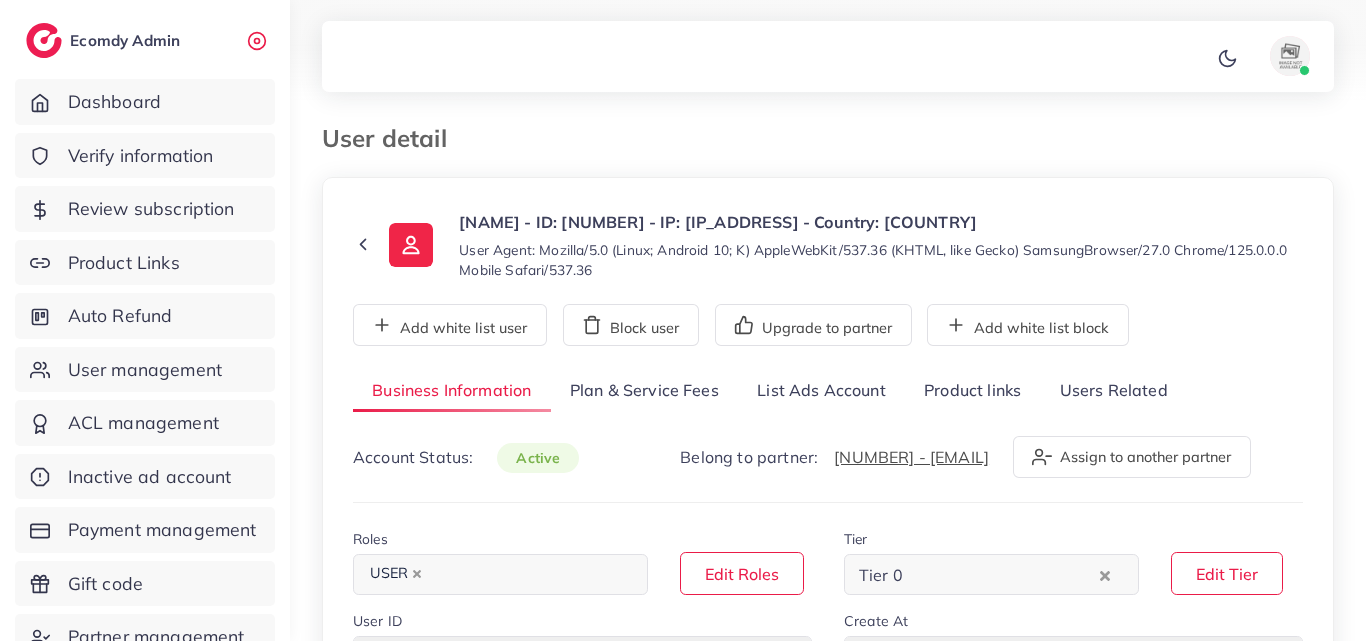 select on "******" 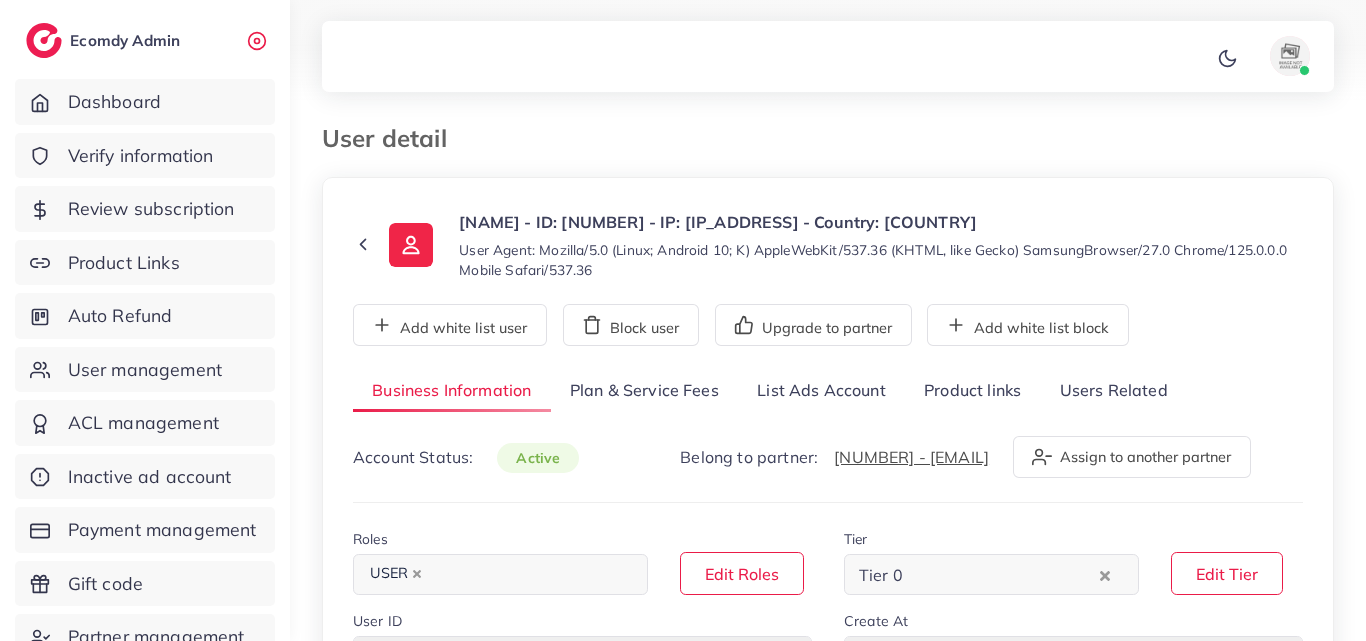 type on "*****" 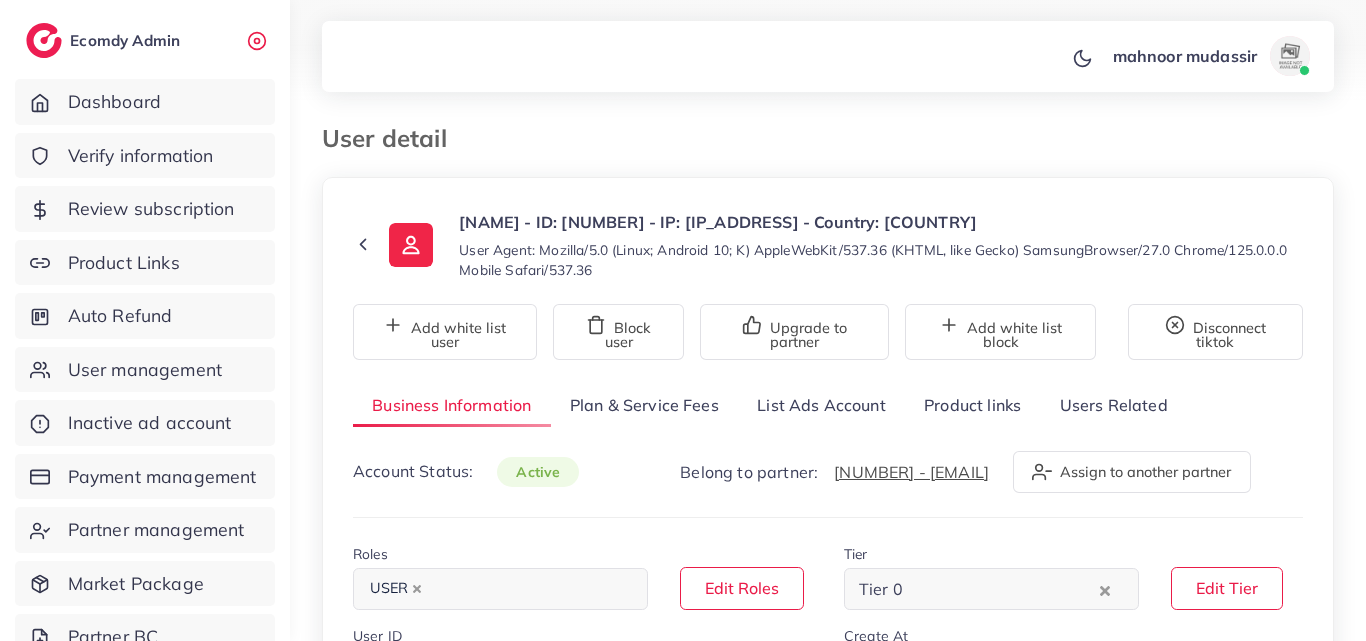 click on "**********" at bounding box center [828, 888] 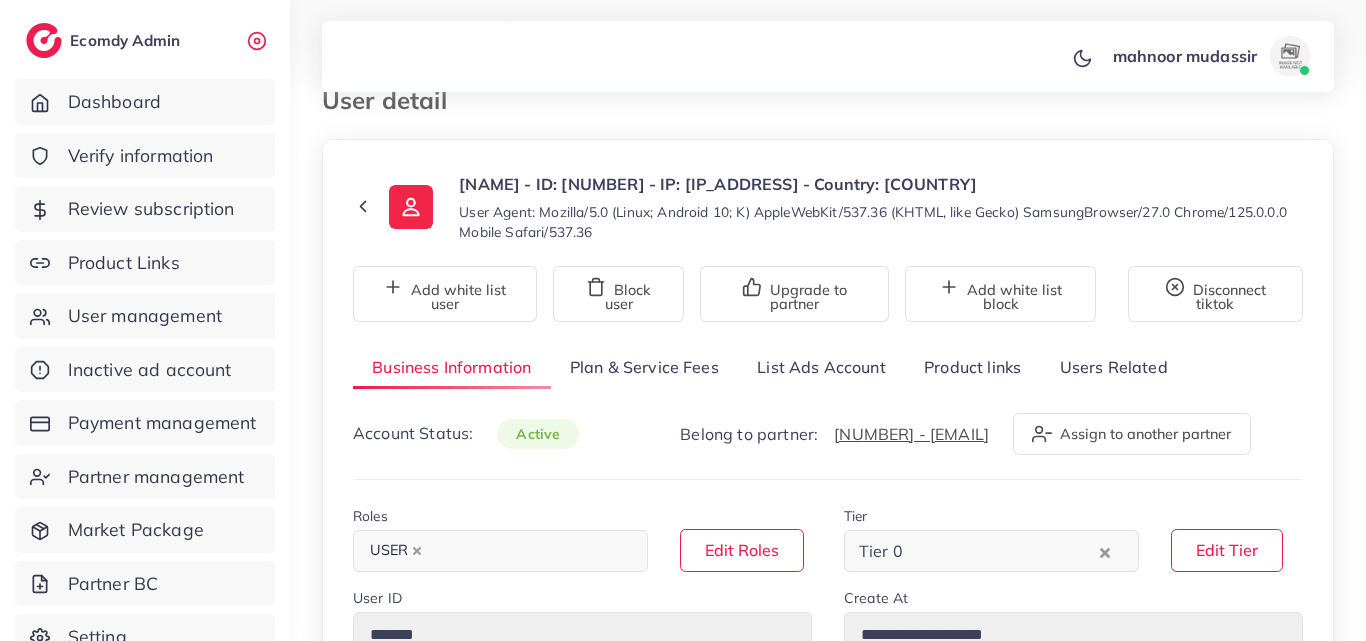 scroll, scrollTop: 40, scrollLeft: 0, axis: vertical 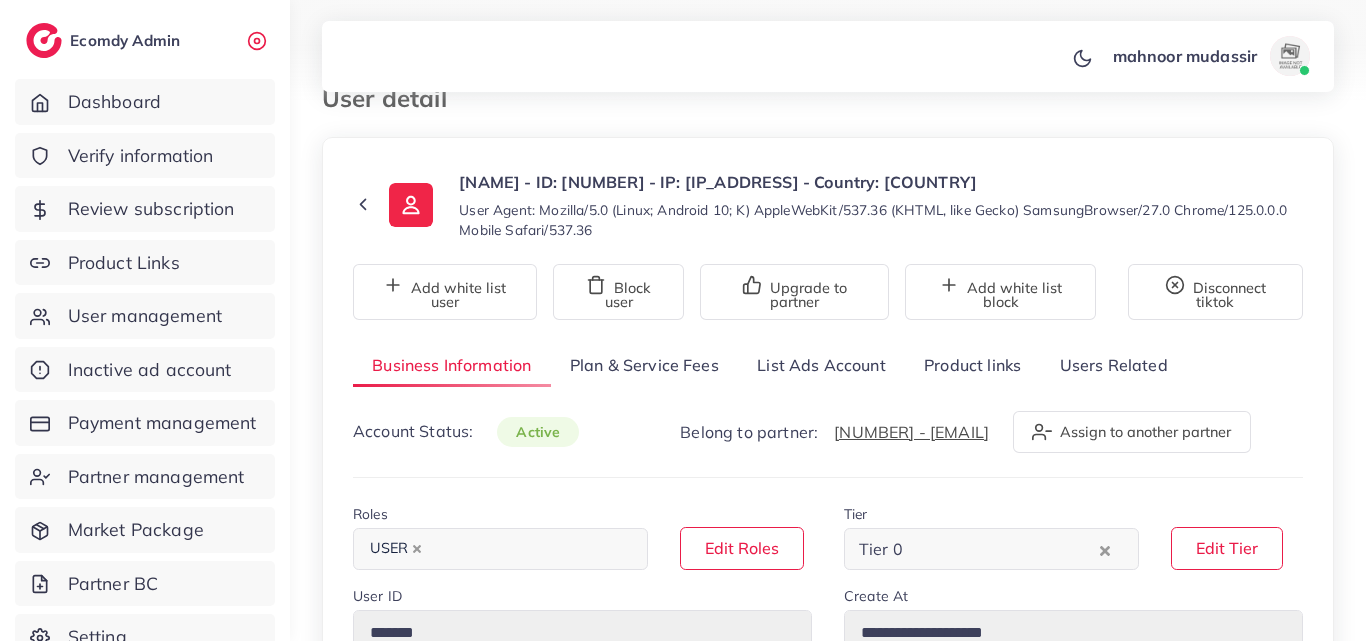 click on "List Ads Account" at bounding box center [821, 365] 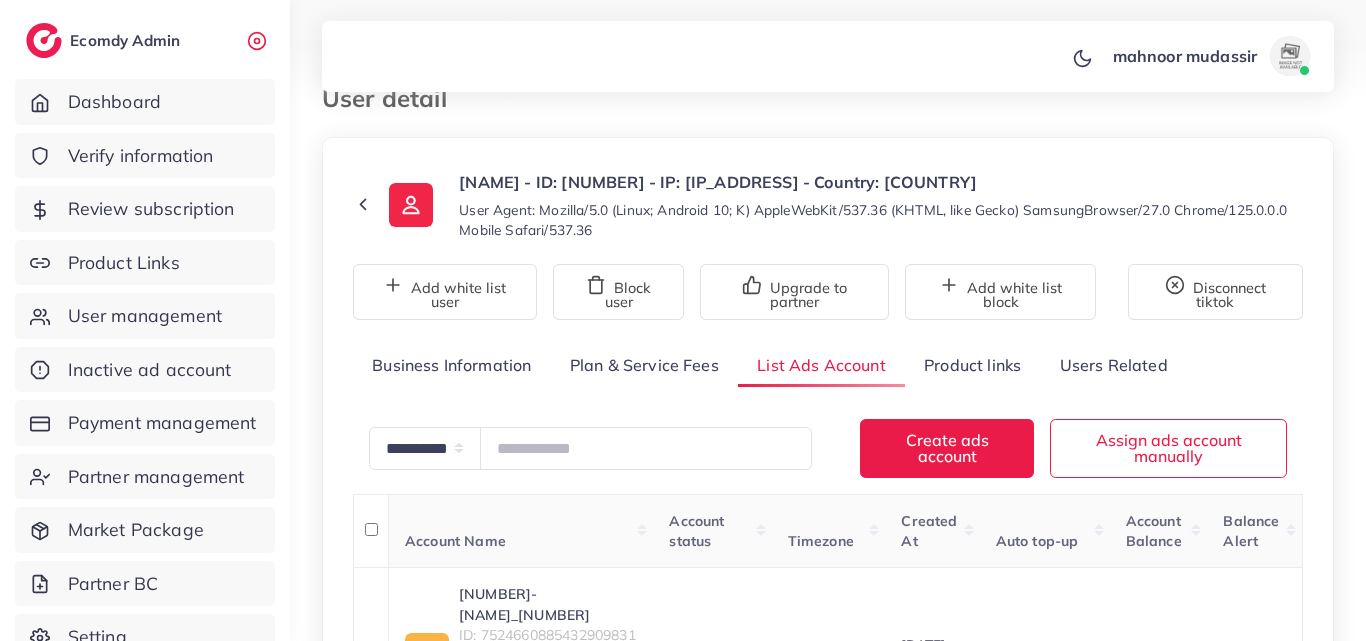 click on "**********" at bounding box center [828, 517] 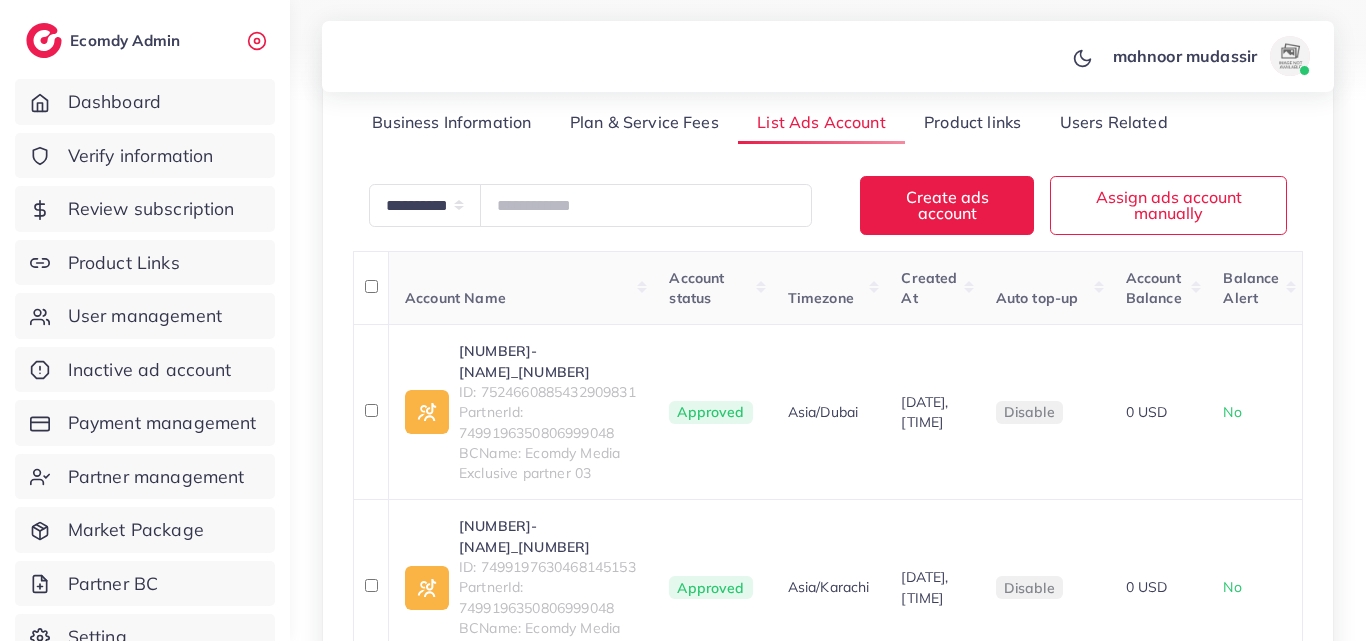 scroll, scrollTop: 461, scrollLeft: 0, axis: vertical 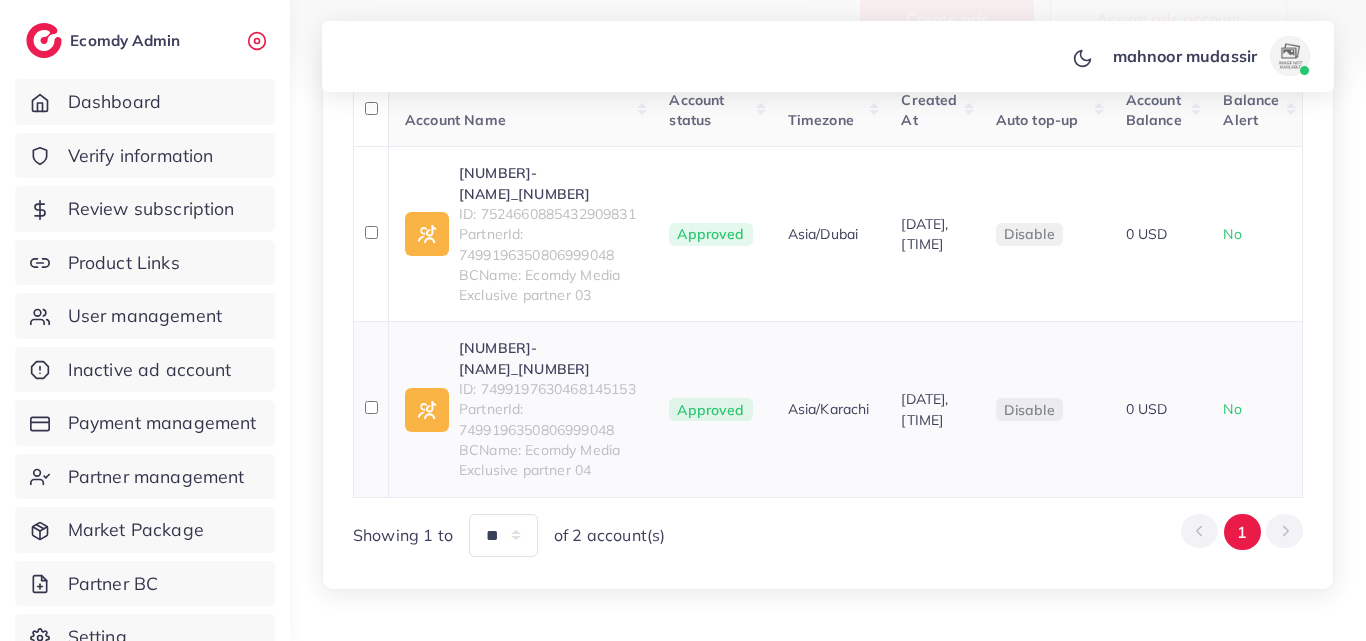 click on "[NUMBER]-[NAME]_[NUMBER]" at bounding box center [548, 358] 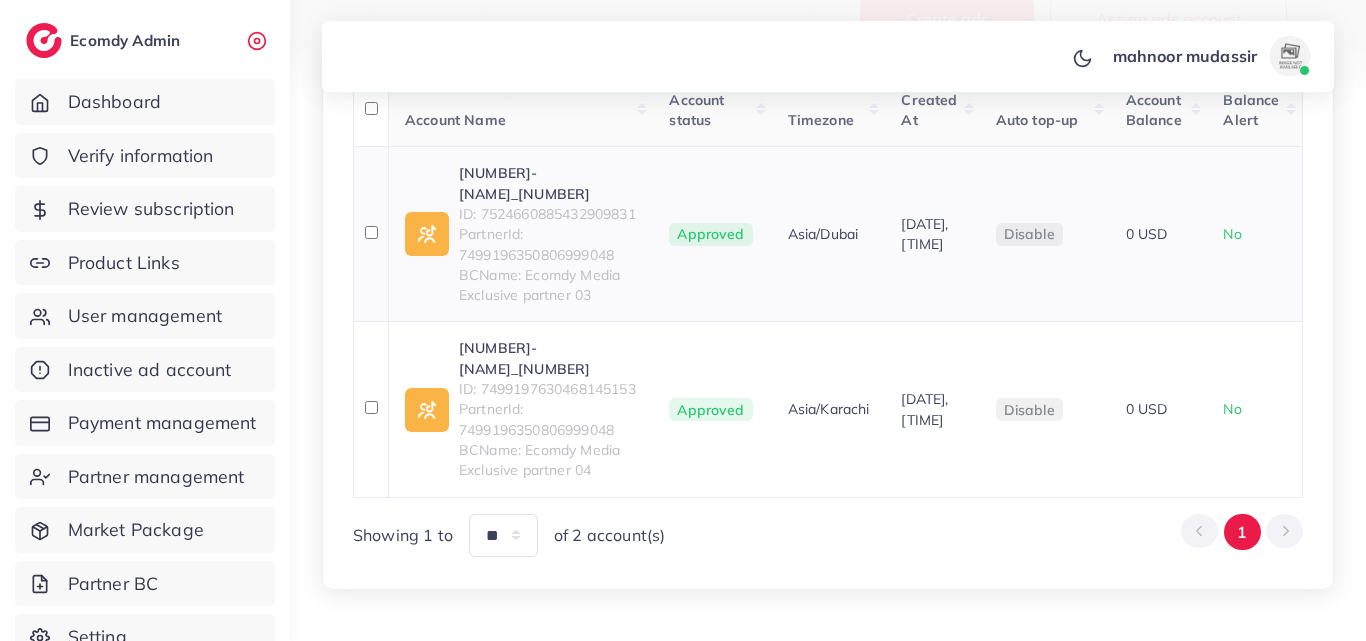 click on "[NUMBER]-[NAME]_[NUMBER]" at bounding box center [548, 183] 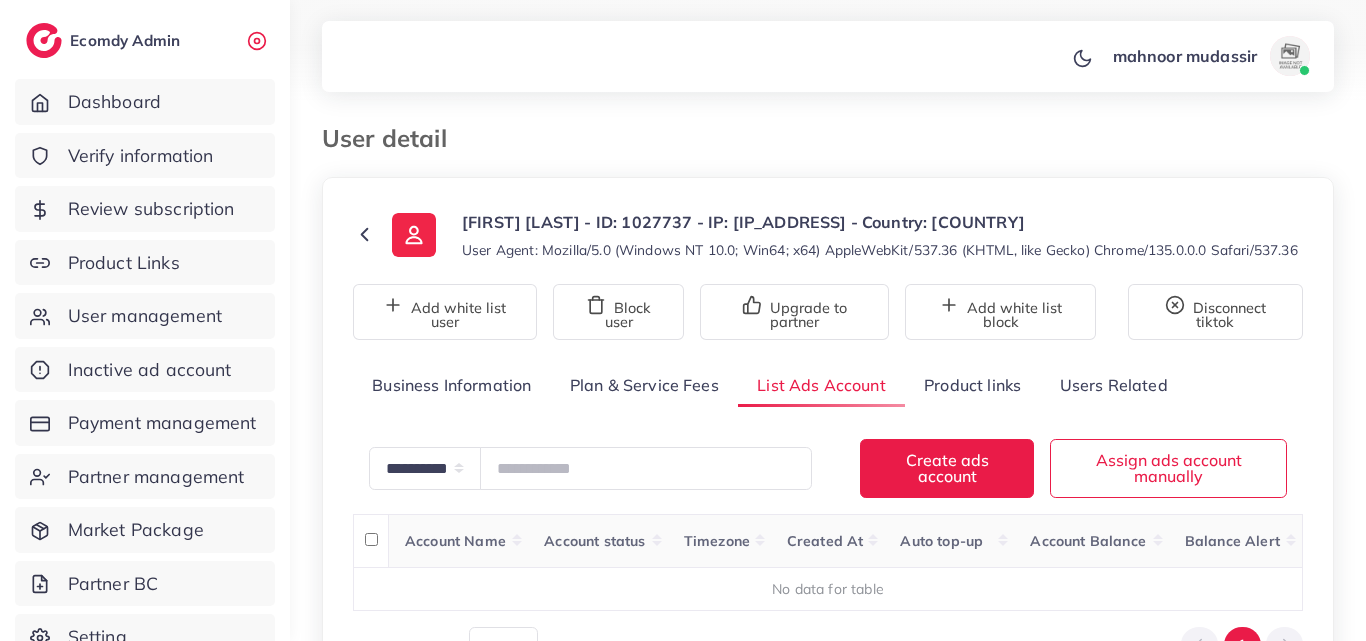 click on "**********" at bounding box center [828, 383] 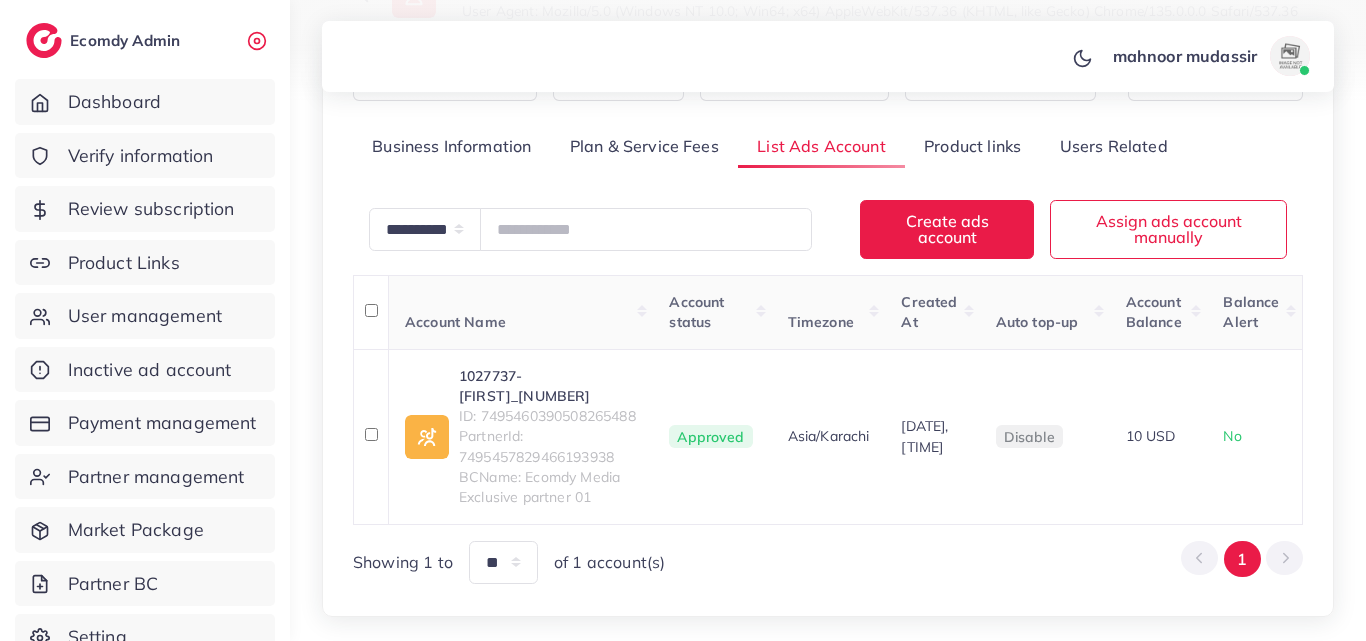 scroll, scrollTop: 323, scrollLeft: 0, axis: vertical 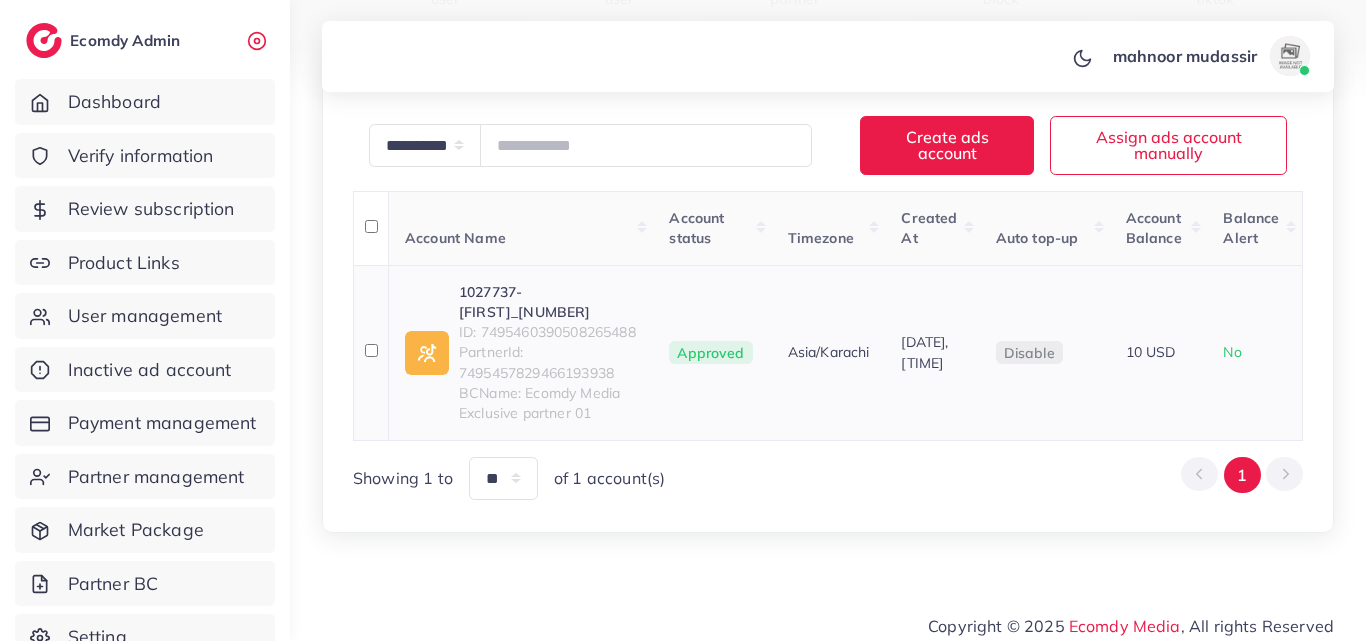 click on "1027737_Mr. Adnan_1745172871434" at bounding box center (548, 302) 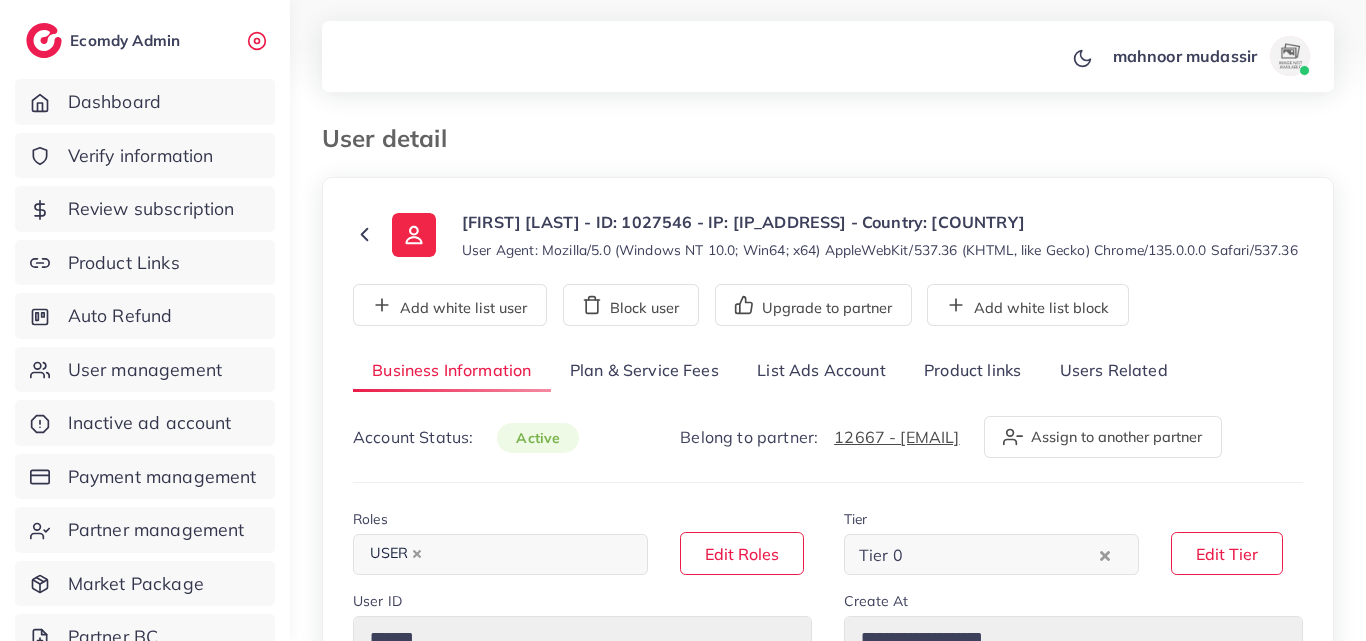 select on "**********" 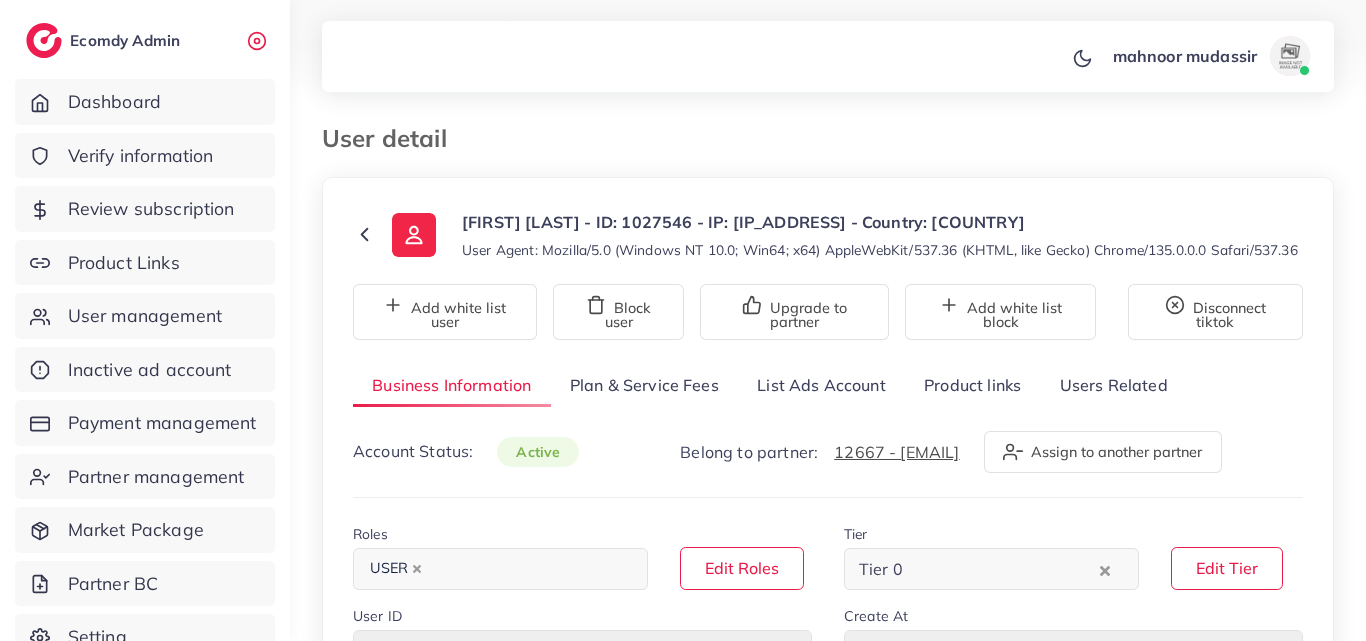 click on "**********" at bounding box center (828, 878) 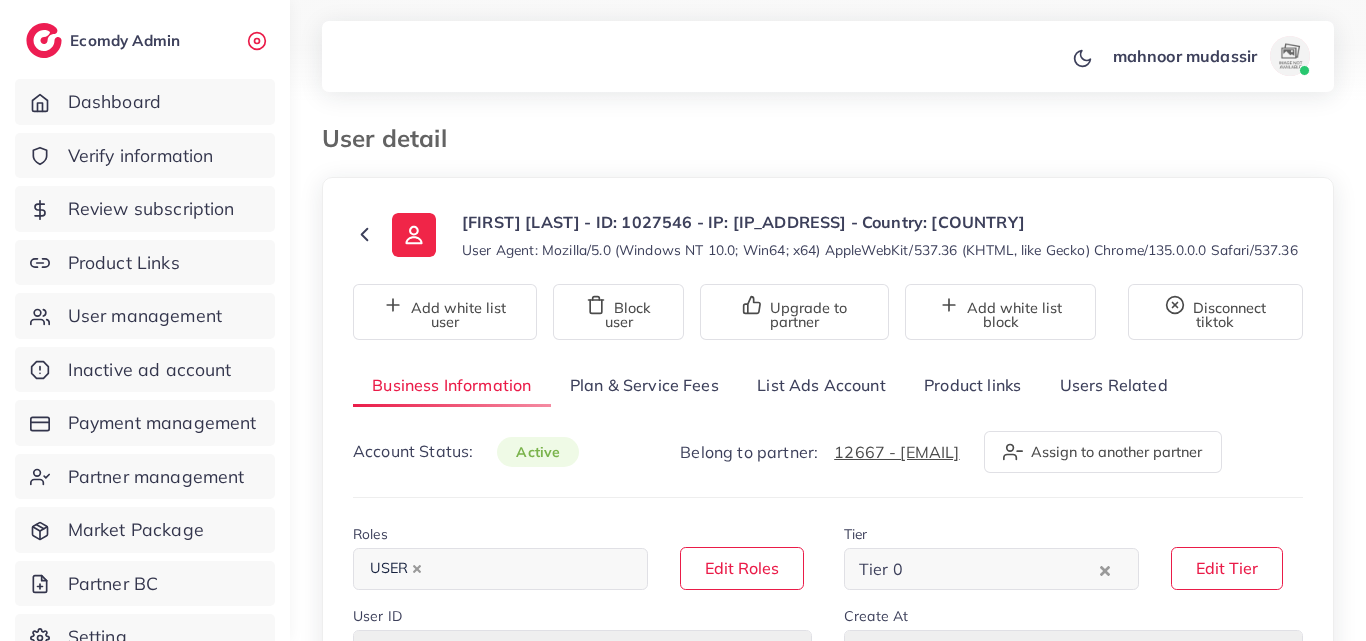 click on "List Ads Account" at bounding box center (821, 385) 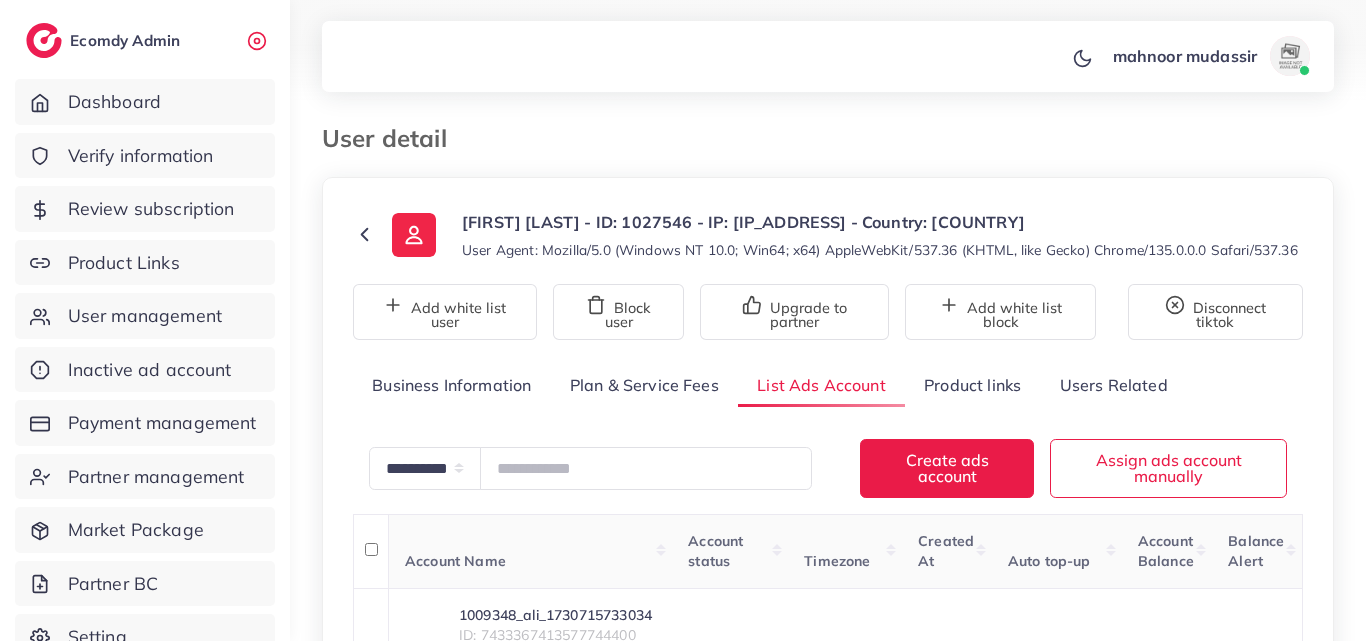 click on "**********" at bounding box center (828, 450) 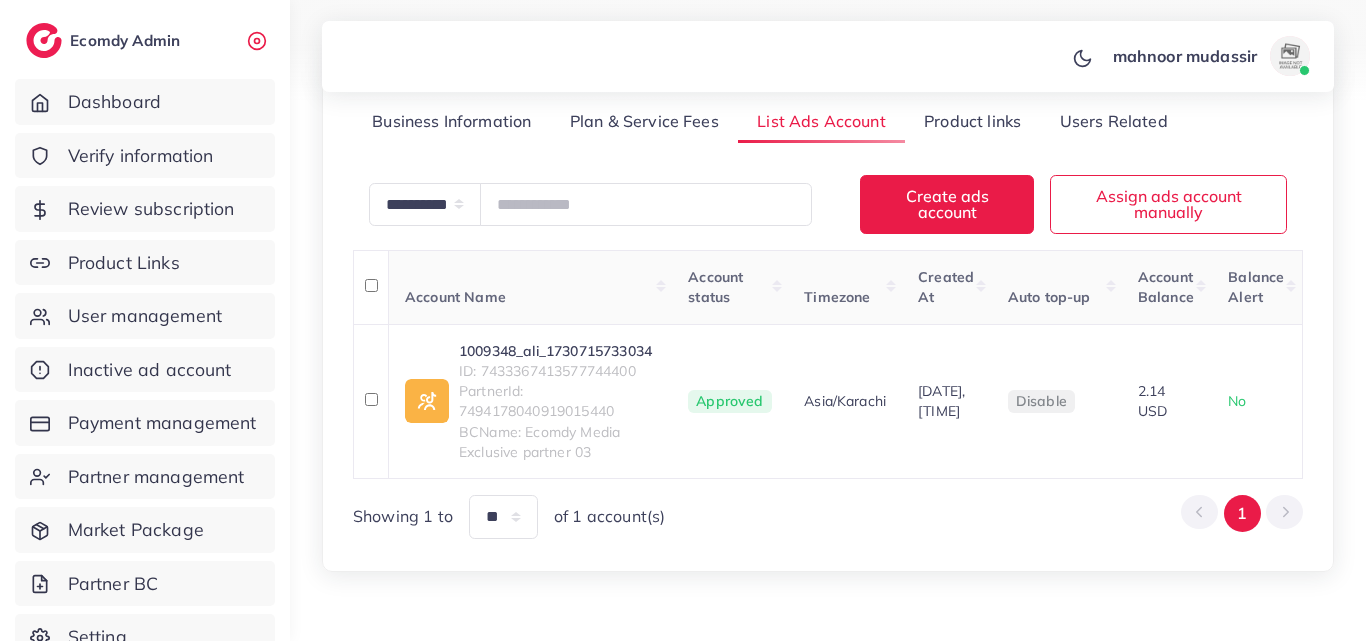 scroll, scrollTop: 347, scrollLeft: 0, axis: vertical 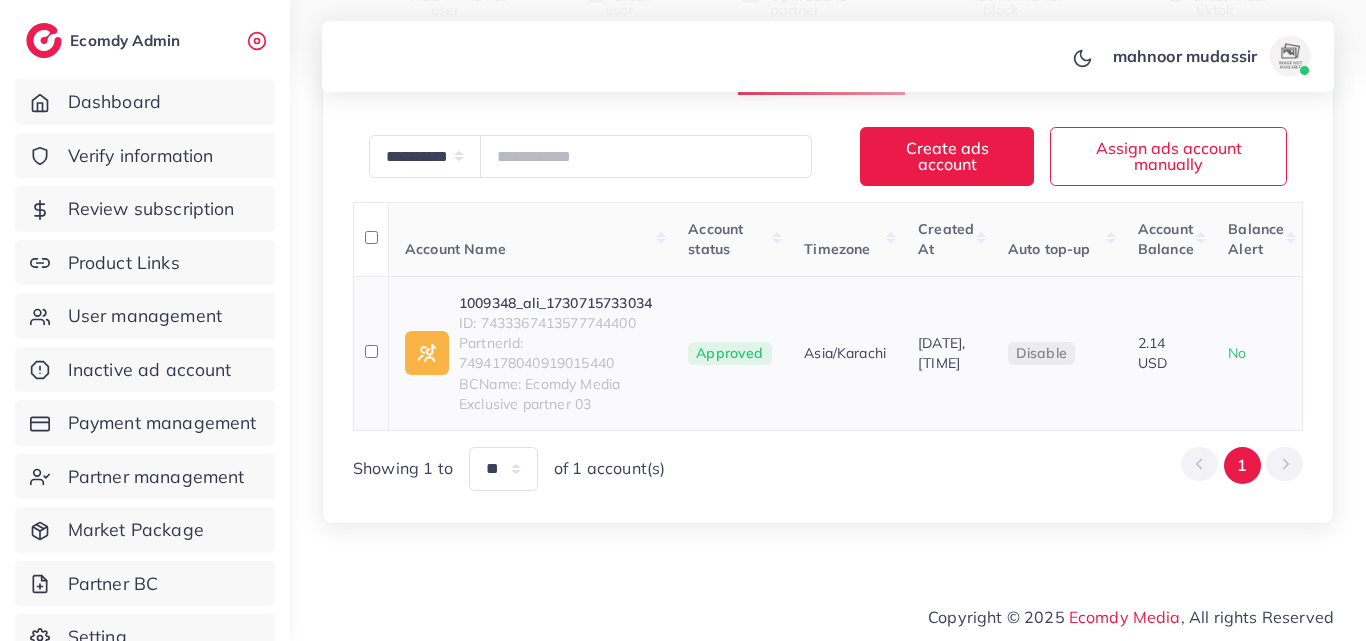 click on "1009348_ali_1730715733034" at bounding box center [557, 303] 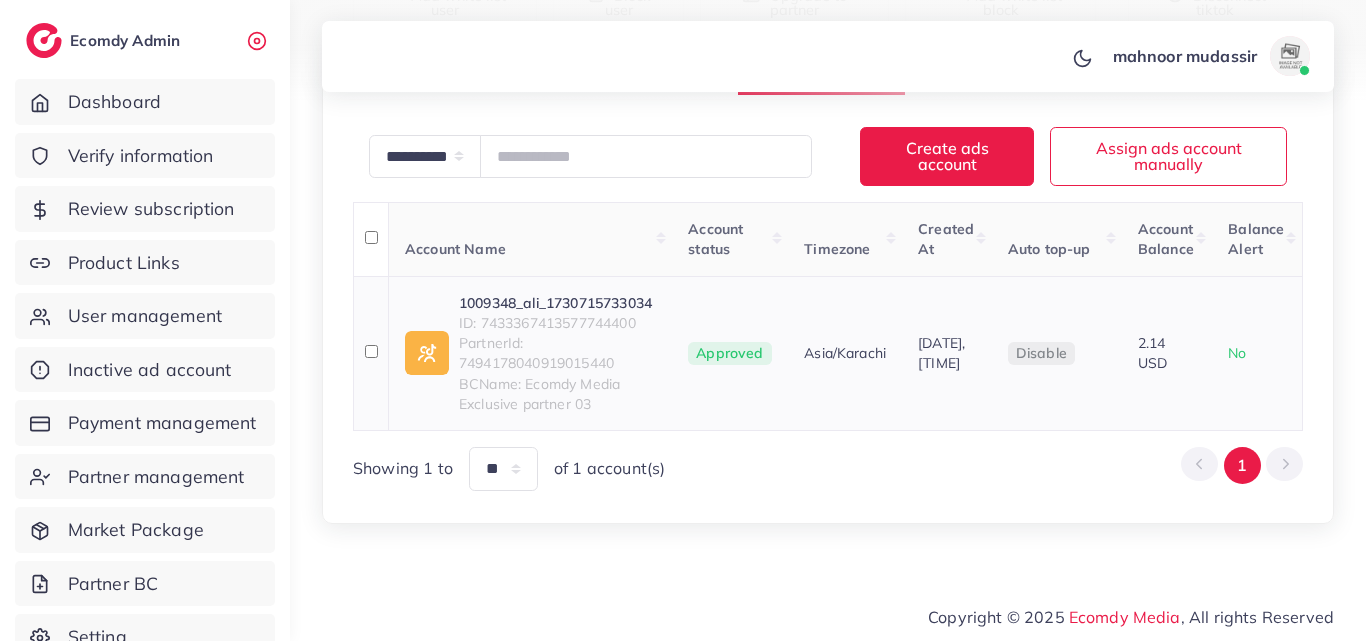 click on "1009348_ali_1730715733034" at bounding box center (557, 303) 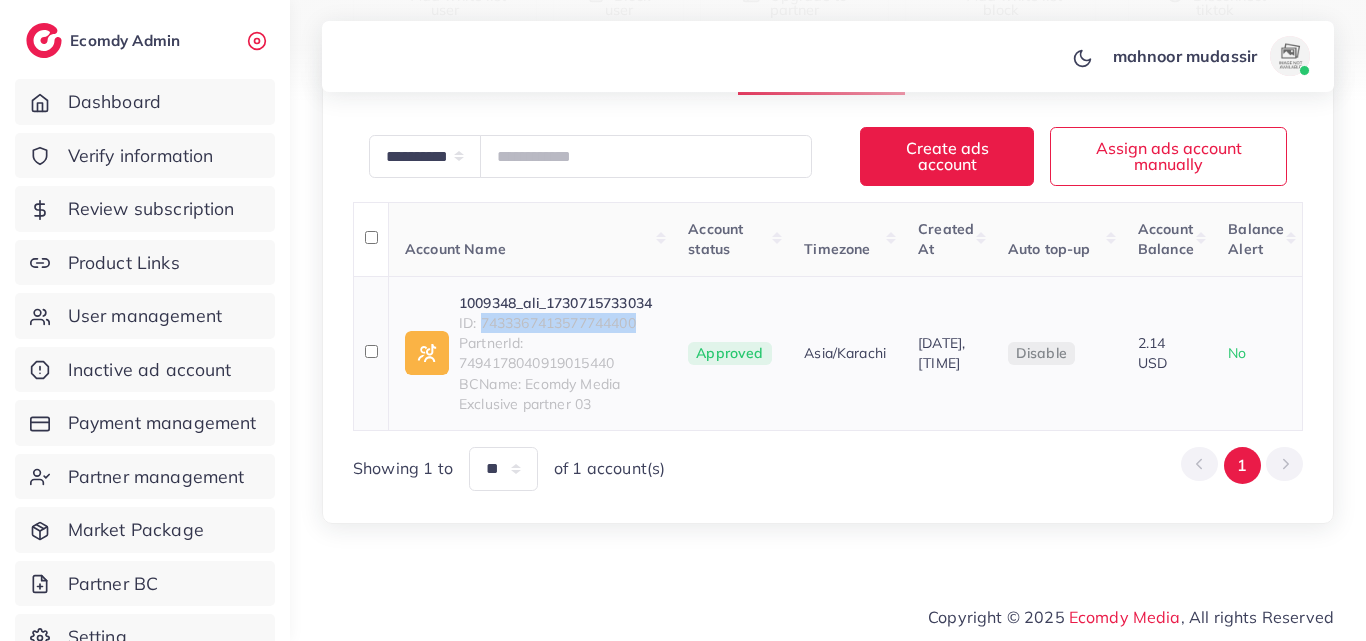 click on "ID: 7433367413577744400" at bounding box center (557, 323) 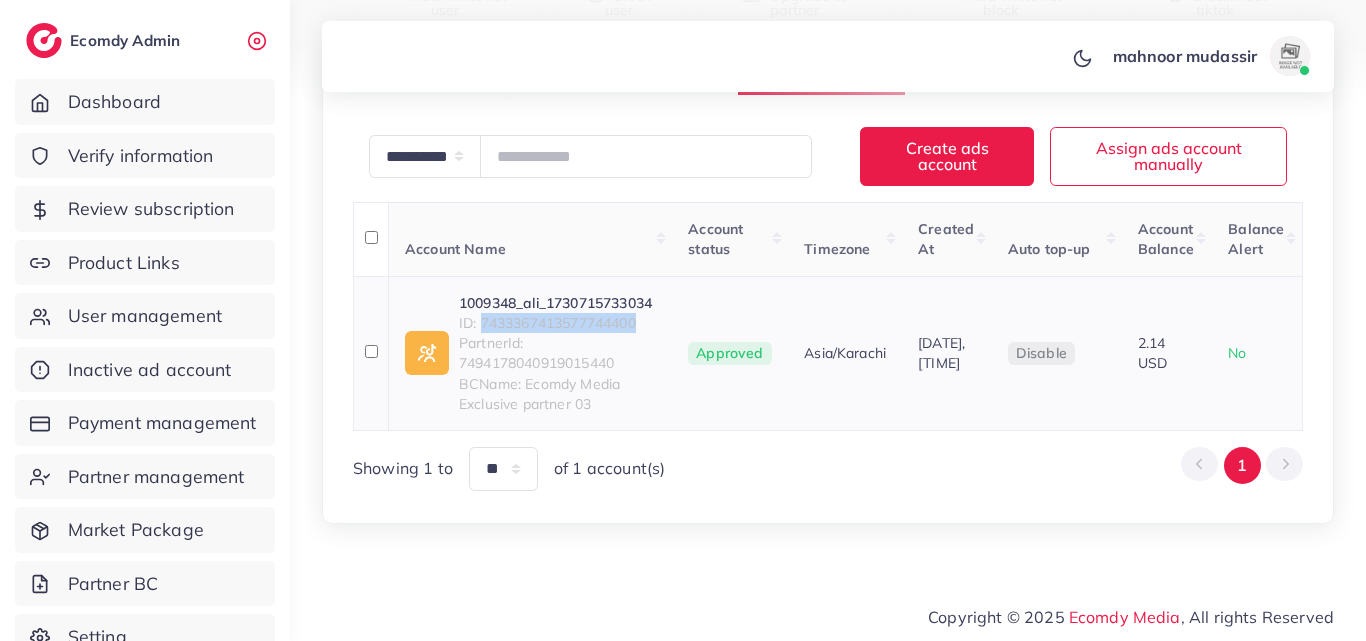 click on "1009348_ali_1730715733034" at bounding box center (557, 303) 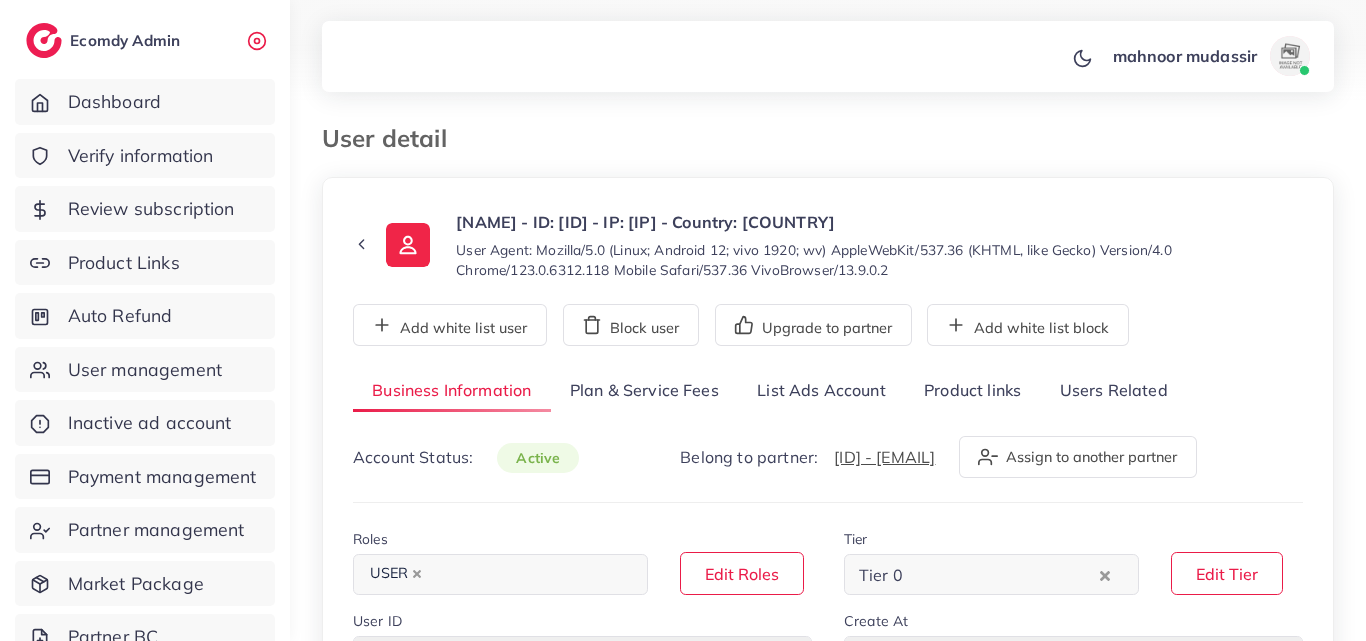 select on "********" 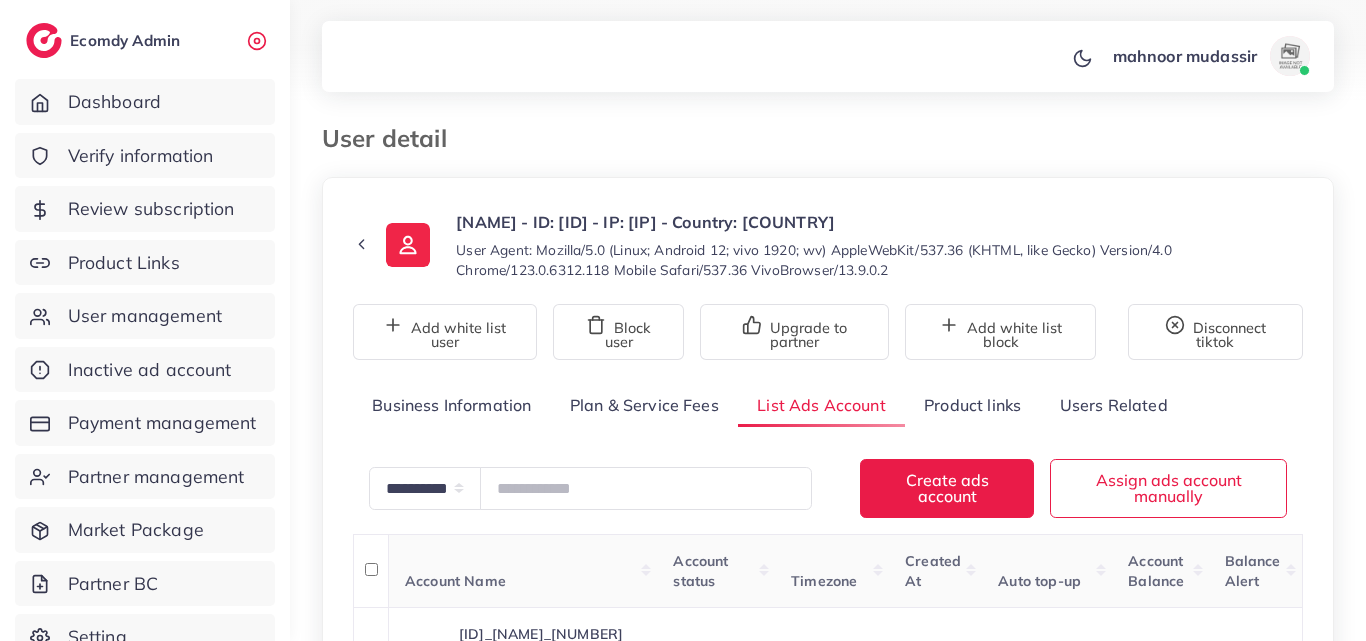 click on "**********" at bounding box center [828, 537] 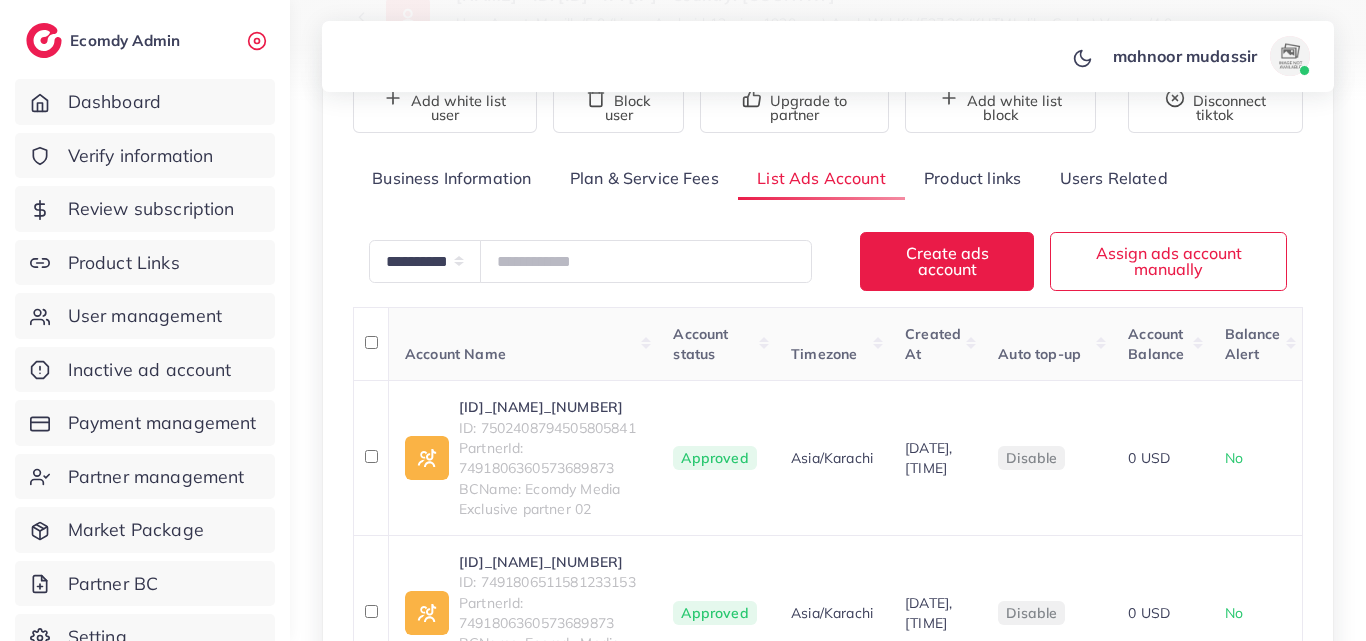 scroll, scrollTop: 400, scrollLeft: 0, axis: vertical 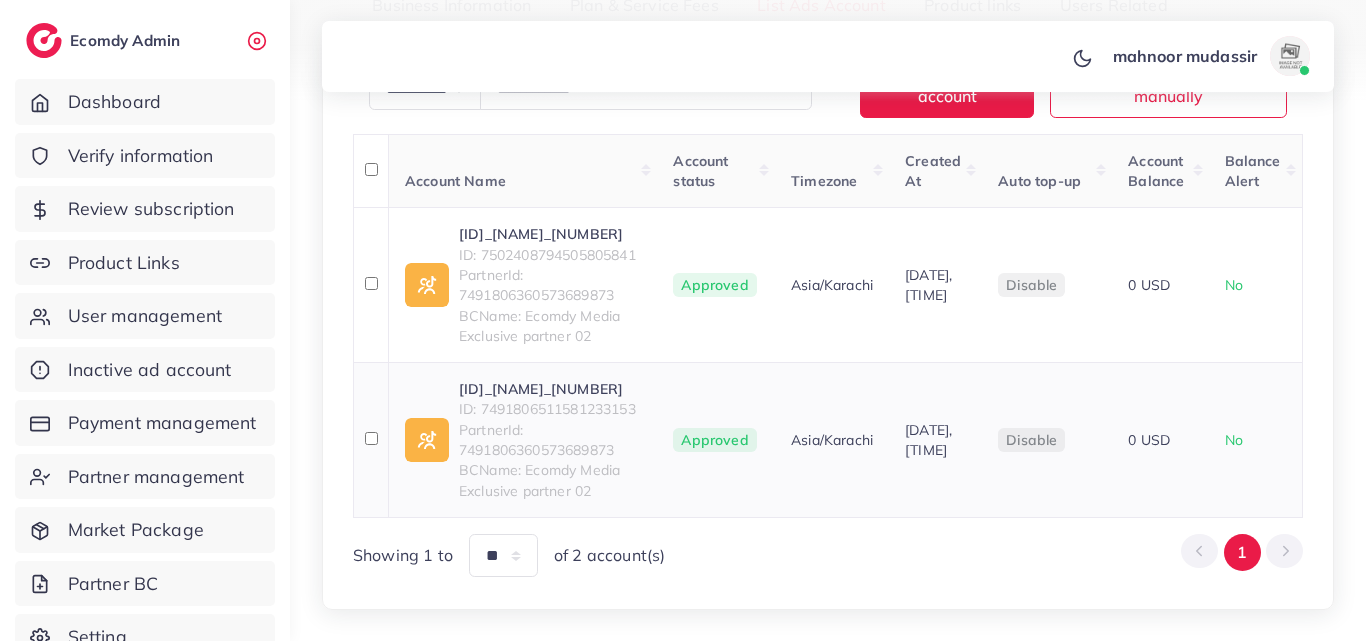 click on "[ID]_[NAME]_[NUMBER]" at bounding box center (550, 389) 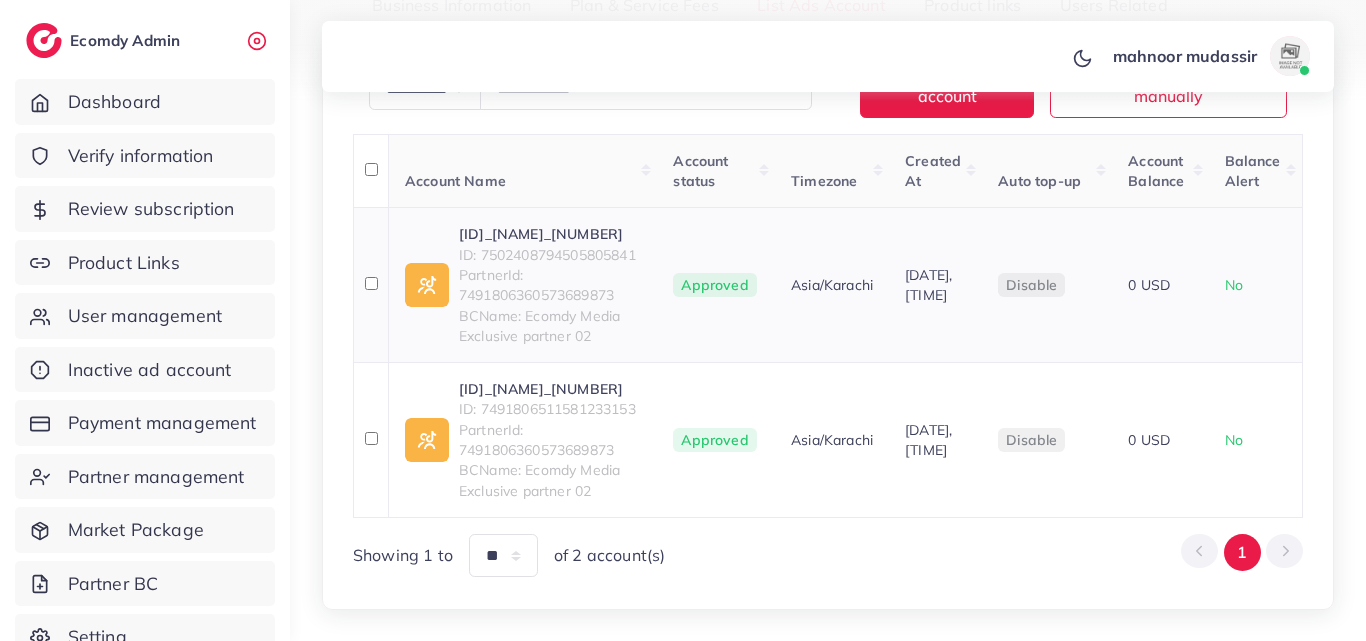 click on "[ID]_[NAME]_[NUMBER]" at bounding box center [550, 234] 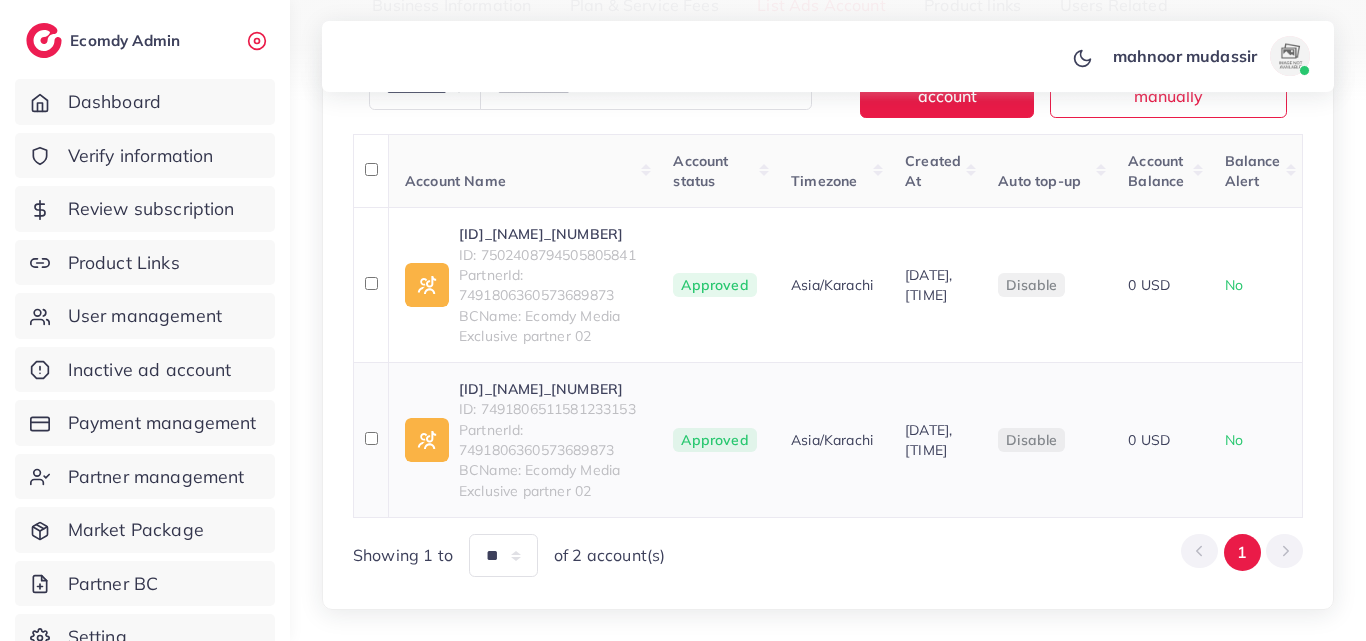 click on "ID: 7491806511581233153" at bounding box center [550, 409] 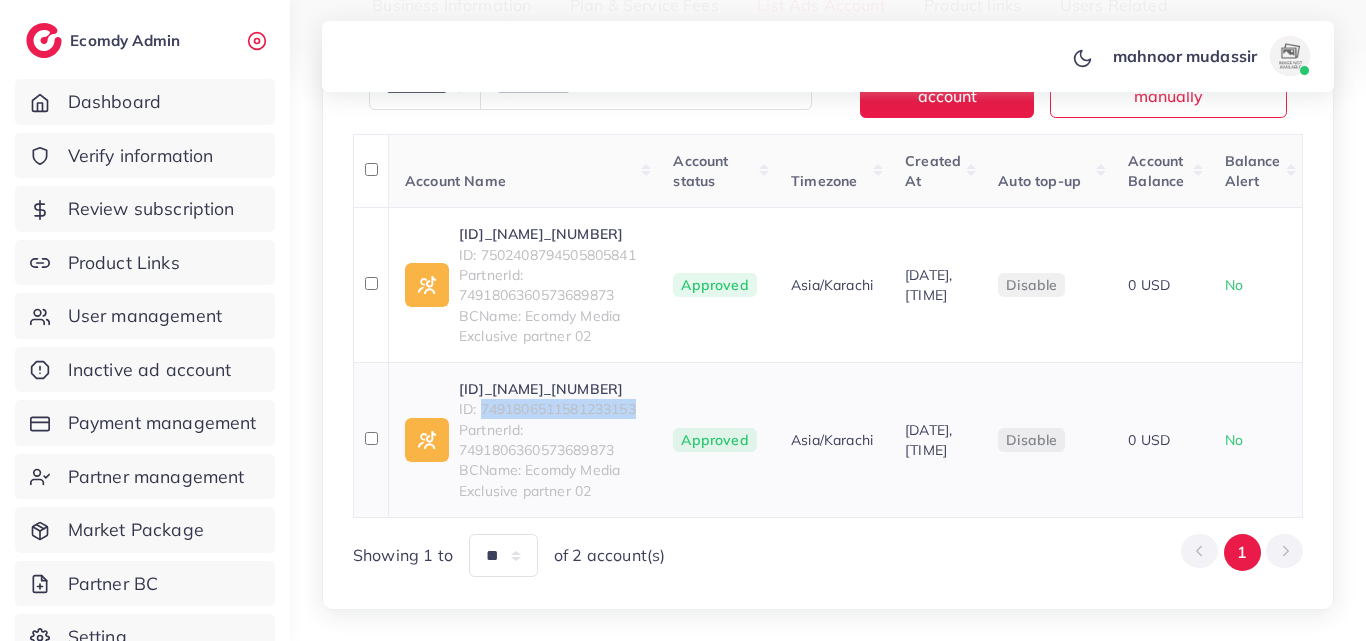 click on "ID: 7491806511581233153" at bounding box center (550, 409) 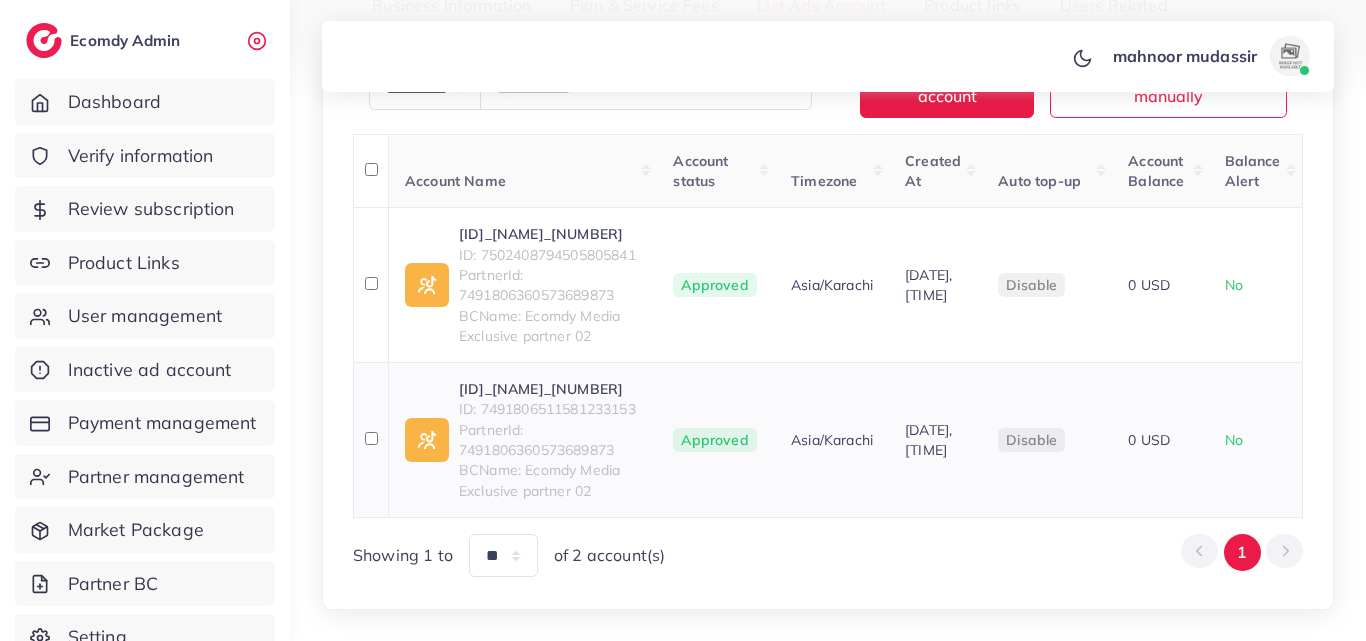 click on "[ID]_[NAME]_[NUMBER]  ID: [NUMBER] PartnerId: [NUMBER] BCName: Ecomdy Media Exclusive partner 02" at bounding box center [523, 440] 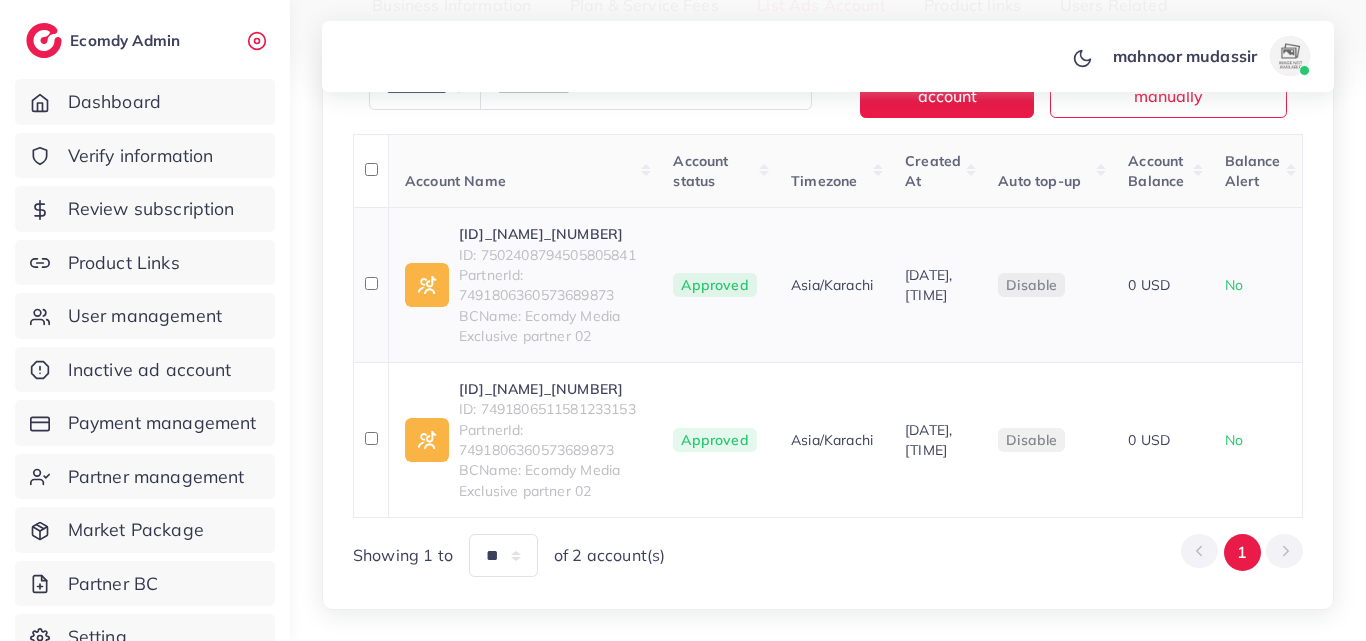 click on "[ID]_[NAME]_[NUMBER]" at bounding box center [550, 234] 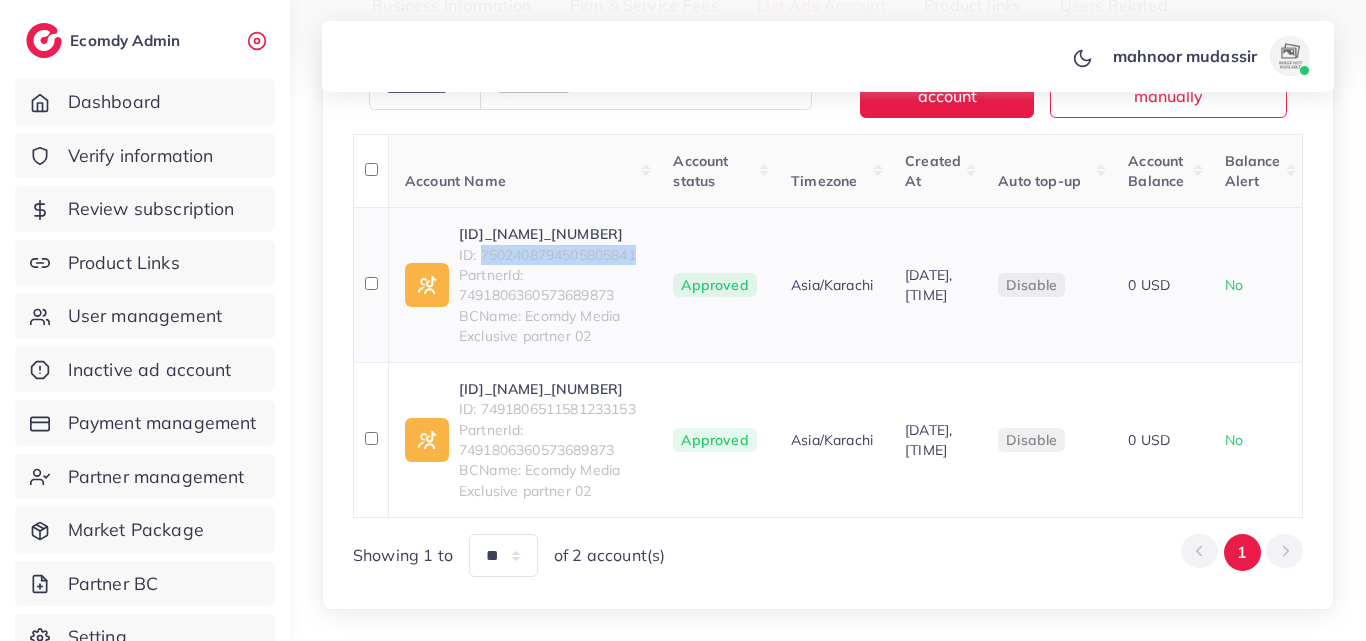 click on "ID: 7502408794505805841" at bounding box center [550, 255] 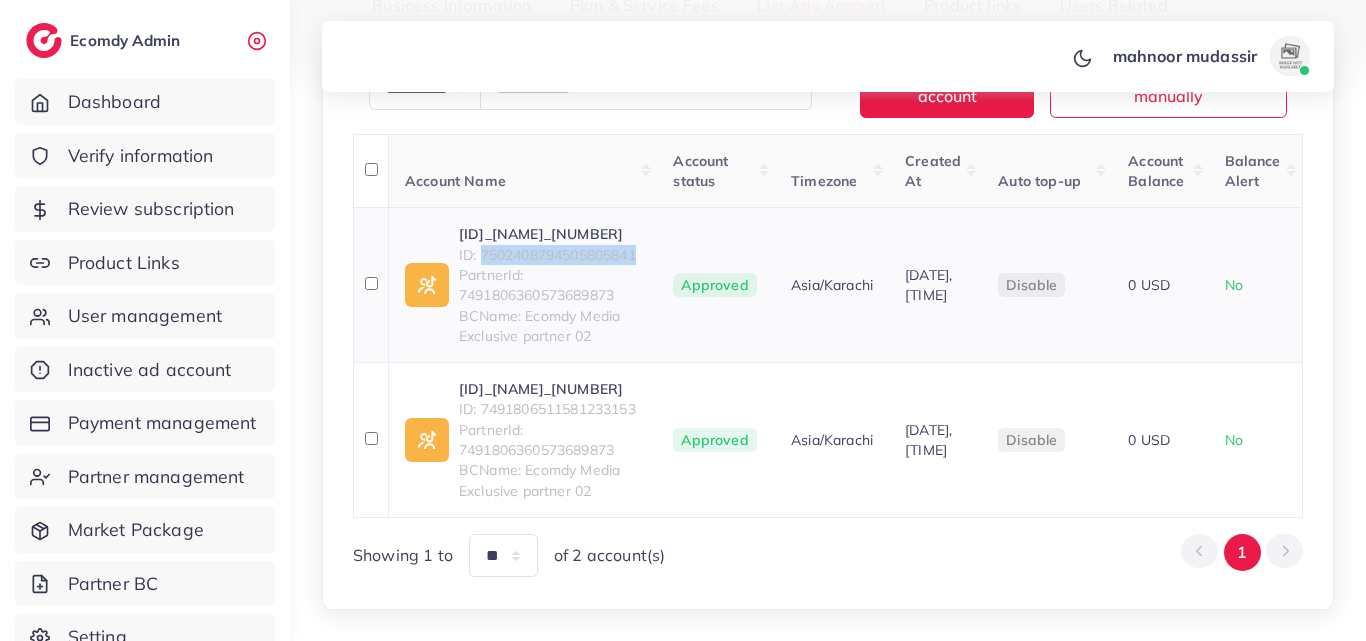 click on "[ID]_[NAME]_[NUMBER]" at bounding box center [550, 234] 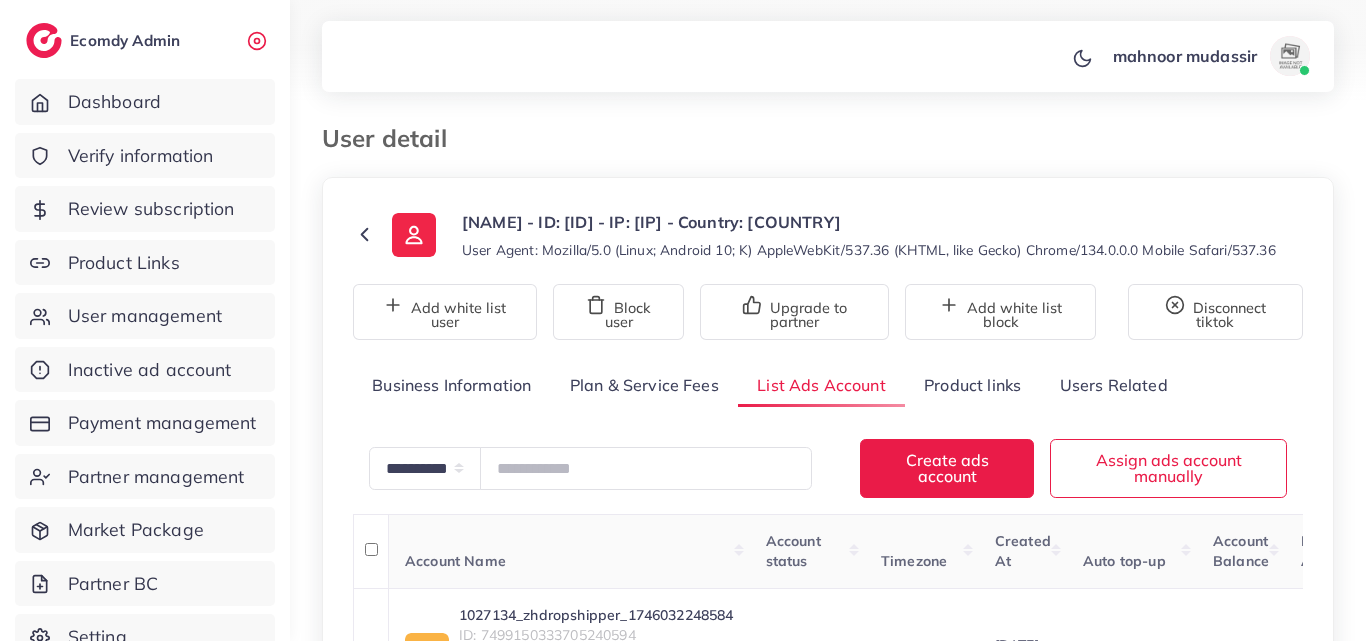 scroll, scrollTop: 0, scrollLeft: 0, axis: both 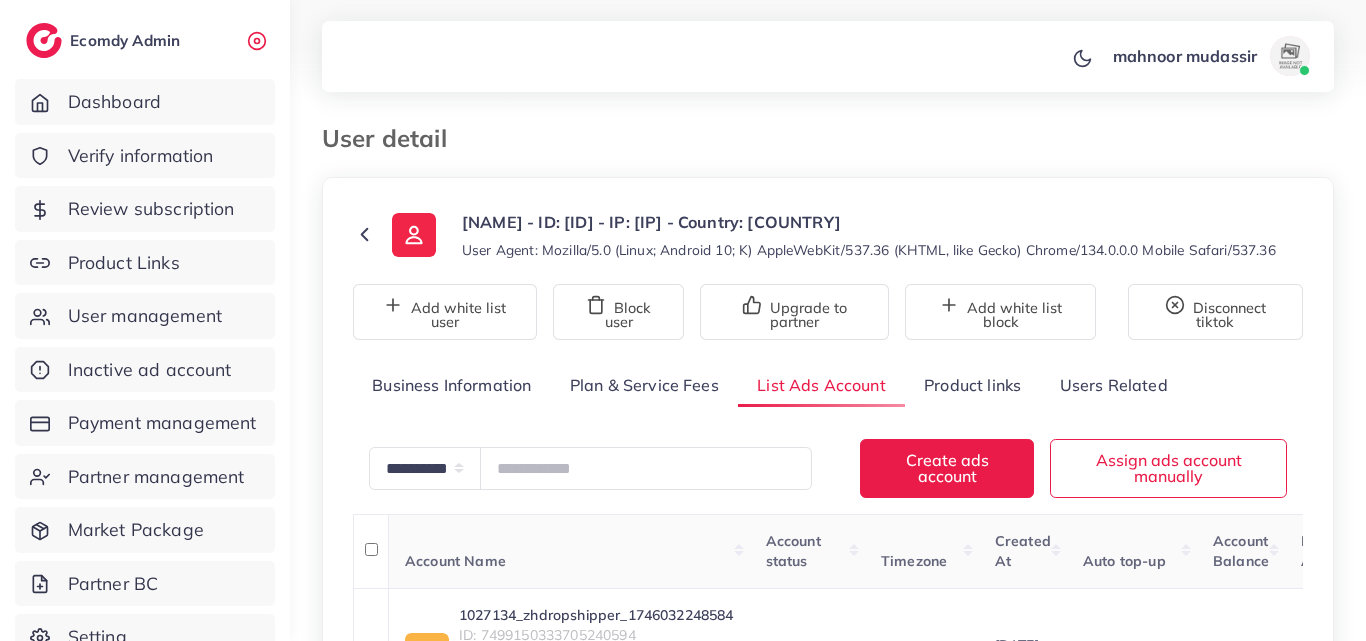 click on "Business Information Plan & Service Fees List Ads Account Product links Users Related" at bounding box center (828, 385) 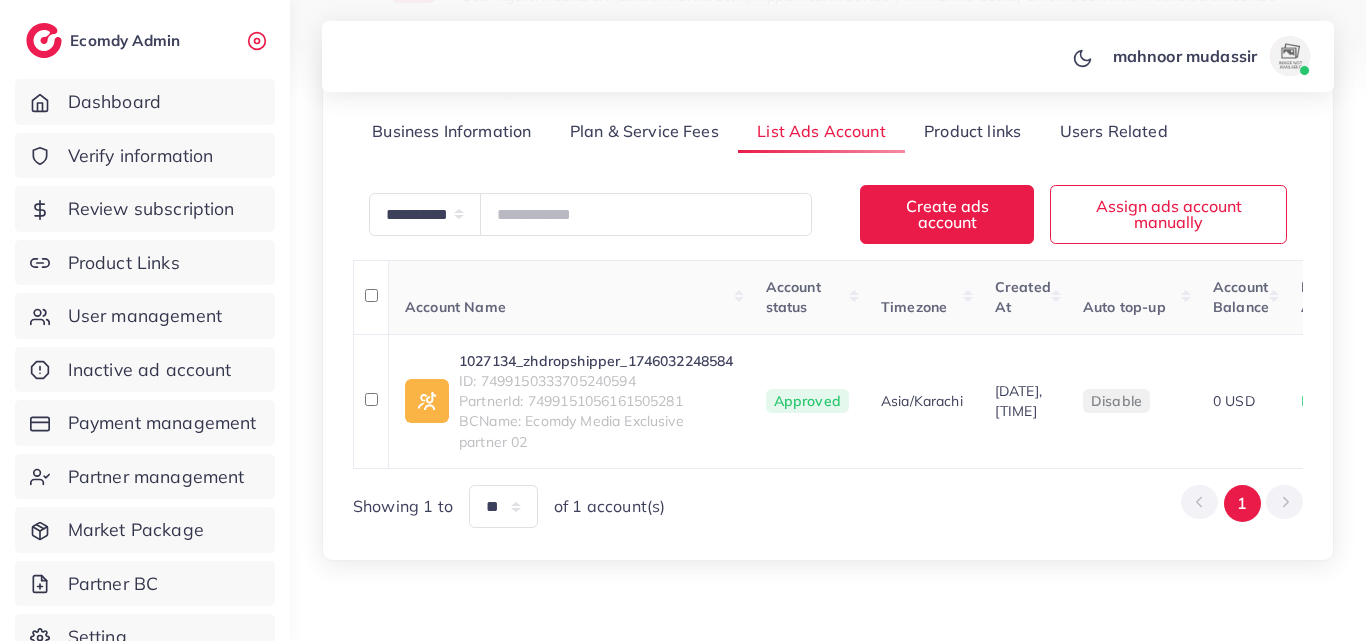 scroll, scrollTop: 307, scrollLeft: 0, axis: vertical 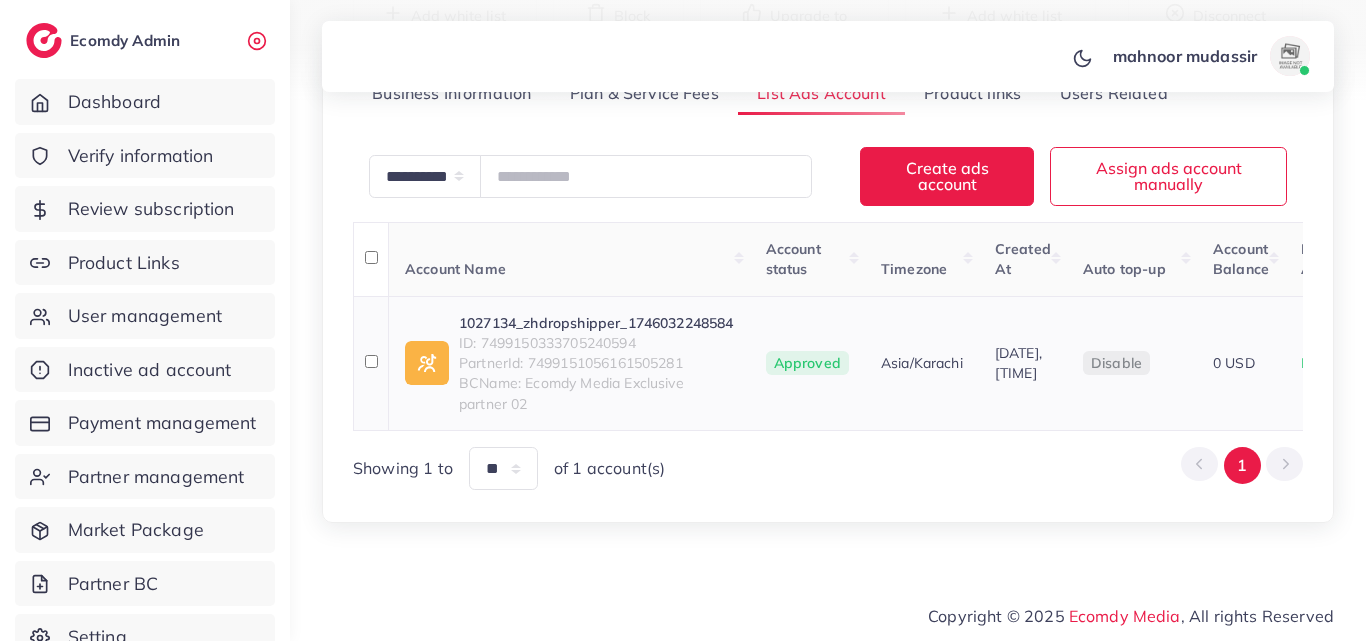 click on "ID: 7499150333705240594" at bounding box center [596, 343] 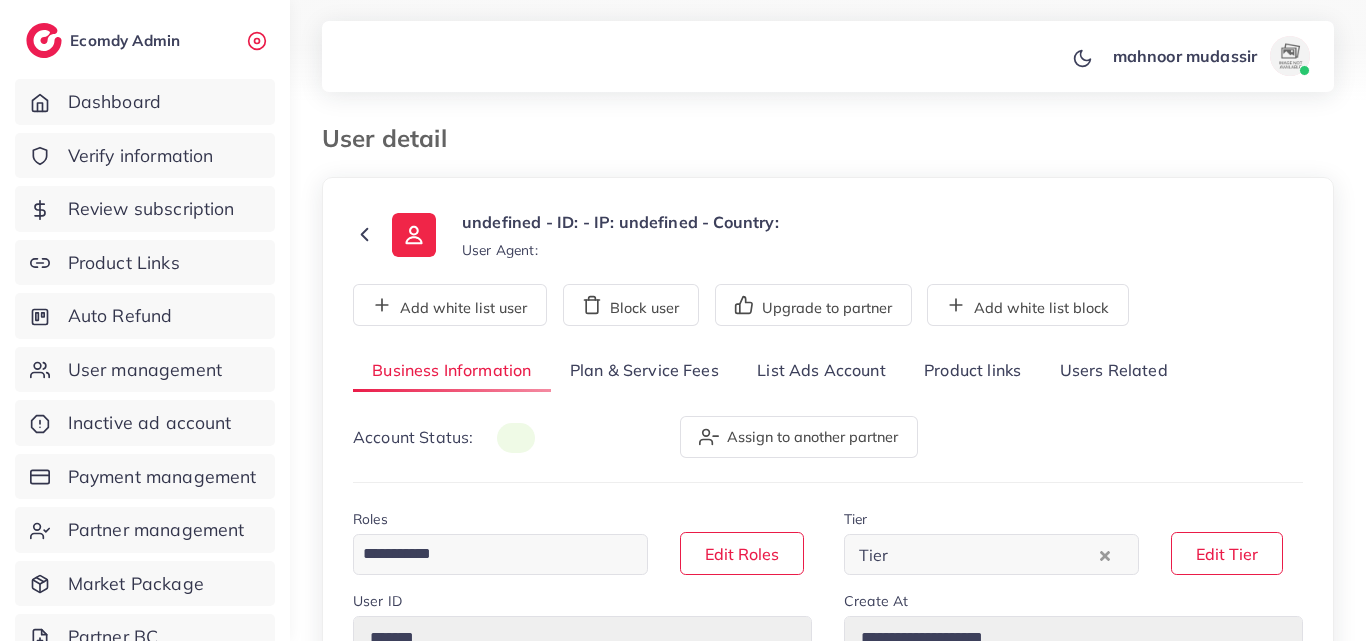 click on "List Ads Account" at bounding box center (821, 371) 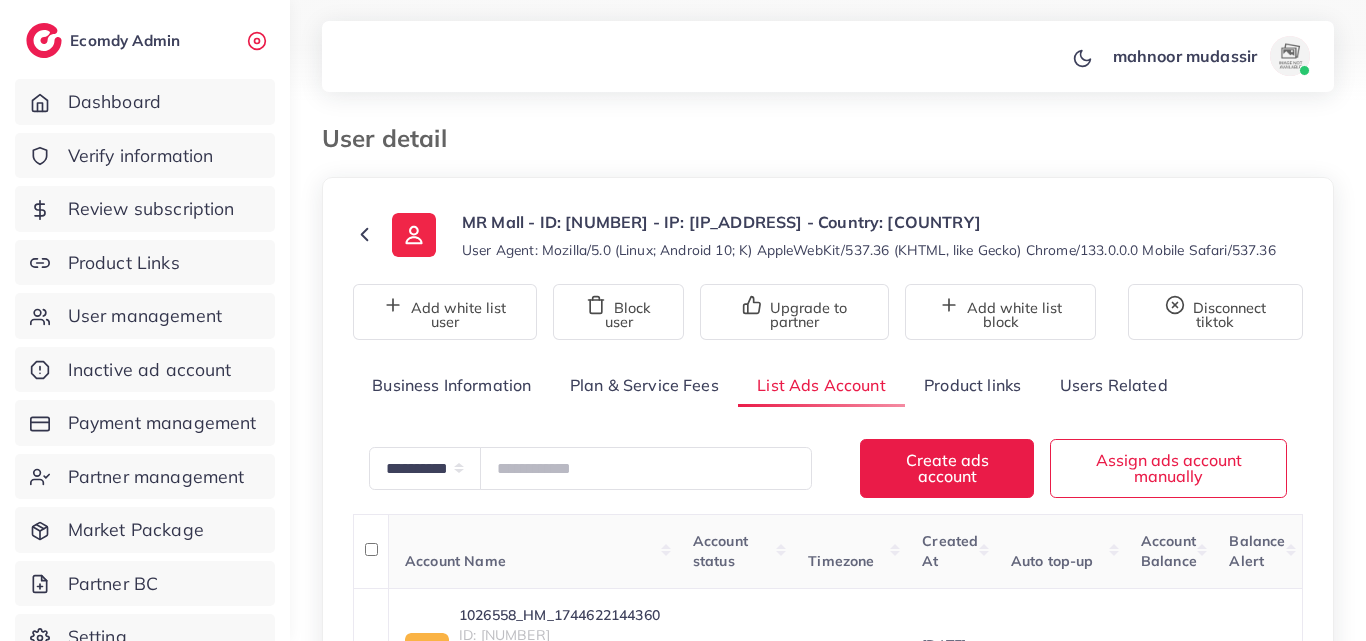 click on "**********" at bounding box center [828, 439] 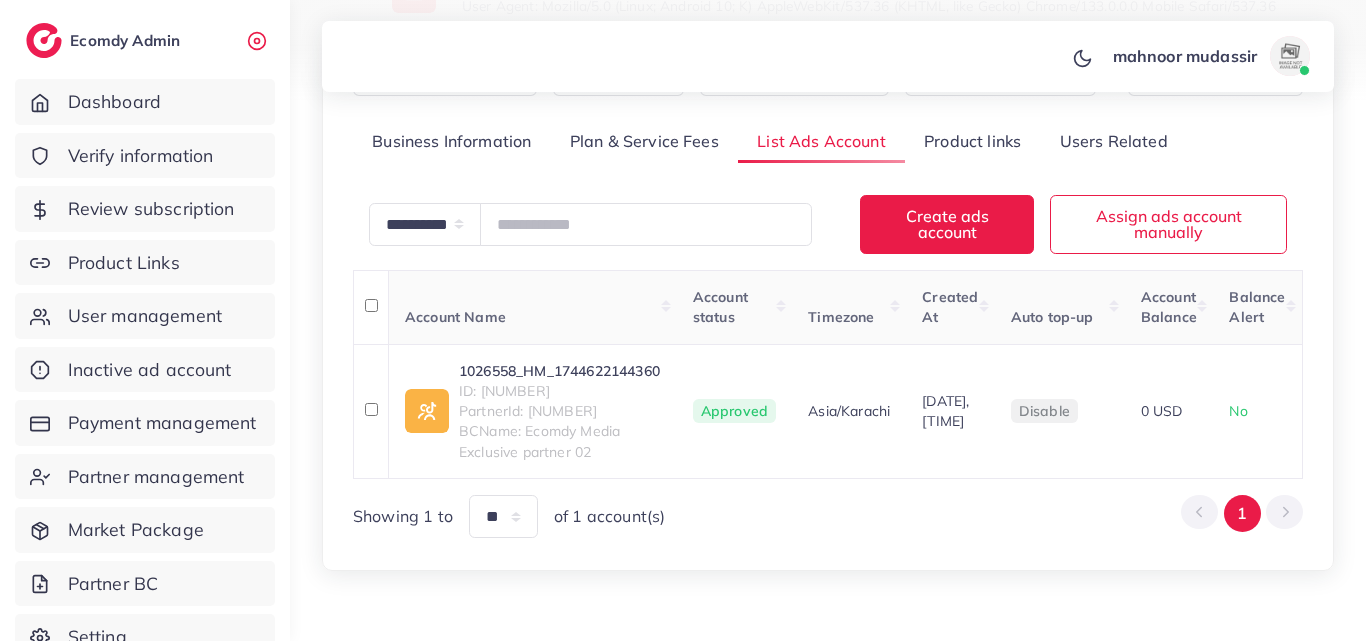 scroll, scrollTop: 327, scrollLeft: 0, axis: vertical 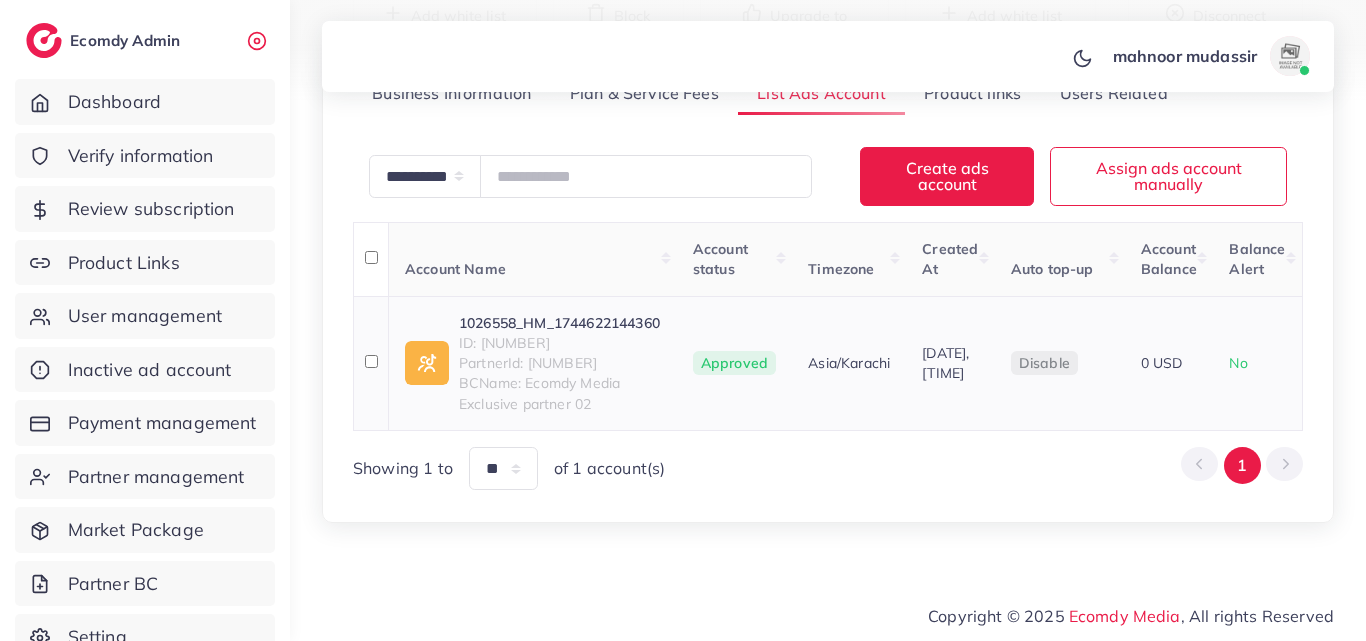 click on "1026558_HM_1744622144360" at bounding box center [560, 323] 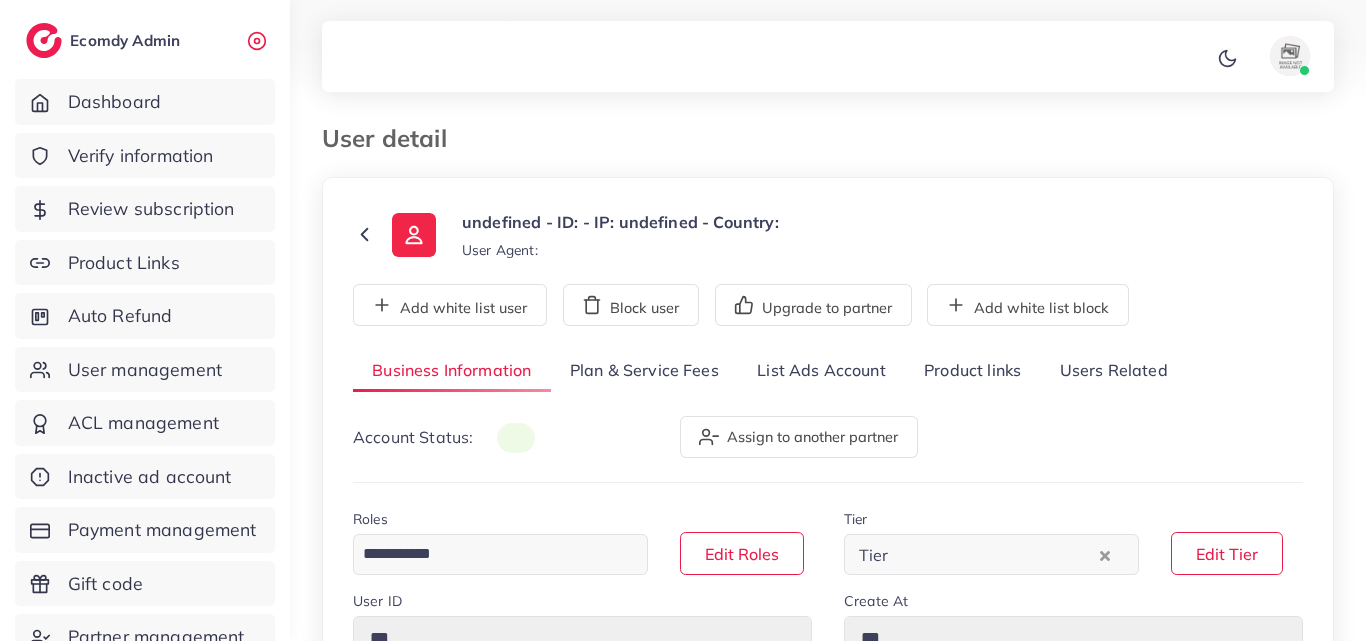 scroll, scrollTop: 0, scrollLeft: 0, axis: both 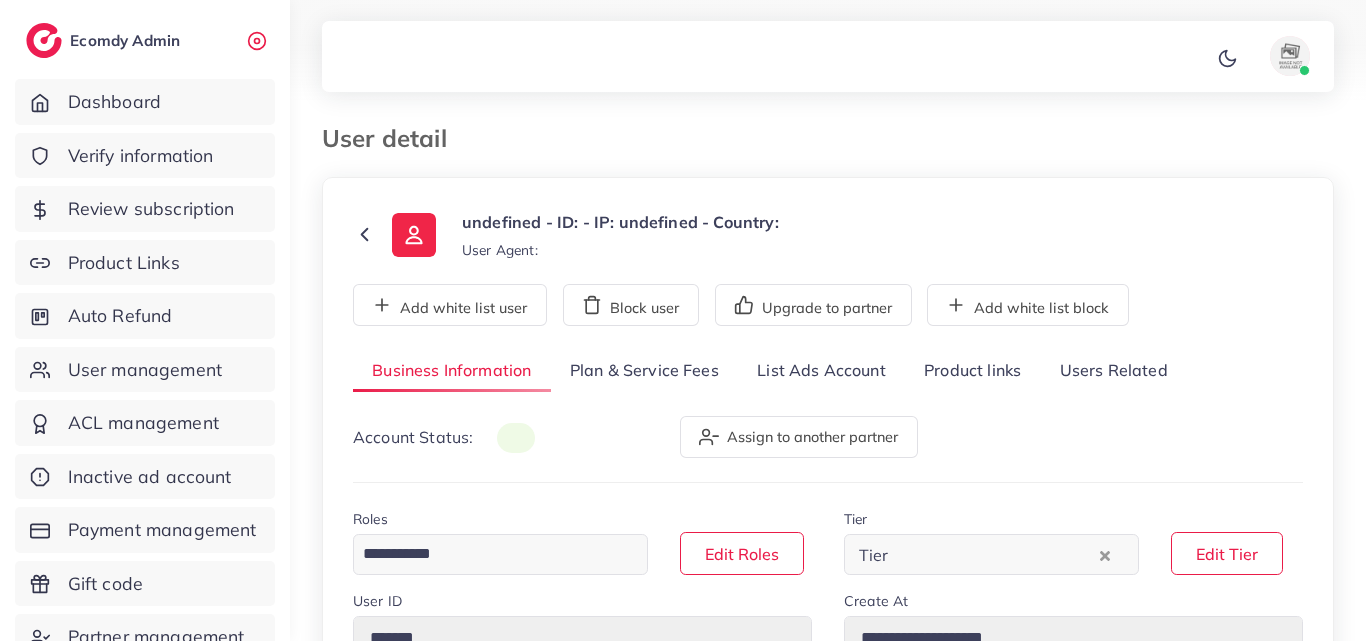select on "********" 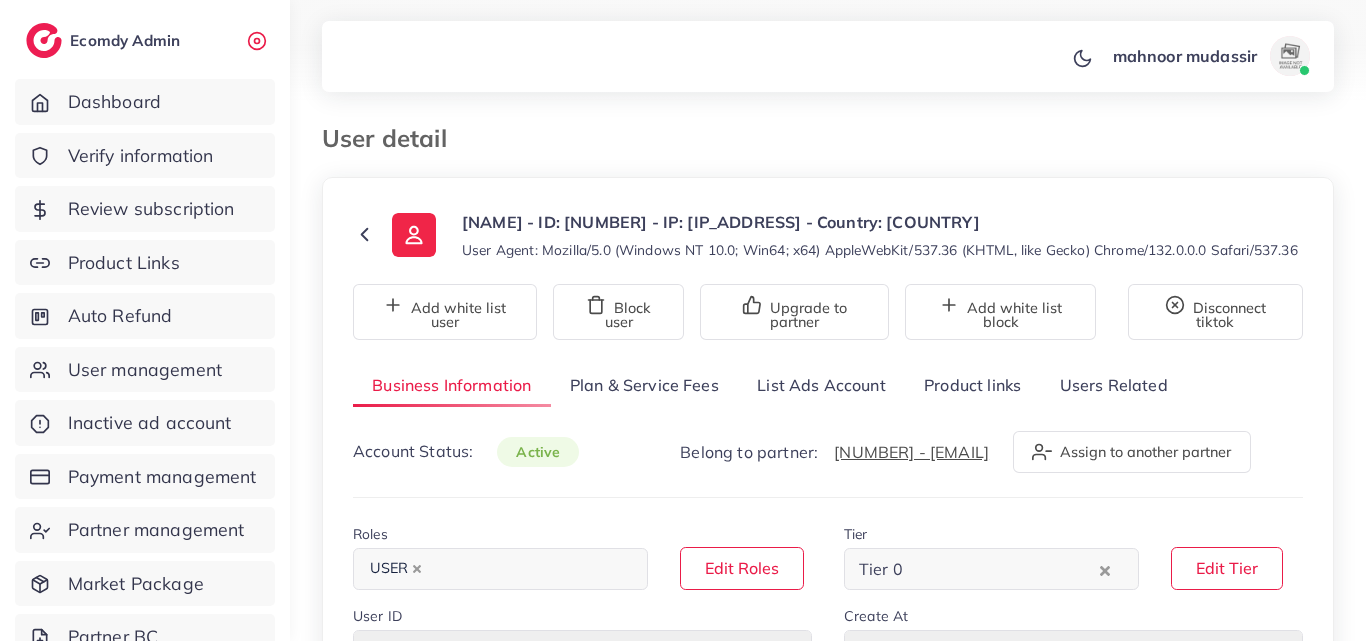 click on "List Ads Account" at bounding box center [821, 385] 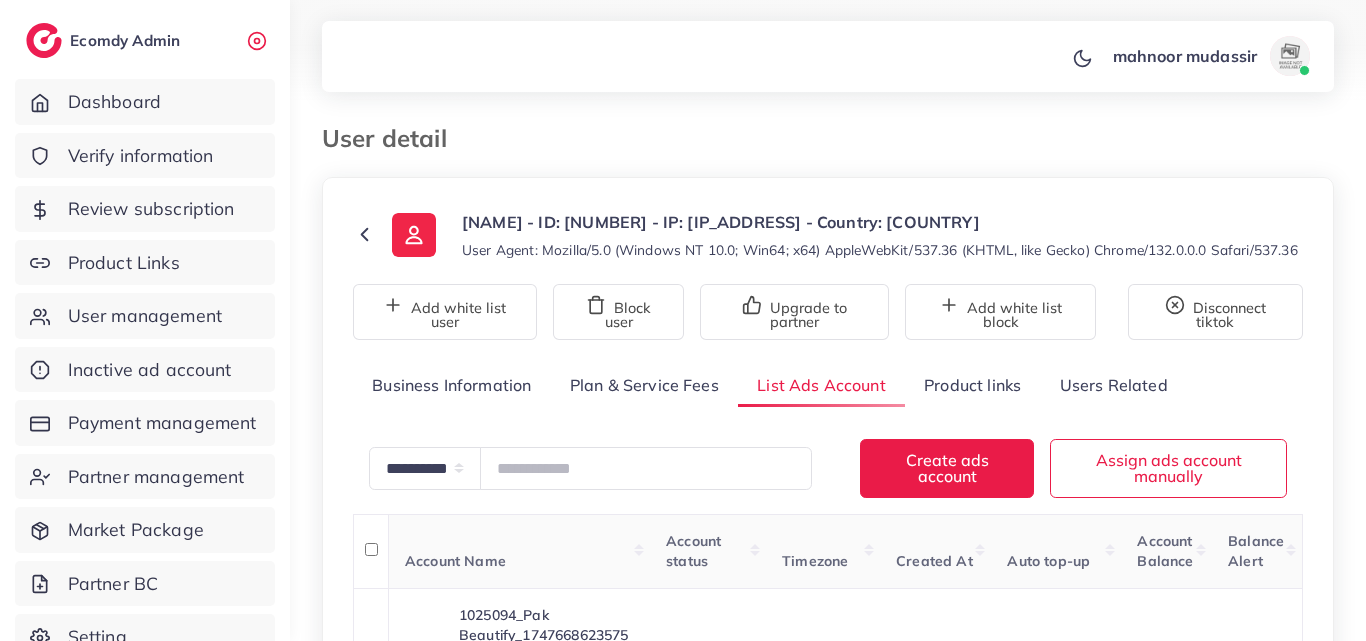 click on "**********" at bounding box center [828, 460] 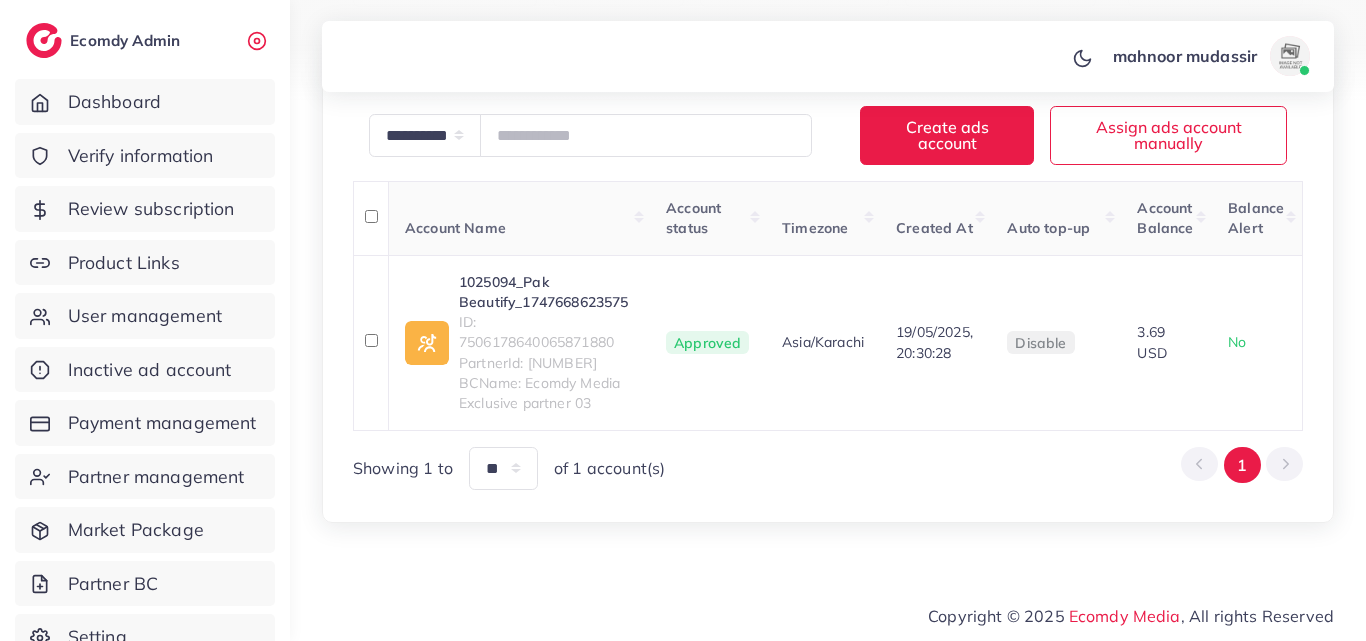 scroll, scrollTop: 373, scrollLeft: 0, axis: vertical 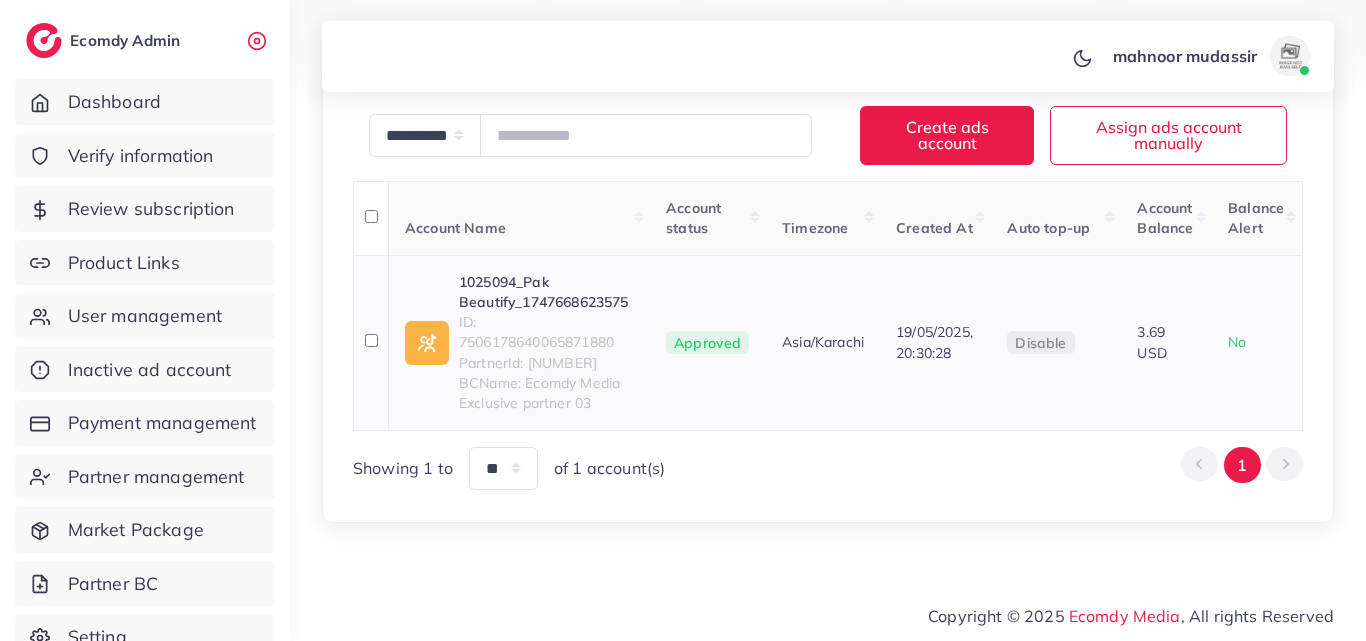 click on "ID: 7506178640065871880" at bounding box center (546, 332) 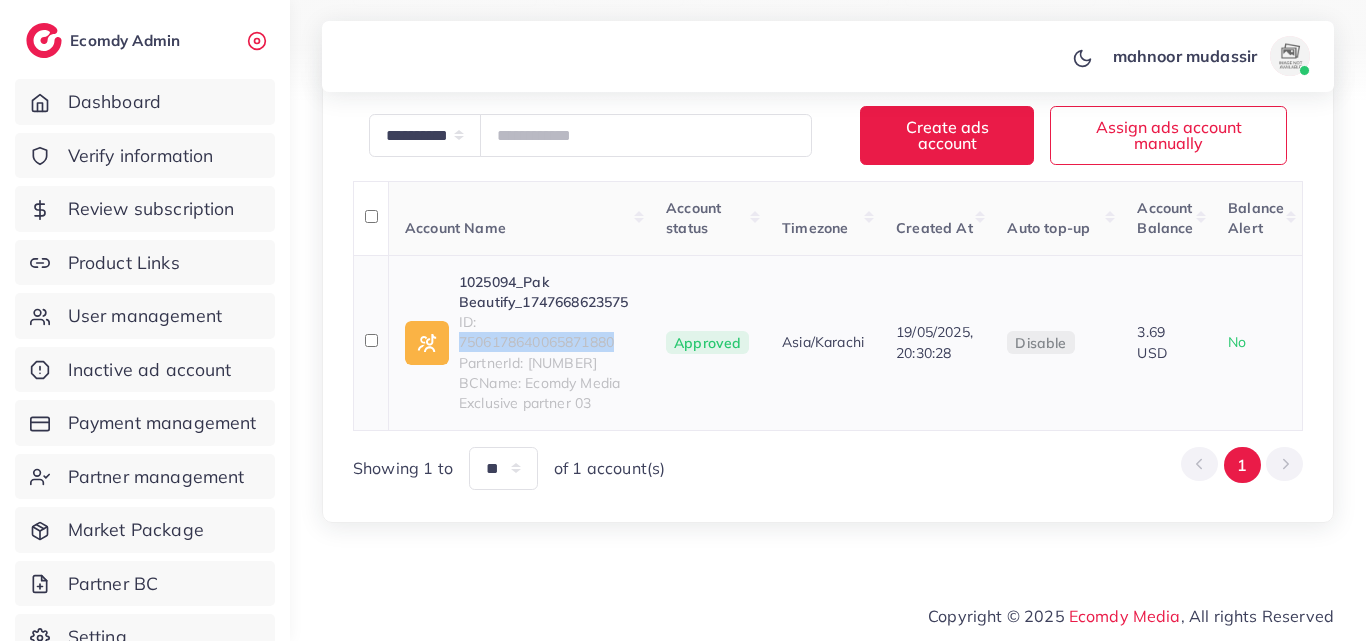 click on "ID: 7506178640065871880" at bounding box center [546, 332] 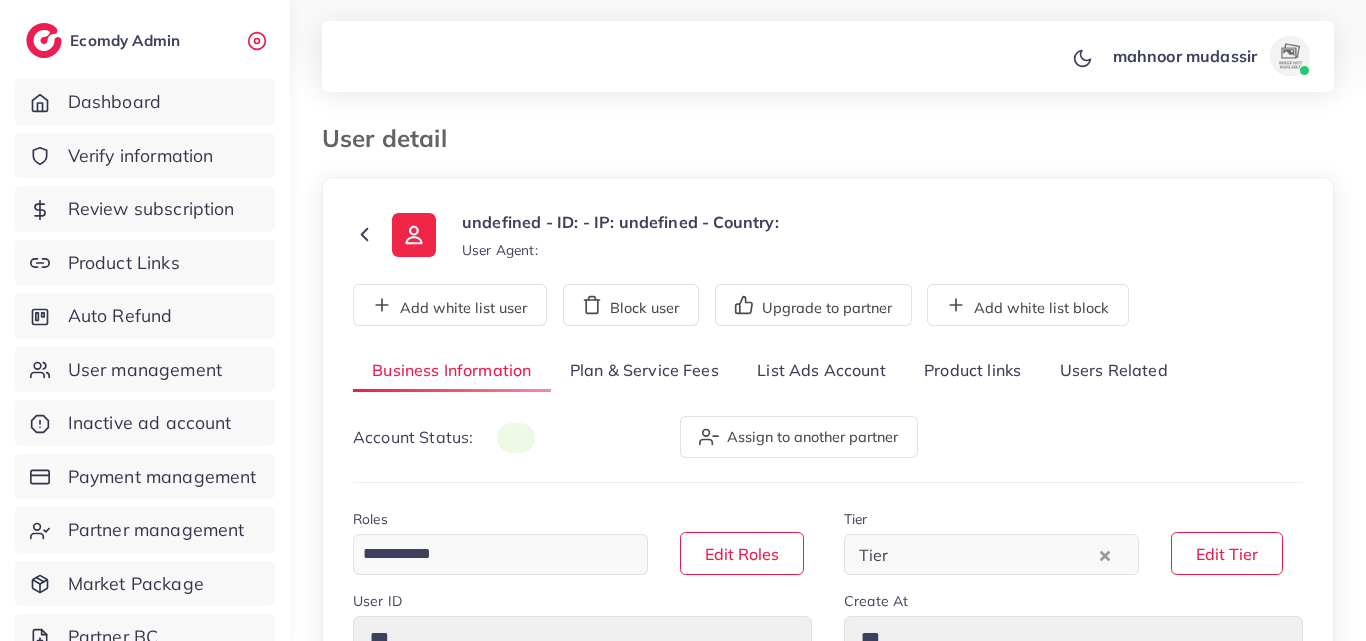 type on "*******" 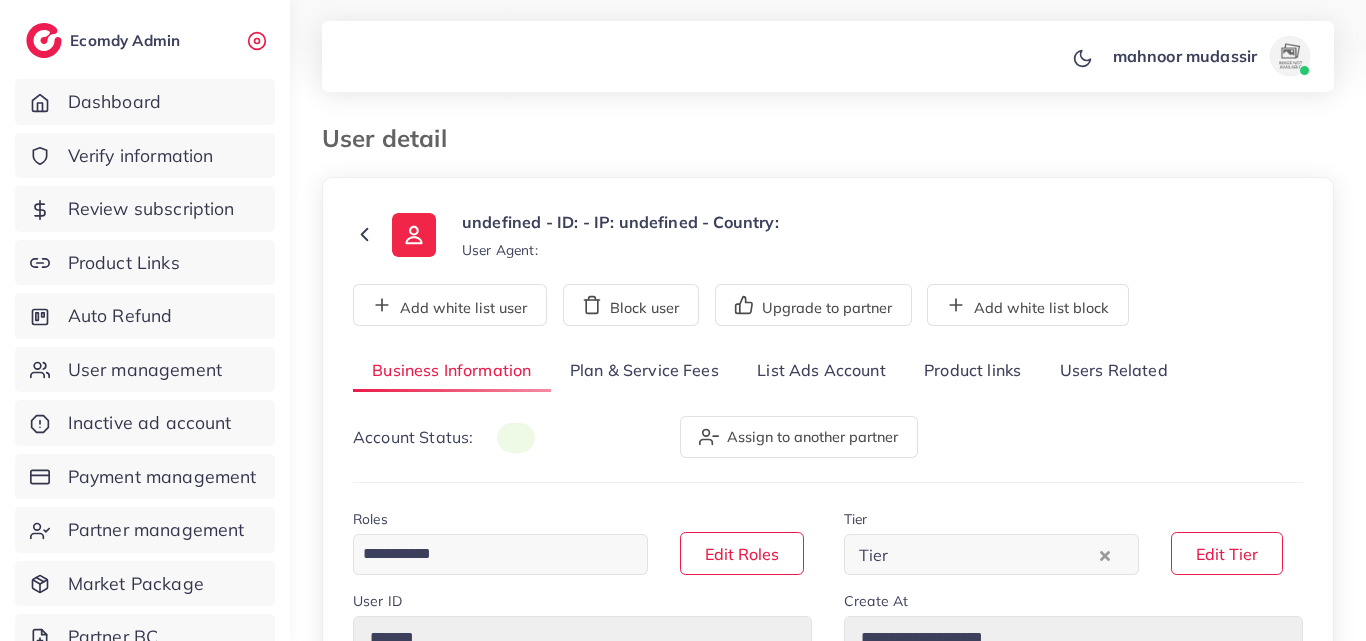 scroll, scrollTop: 0, scrollLeft: 0, axis: both 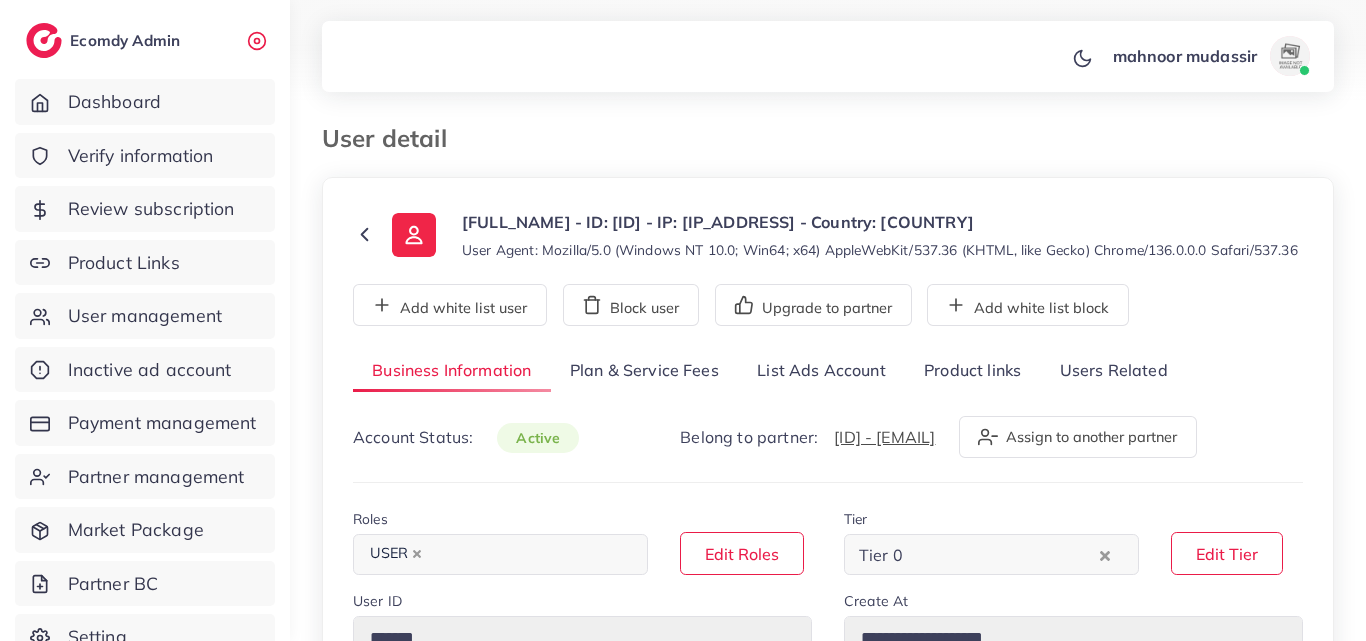 click on "List Ads Account" at bounding box center (821, 371) 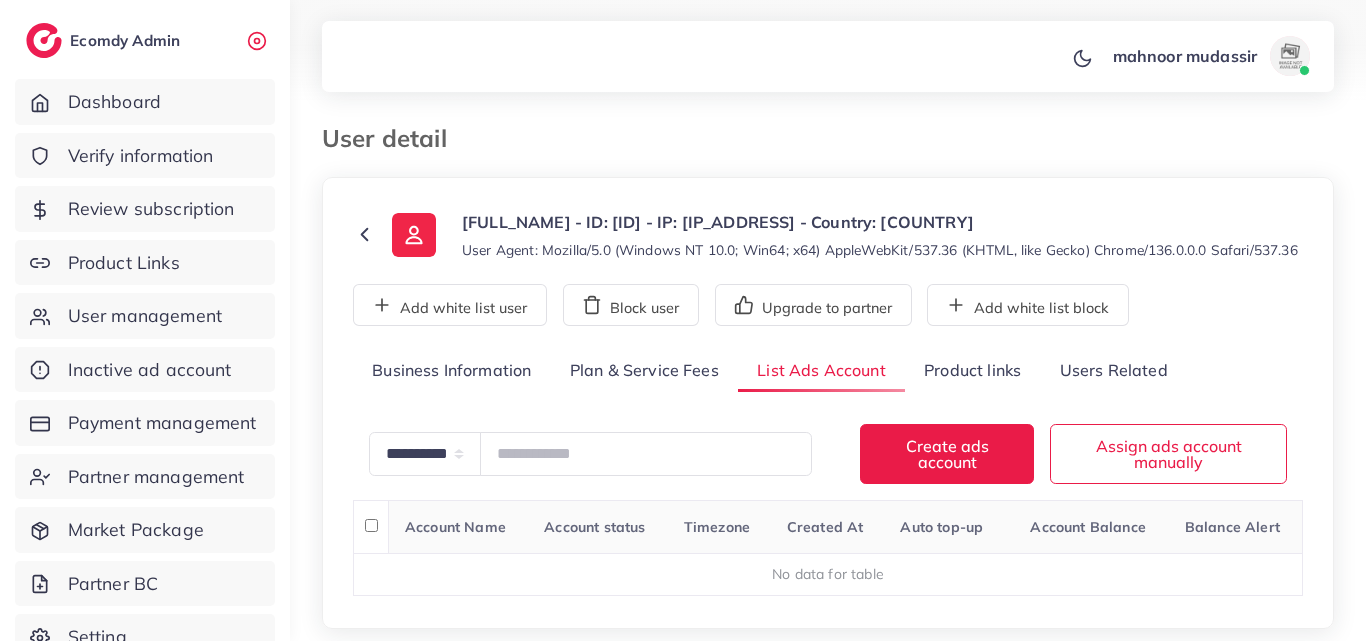 click on "**********" at bounding box center (828, 346) 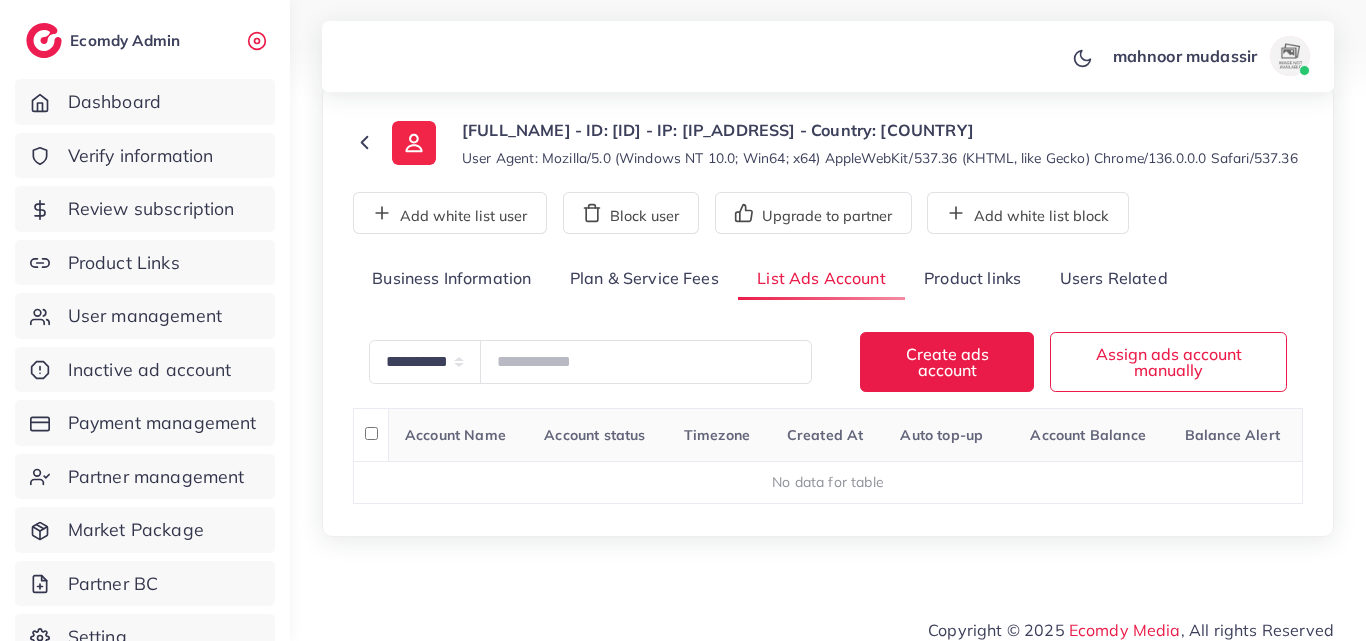 scroll, scrollTop: 126, scrollLeft: 0, axis: vertical 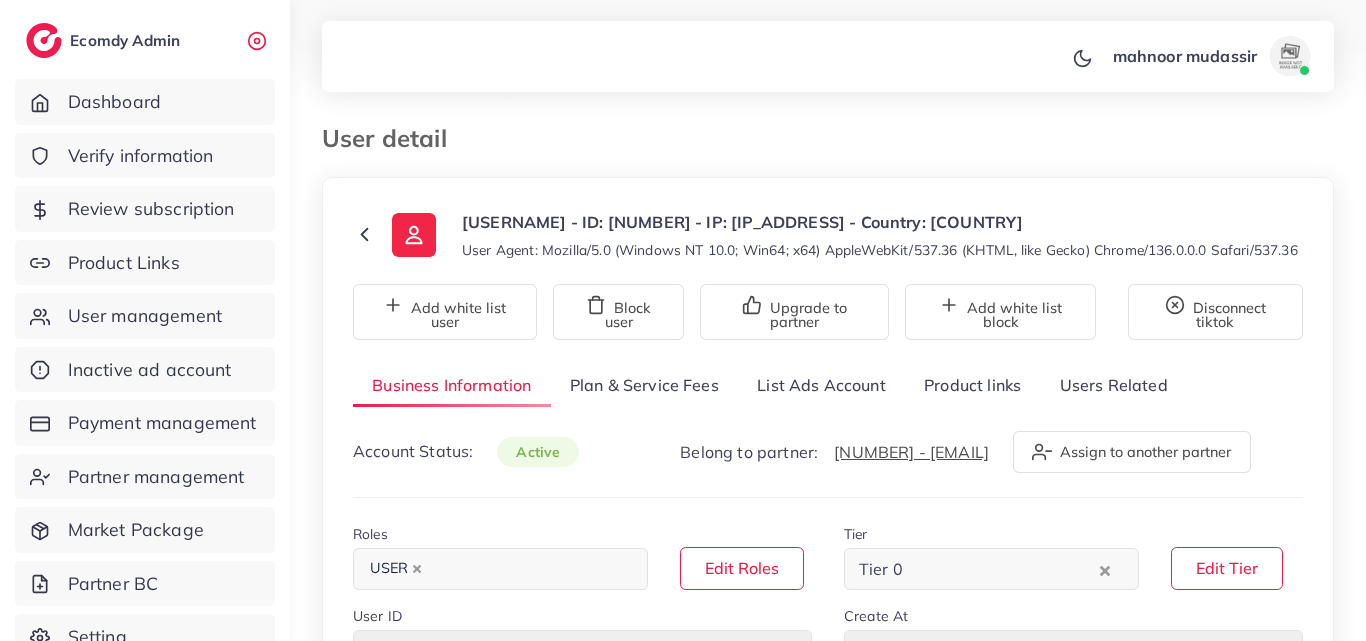select on "********" 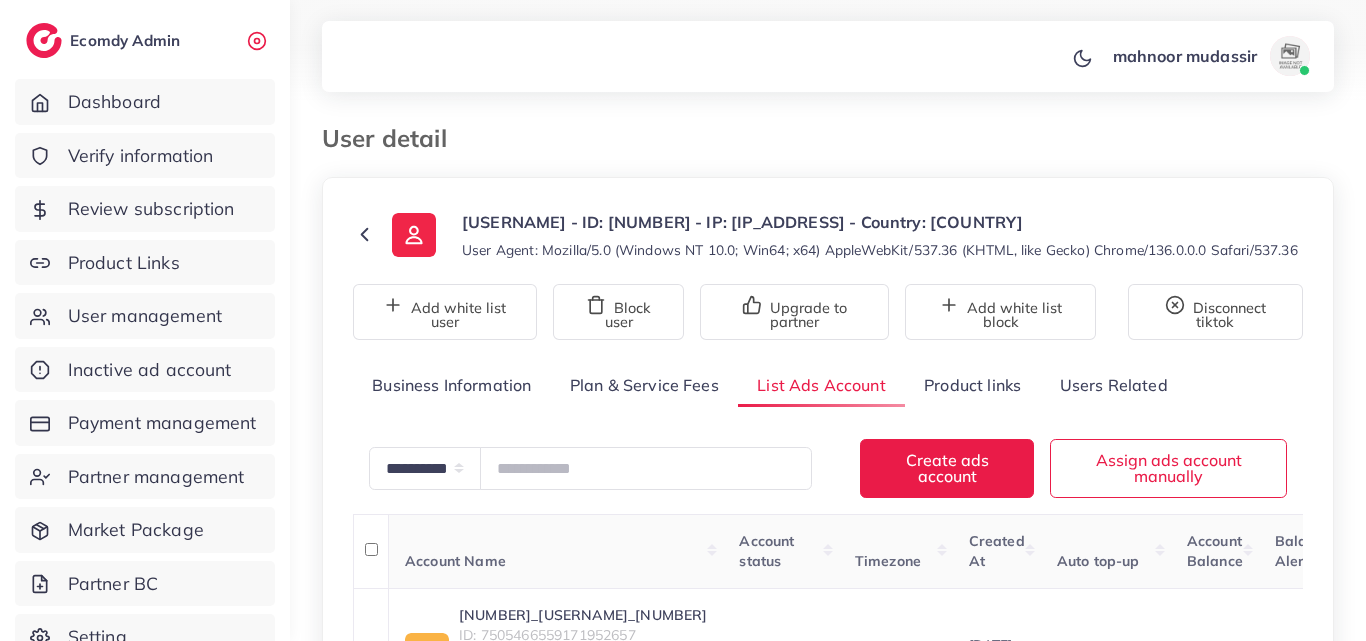 click on "**********" at bounding box center [828, 439] 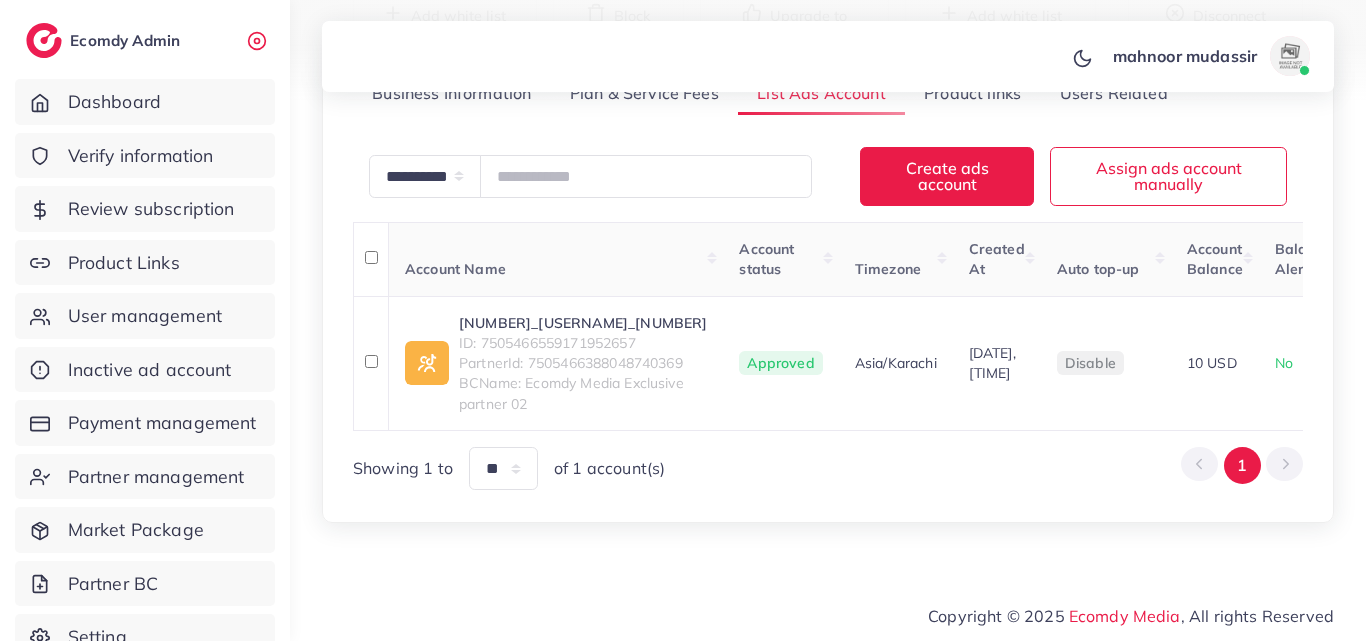 scroll, scrollTop: 367, scrollLeft: 0, axis: vertical 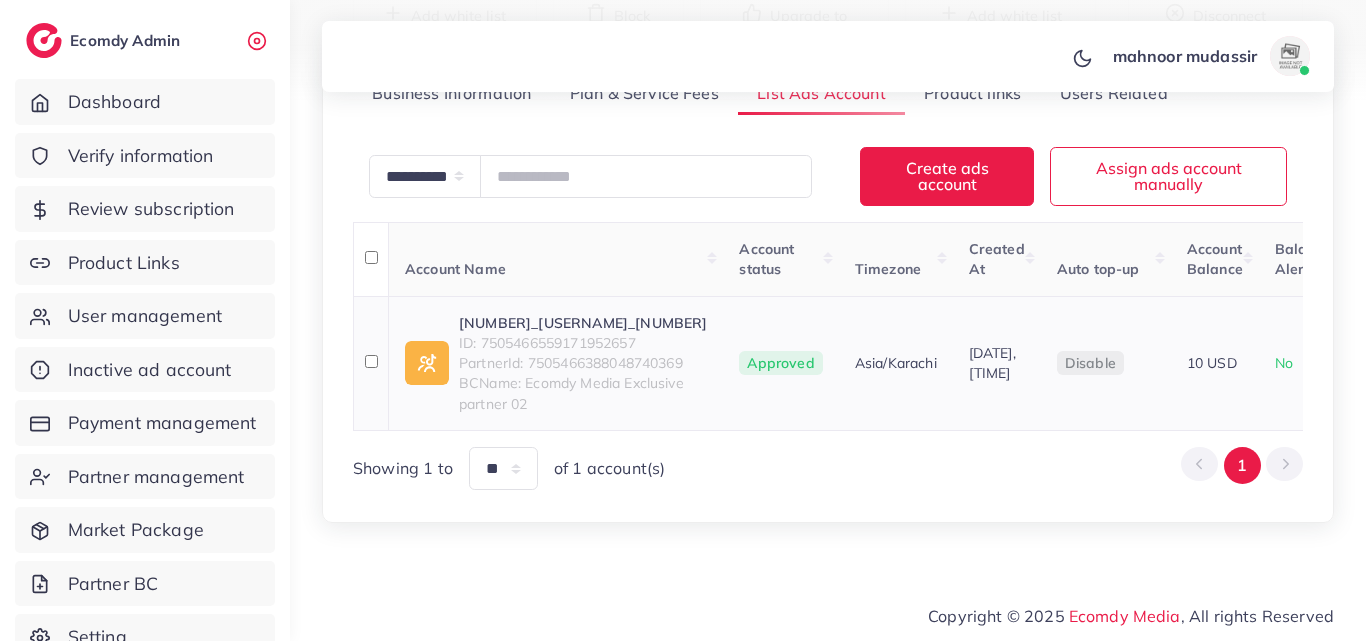 click on "1028565_AL MASOOM_1747502617853" at bounding box center (583, 323) 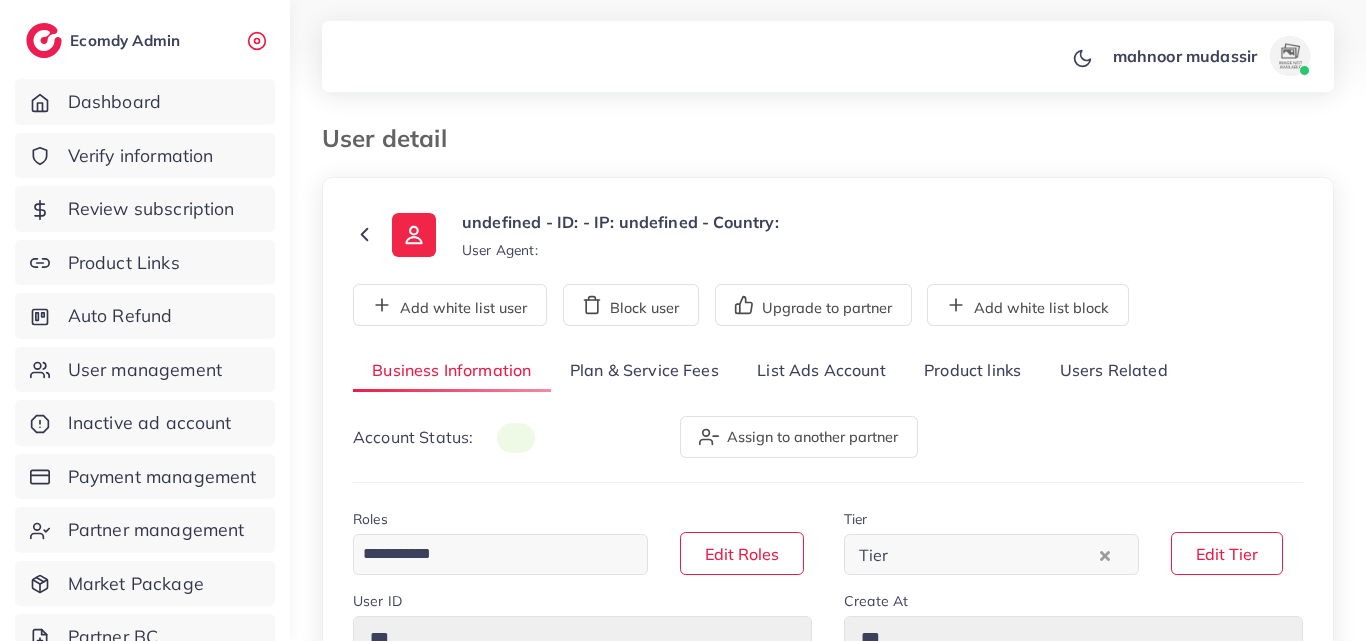 type on "*******" 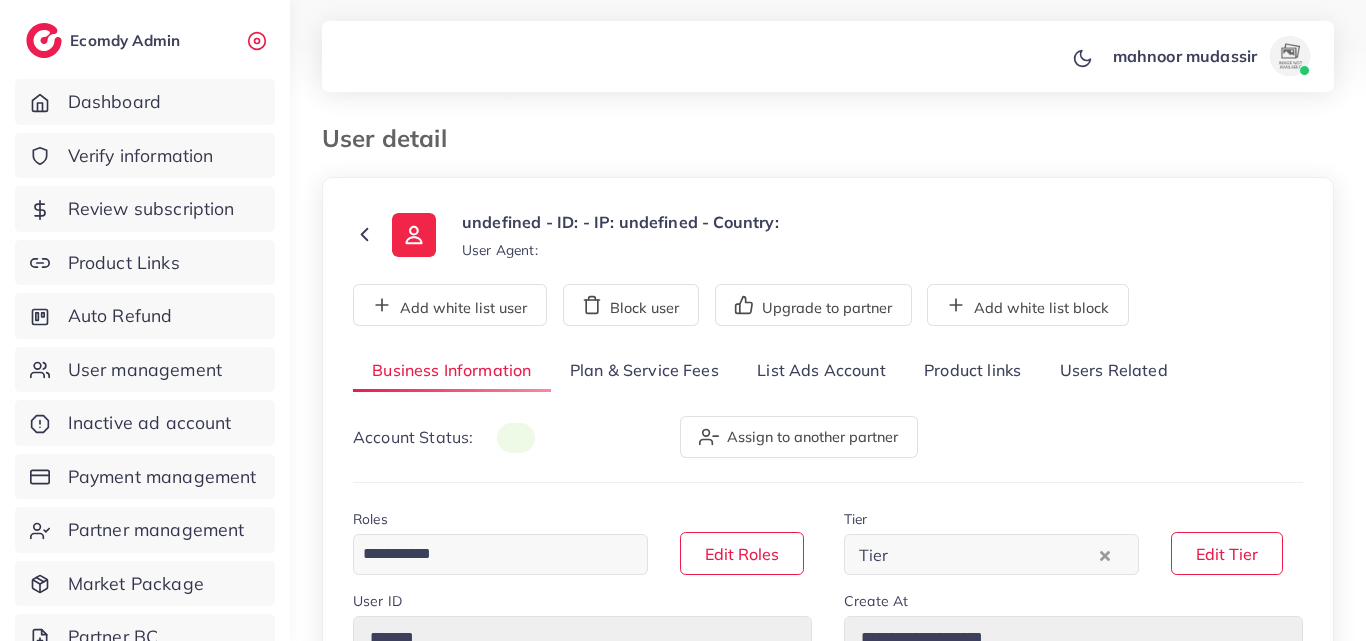 select on "********" 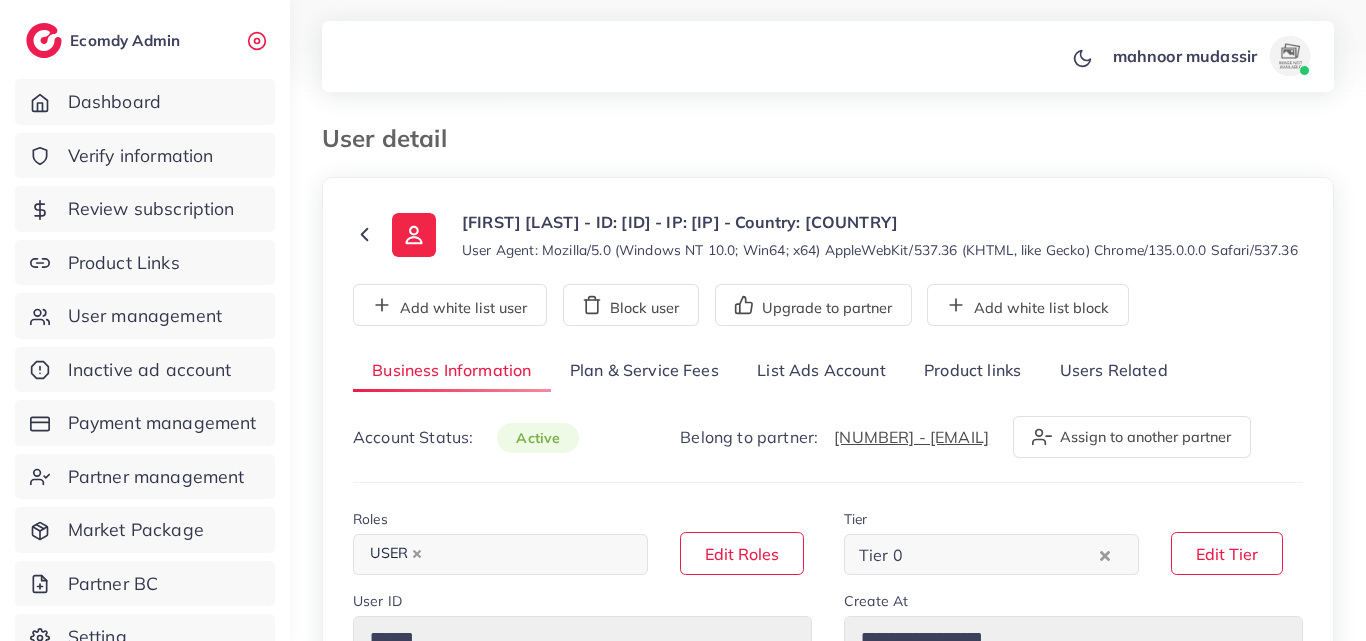 scroll, scrollTop: 0, scrollLeft: 0, axis: both 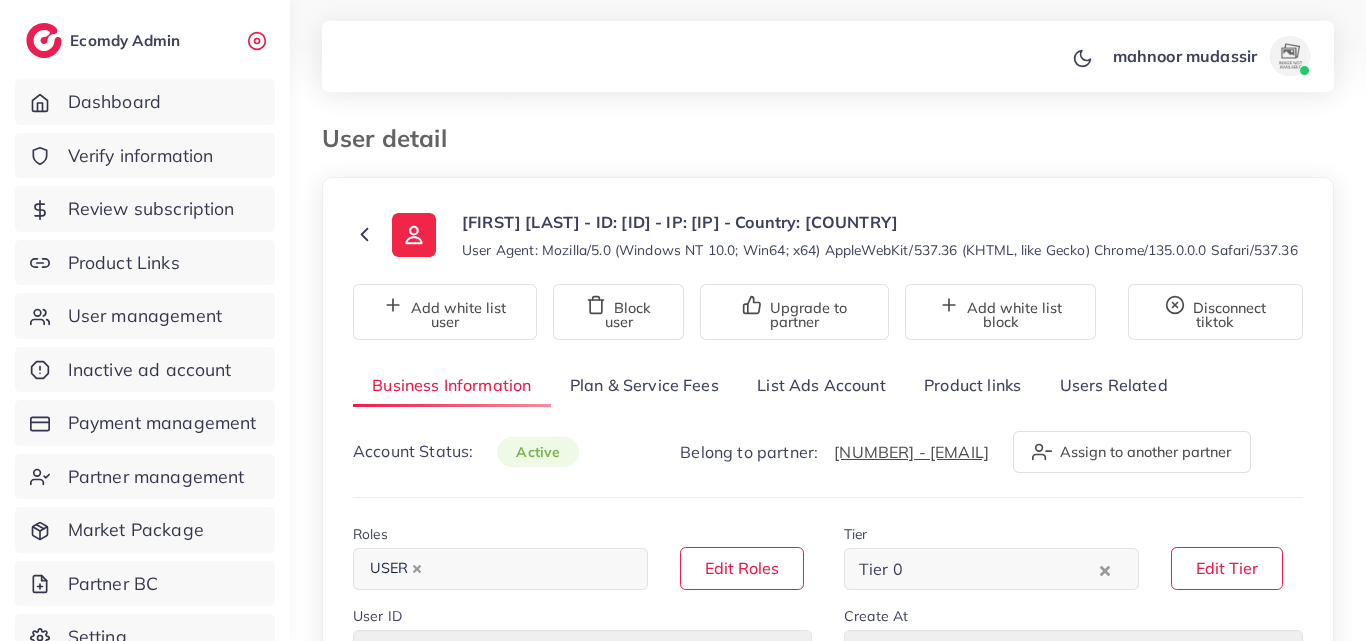 click on "List Ads Account" at bounding box center (821, 385) 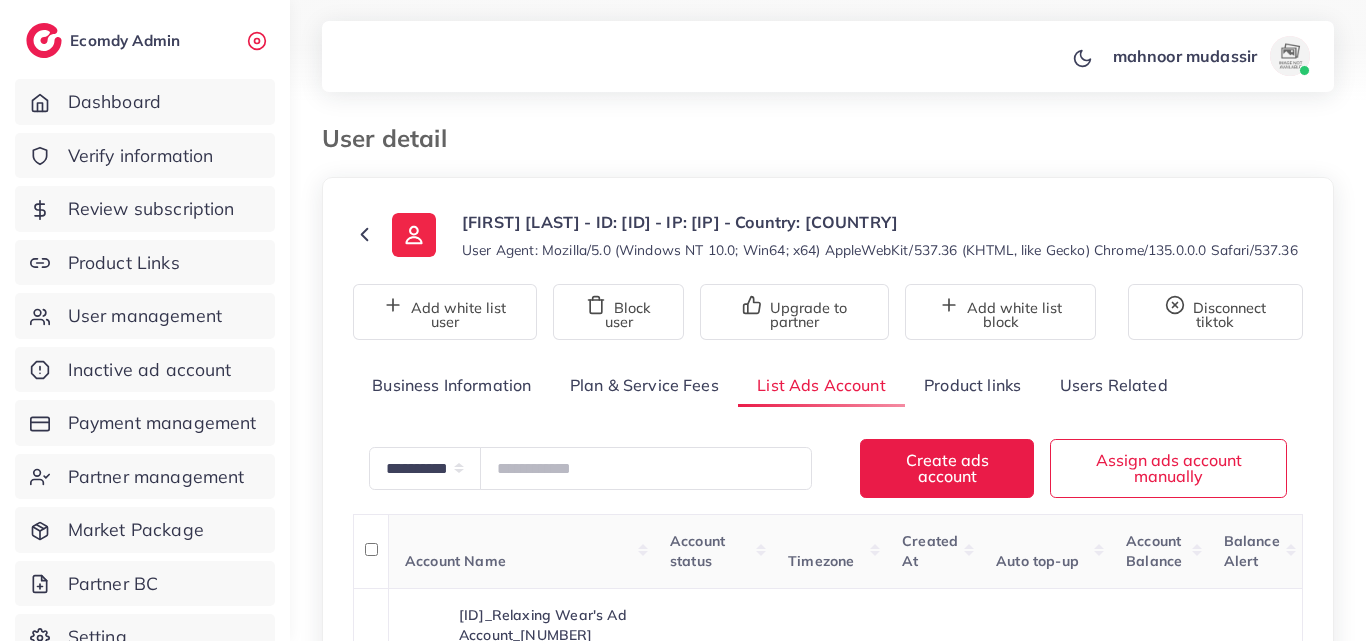 click on "**********" at bounding box center (828, 450) 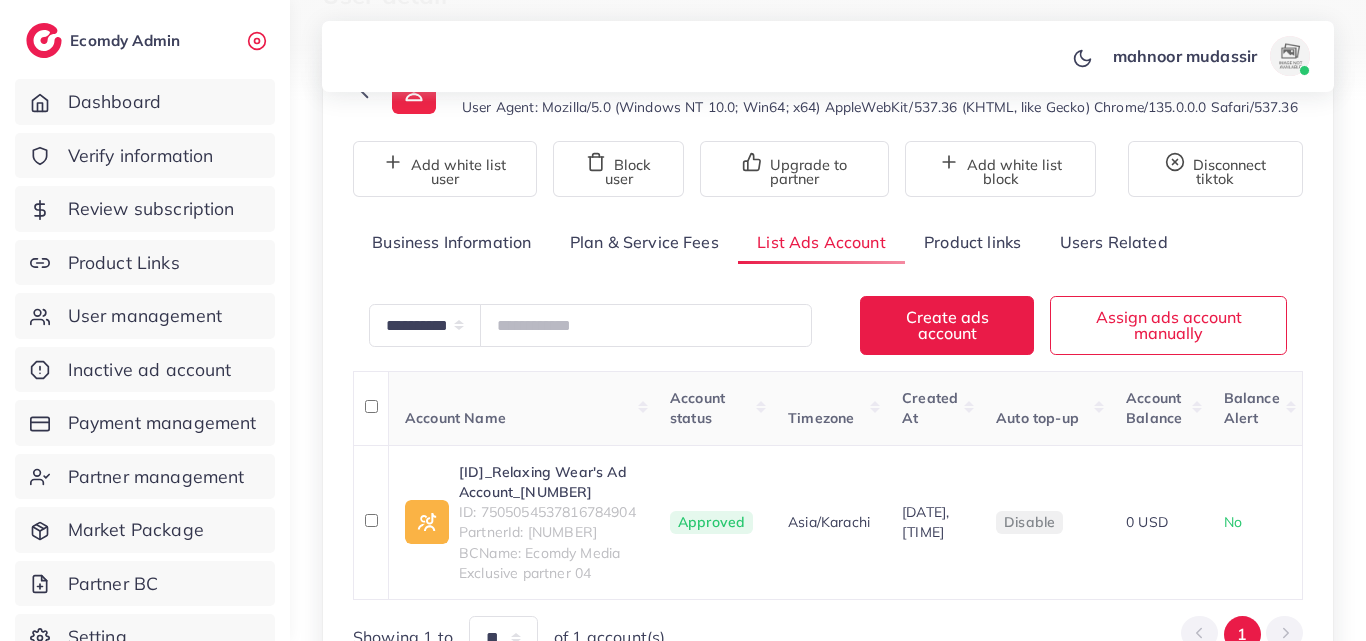 scroll, scrollTop: 393, scrollLeft: 0, axis: vertical 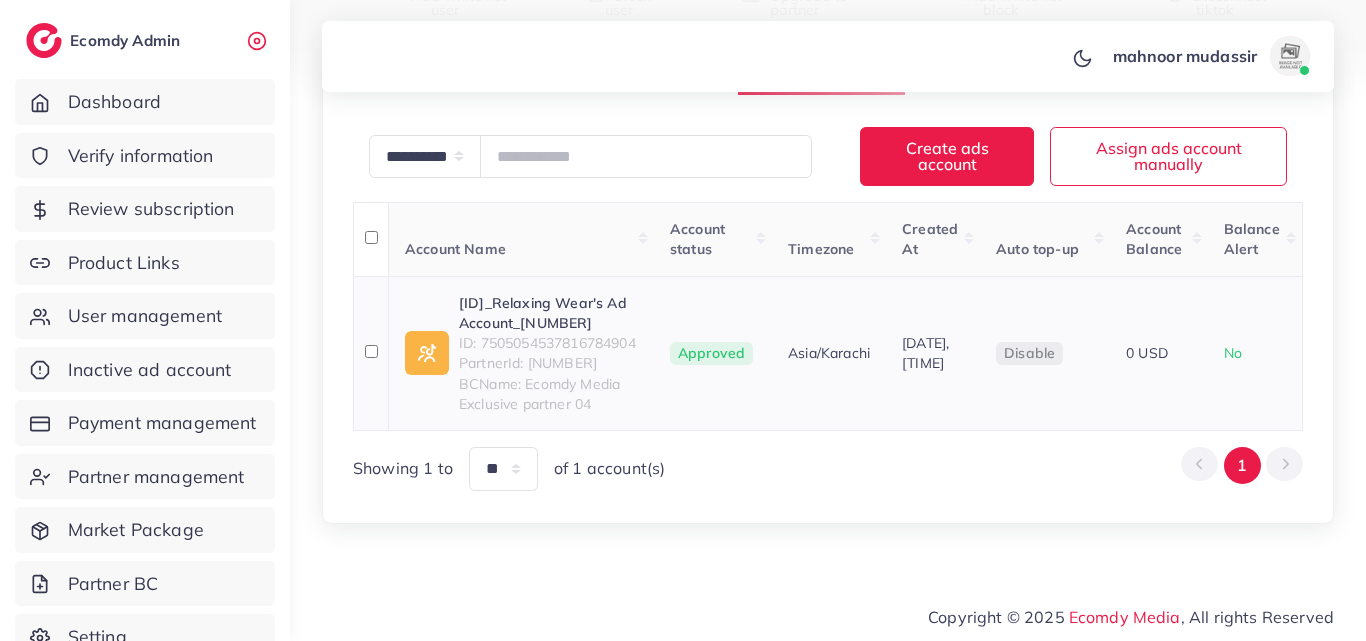 click on "1028462_Relaxing Wear's Ad Account_1747406774641" at bounding box center (548, 313) 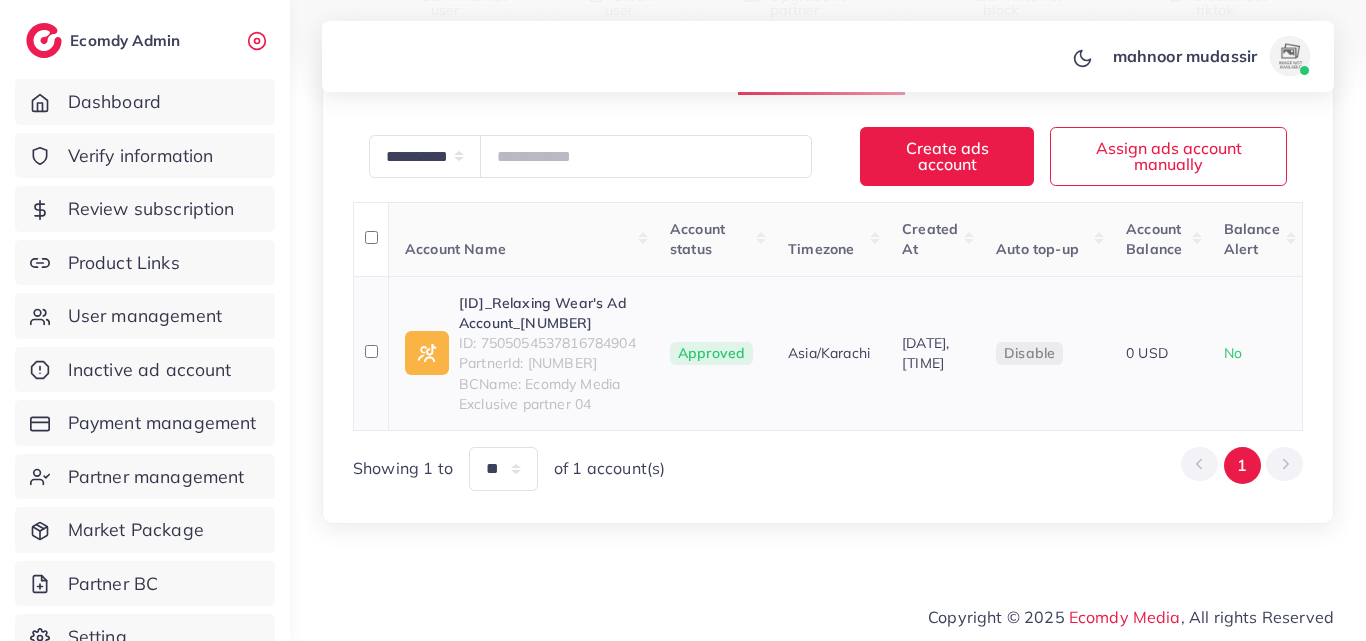 click on "ID: 7505054537816784904" at bounding box center [548, 343] 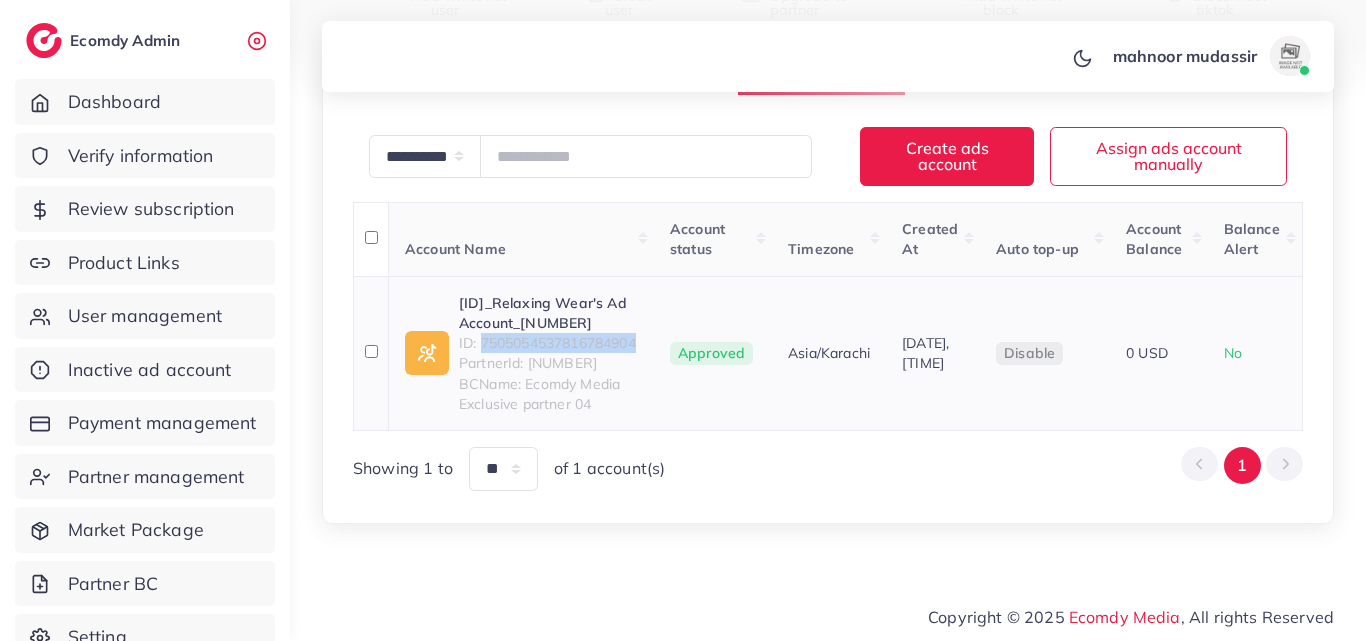click on "ID: 7505054537816784904" at bounding box center [548, 343] 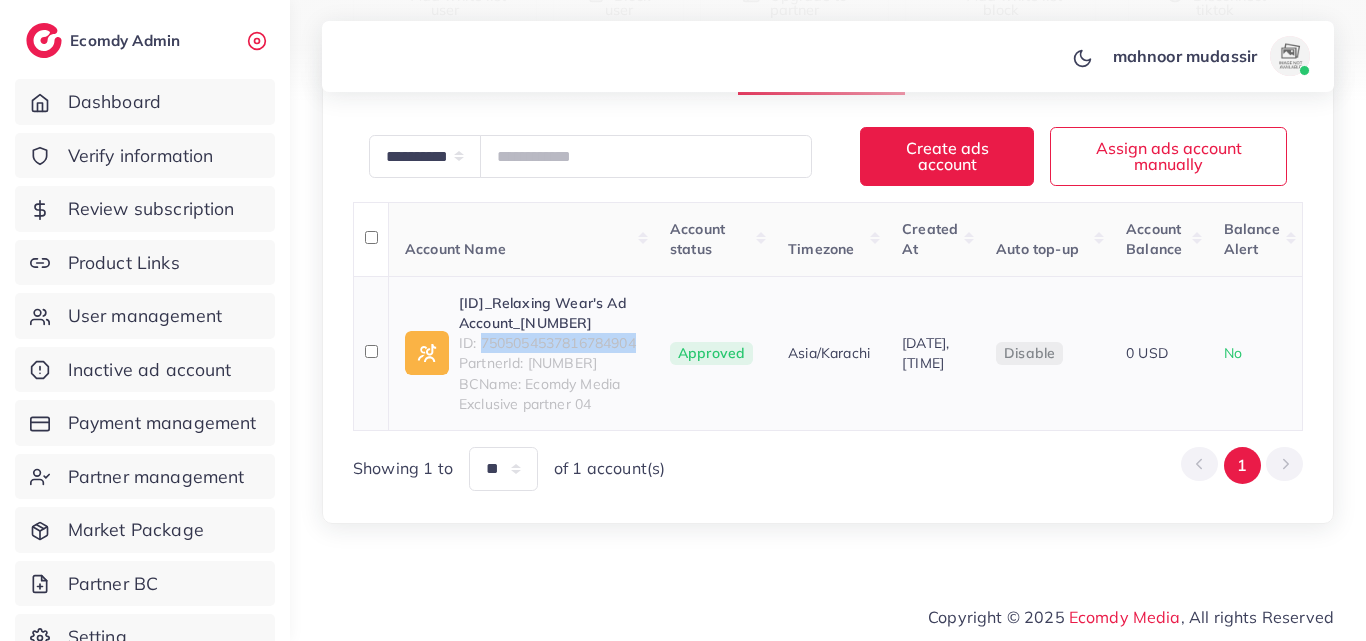 click on "1028462_Relaxing Wear's Ad Account_1747406774641" at bounding box center (548, 313) 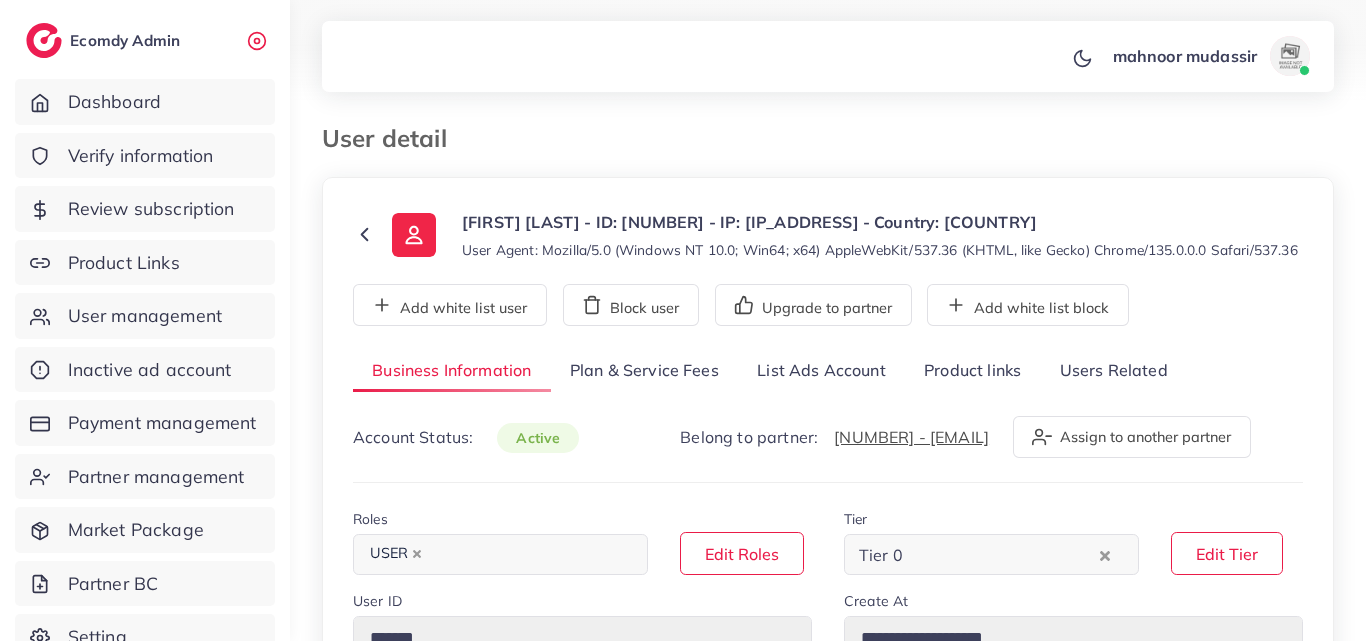click on "List Ads Account" at bounding box center [821, 371] 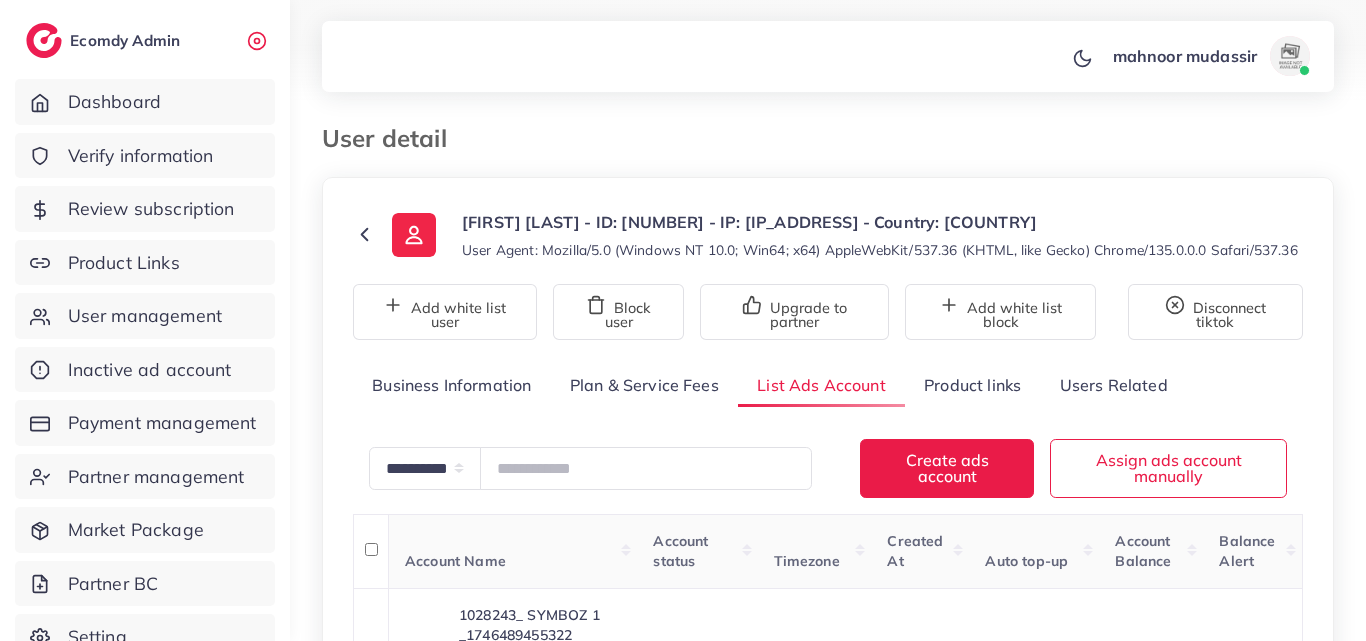 click on "**********" at bounding box center (828, 450) 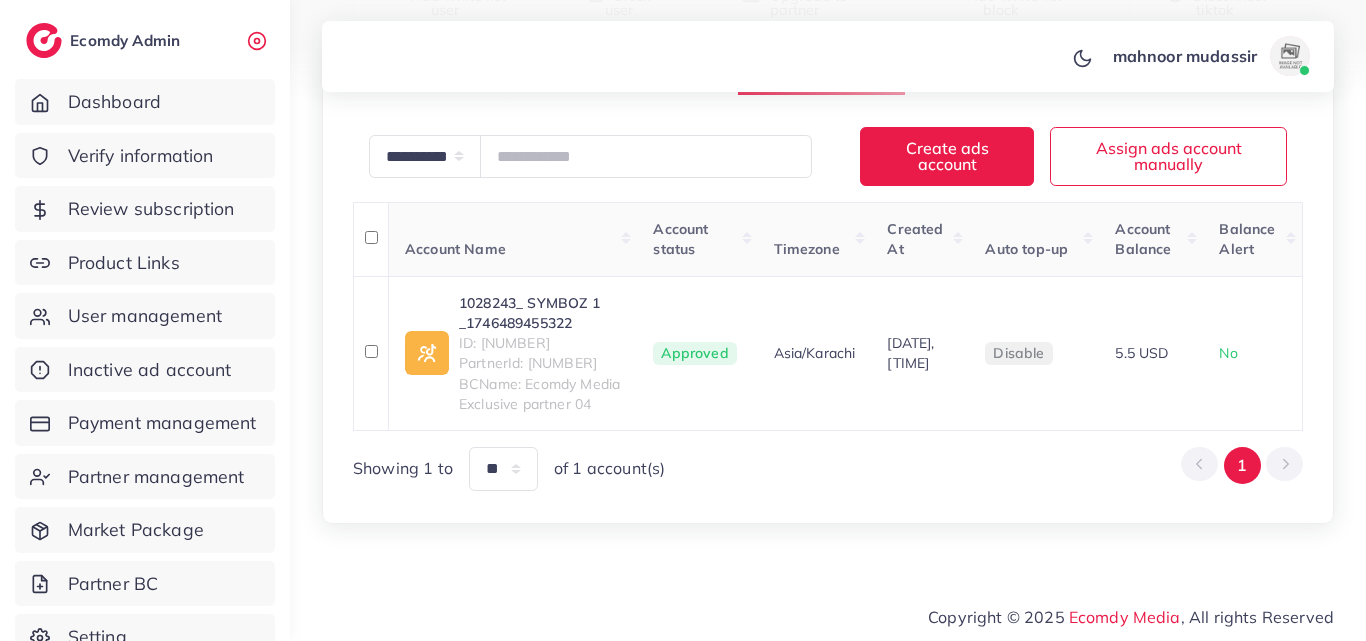 scroll, scrollTop: 373, scrollLeft: 0, axis: vertical 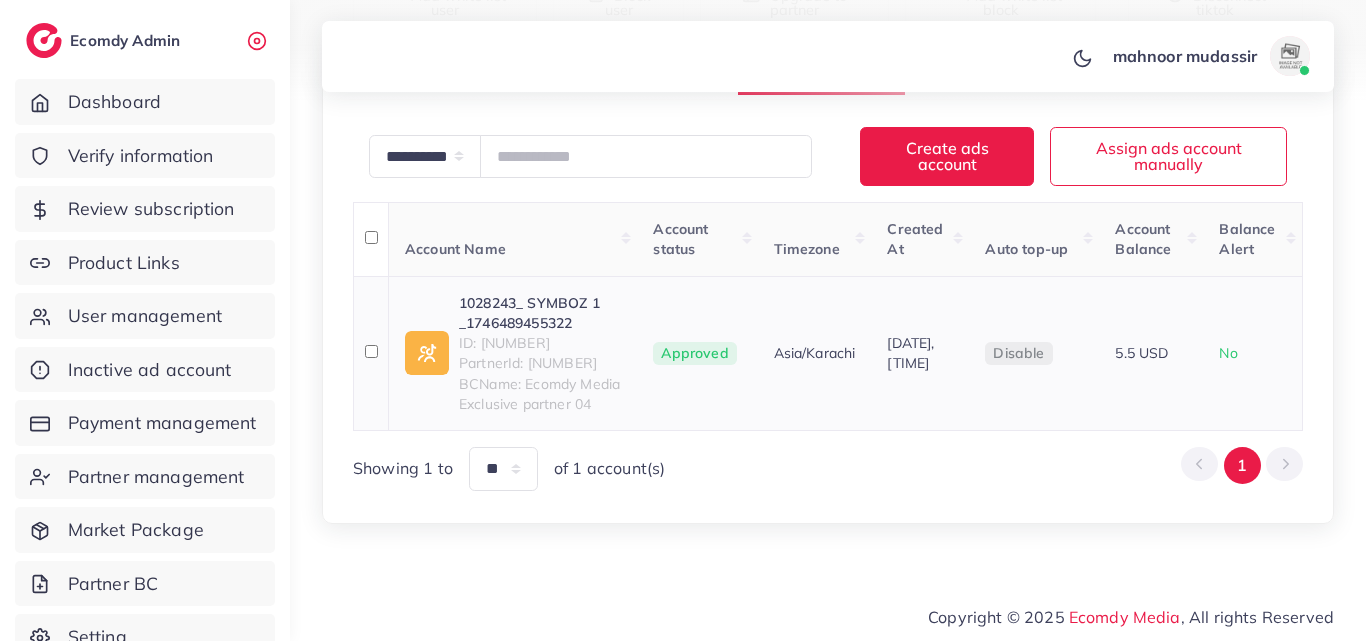 click on "1028243_ SYMBOZ 1 _1746489455322  ID: 7501112306445942792 PartnerId: 7500926777314000914 BCName: Ecomdy Media Exclusive partner 04" at bounding box center [513, 354] 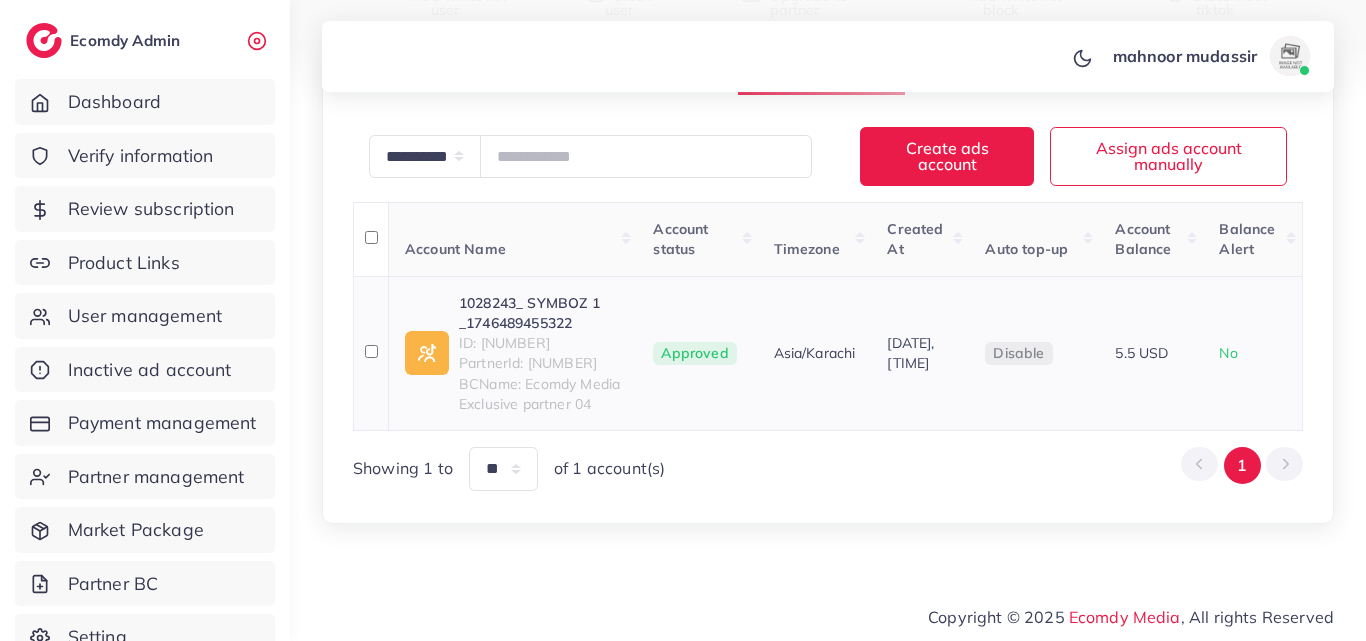 click on "1028243_ SYMBOZ 1 _1746489455322" at bounding box center [540, 313] 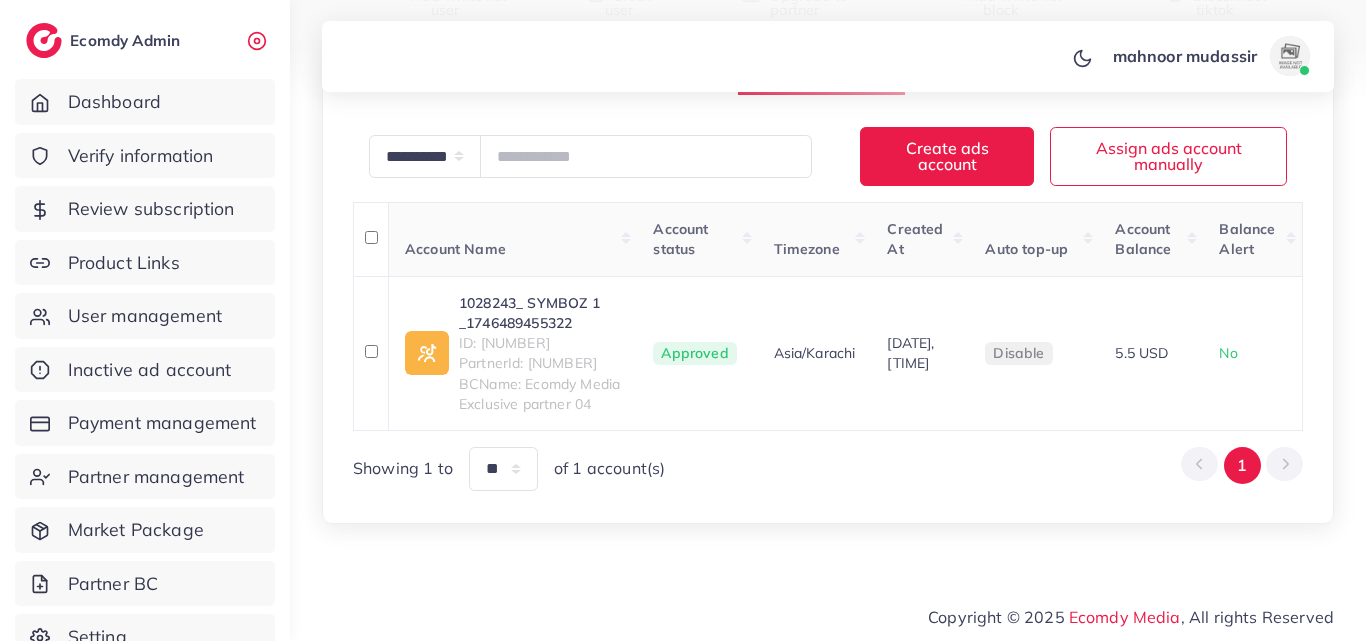 drag, startPoint x: 1365, startPoint y: 356, endPoint x: 1364, endPoint y: 262, distance: 94.00532 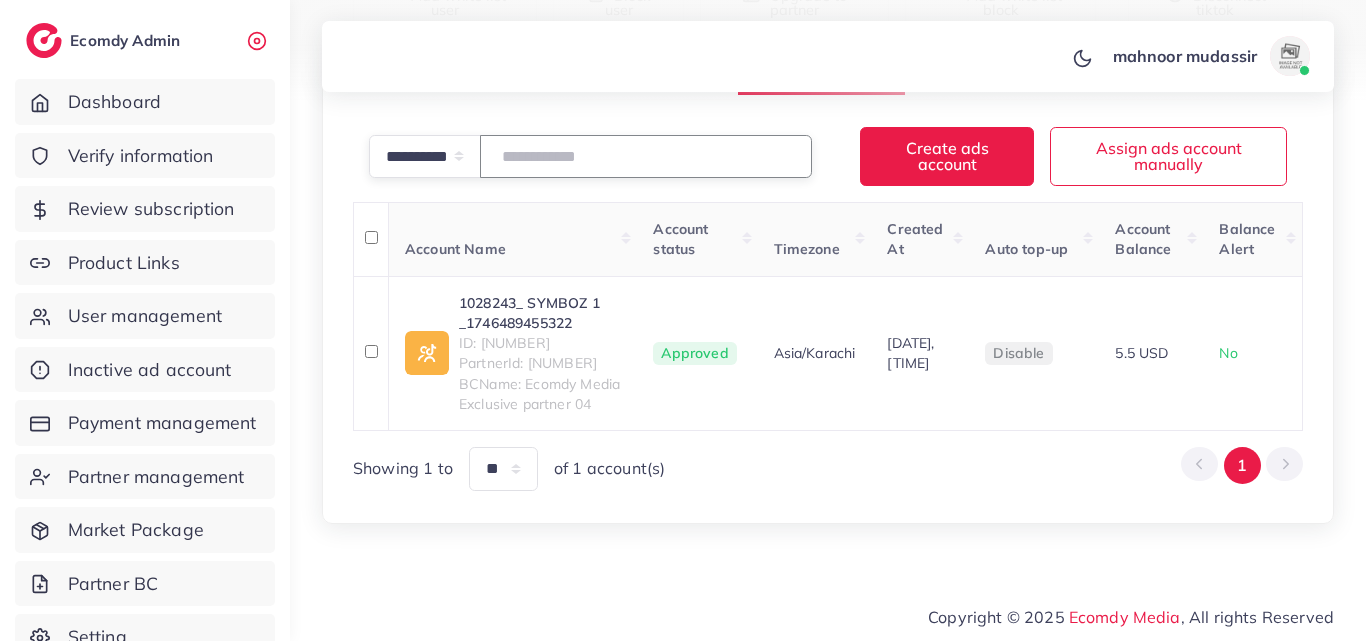 click at bounding box center [646, 156] 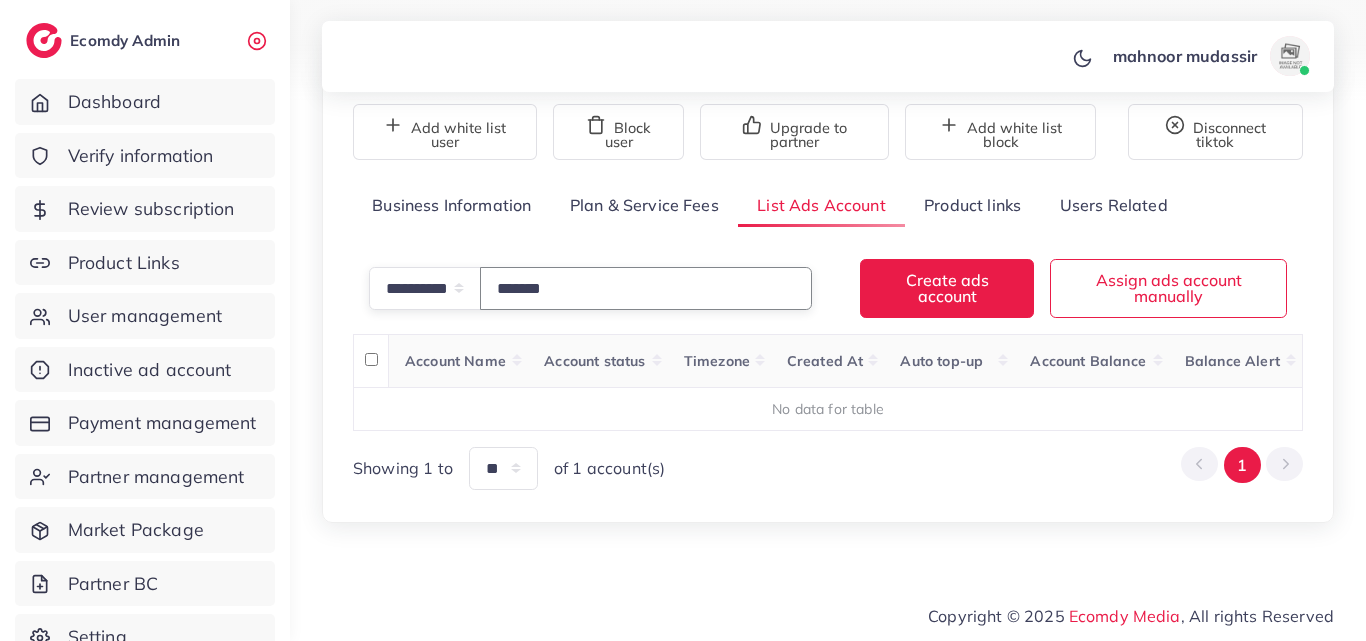 scroll, scrollTop: 199, scrollLeft: 0, axis: vertical 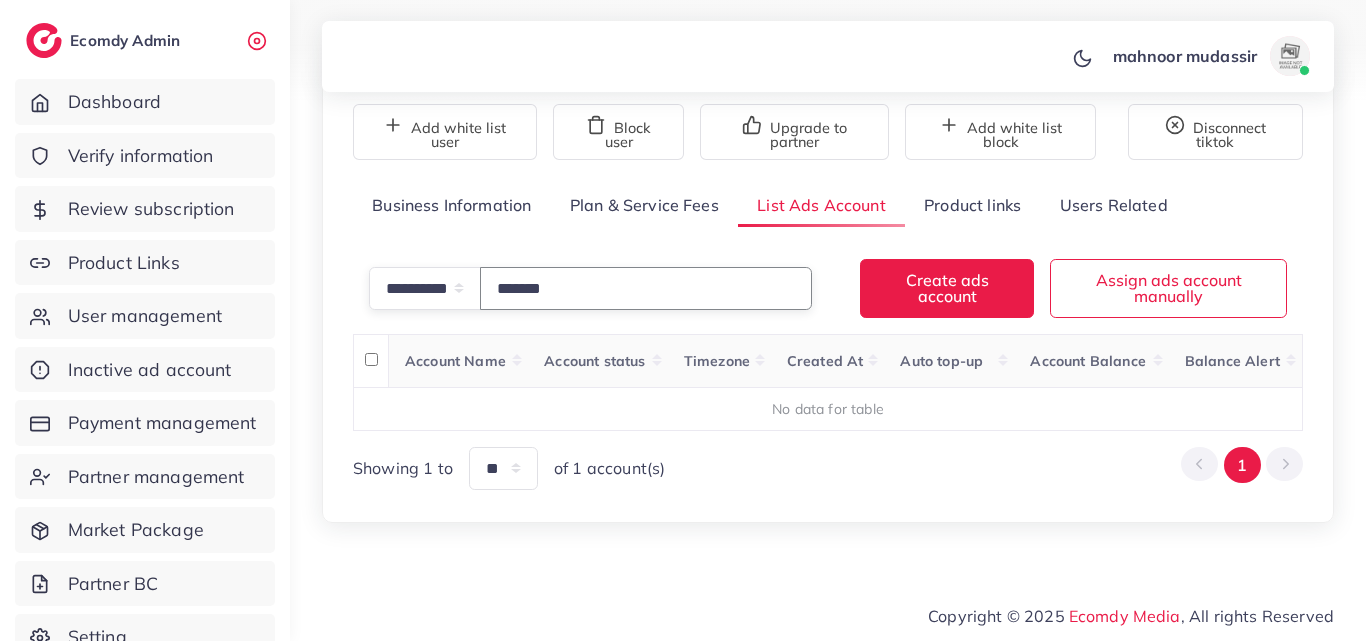 type on "*******" 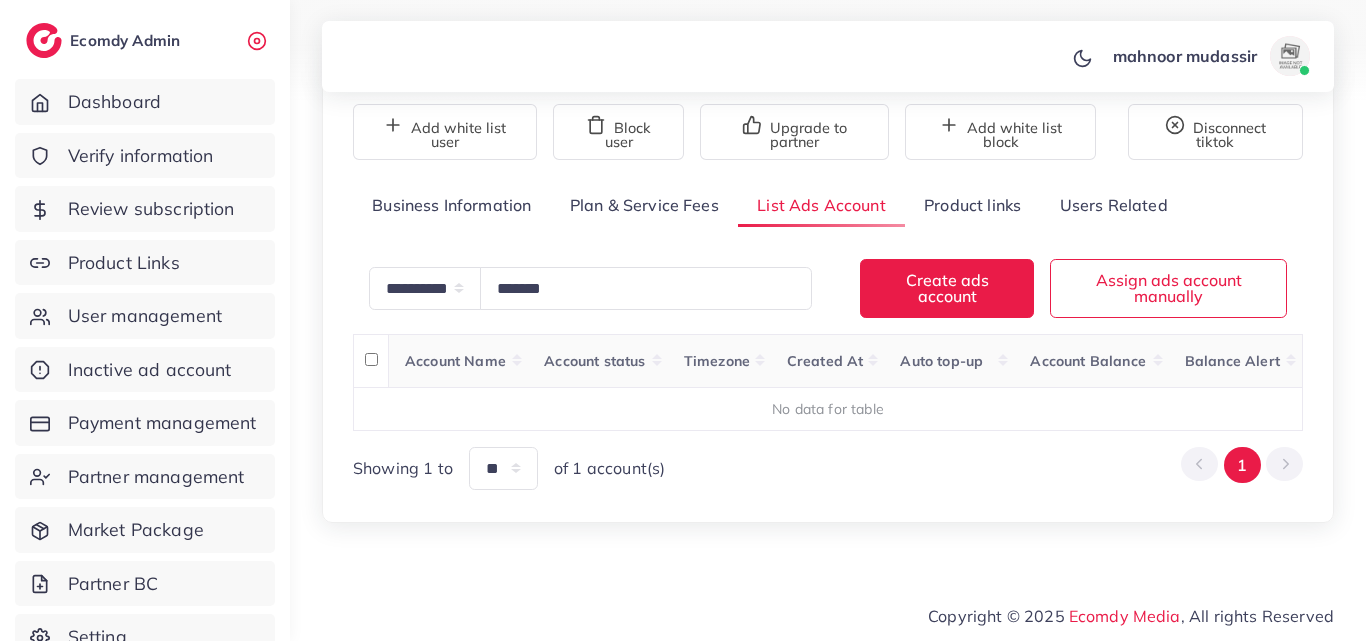 click on "**********" at bounding box center (828, 203) 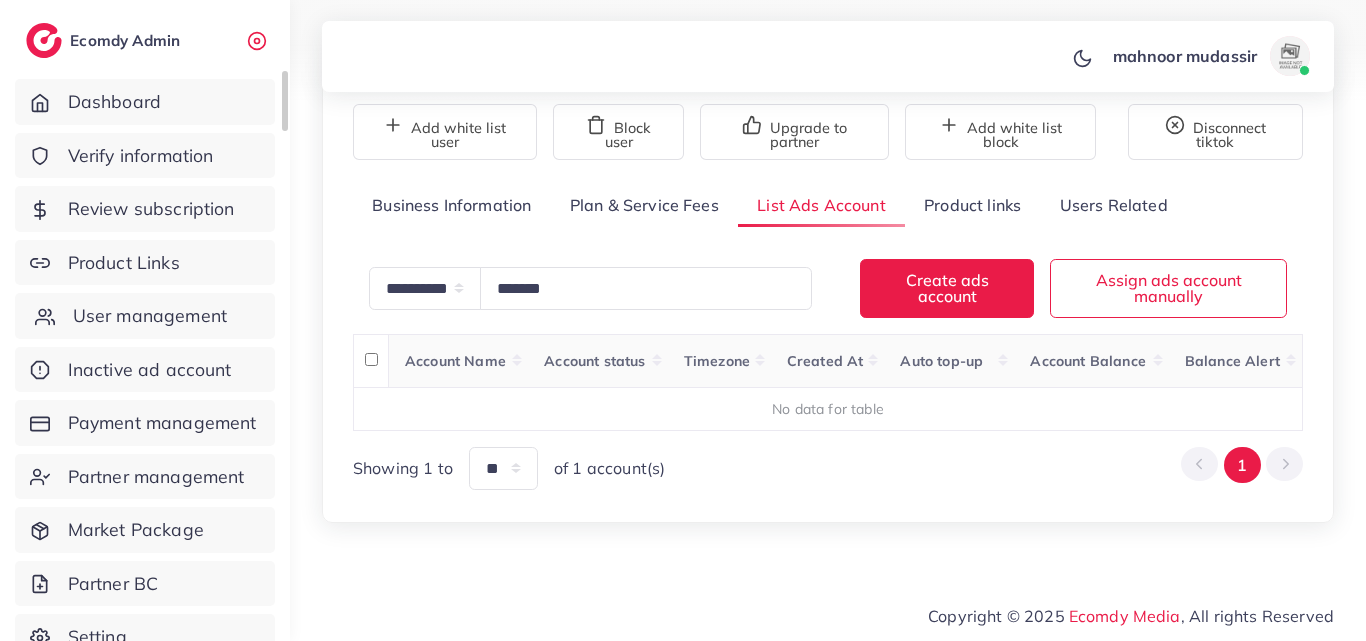 click on "User management" at bounding box center [150, 316] 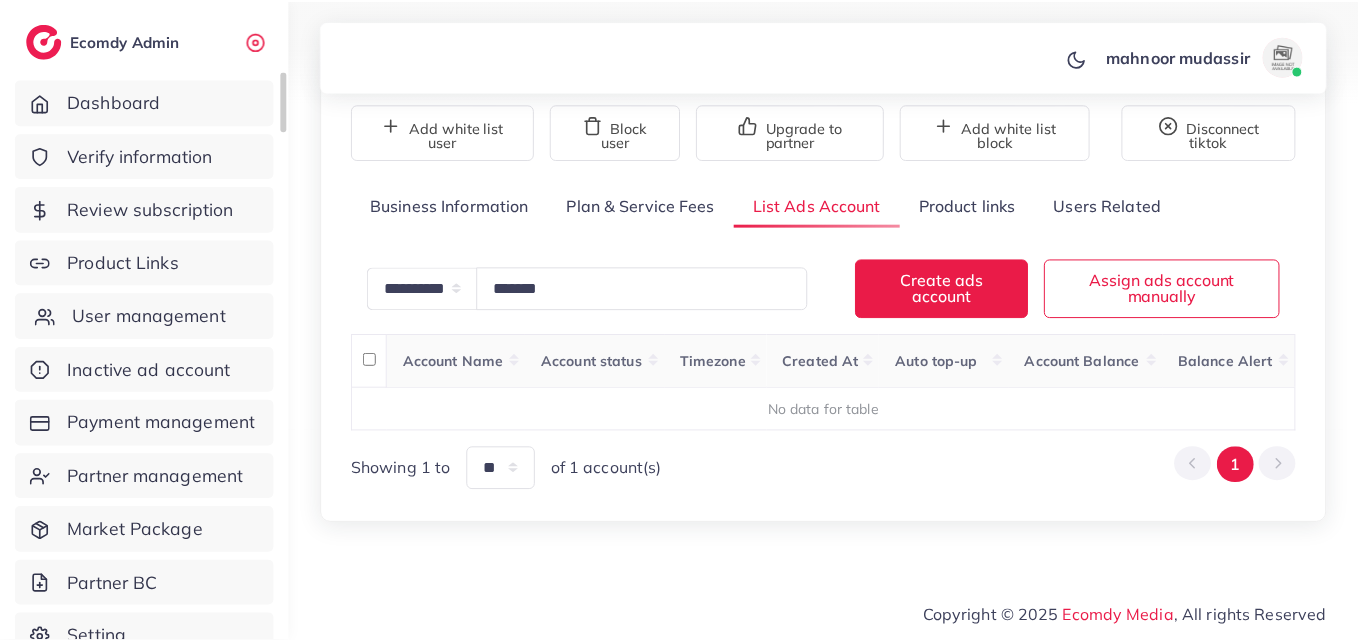 scroll, scrollTop: 0, scrollLeft: 0, axis: both 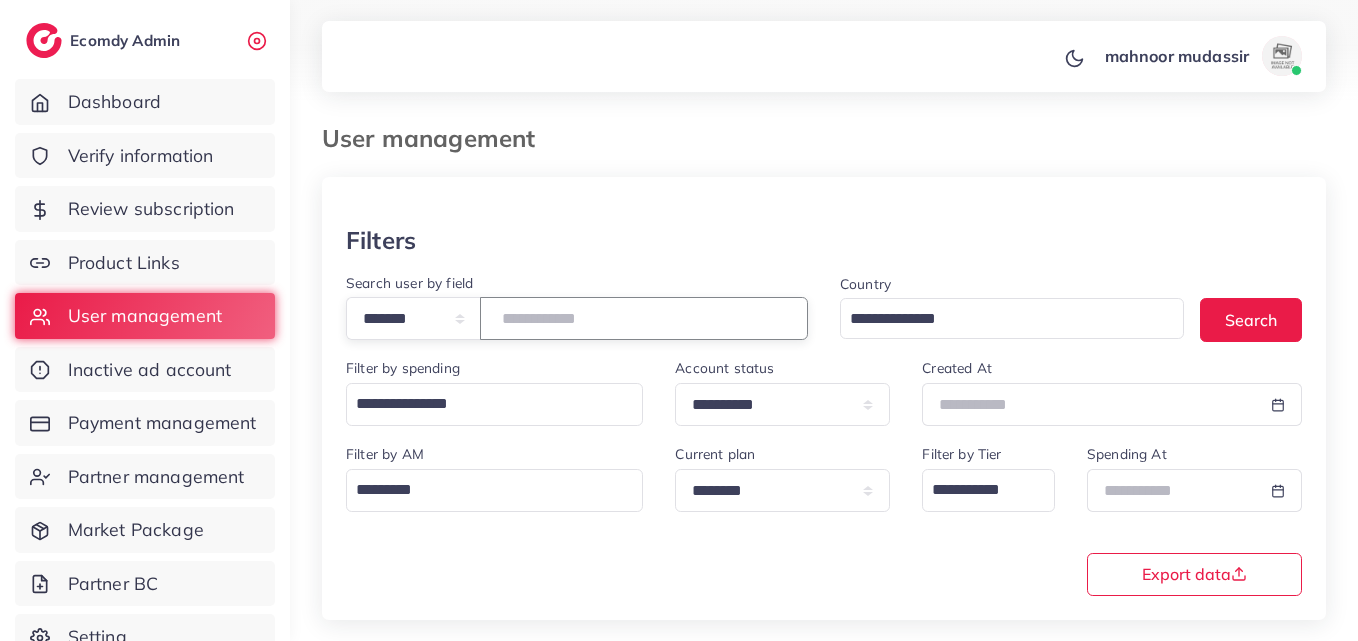 click at bounding box center (644, 318) 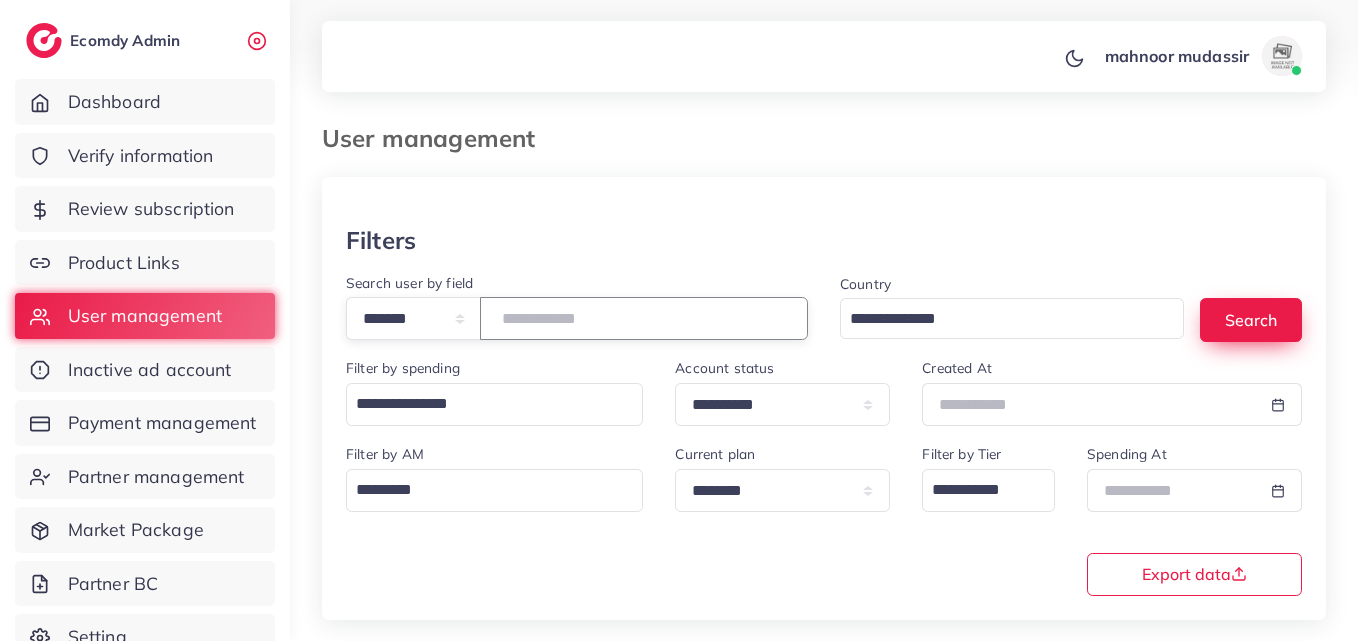 type on "*******" 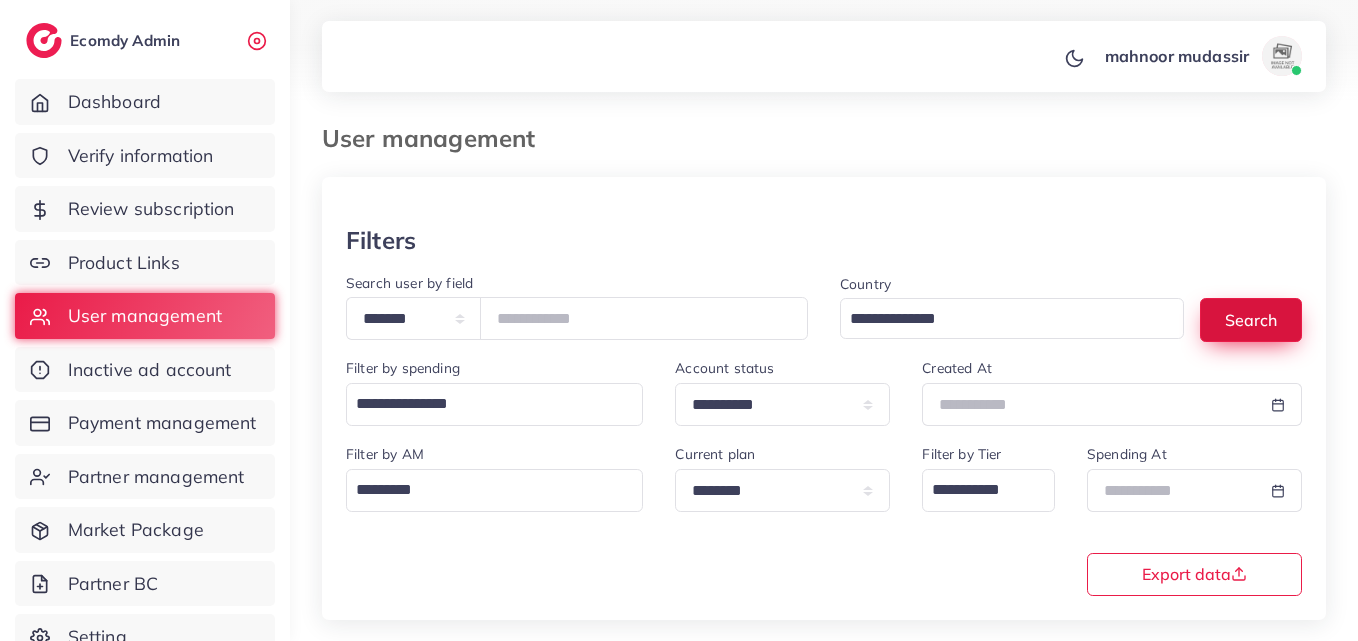 click on "Search" at bounding box center [1251, 319] 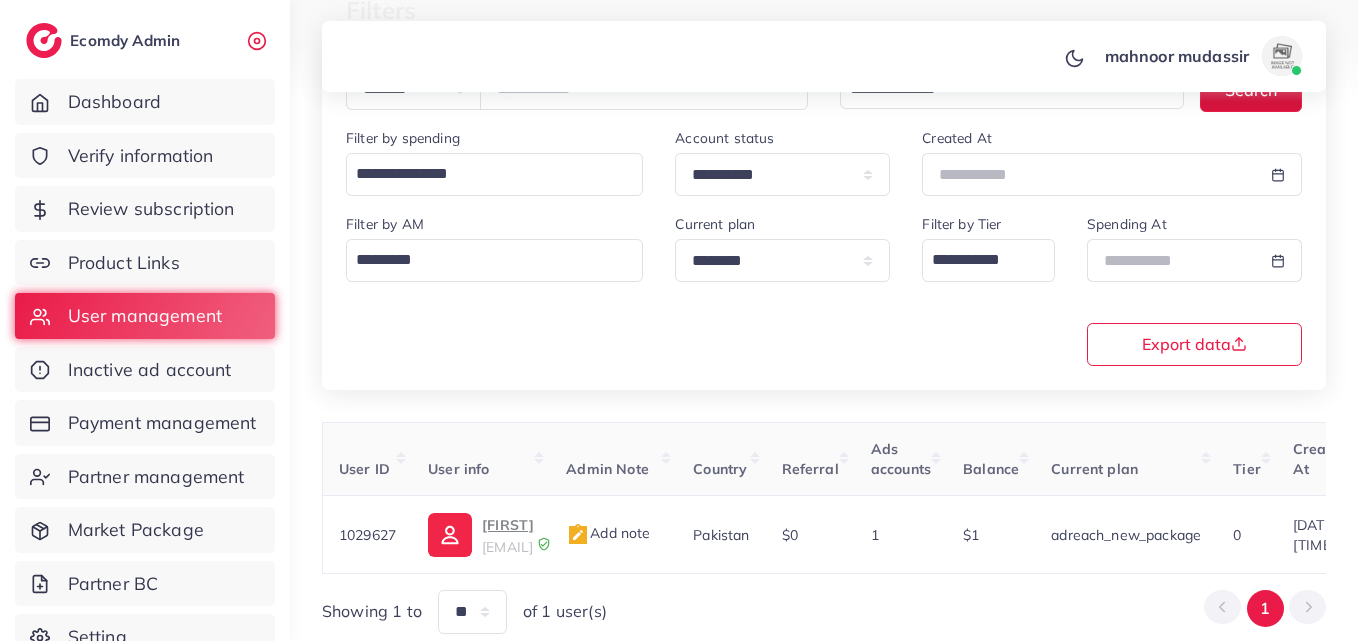 scroll, scrollTop: 289, scrollLeft: 0, axis: vertical 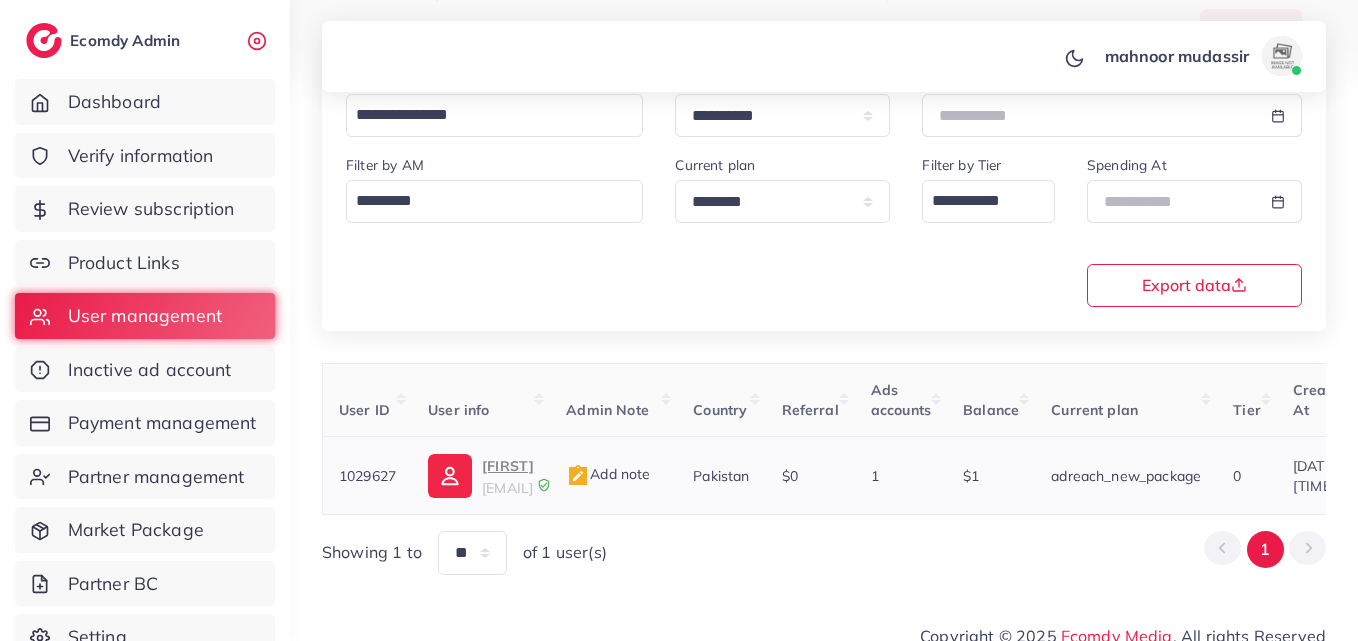 click on "Abubakar" at bounding box center [508, 466] 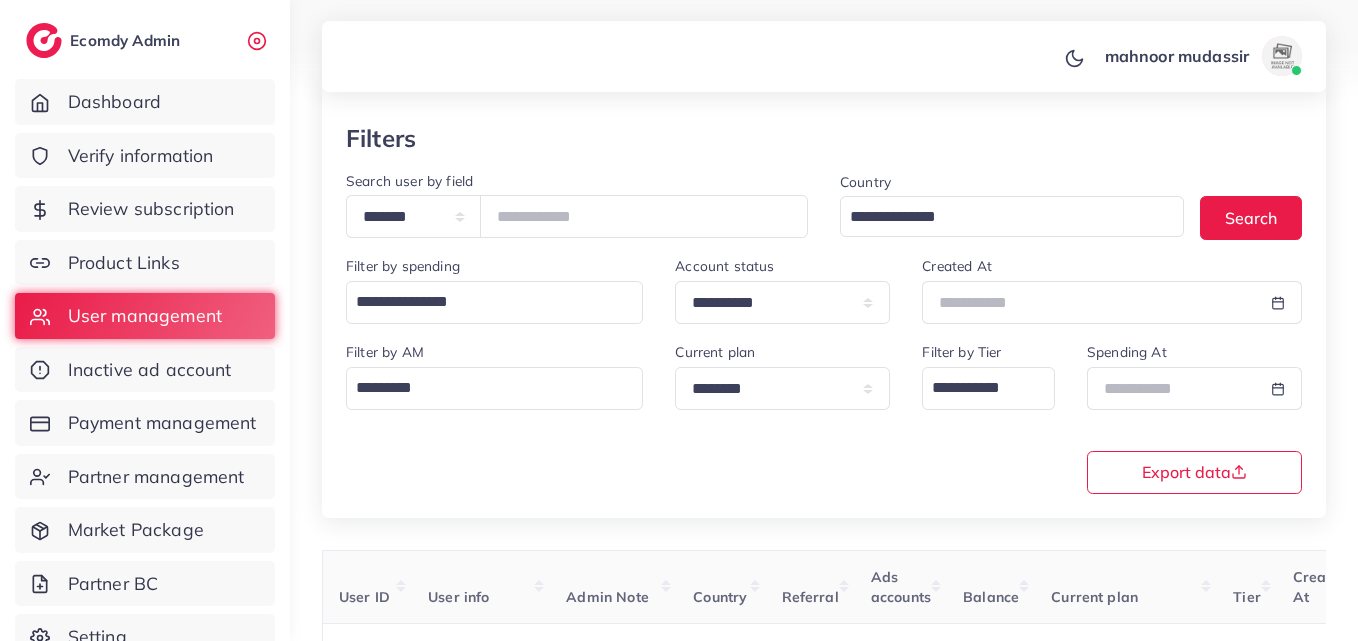 scroll, scrollTop: 95, scrollLeft: 0, axis: vertical 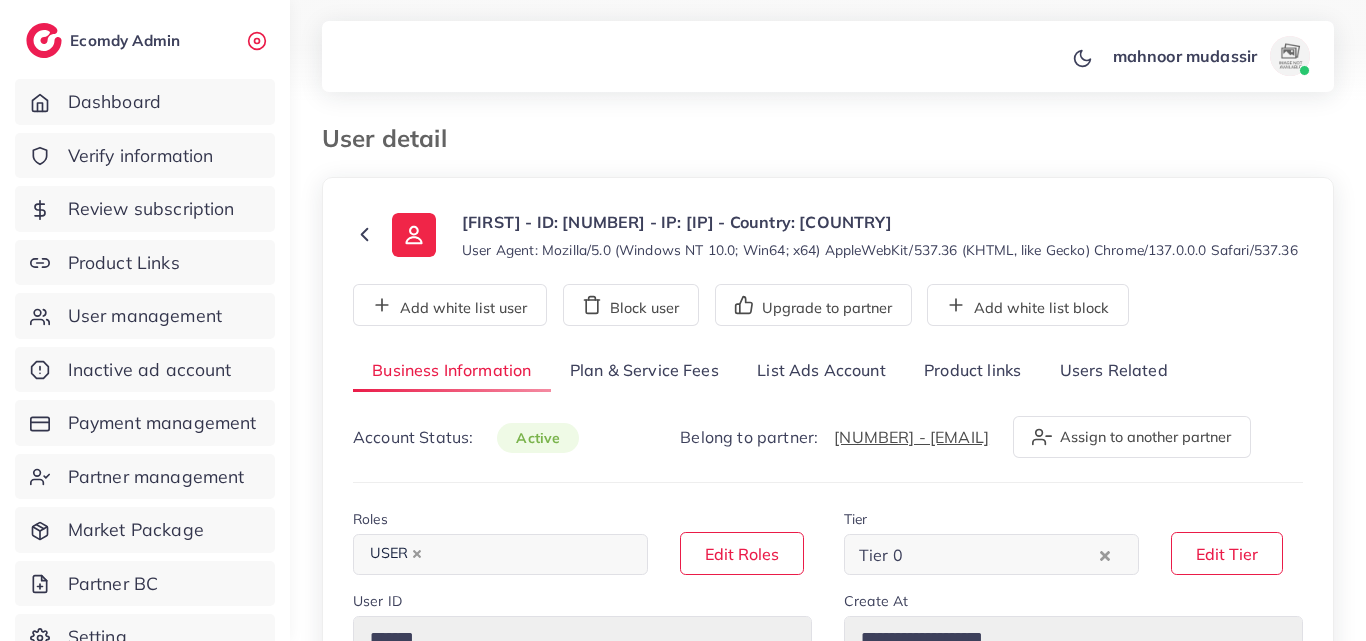 select on "********" 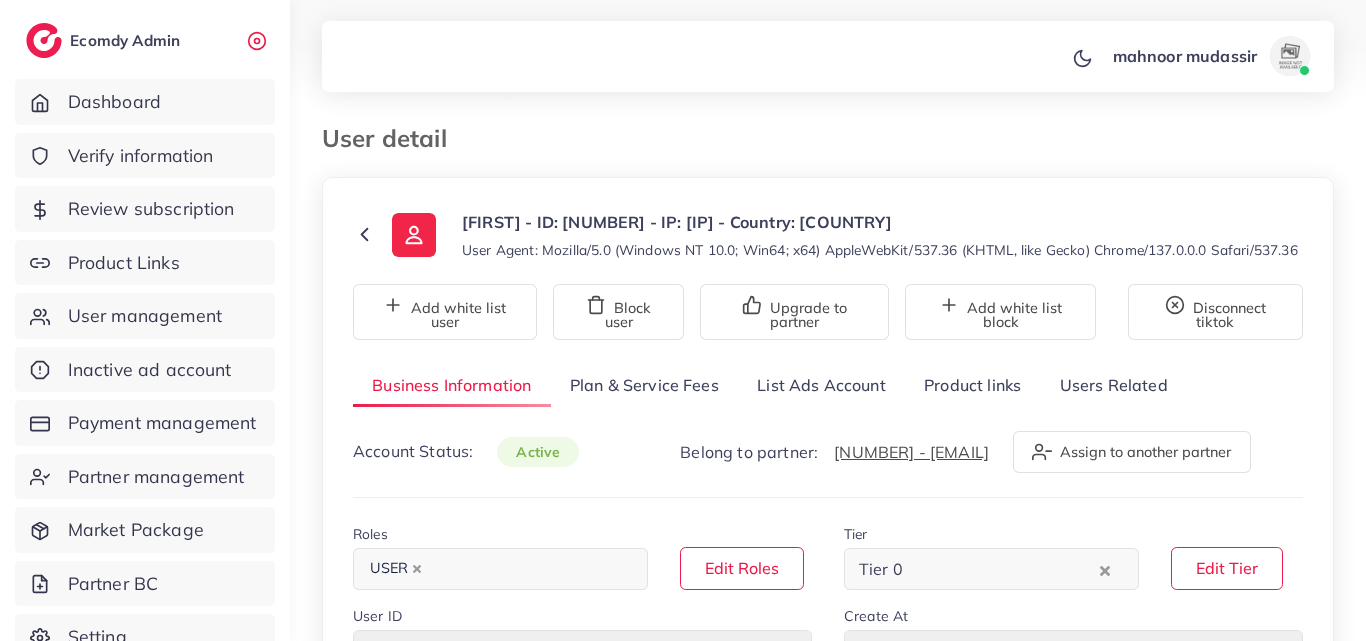 click on "List Ads Account" at bounding box center [821, 385] 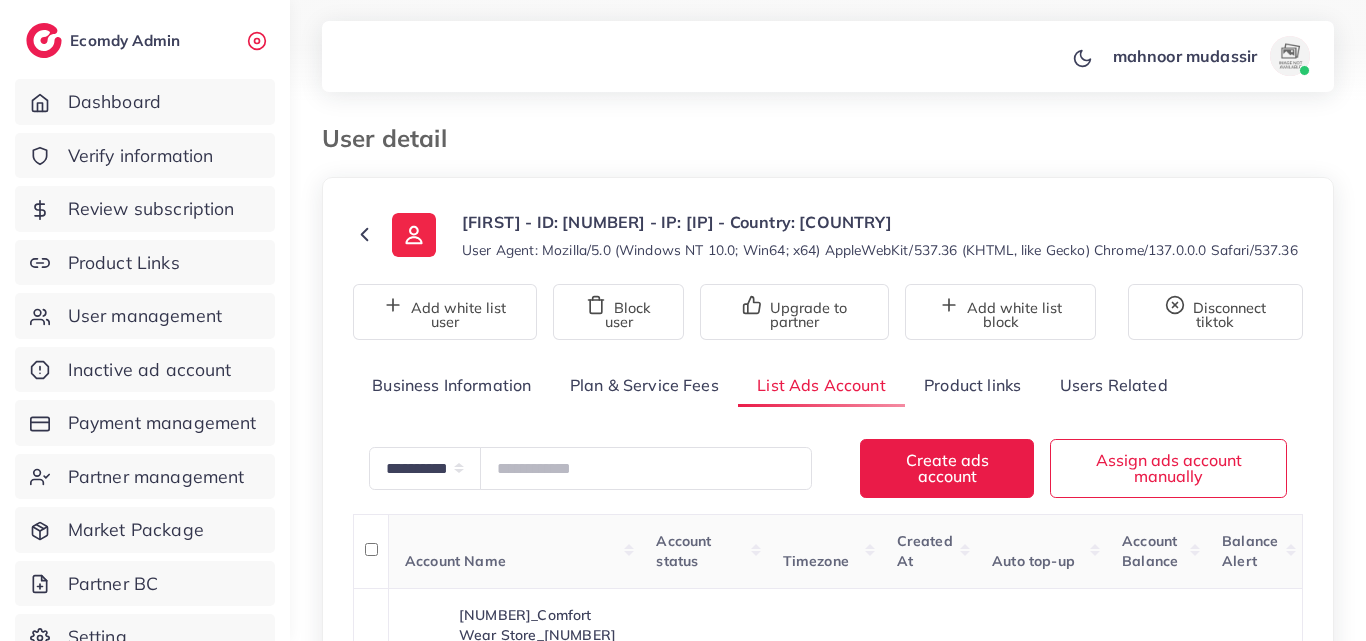 click on "**********" at bounding box center (828, 450) 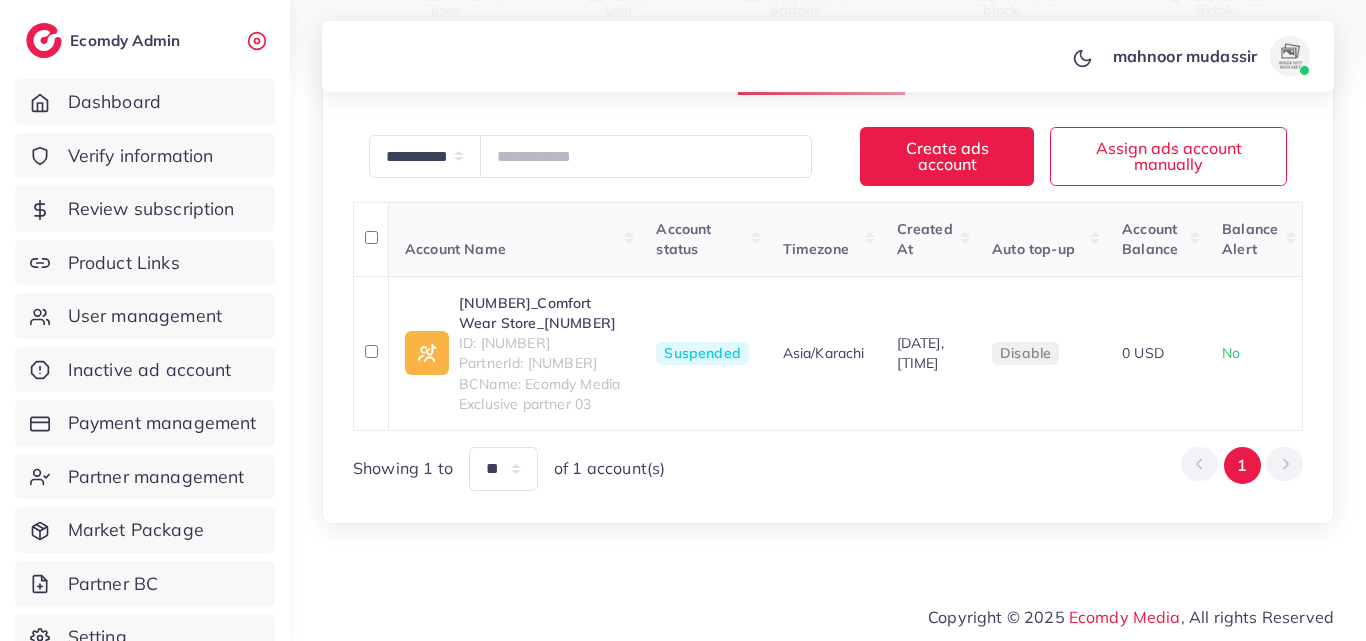 scroll, scrollTop: 373, scrollLeft: 0, axis: vertical 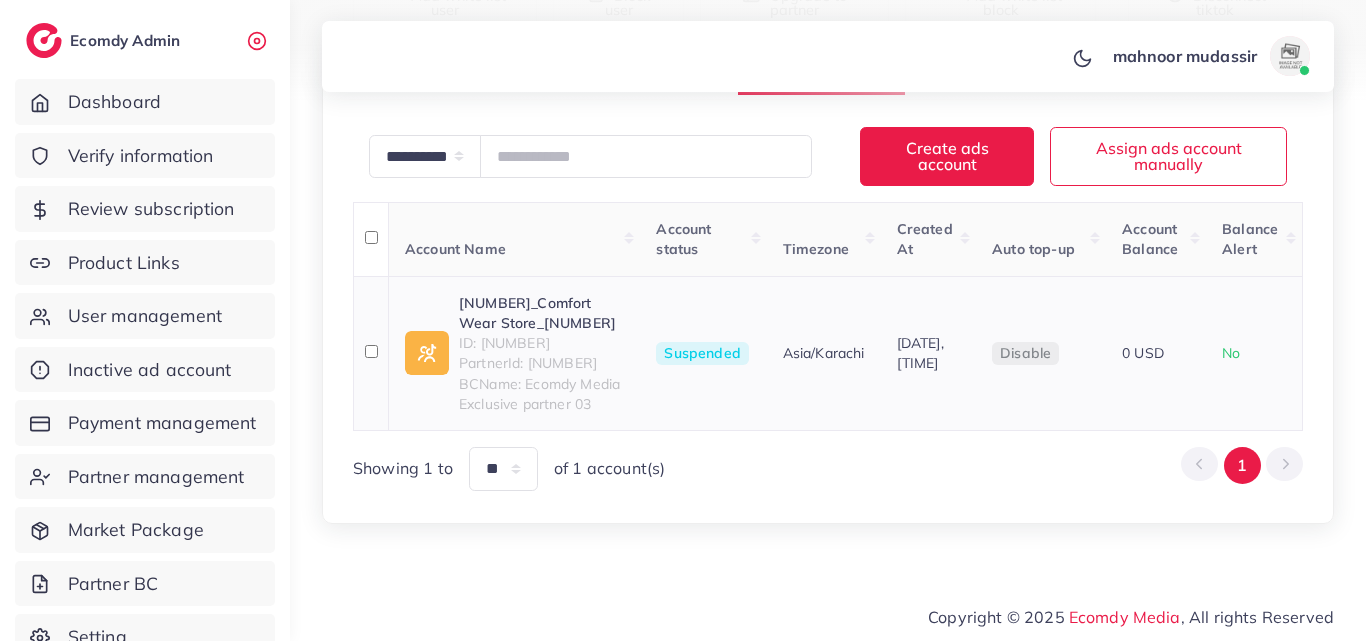 click on "1029627_Comfort Wear Store_1750439185458" at bounding box center [541, 313] 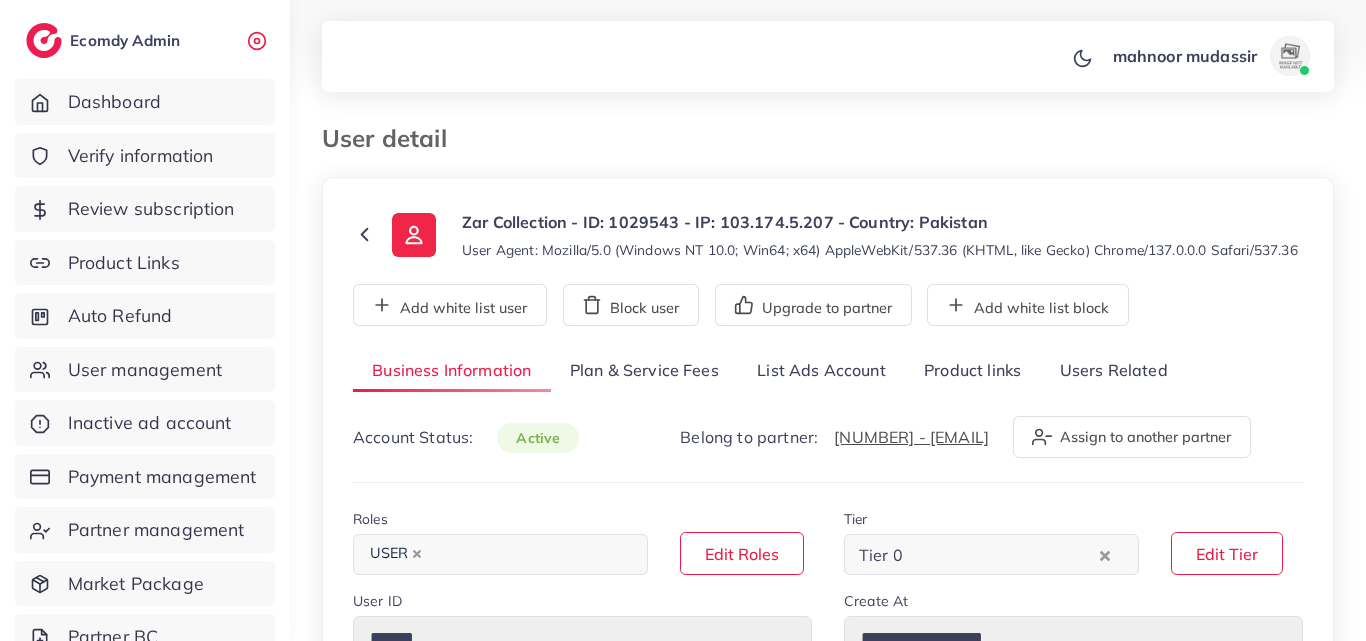 select on "********" 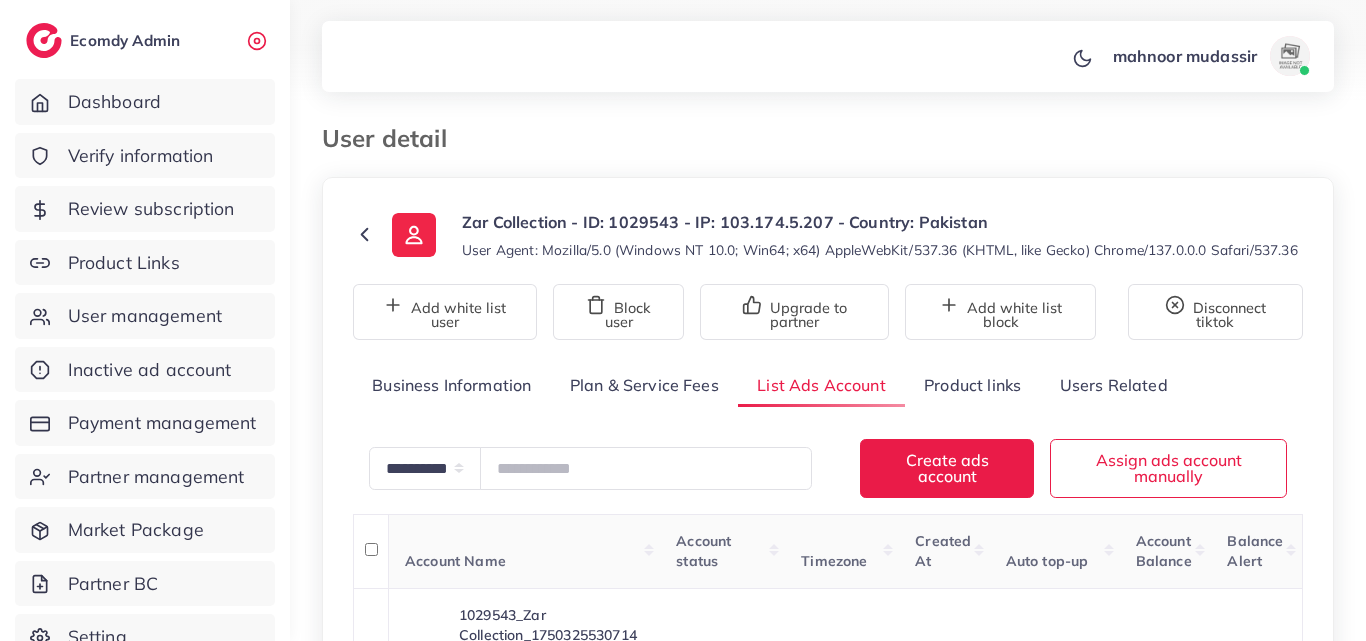 click on "**********" at bounding box center (828, 460) 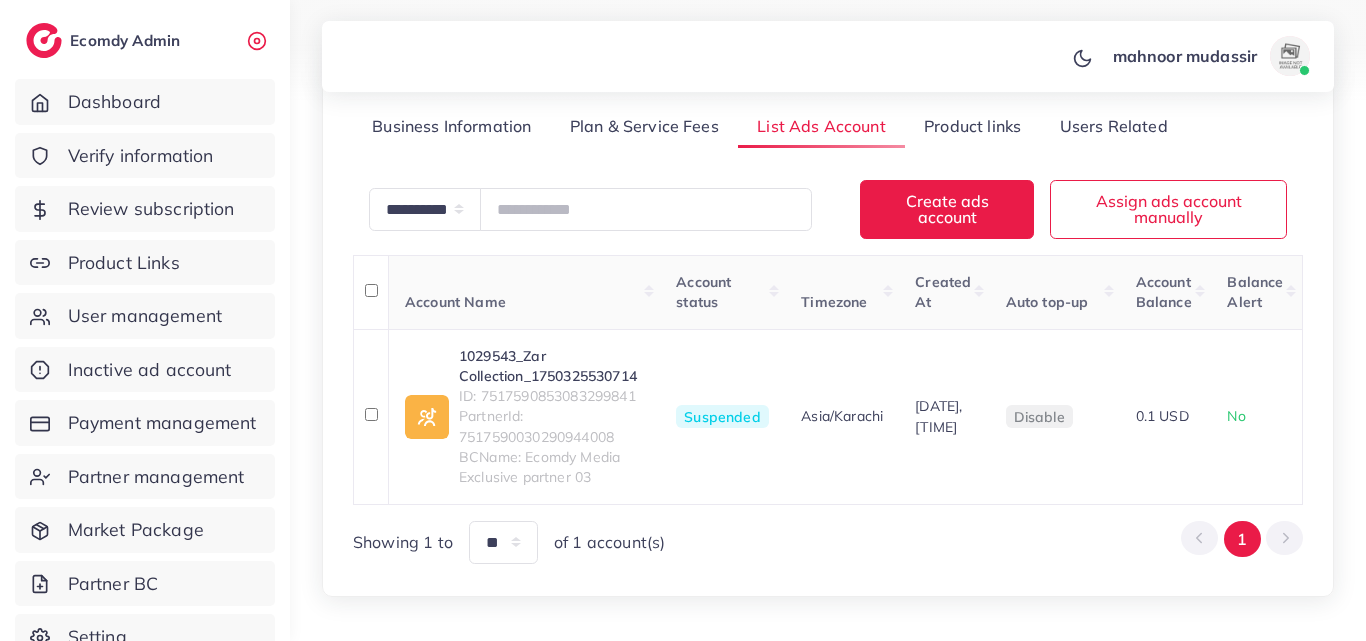 scroll, scrollTop: 388, scrollLeft: 0, axis: vertical 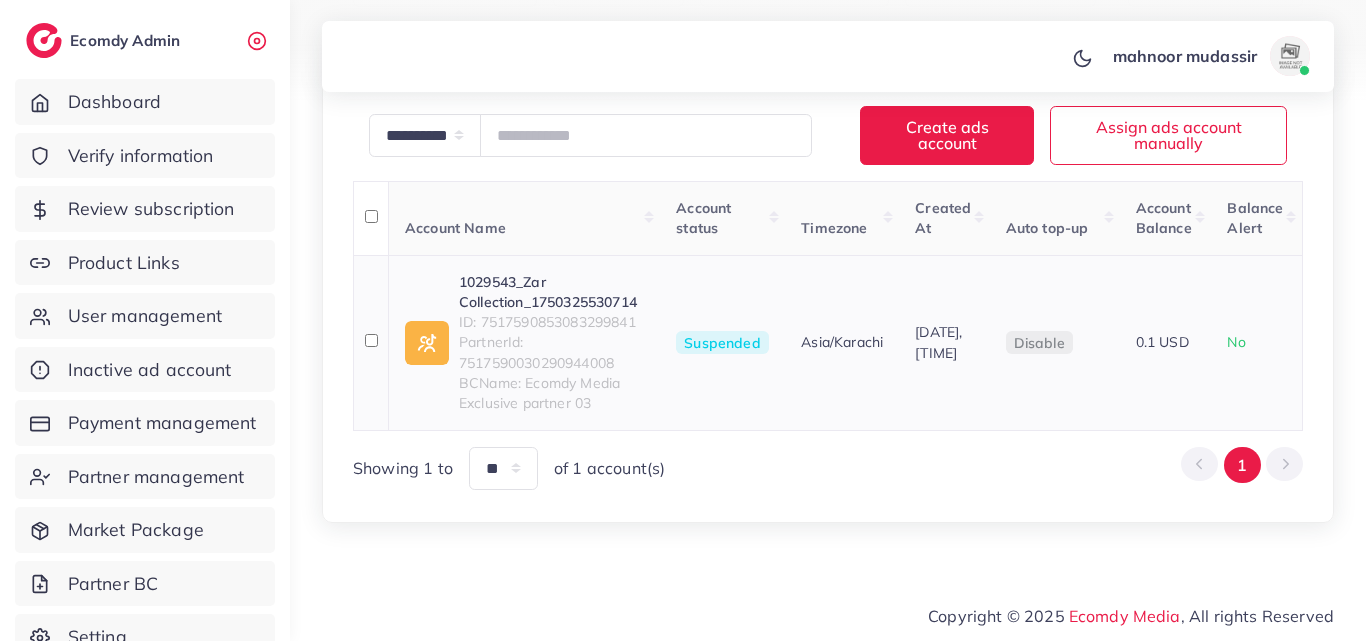 click on "1029543_Zar Collection_1750325530714  ID: 7517590853083299841 PartnerId: 7517590030290944008 BCName: Ecomdy Media Exclusive partner 03" at bounding box center [525, 342] 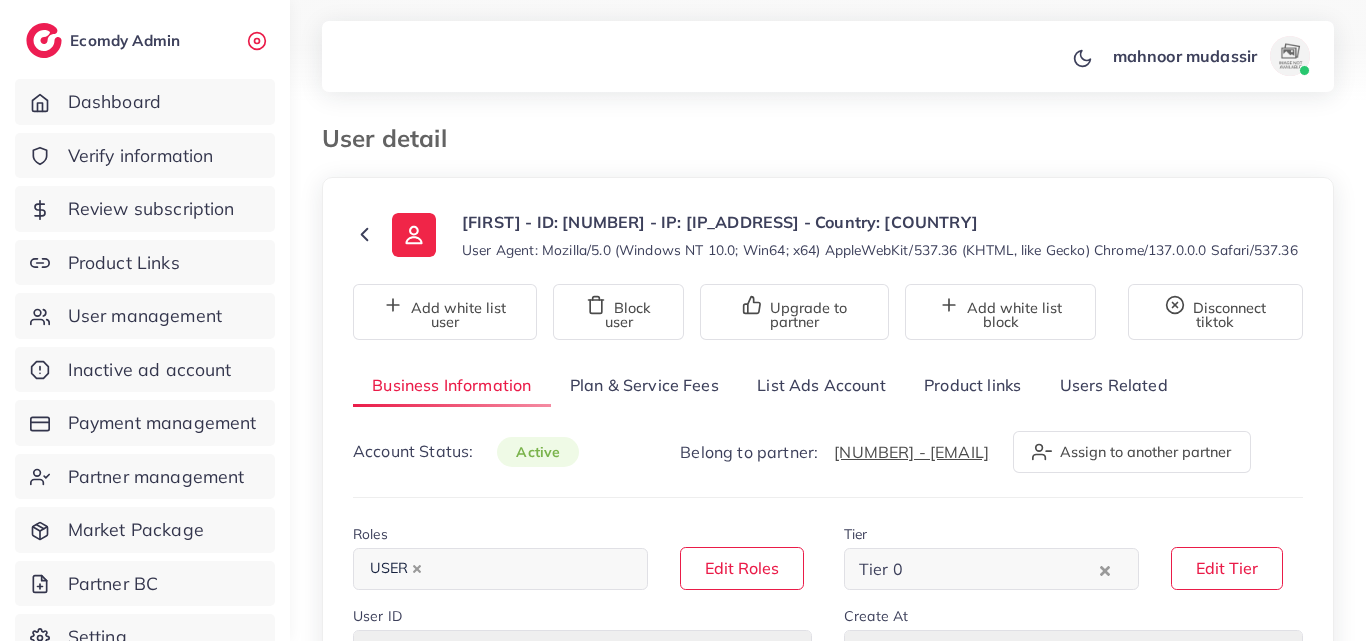 select on "********" 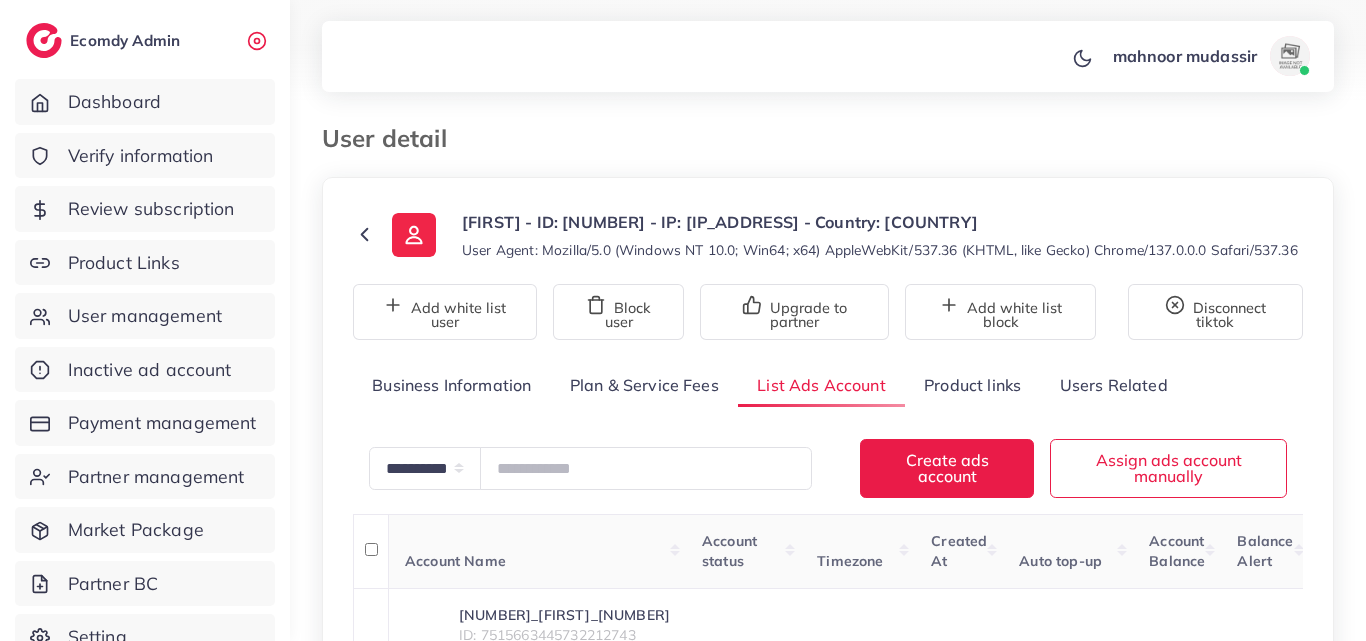 click on "**********" at bounding box center (828, 450) 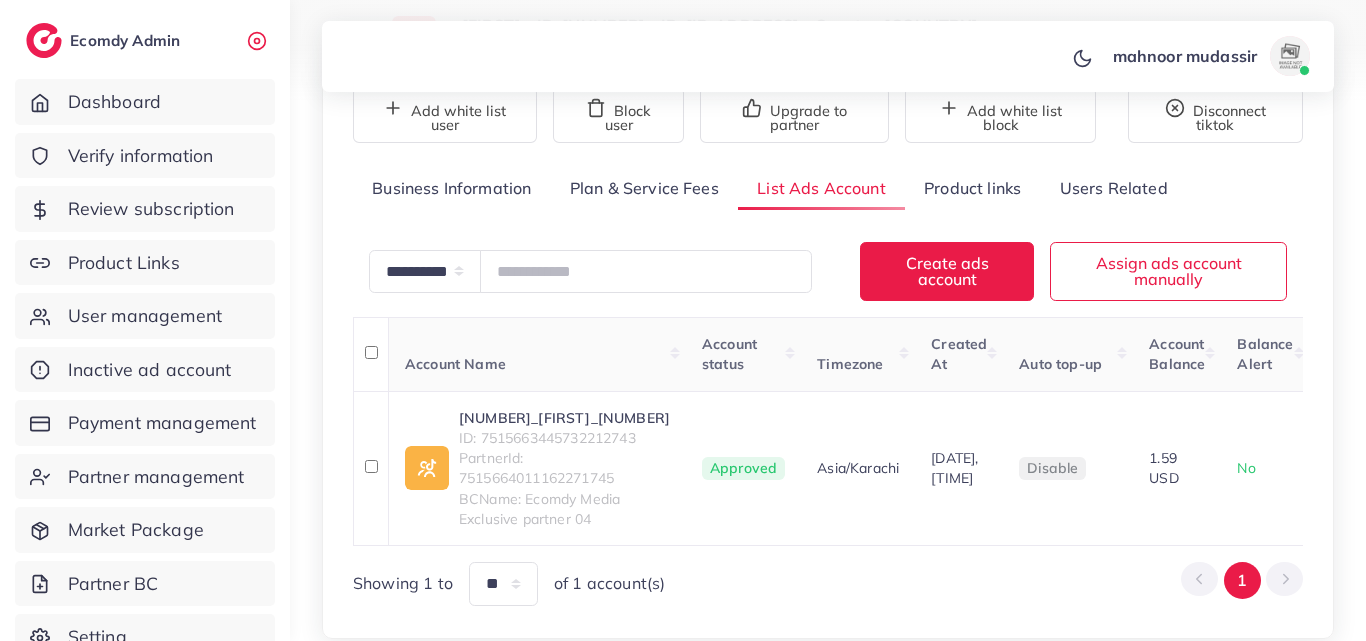 scroll, scrollTop: 347, scrollLeft: 0, axis: vertical 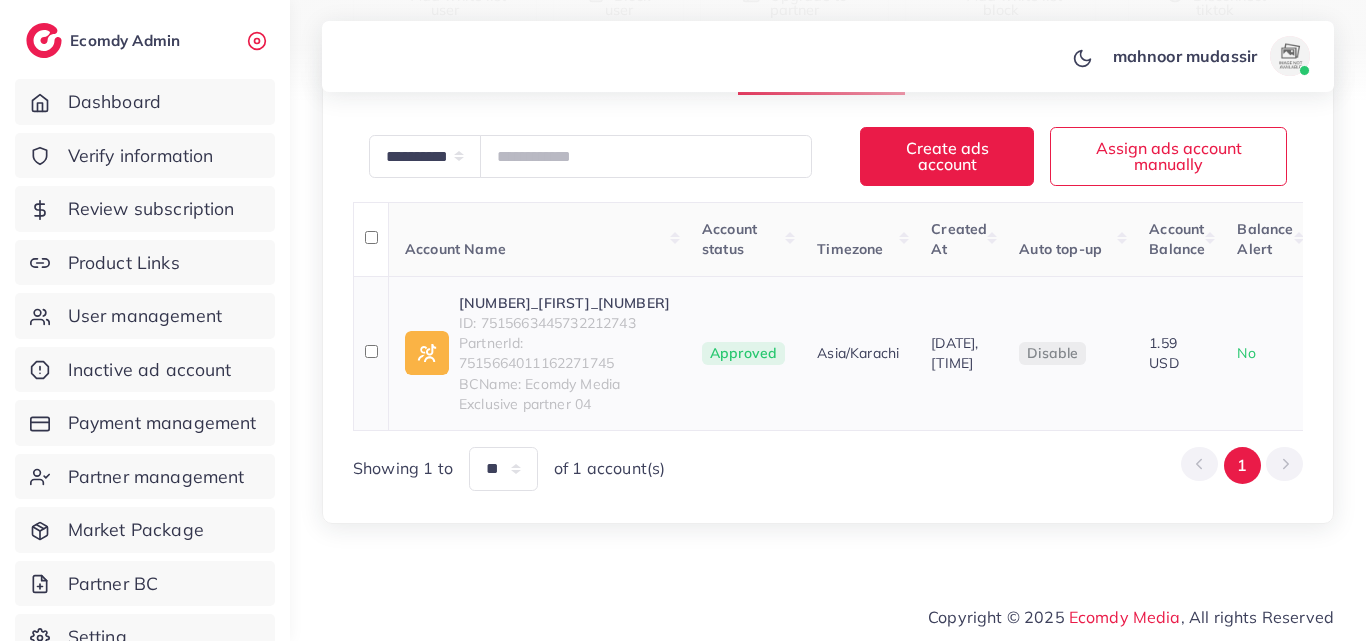click on "ID: 7515663445732212743" at bounding box center (564, 323) 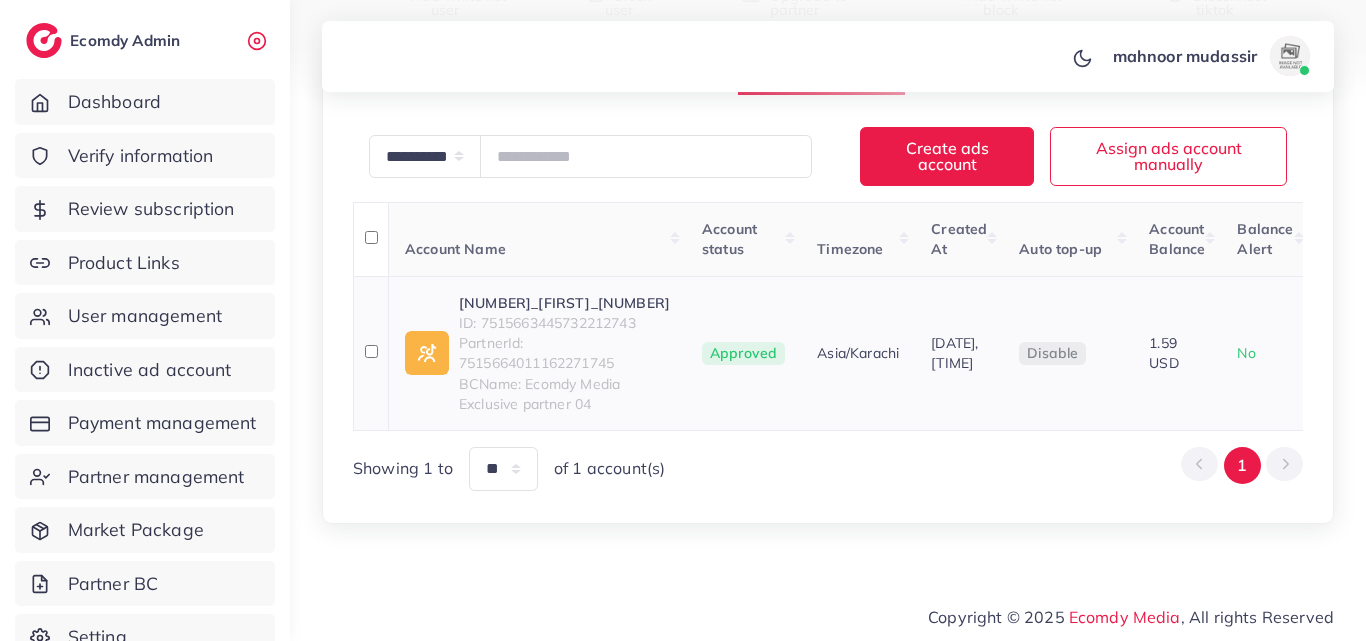 click on "ID: 7515663445732212743" at bounding box center [564, 323] 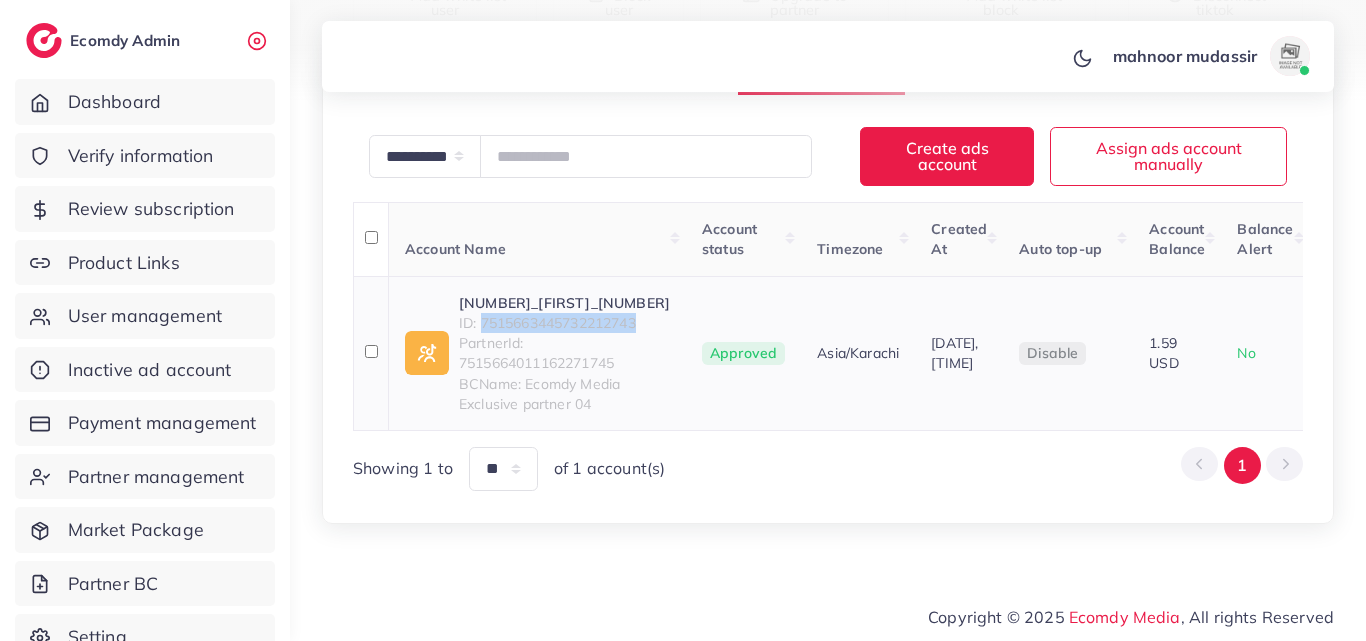 click on "ID: 7515663445732212743" at bounding box center (564, 323) 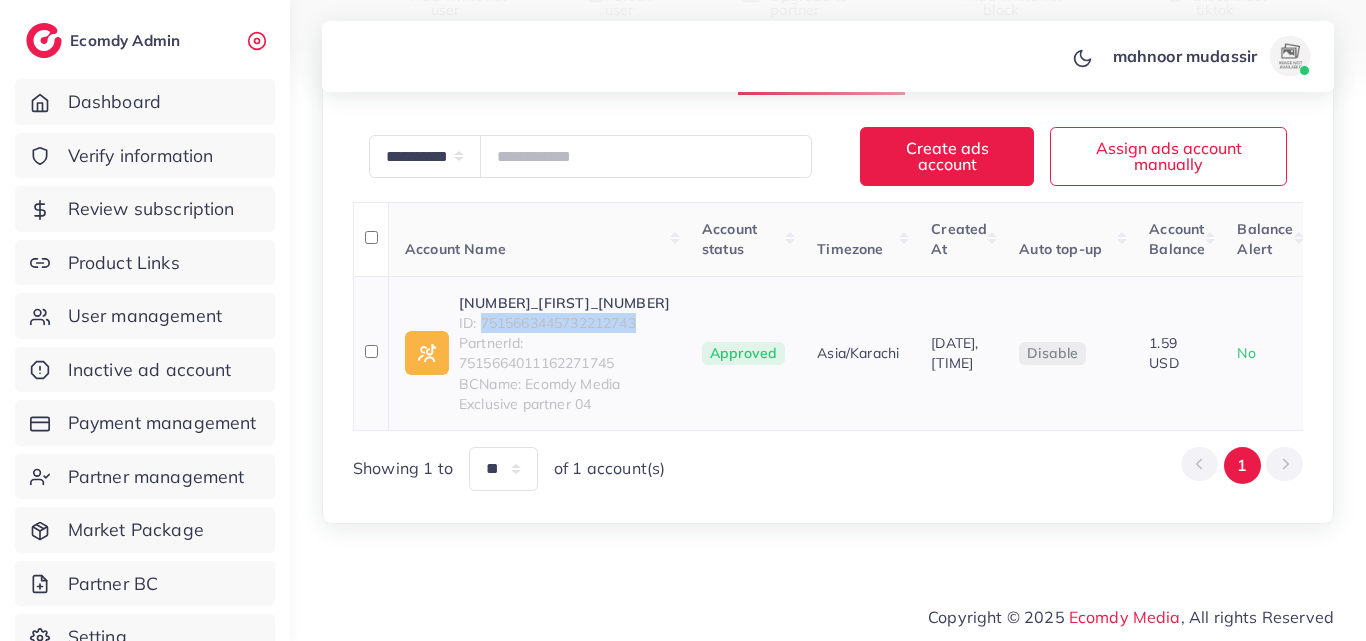click on "1029524_bilal_1749876922479" at bounding box center (564, 303) 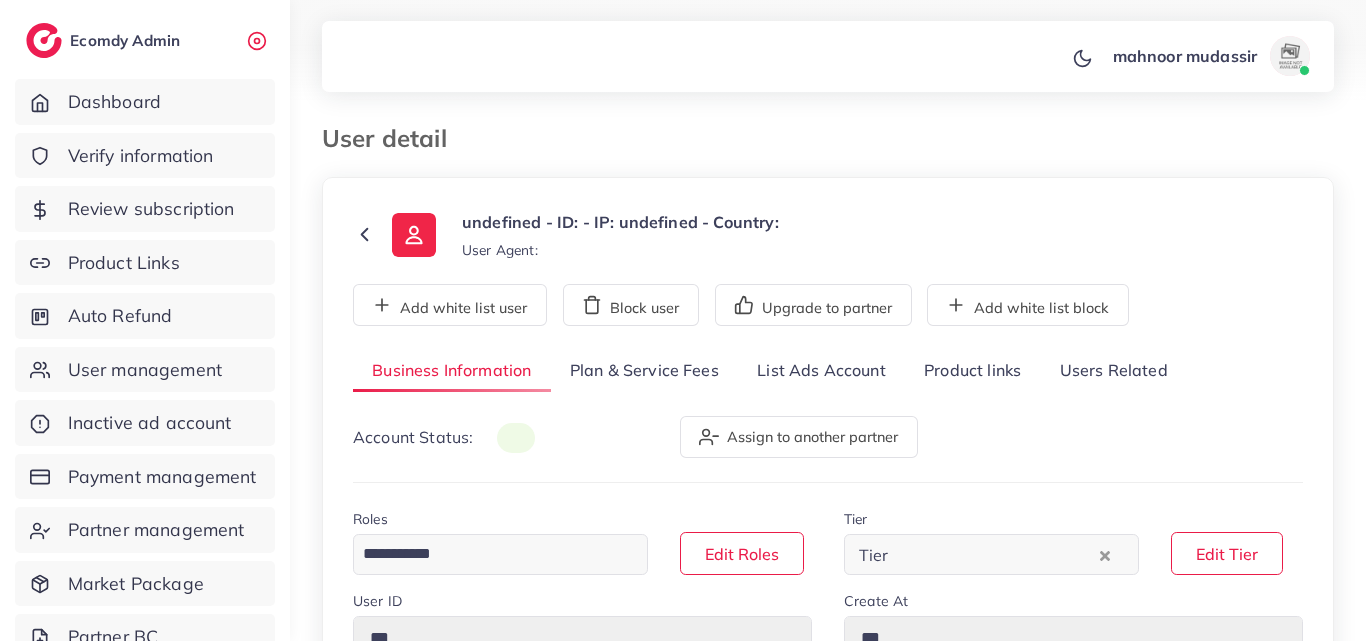 type on "*******" 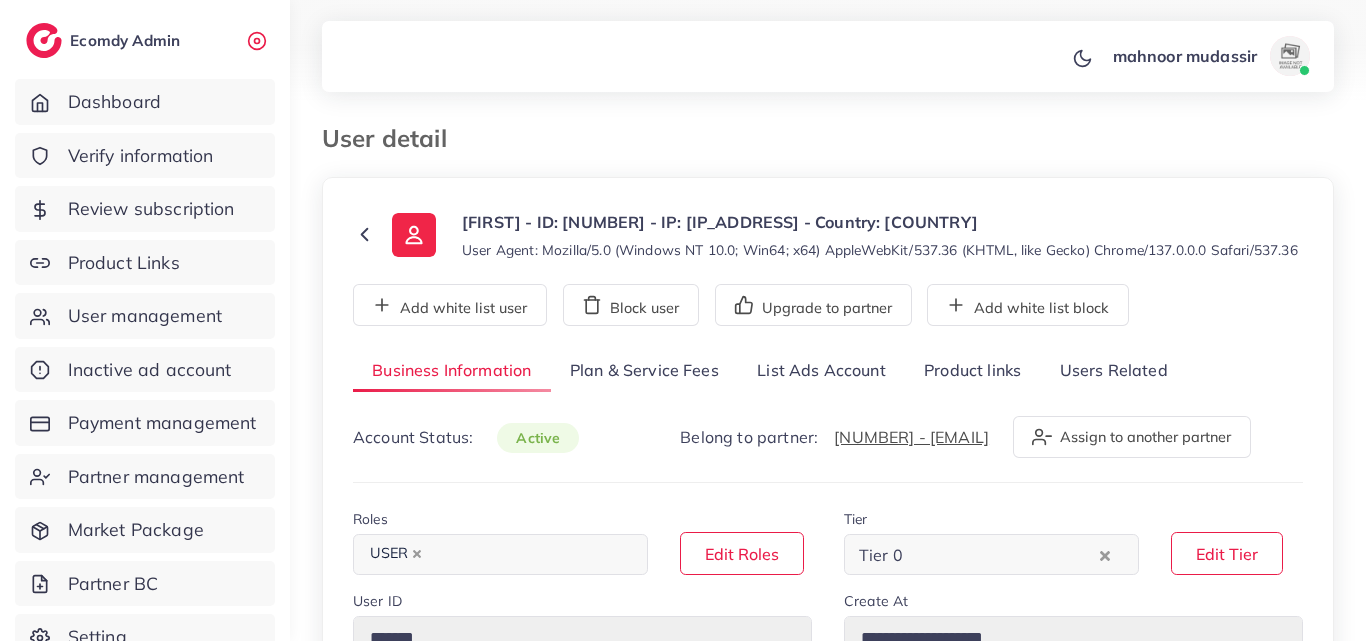 scroll, scrollTop: 0, scrollLeft: 0, axis: both 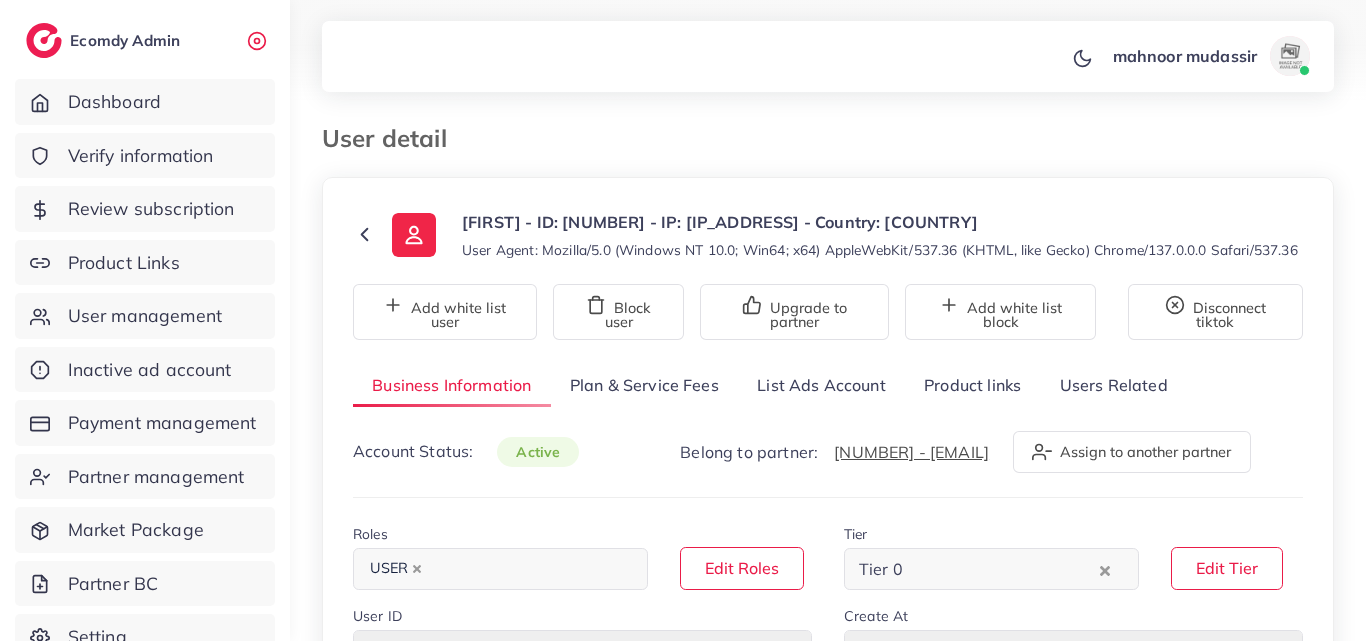 click on "List Ads Account" at bounding box center [821, 385] 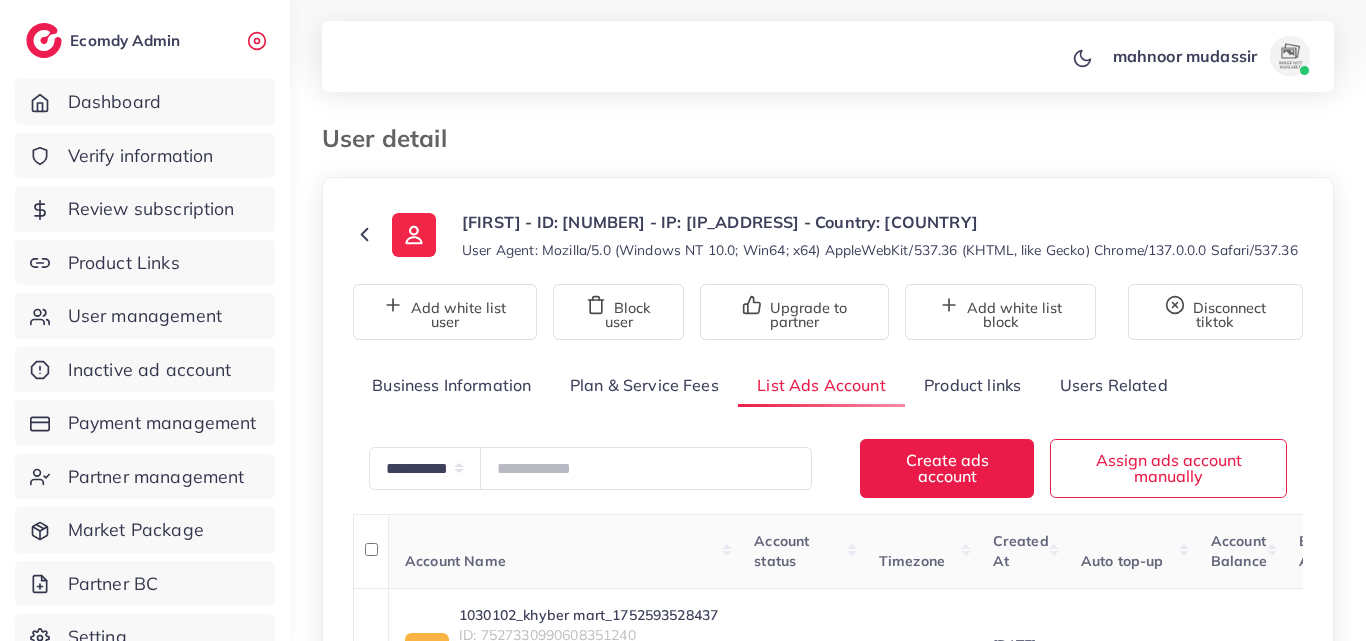 click on "**********" at bounding box center (828, 507) 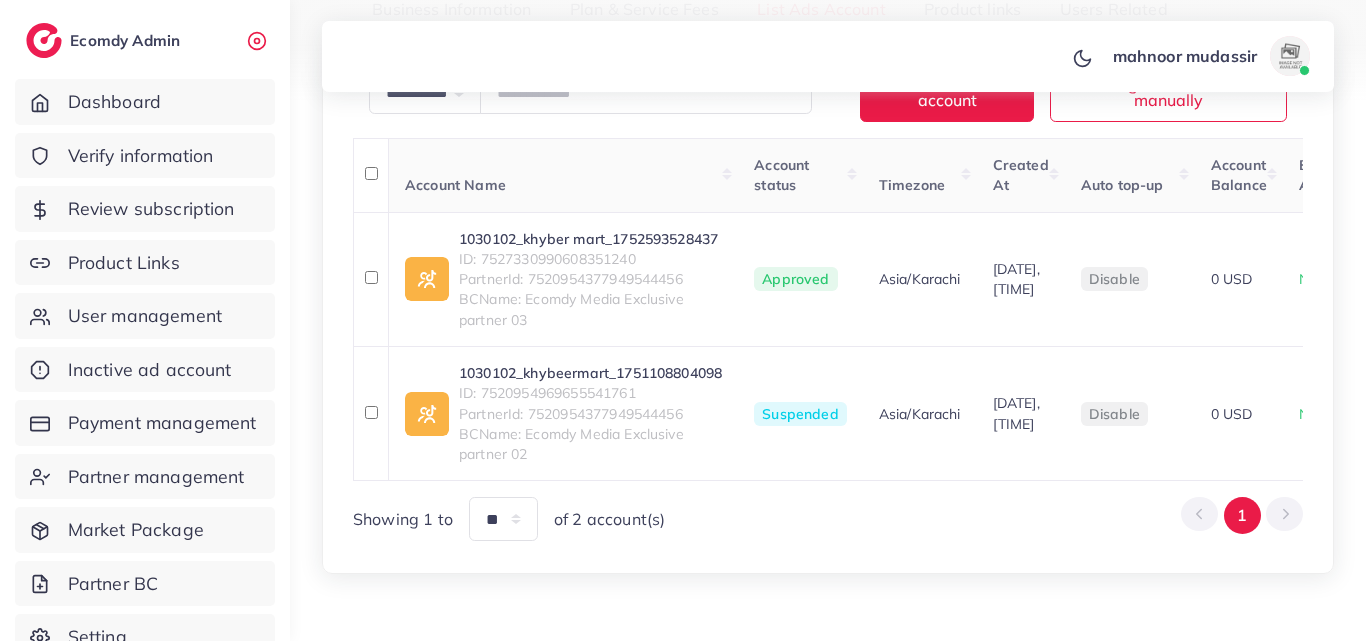 scroll, scrollTop: 400, scrollLeft: 0, axis: vertical 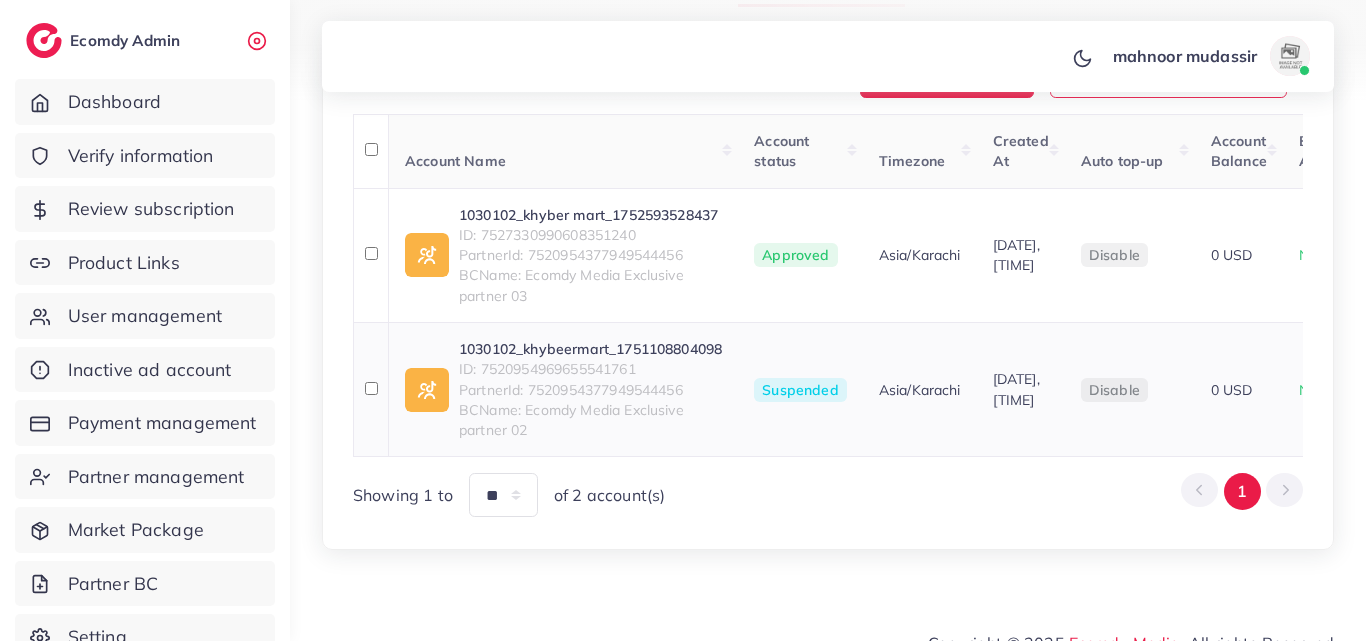 click on "1030102_khybeermart_1751108804098" at bounding box center [590, 349] 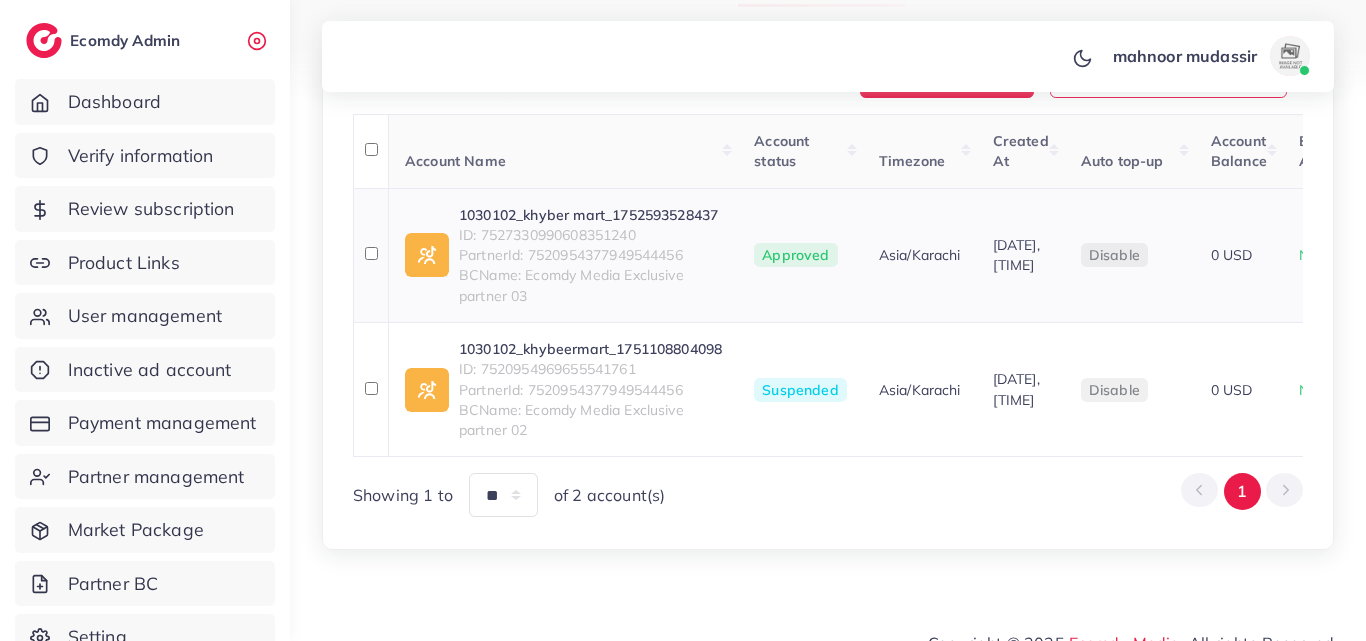 click on "ID: 7527330990608351240" at bounding box center (590, 235) 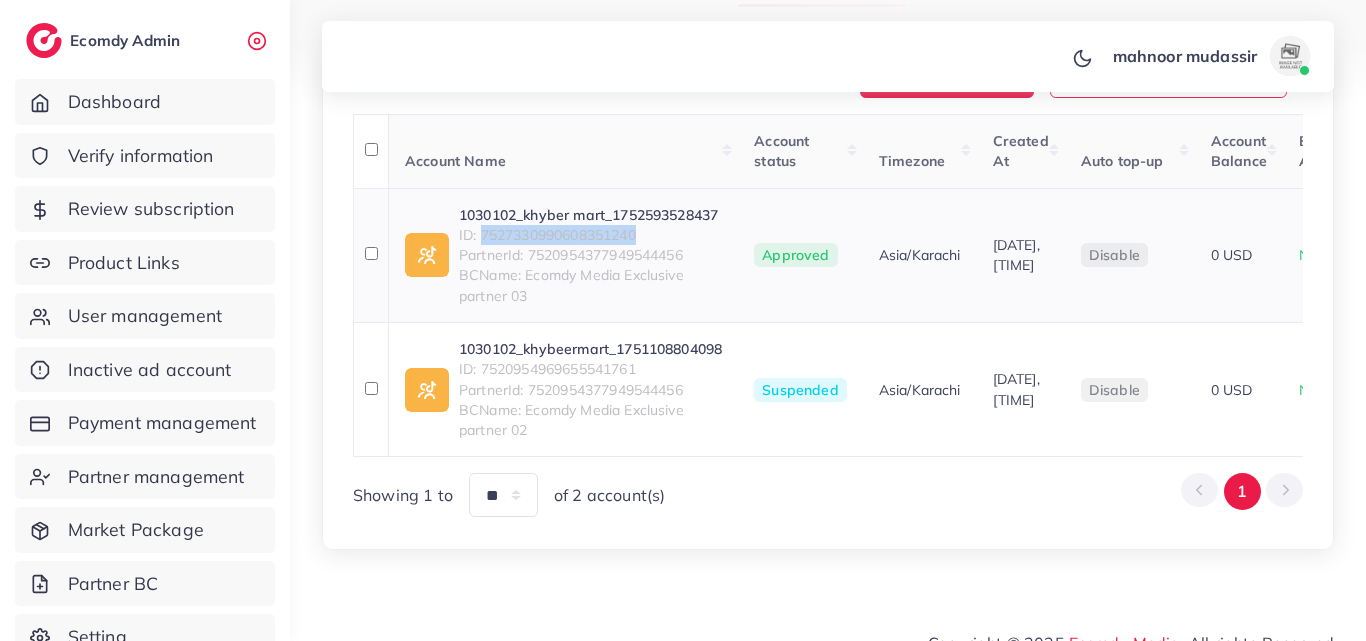 click on "ID: 7527330990608351240" at bounding box center [590, 235] 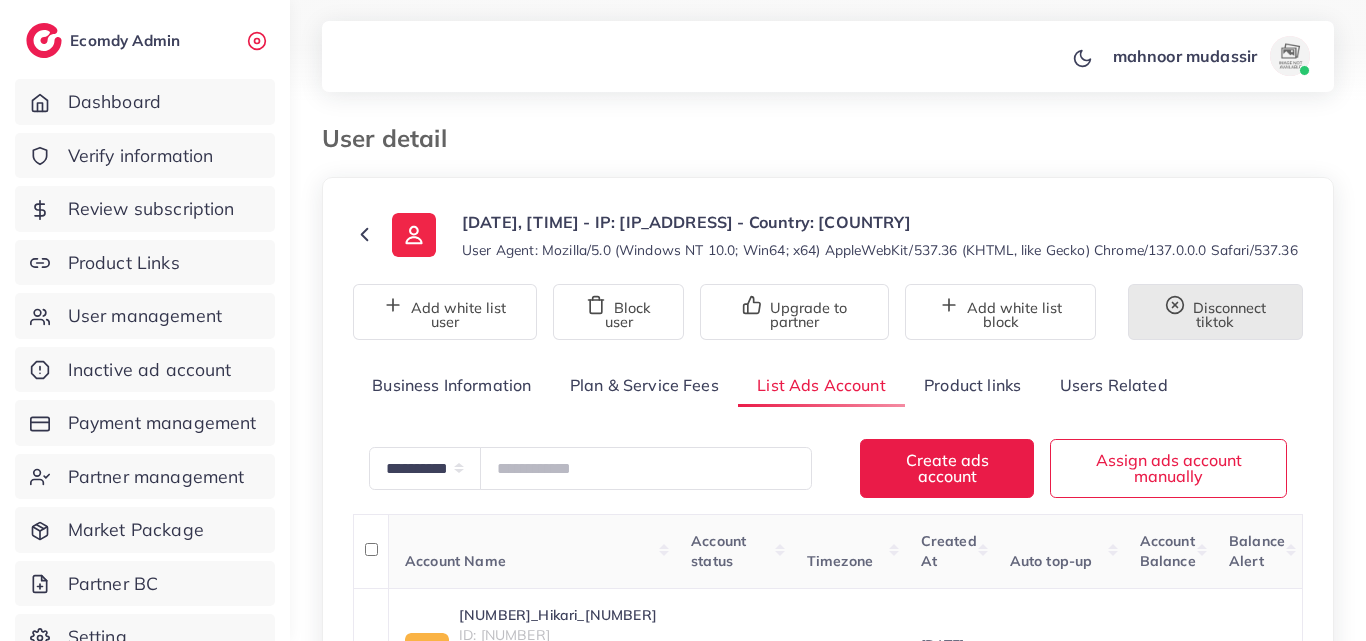 scroll, scrollTop: 0, scrollLeft: 0, axis: both 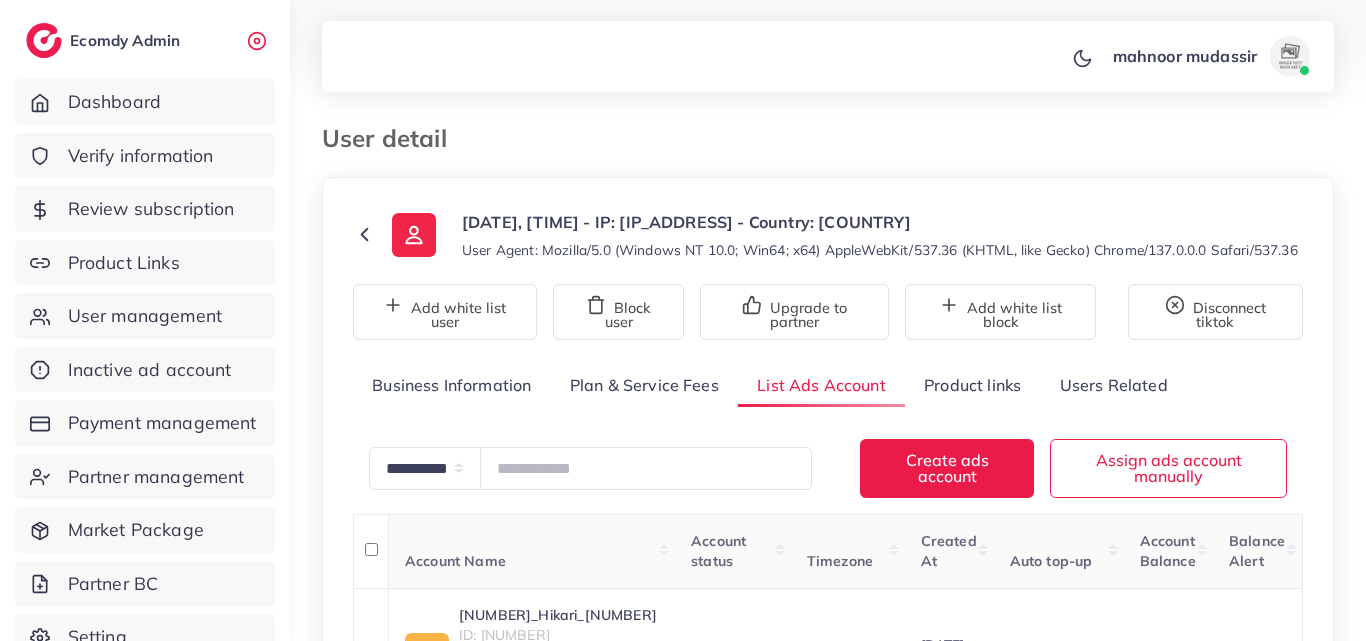 click on "**********" at bounding box center [828, 439] 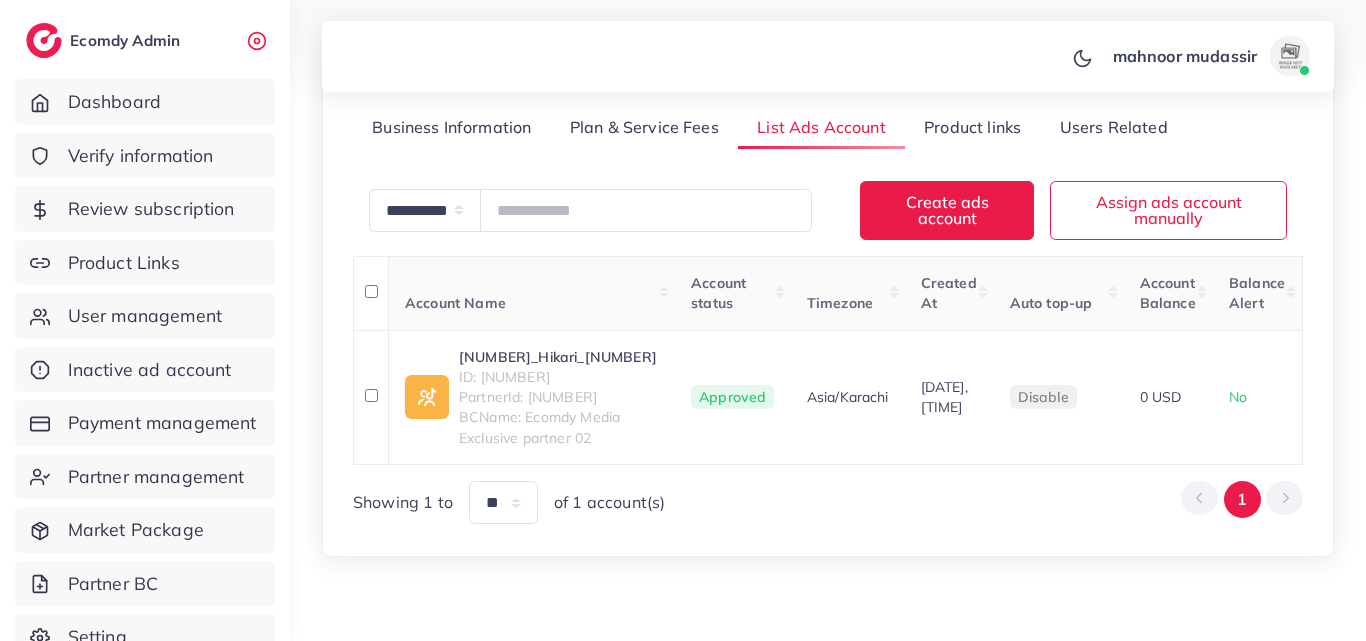 scroll, scrollTop: 347, scrollLeft: 0, axis: vertical 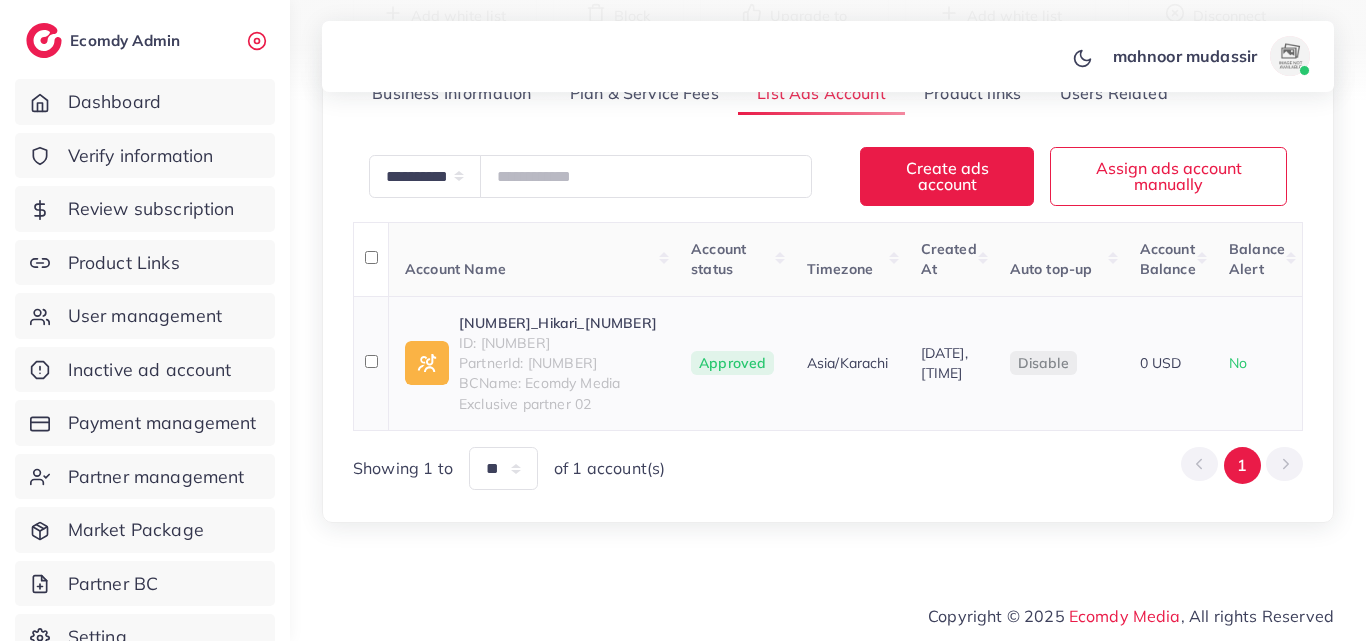 click on "[NUMBER]_Hikari_[NUMBER]  ID: [NUMBER] PartnerId: [NUMBER] BCName: Ecomdy Media Exclusive partner 02" at bounding box center [532, 363] 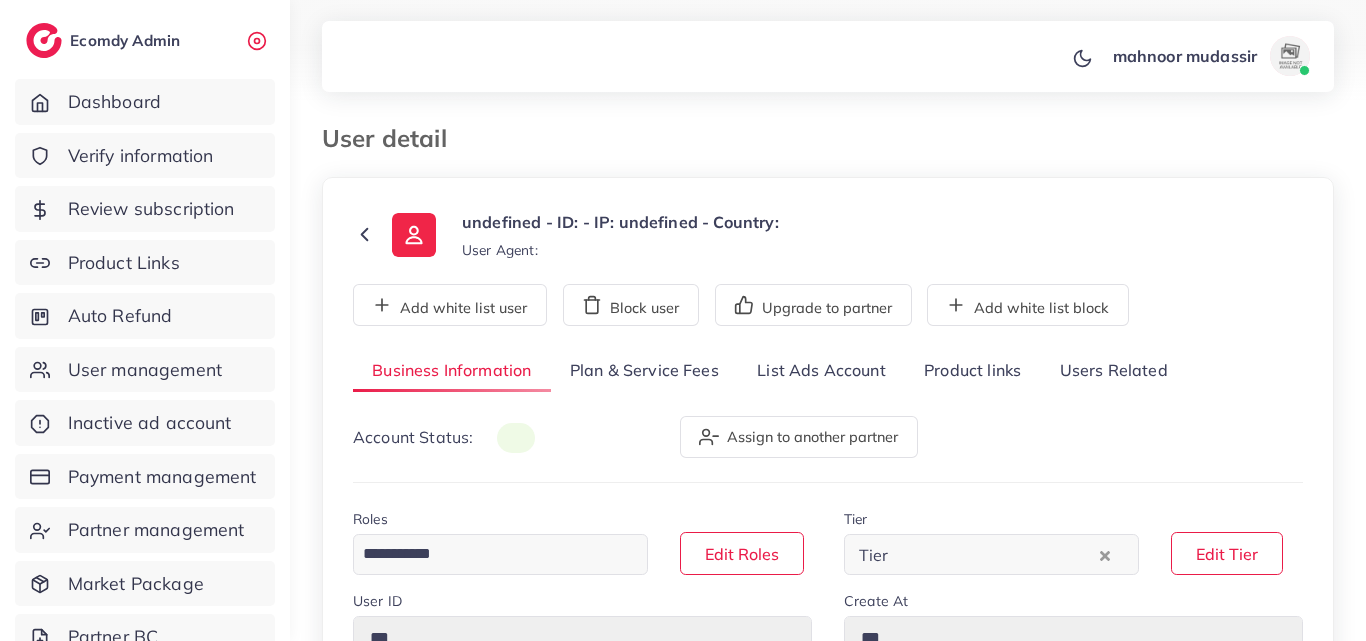 scroll, scrollTop: 0, scrollLeft: 0, axis: both 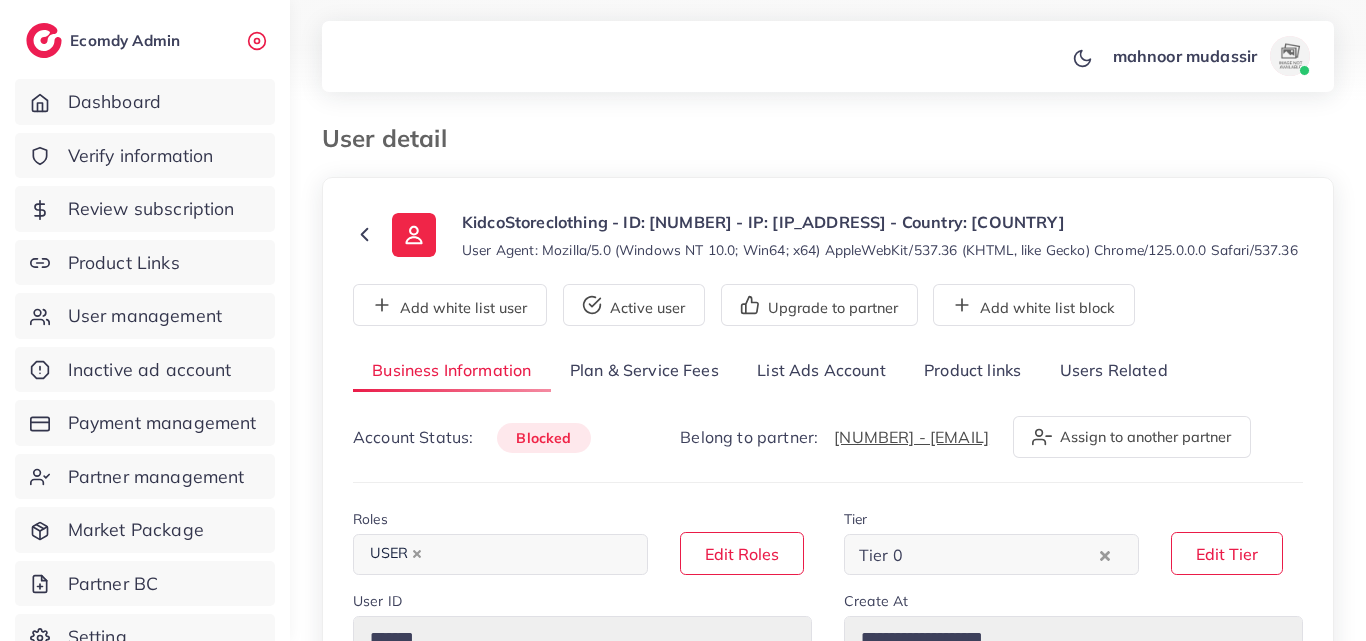 click on "List Ads Account" at bounding box center (821, 371) 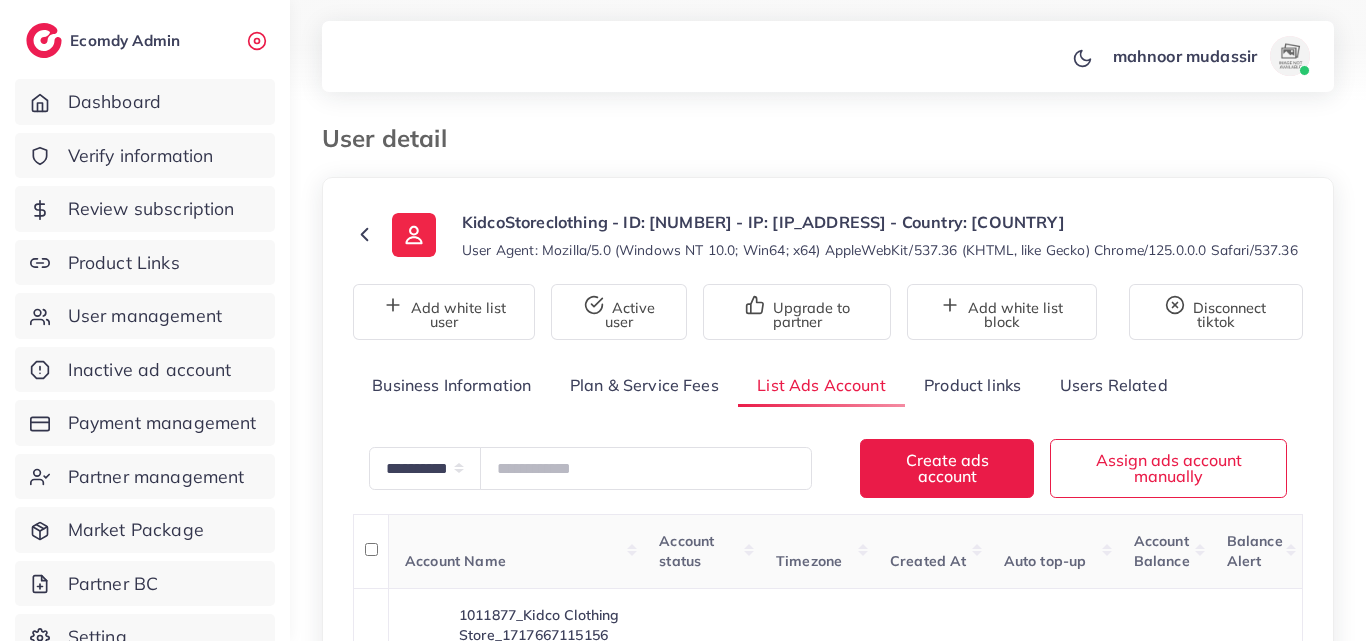 click on "**********" at bounding box center [828, 470] 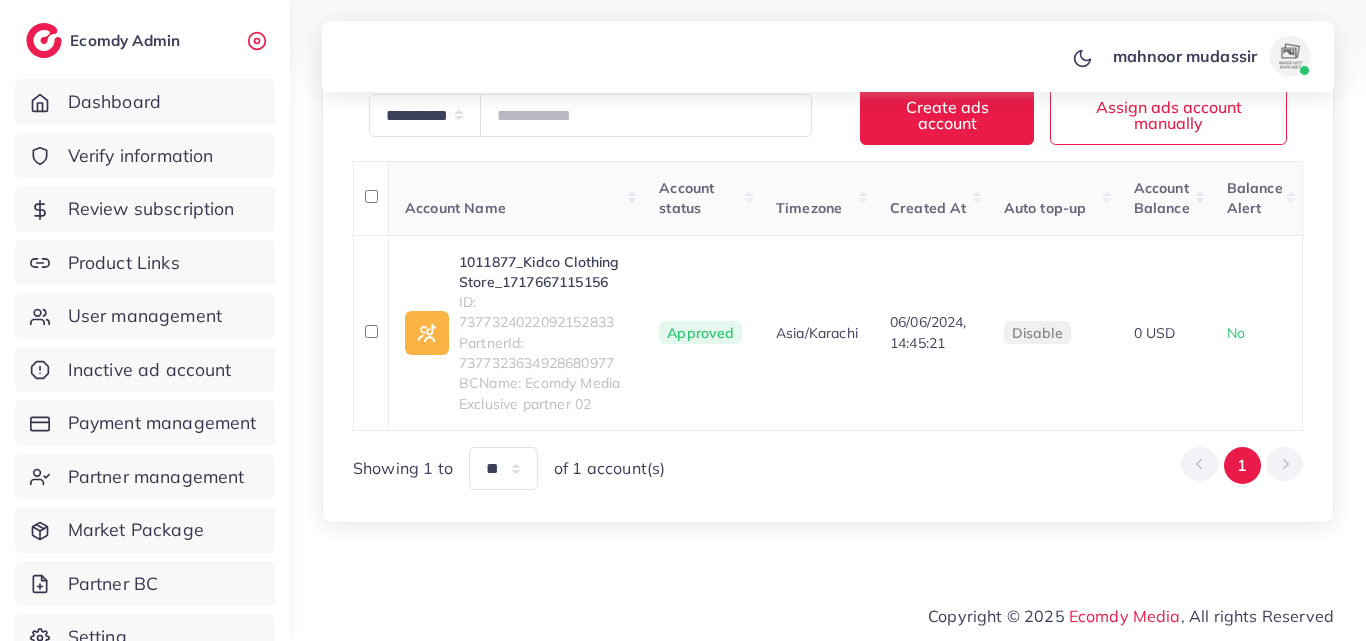 scroll, scrollTop: 373, scrollLeft: 0, axis: vertical 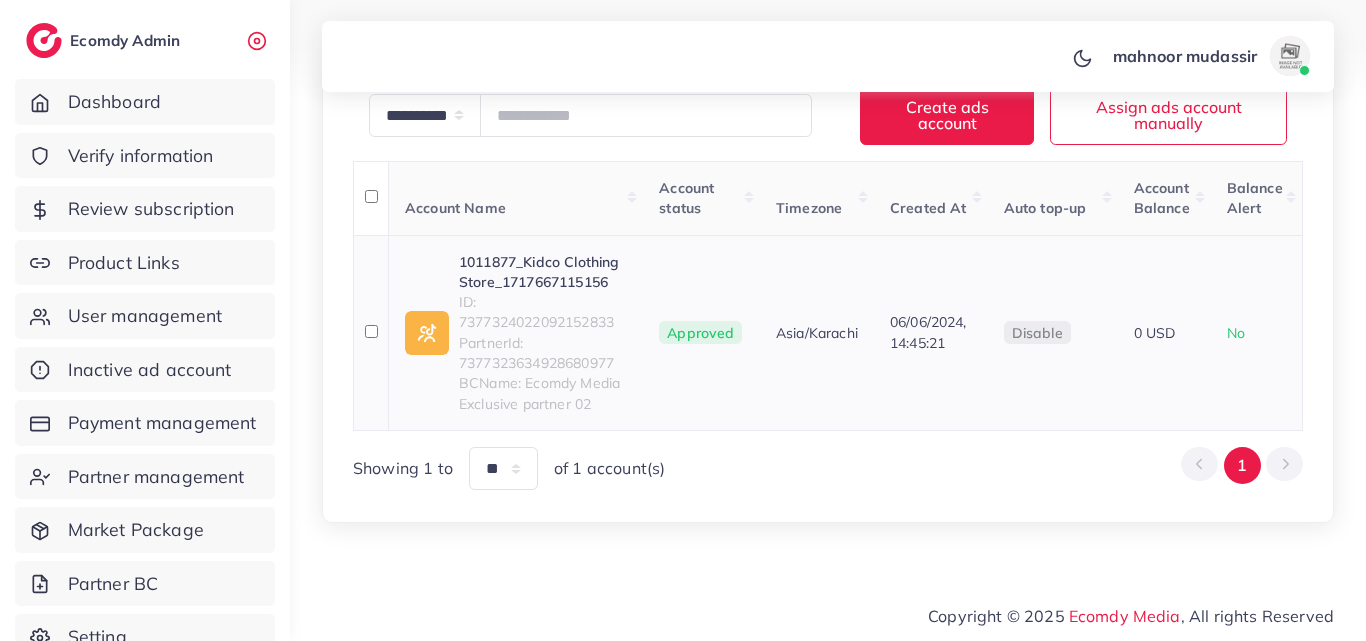 click on "1011877_Kidco Clothing Store_1717667115156" at bounding box center (543, 272) 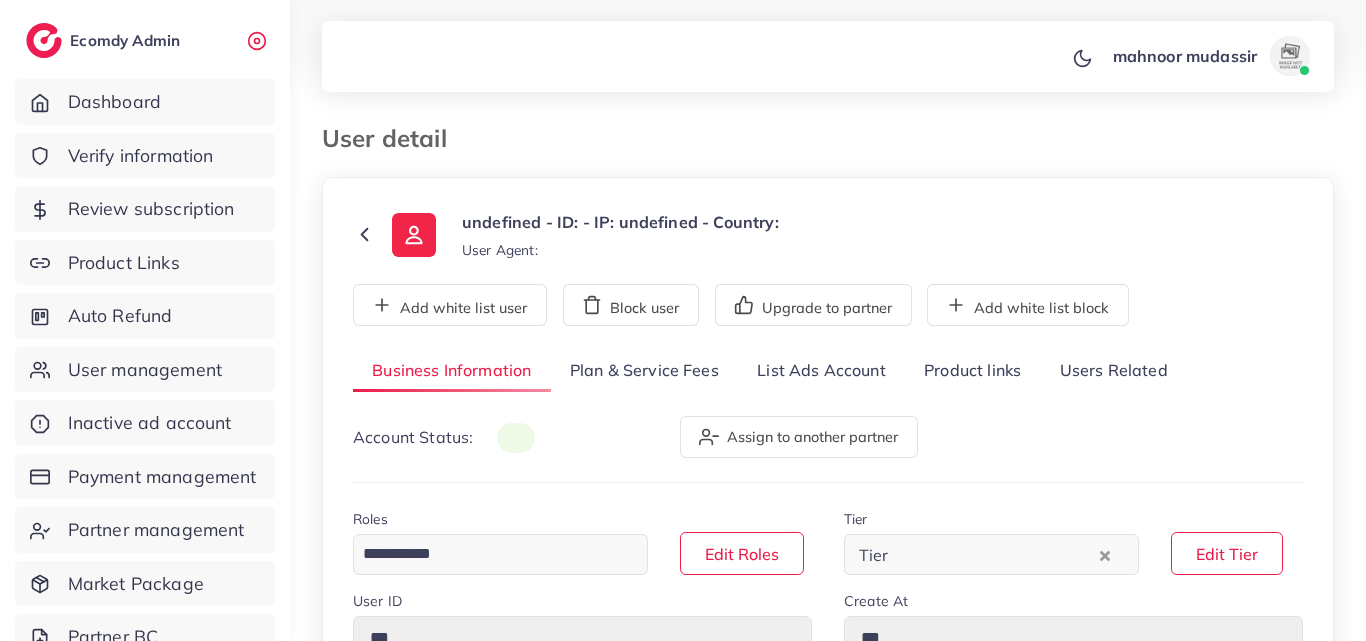 type on "*******" 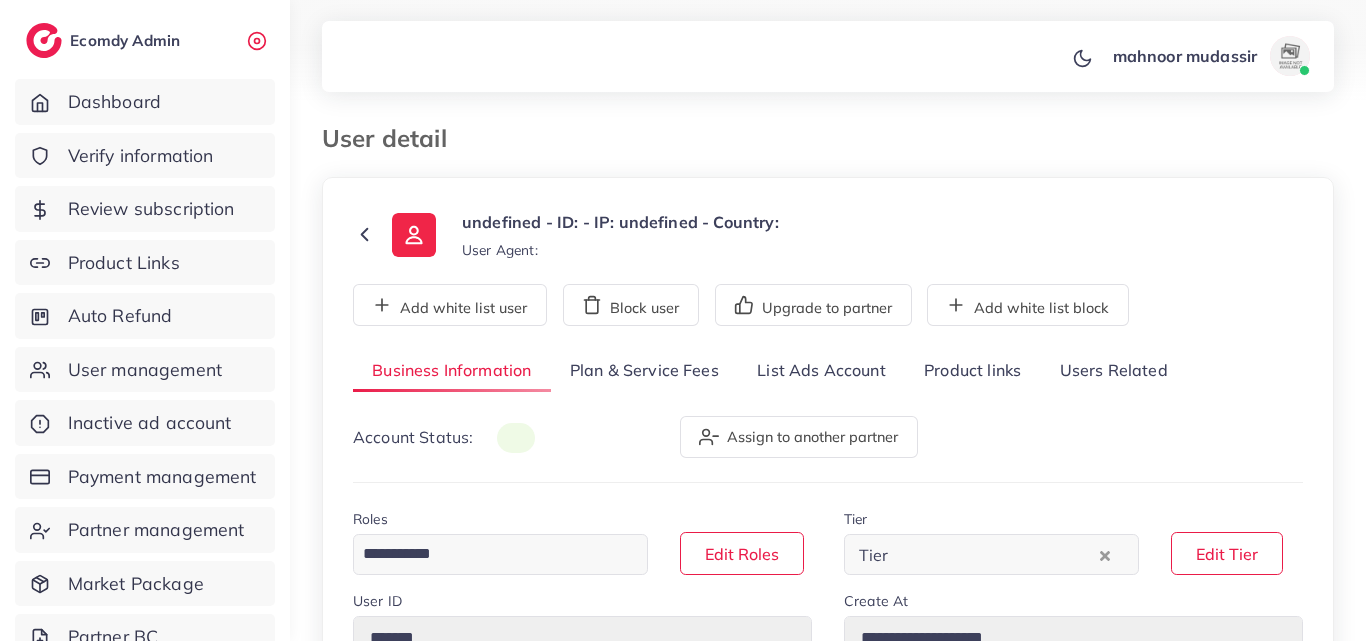 scroll, scrollTop: 0, scrollLeft: 0, axis: both 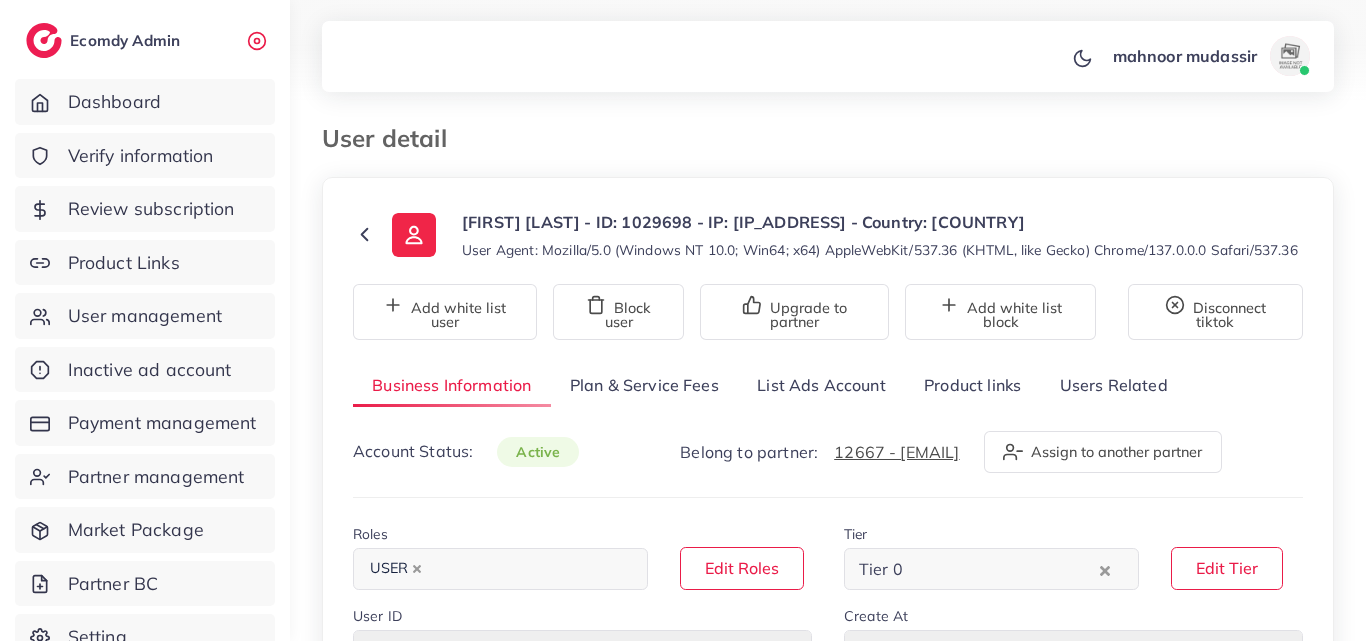 click on "List Ads Account" at bounding box center [821, 385] 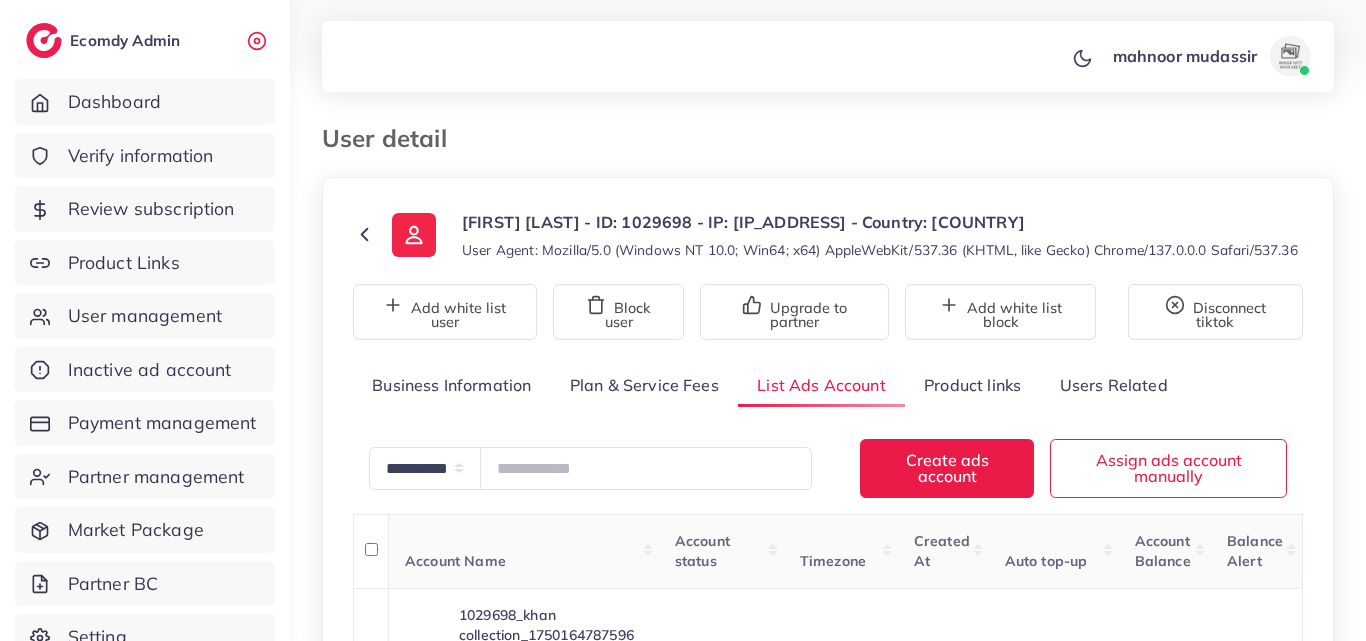 click on "**********" at bounding box center [828, 450] 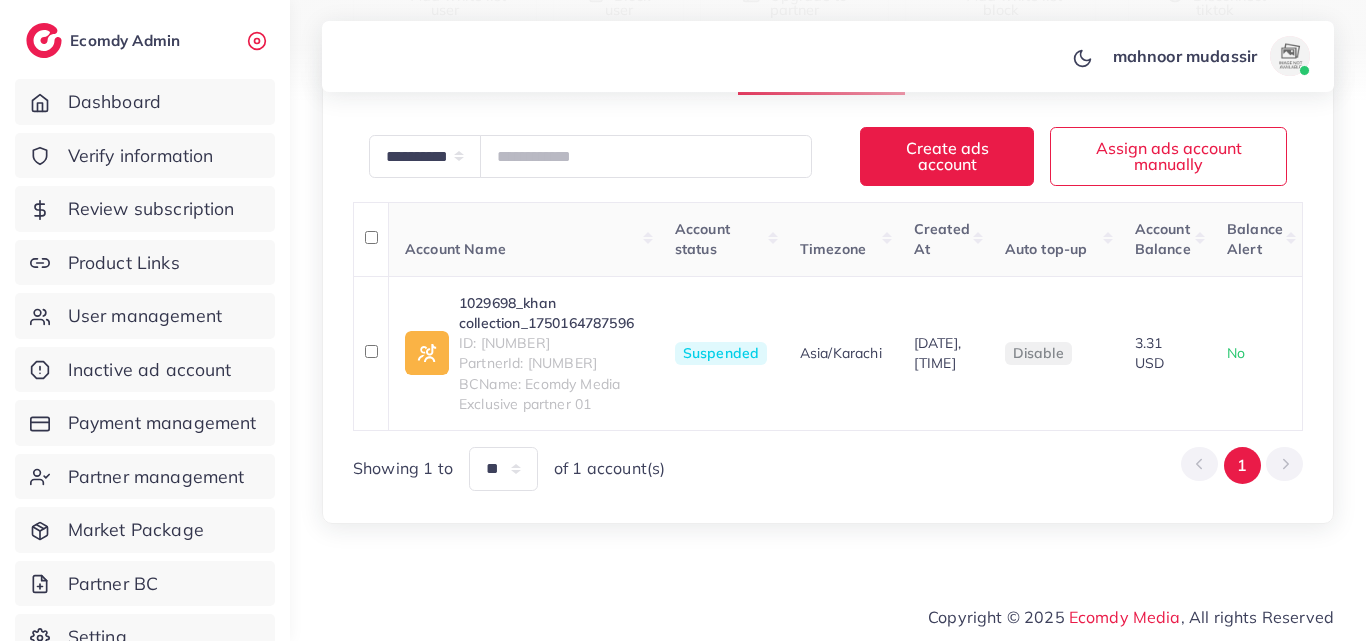 scroll, scrollTop: 388, scrollLeft: 0, axis: vertical 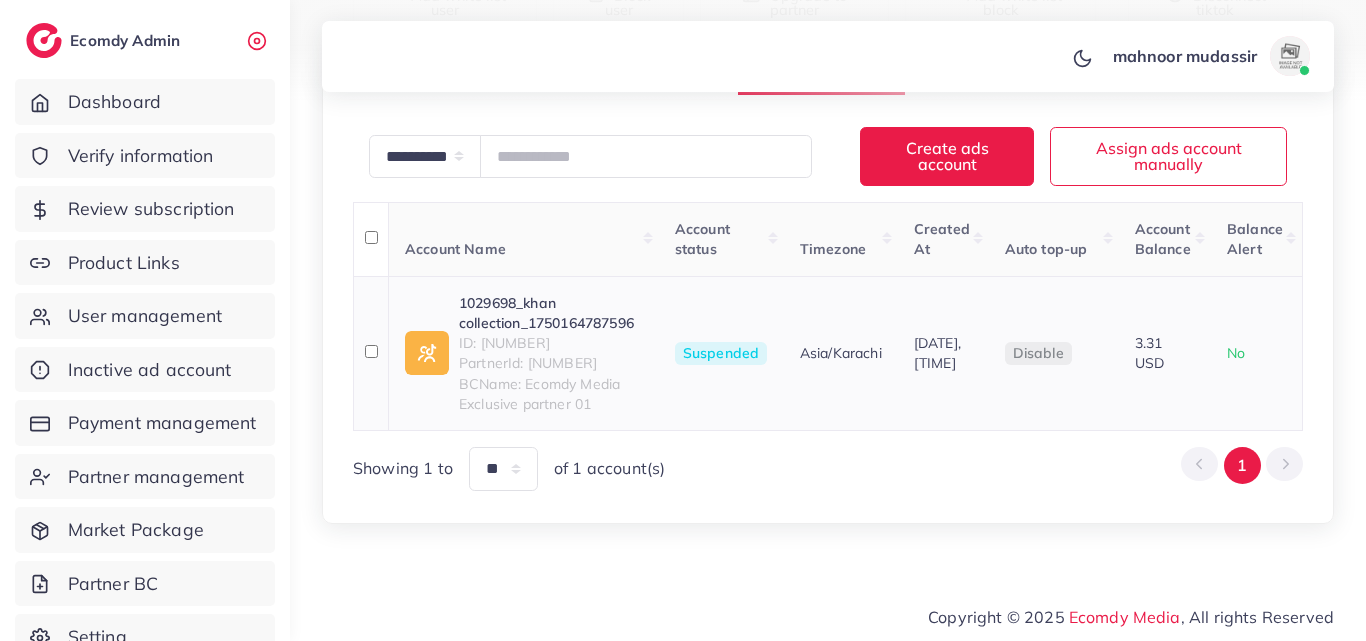 click on "1029698_khan collection_1750164787596" at bounding box center (551, 313) 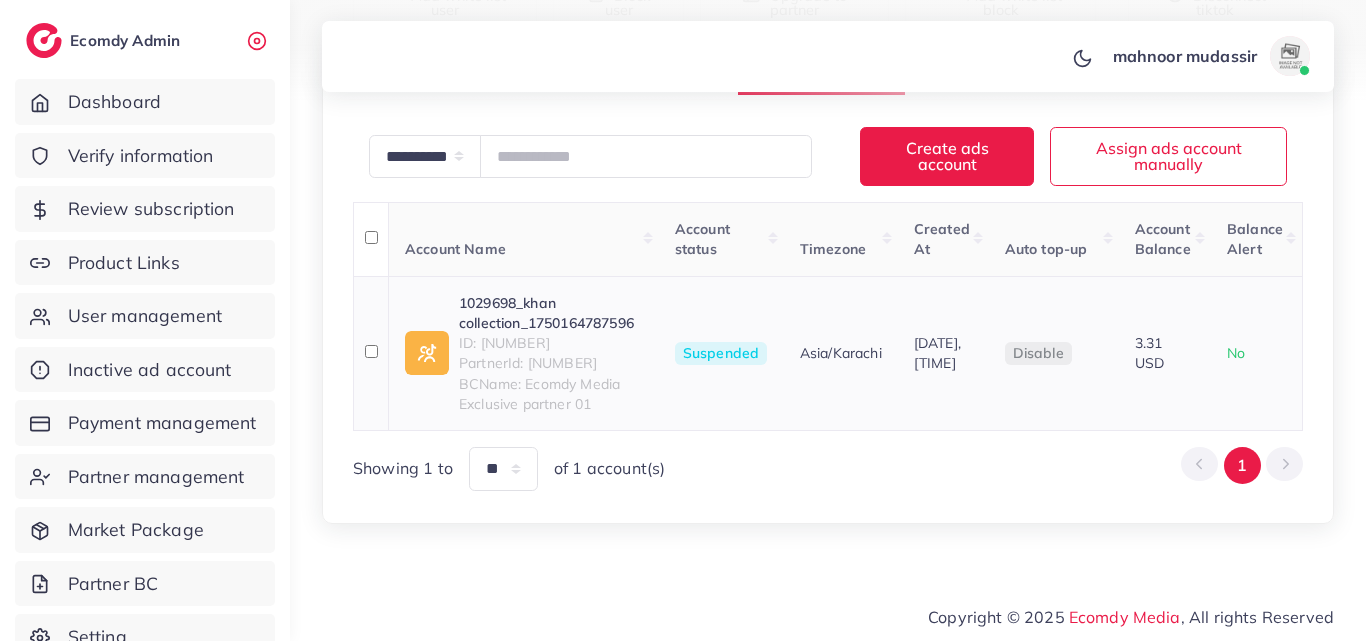 click on "ID: 7516900492745375745" at bounding box center (551, 343) 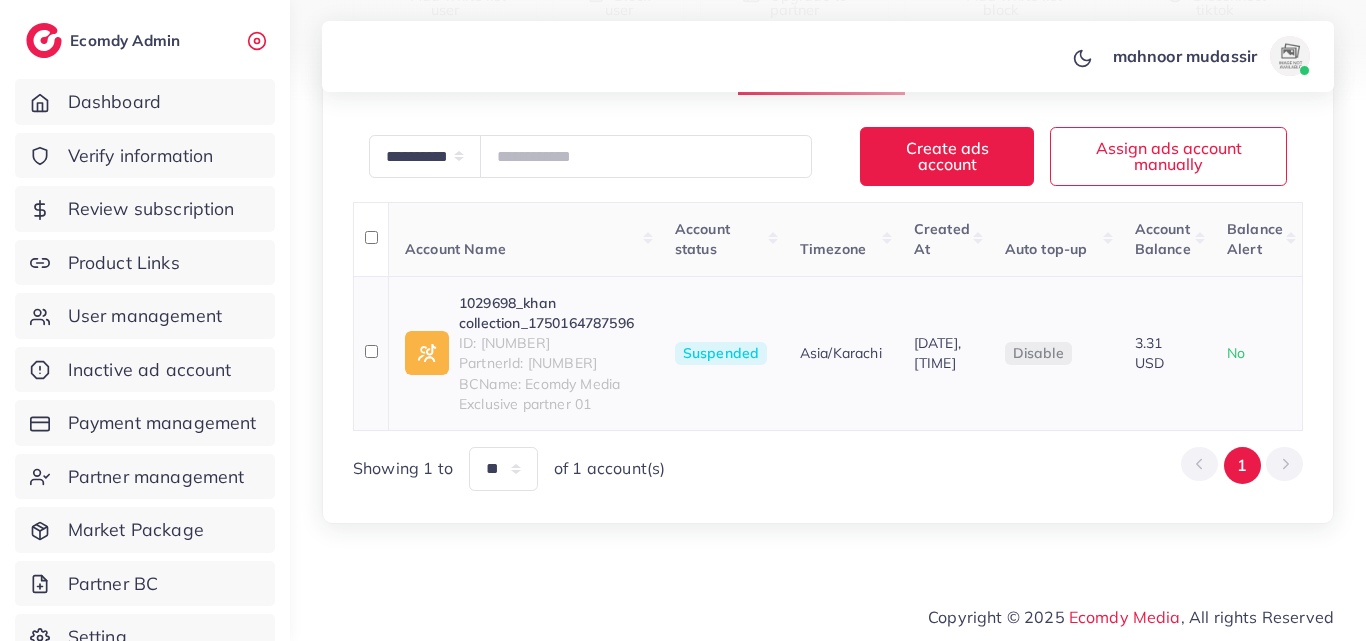 click on "1029698_khan collection_1750164787596" at bounding box center (551, 313) 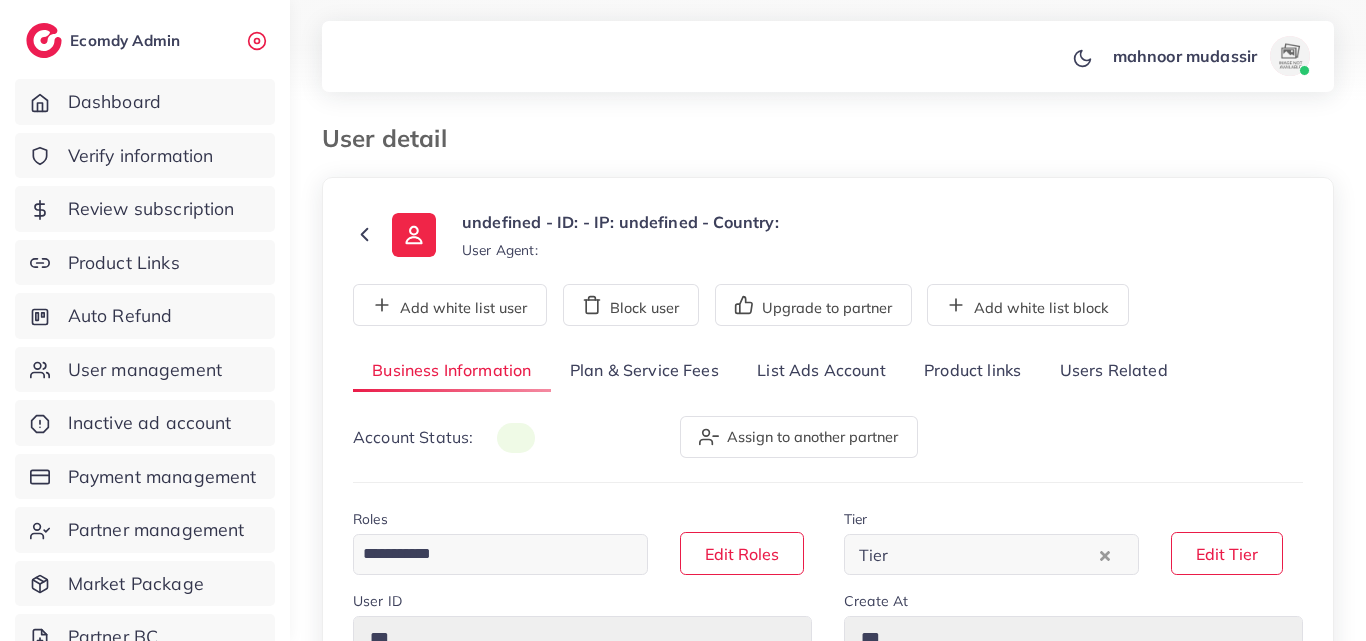 type on "*******" 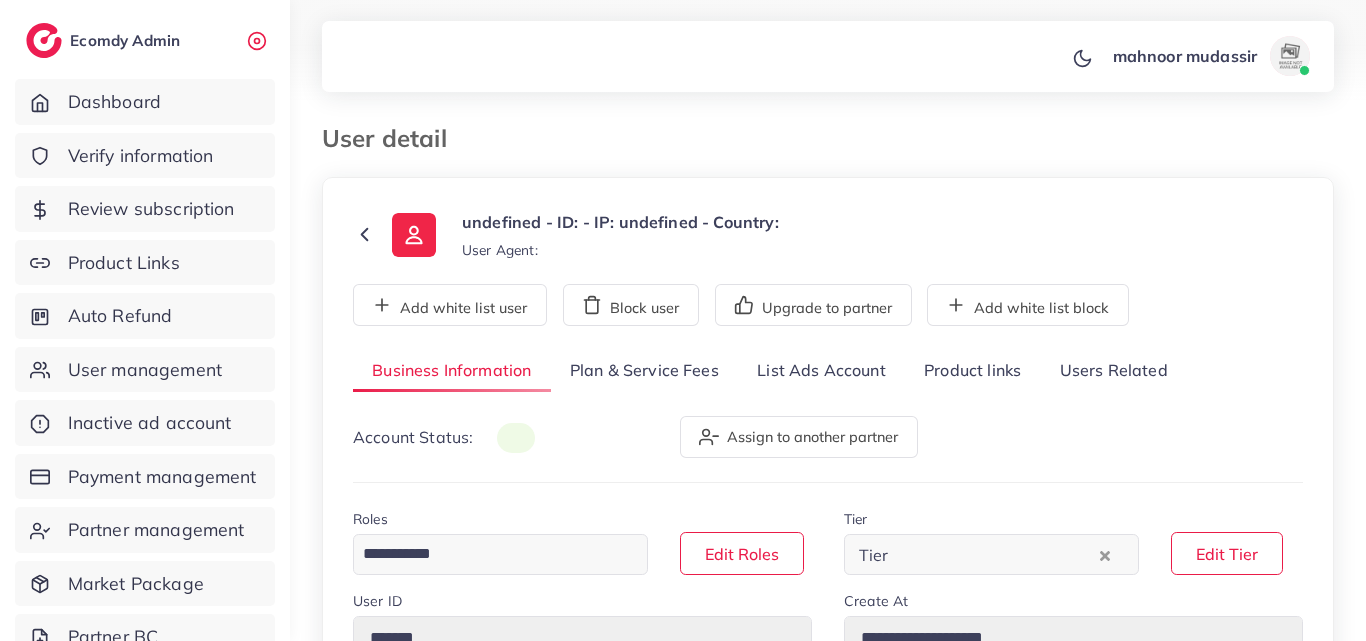 type on "**********" 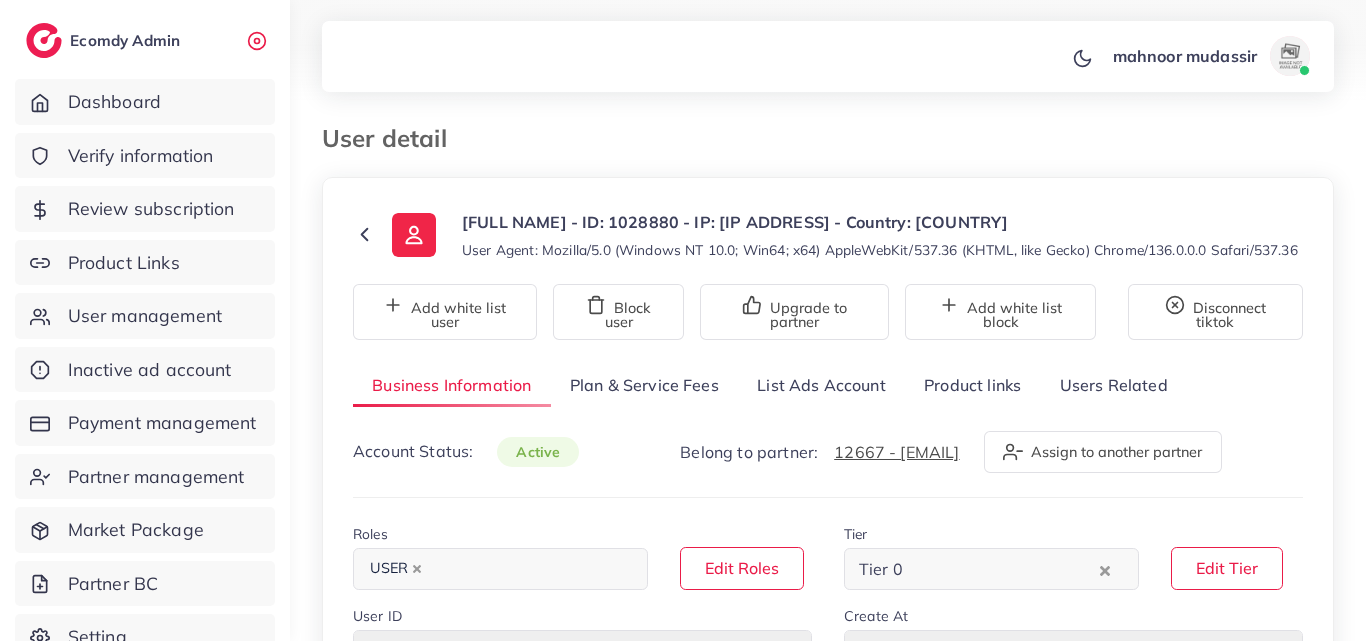 click on "List Ads Account" at bounding box center [821, 385] 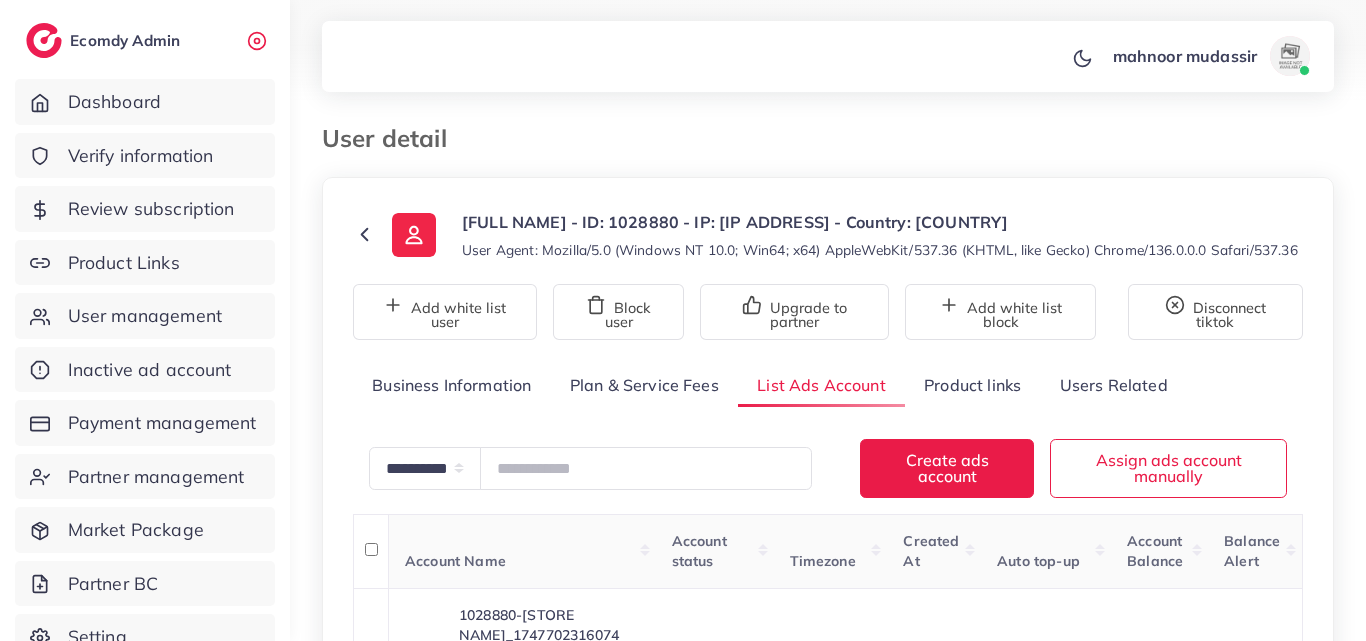 click on "**********" at bounding box center [828, 460] 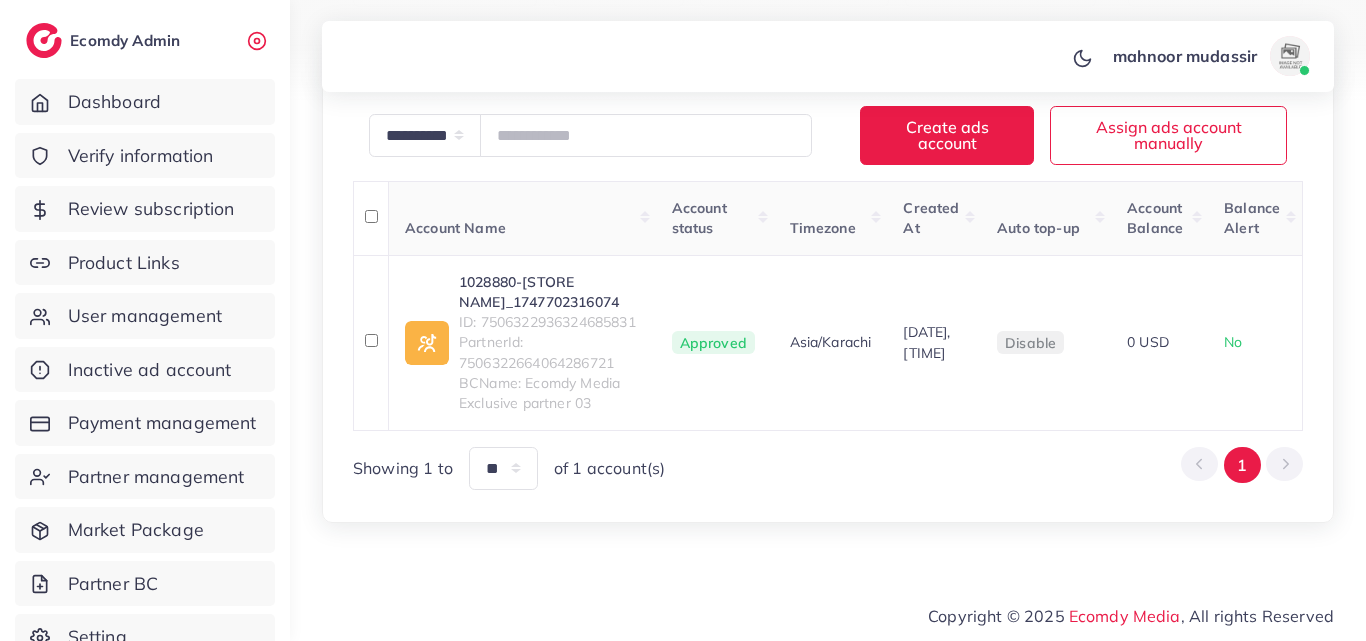 scroll, scrollTop: 373, scrollLeft: 0, axis: vertical 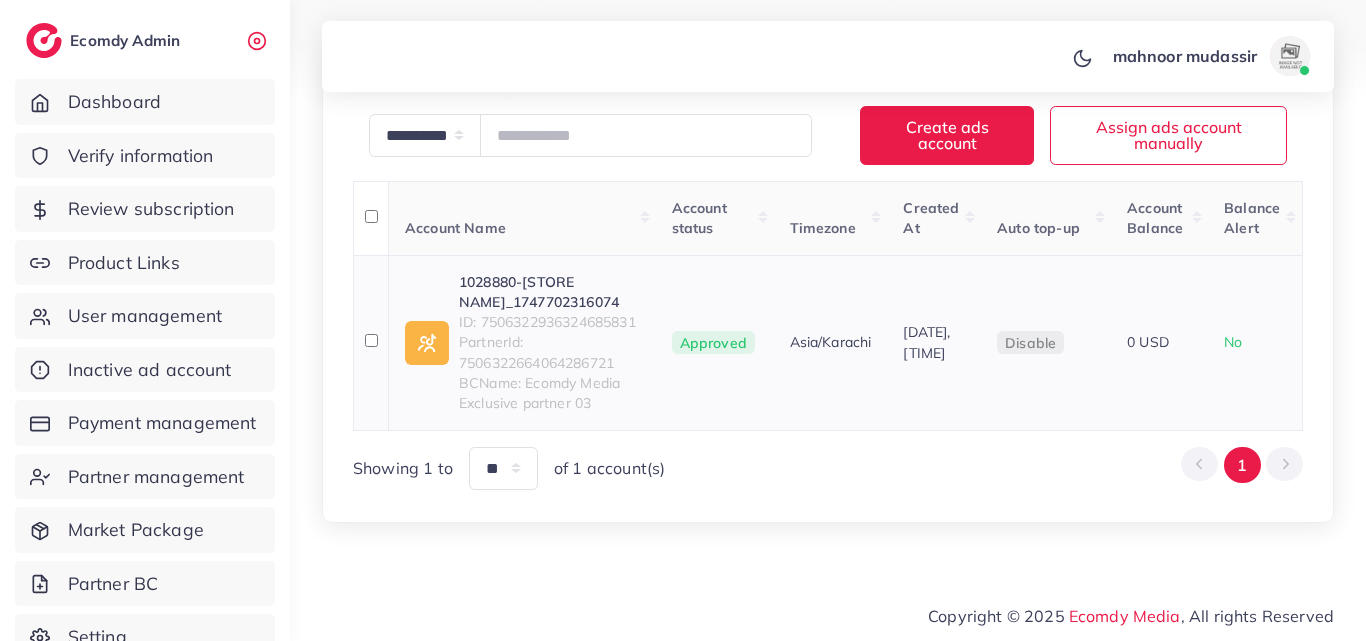click on "1028880_Miraaz Store_1747702316074" at bounding box center [549, 292] 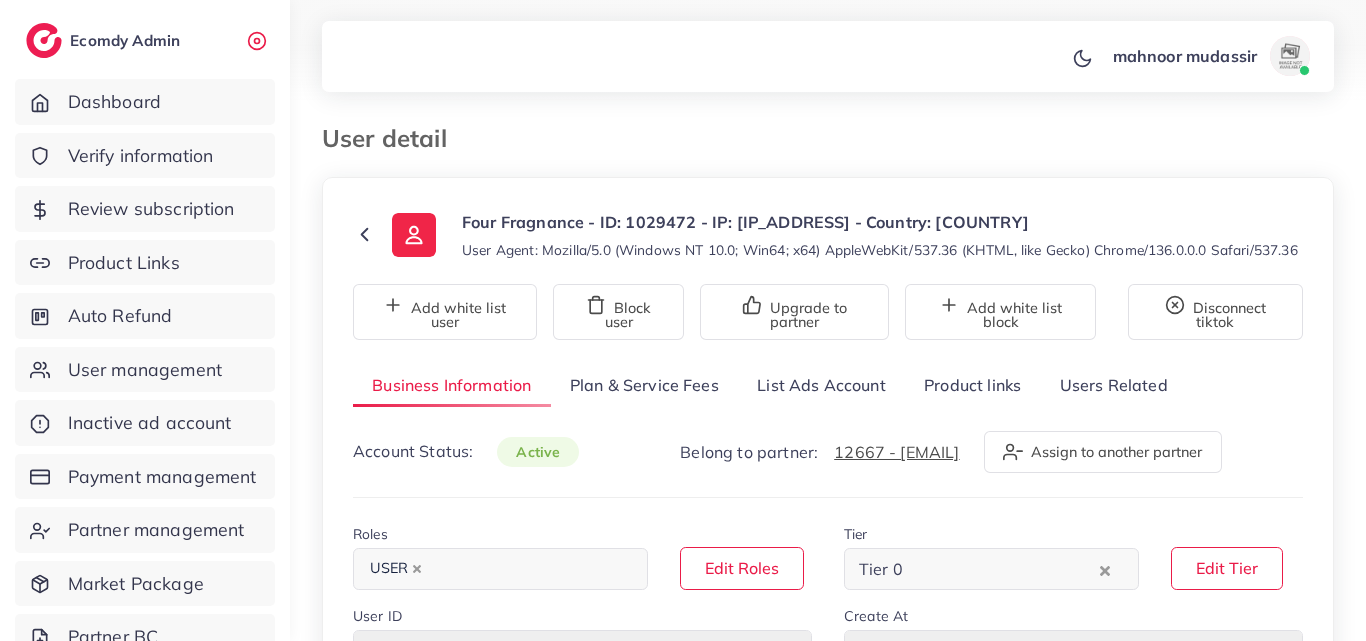 click on "List Ads Account" at bounding box center (821, 385) 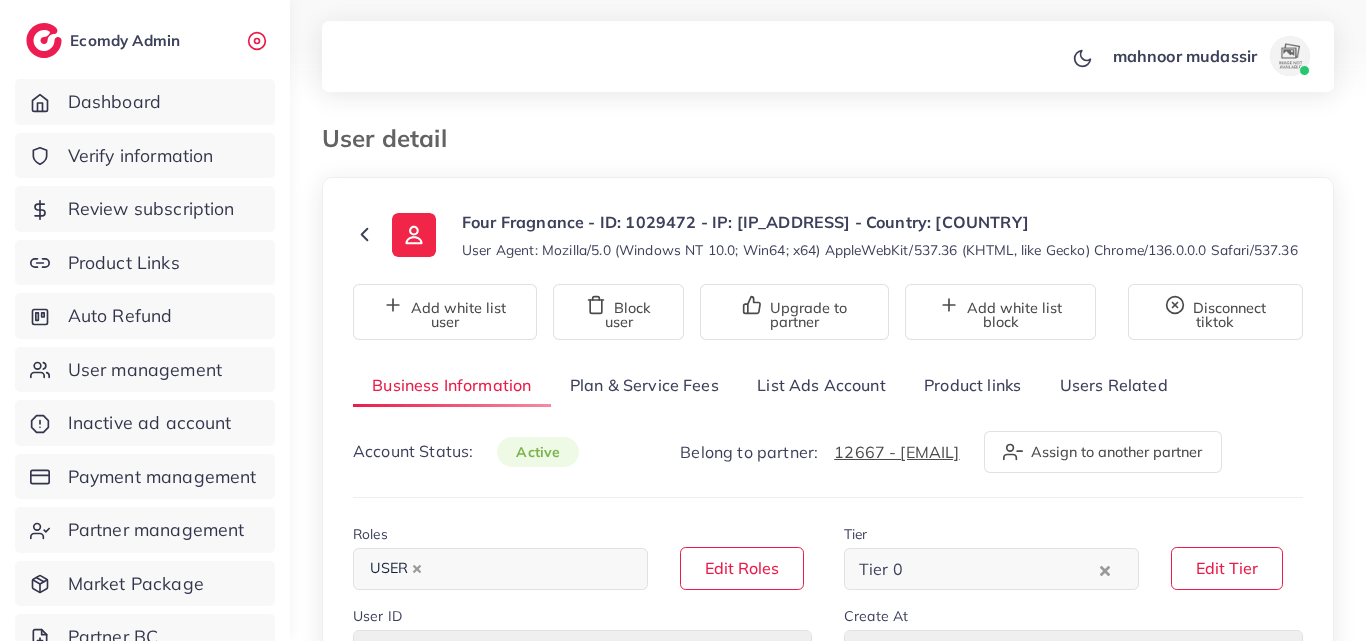 scroll, scrollTop: 0, scrollLeft: 0, axis: both 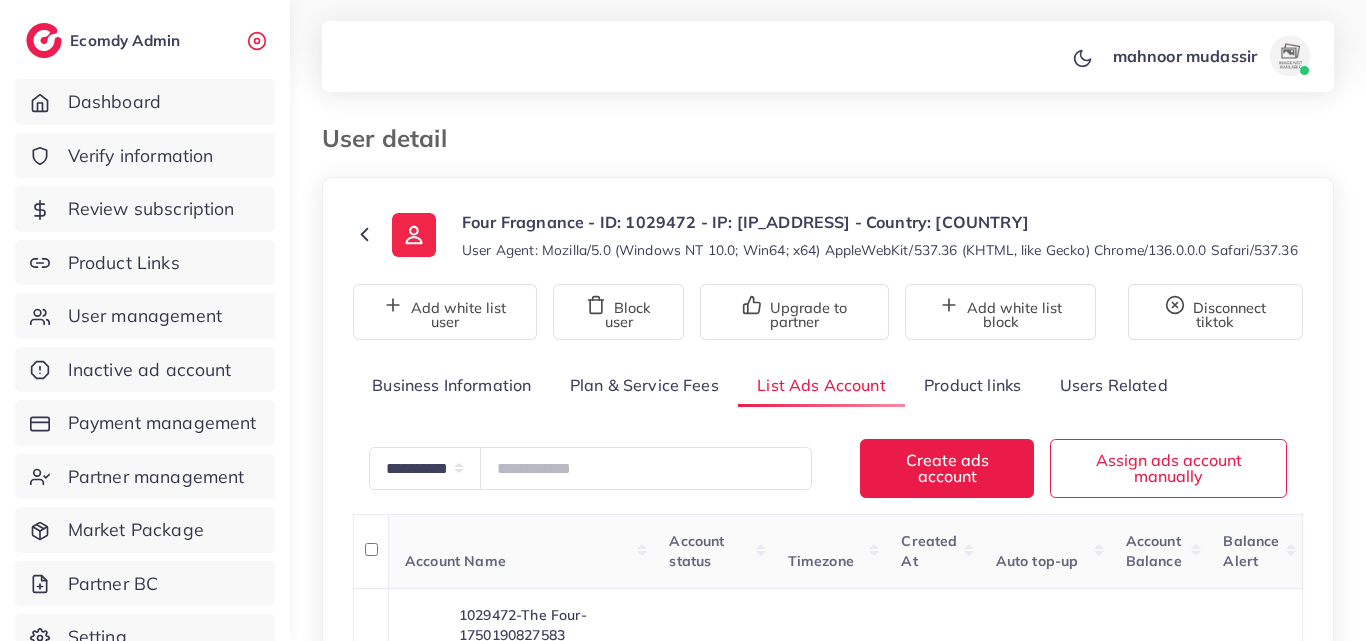 click on "**********" at bounding box center [828, 460] 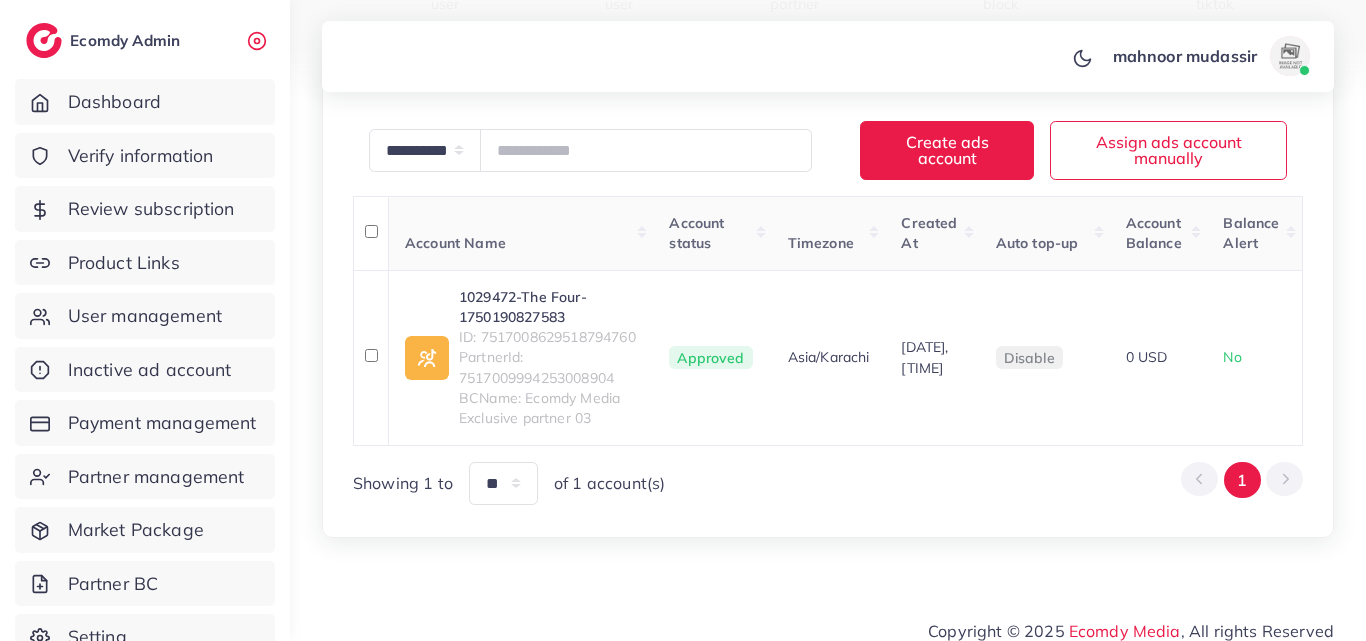 scroll, scrollTop: 320, scrollLeft: 0, axis: vertical 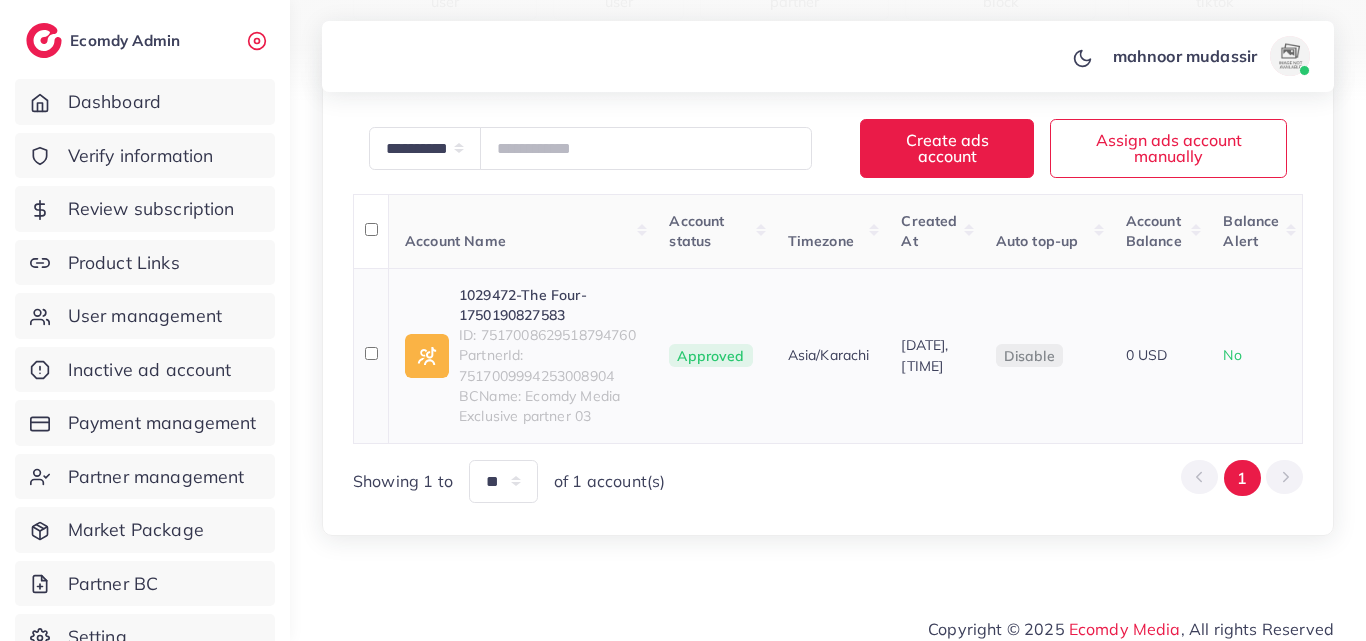 click on "1029472_The Four_1750190827583" at bounding box center [548, 305] 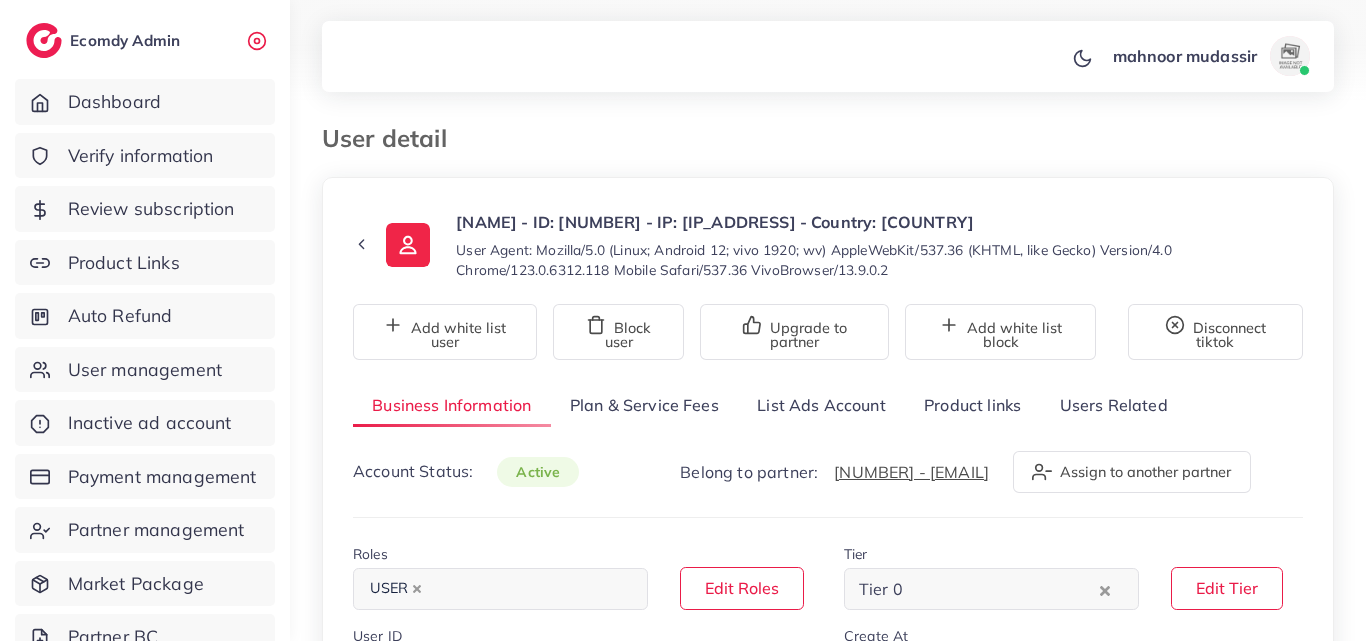 select on "********" 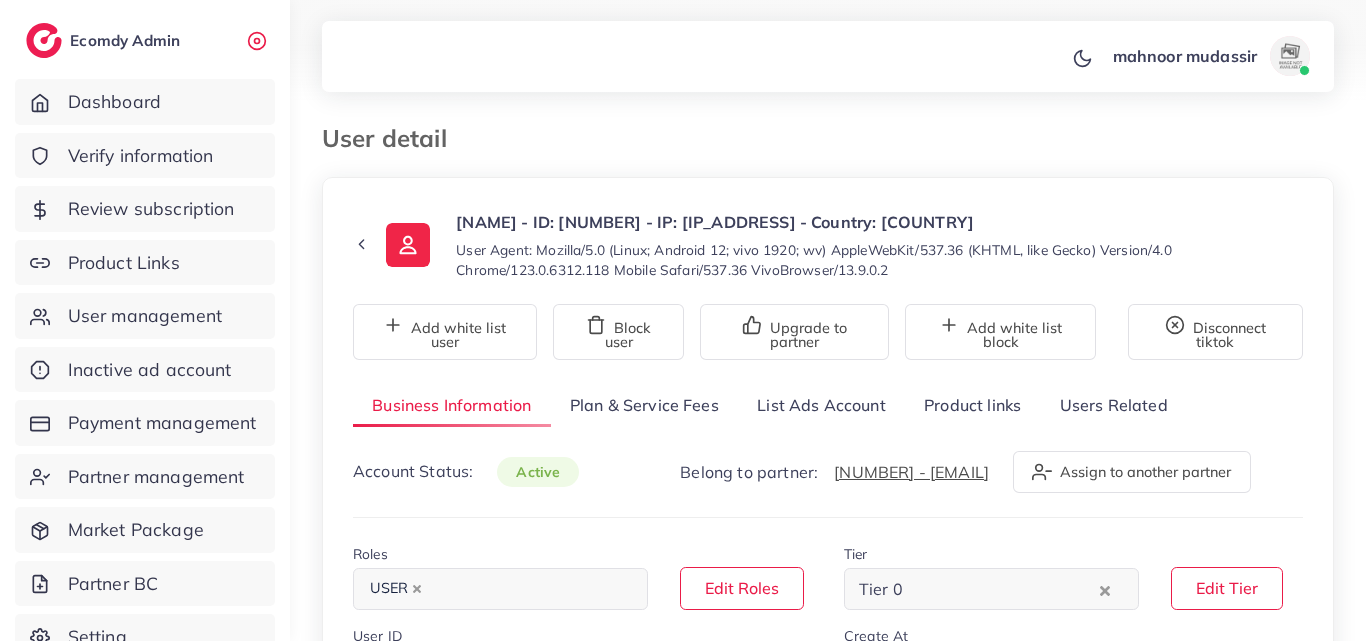 click on "List Ads Account" at bounding box center (821, 405) 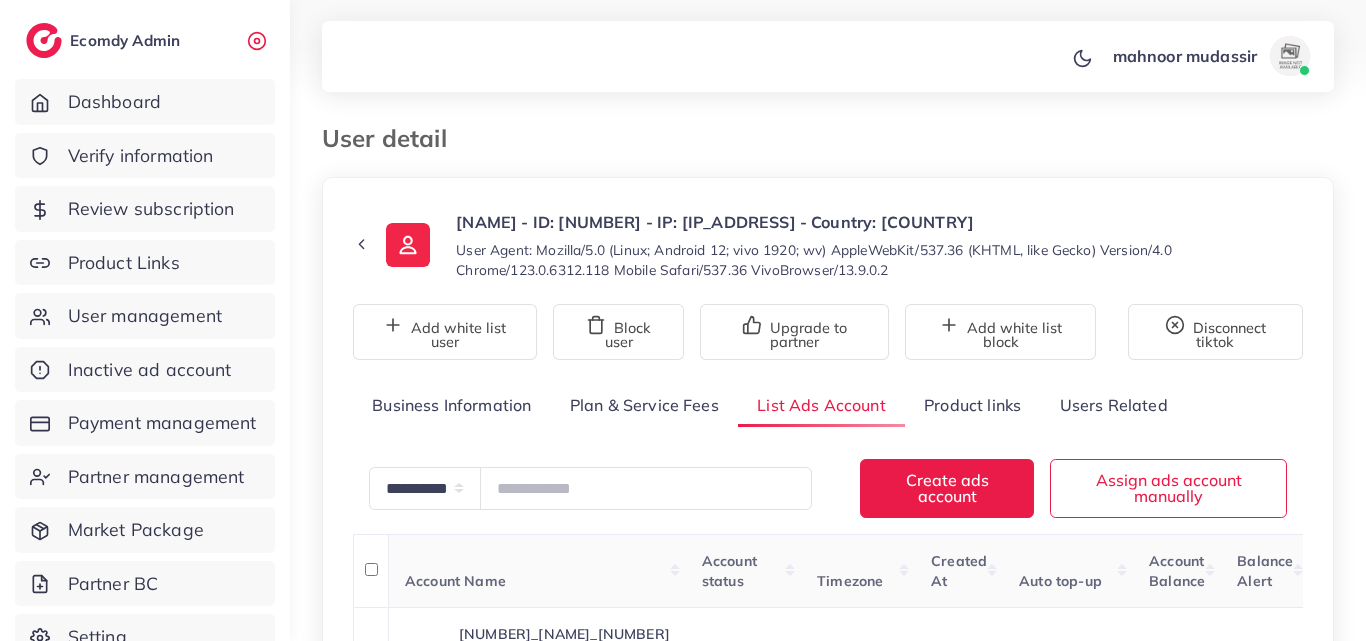 click on "**********" at bounding box center [828, 537] 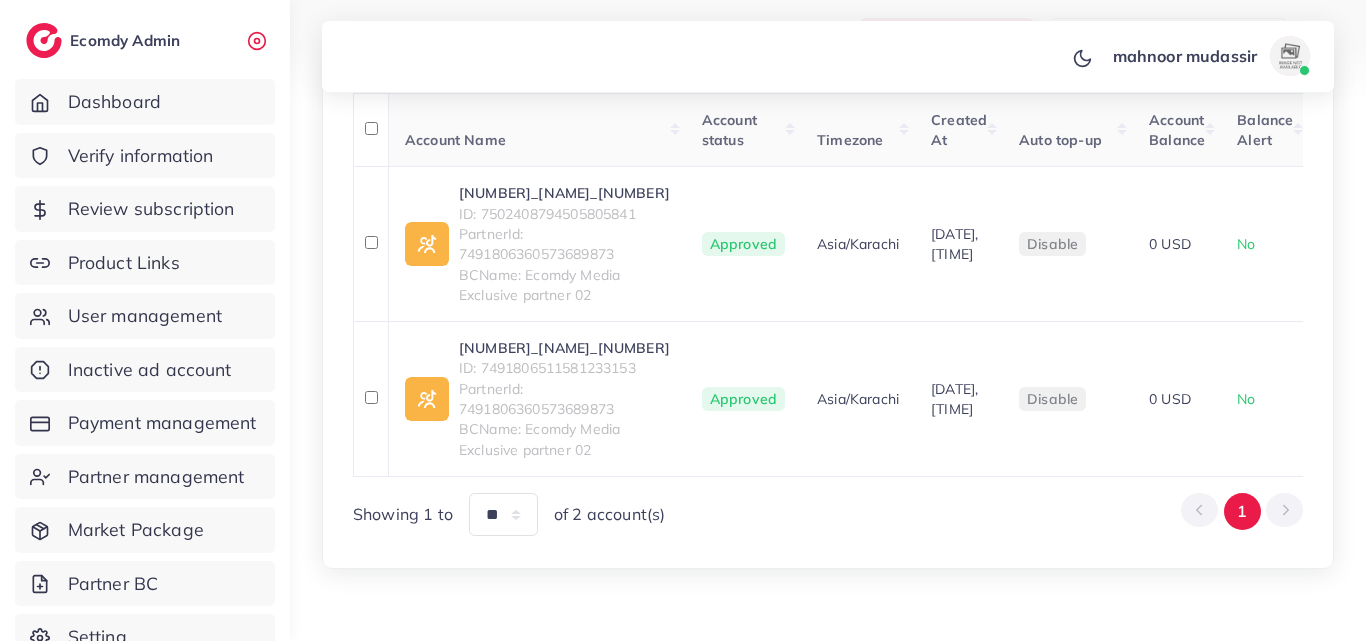 scroll, scrollTop: 480, scrollLeft: 0, axis: vertical 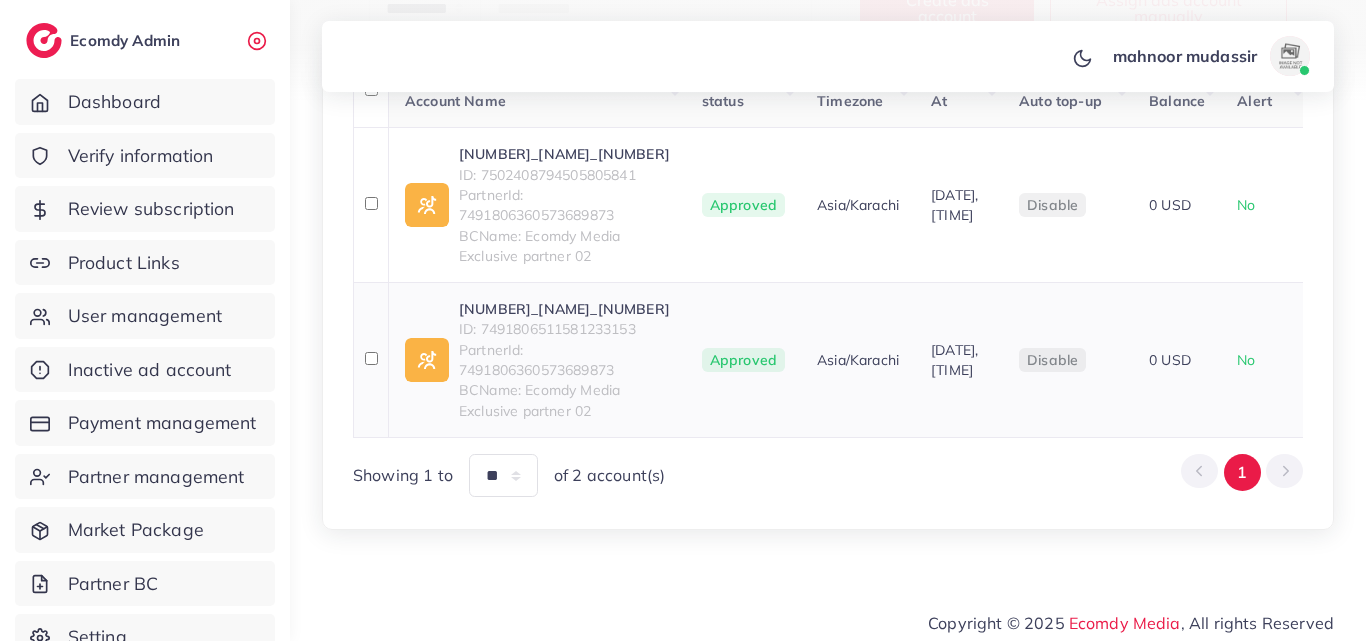 click on "[NUMBER]_[NAME]_[NUMBER]" at bounding box center [564, 309] 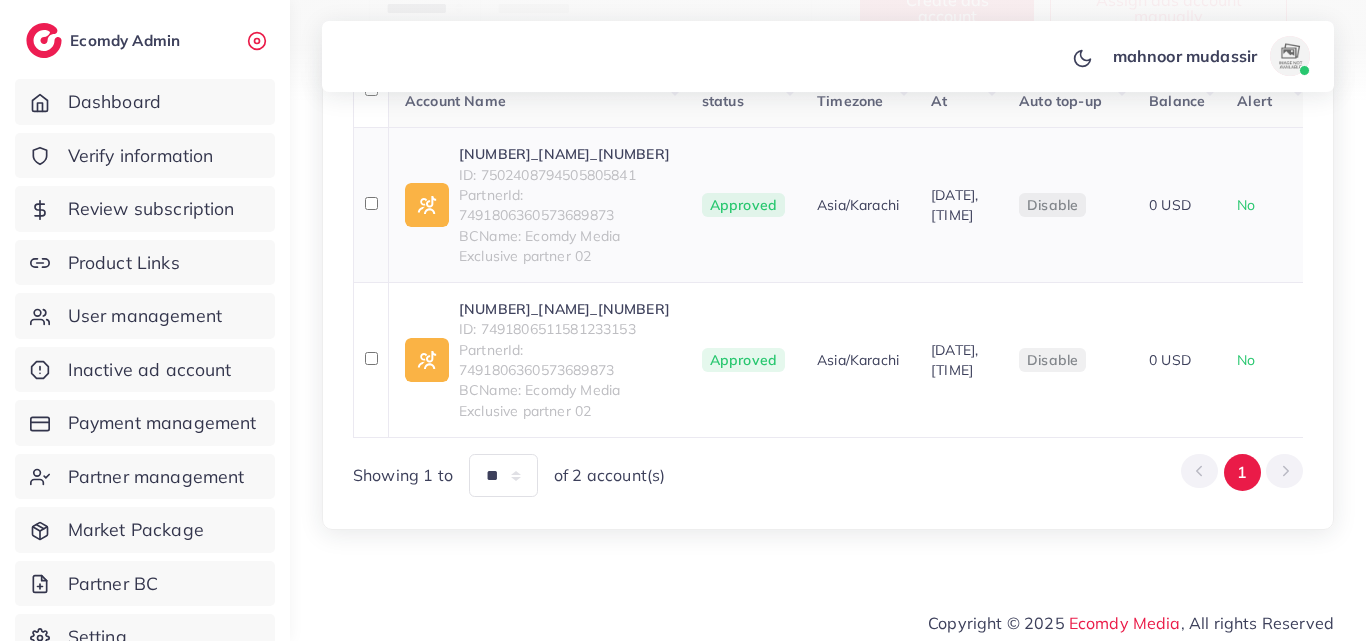 click on "[NUMBER]_[NAME]_[NUMBER]" at bounding box center [564, 154] 